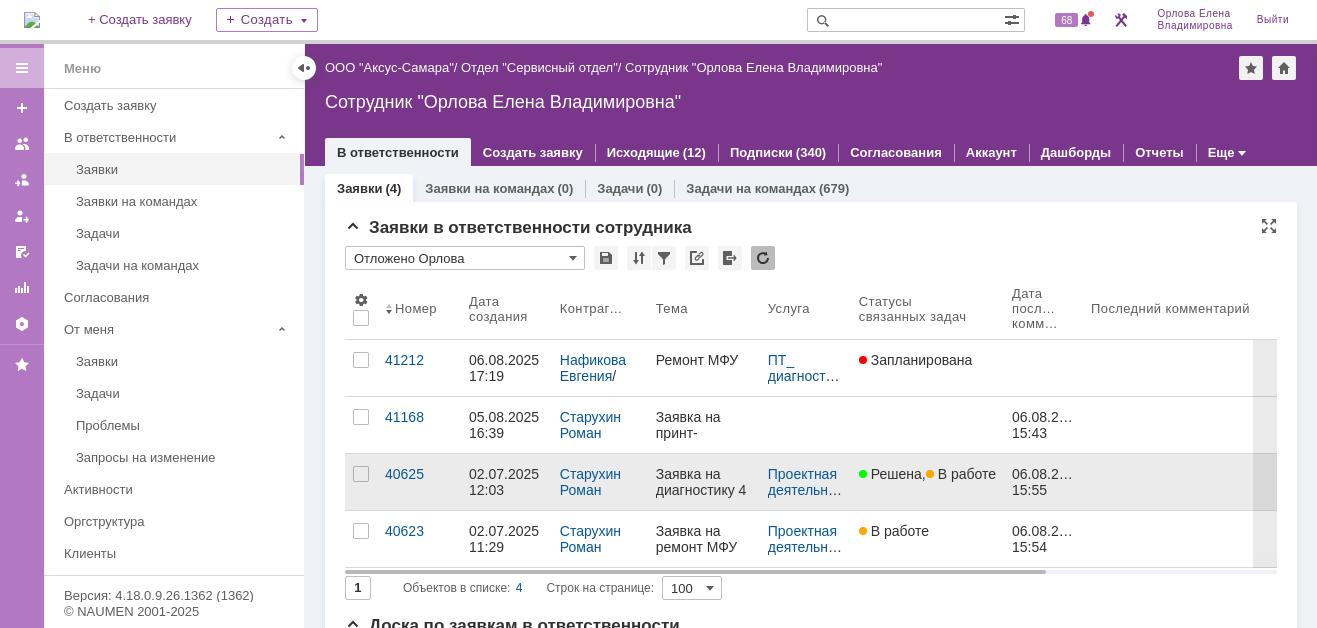 scroll, scrollTop: 0, scrollLeft: 0, axis: both 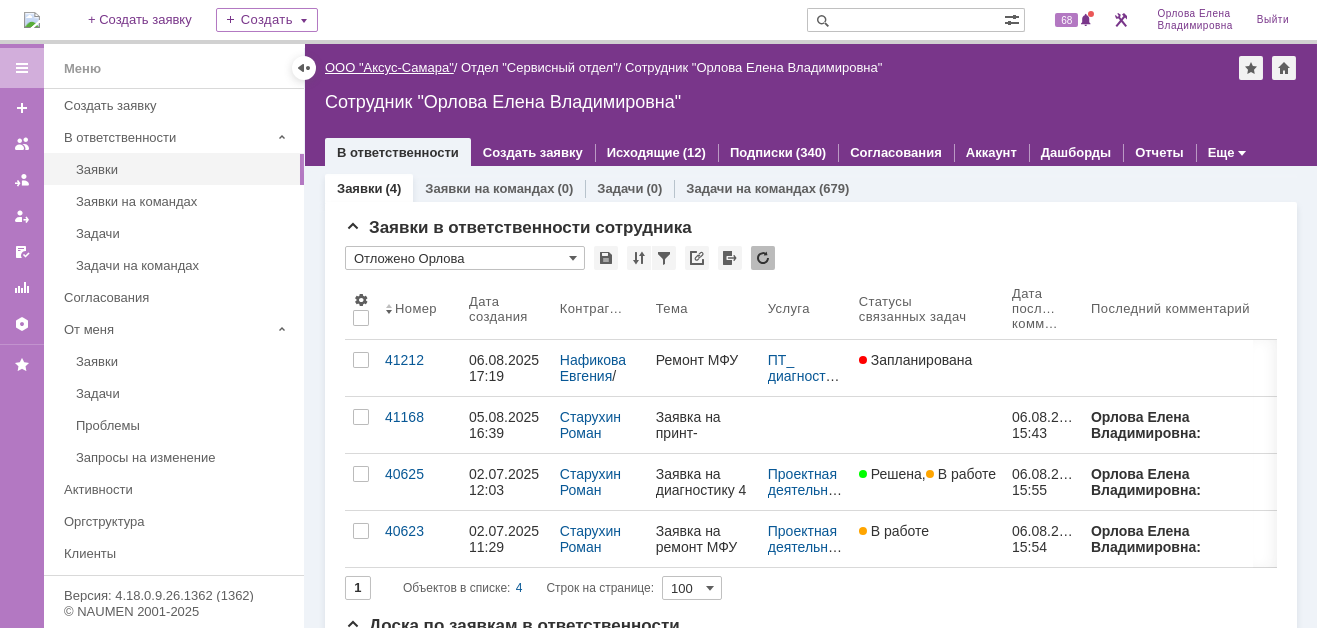 click on "ООО "Аксус-Самара"" at bounding box center (389, 67) 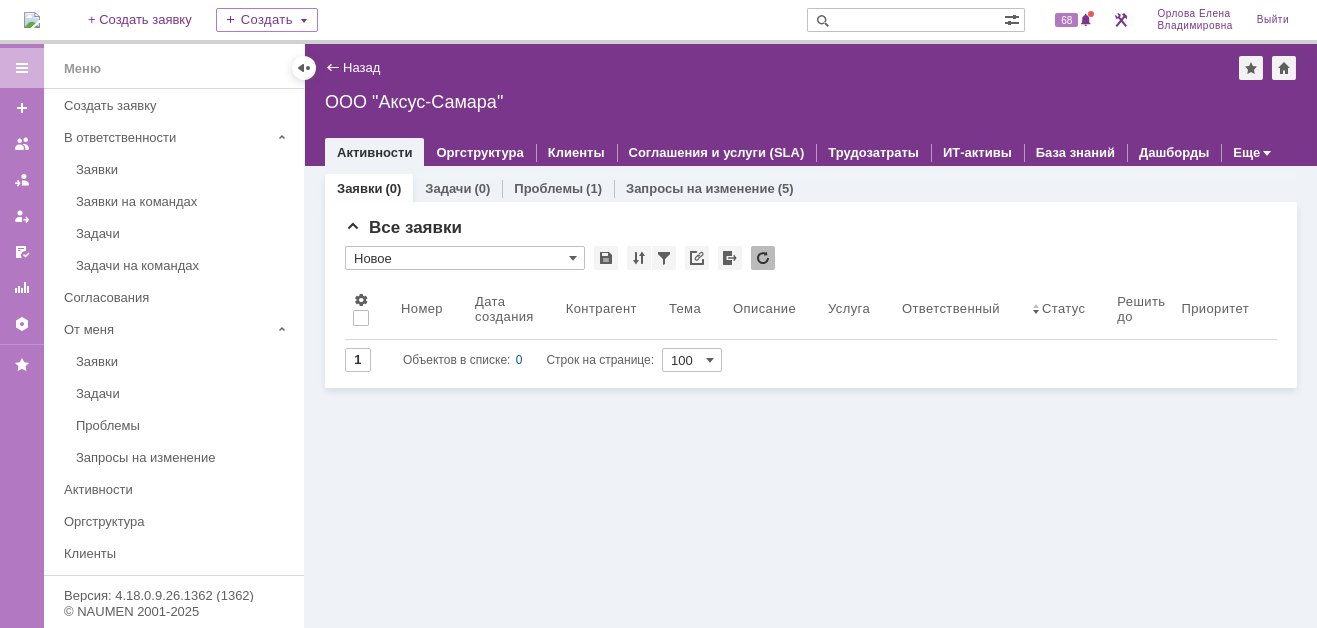 click at bounding box center [32, 20] 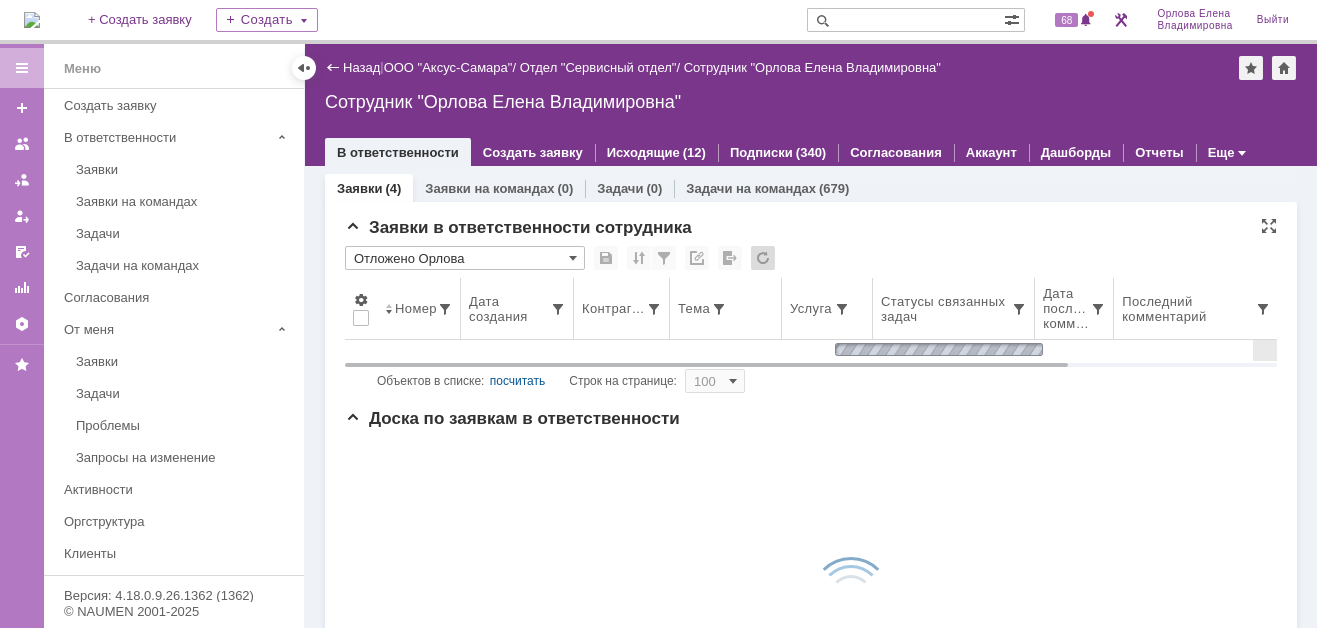 scroll, scrollTop: 0, scrollLeft: 0, axis: both 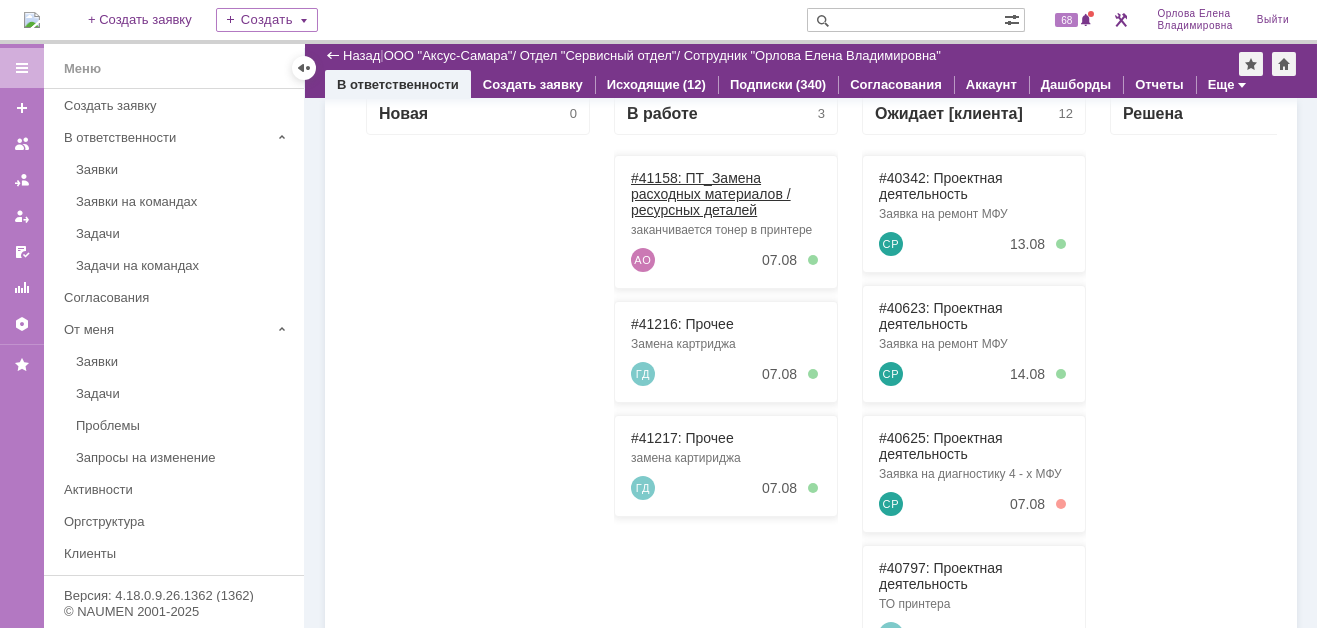 click on "#41158: ПТ_Замена расходных материалов / ресурсных деталей" at bounding box center (711, 194) 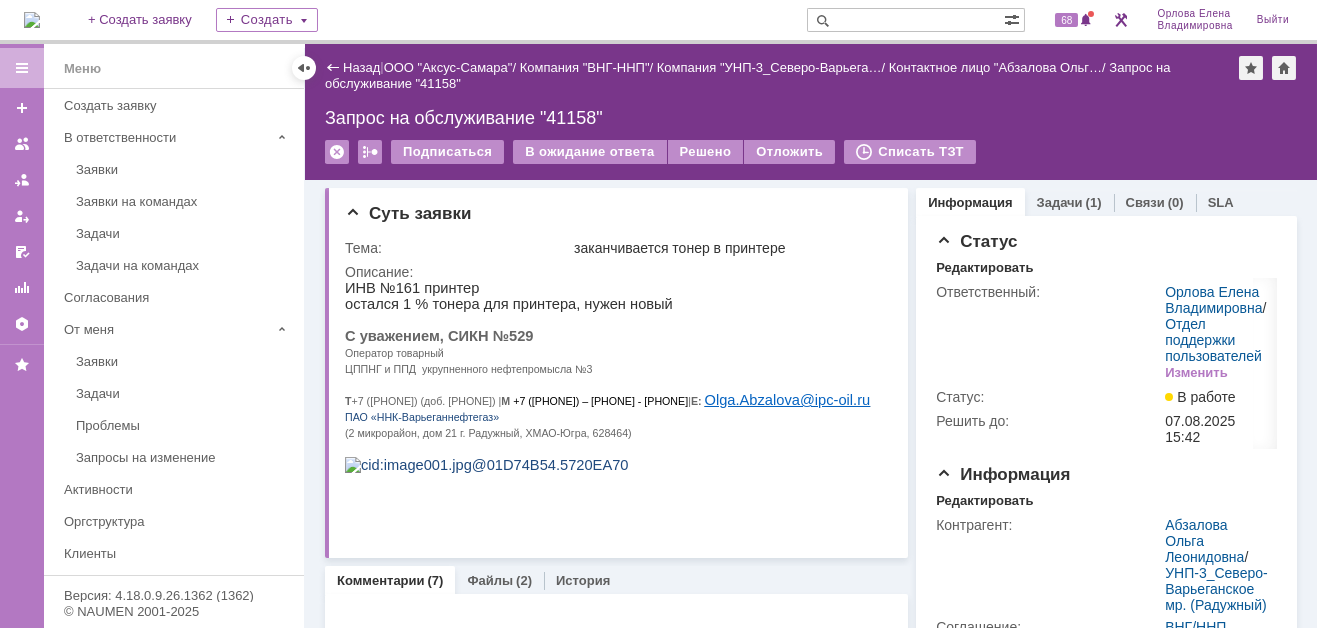 scroll, scrollTop: 0, scrollLeft: 0, axis: both 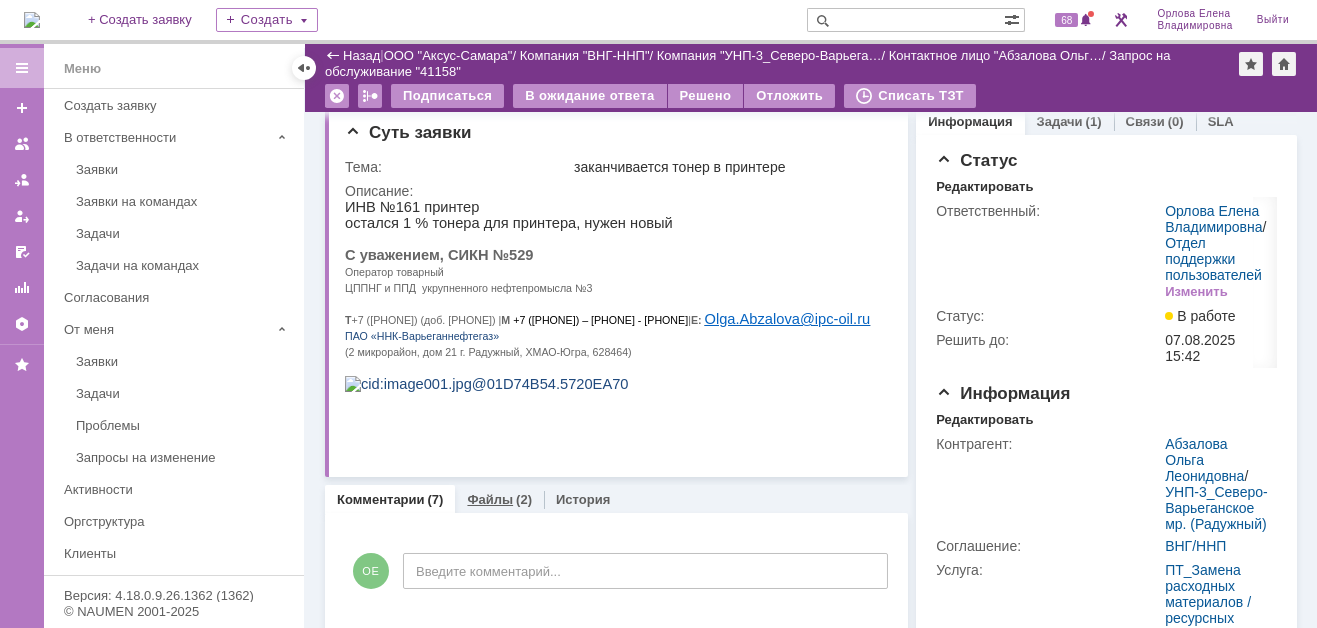 click on "Файлы" at bounding box center [490, 499] 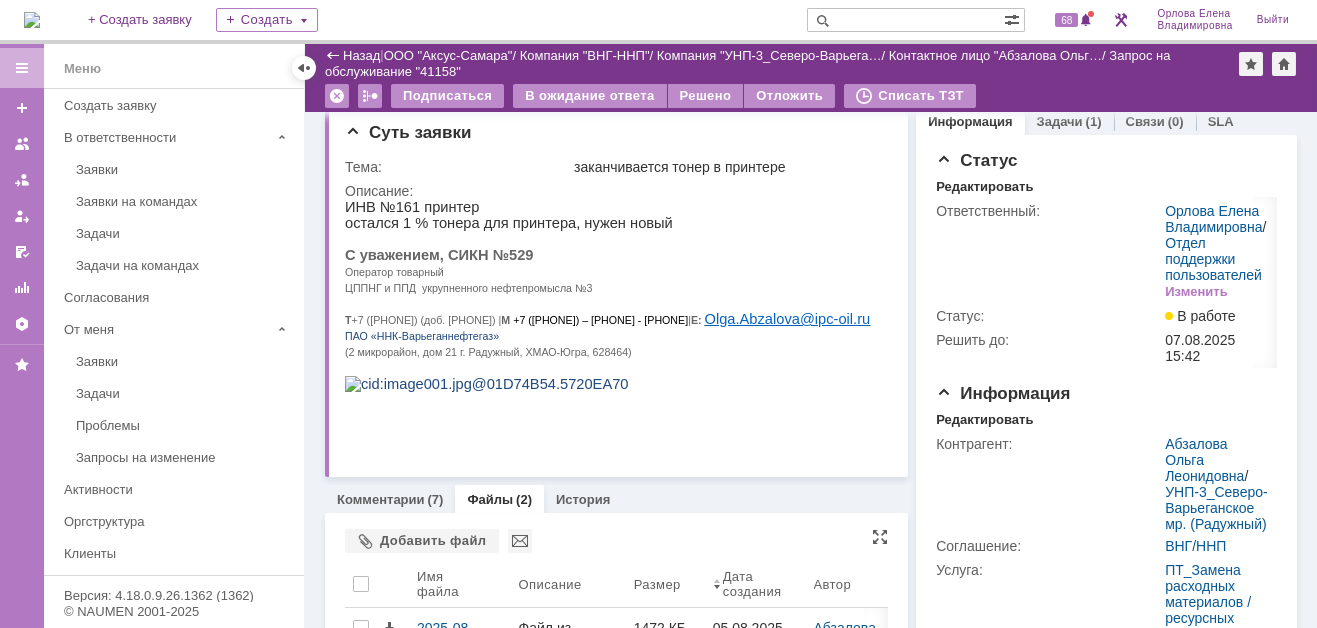 scroll, scrollTop: 413, scrollLeft: 0, axis: vertical 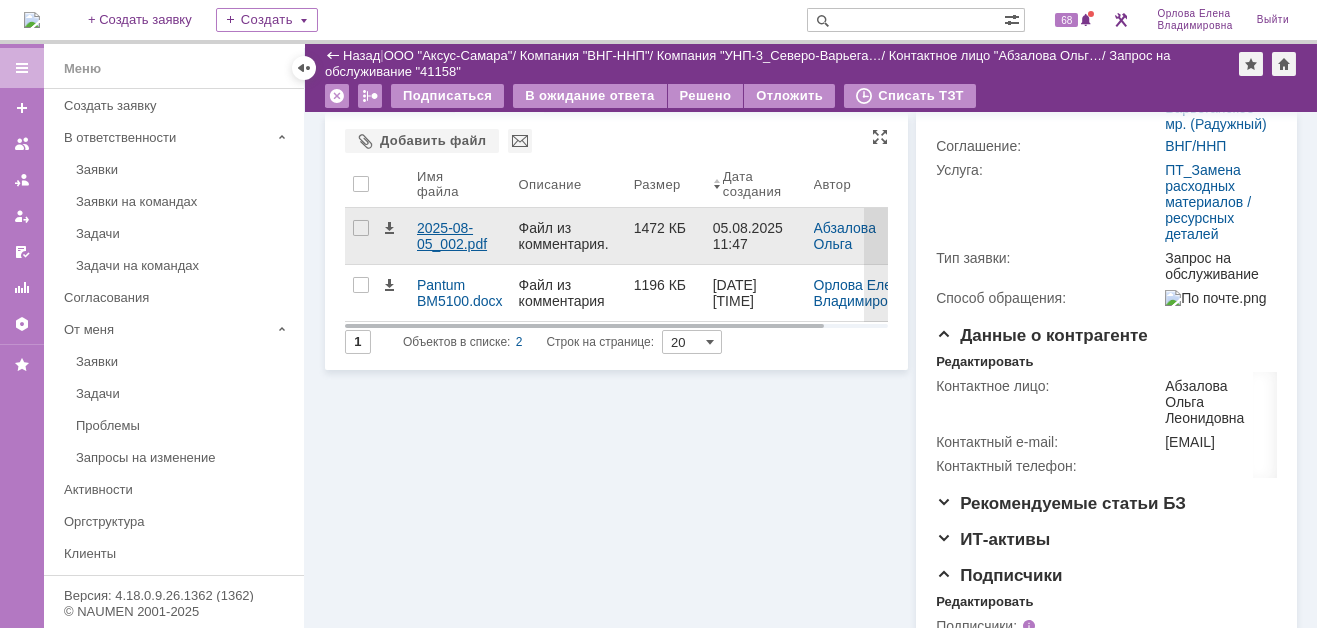 click on "2025-08-05_002.pdf" at bounding box center [460, 236] 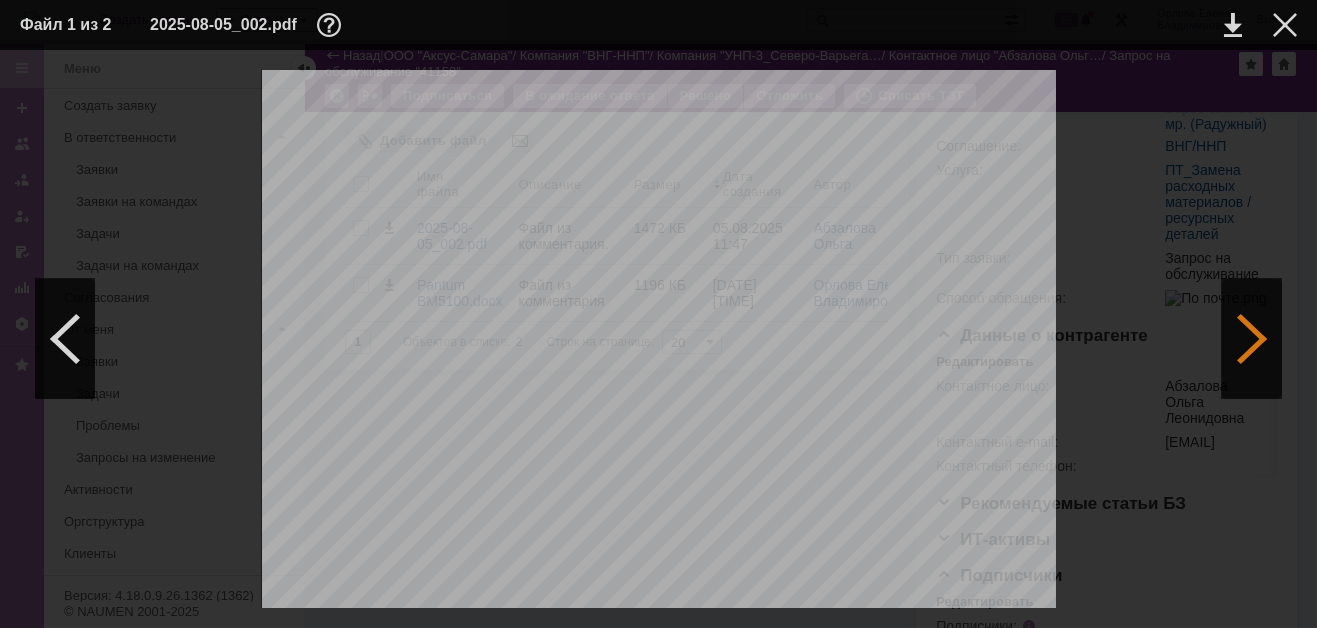 click at bounding box center [1252, 339] 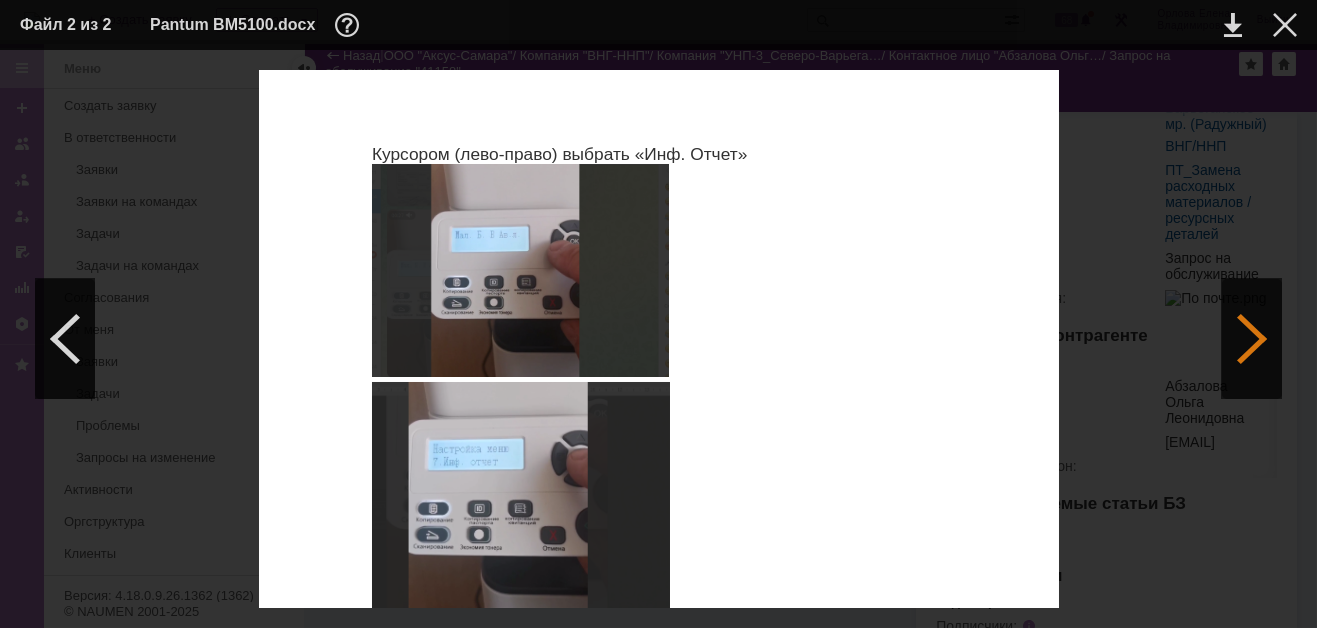 click at bounding box center (1252, 339) 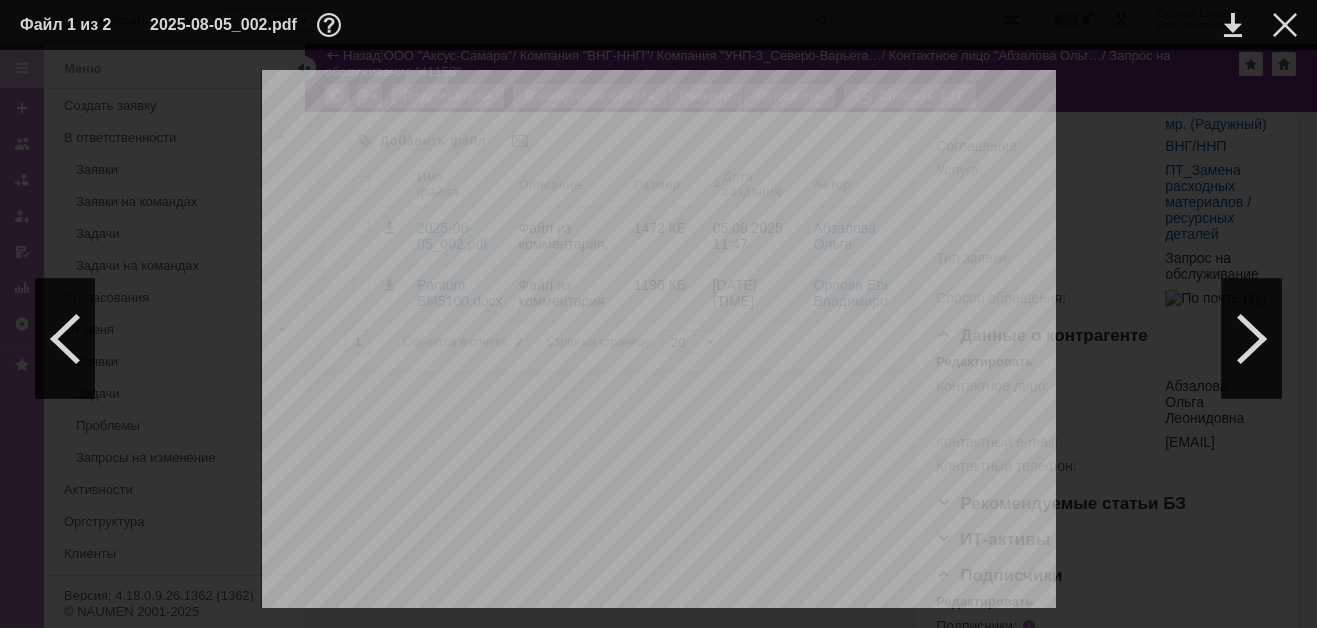 click on "Файл 1 из 2 2025-08-05_002.pdf" at bounding box center [658, 25] 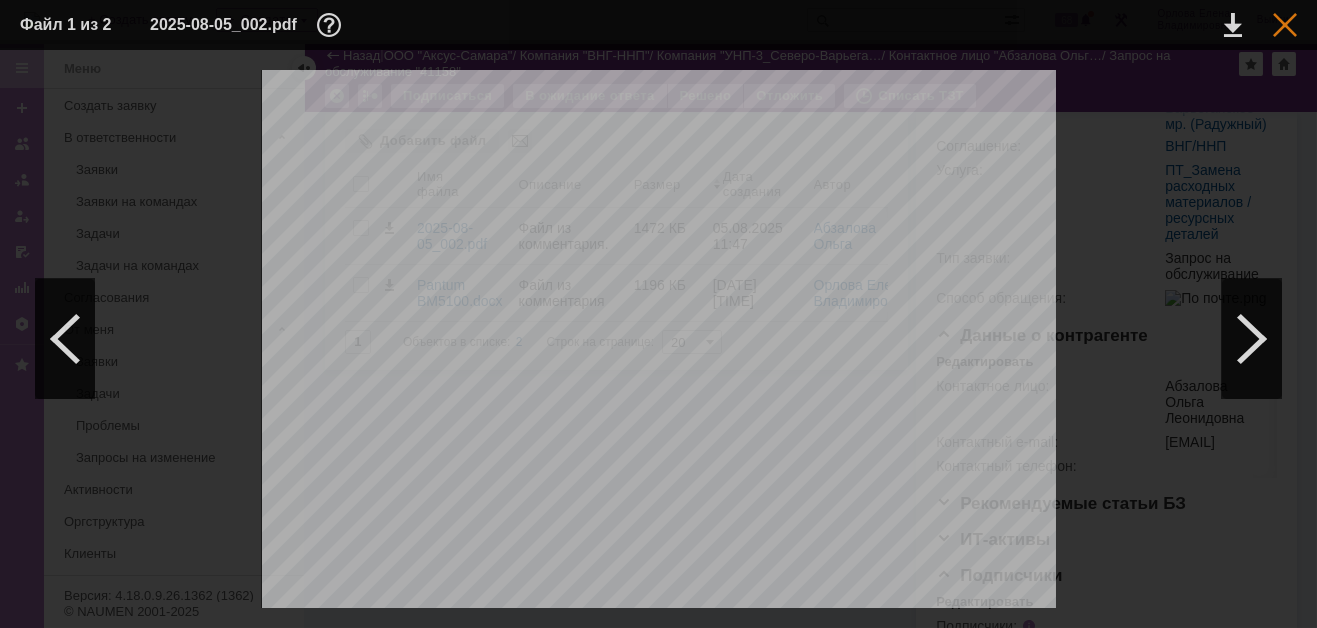 click at bounding box center [1285, 25] 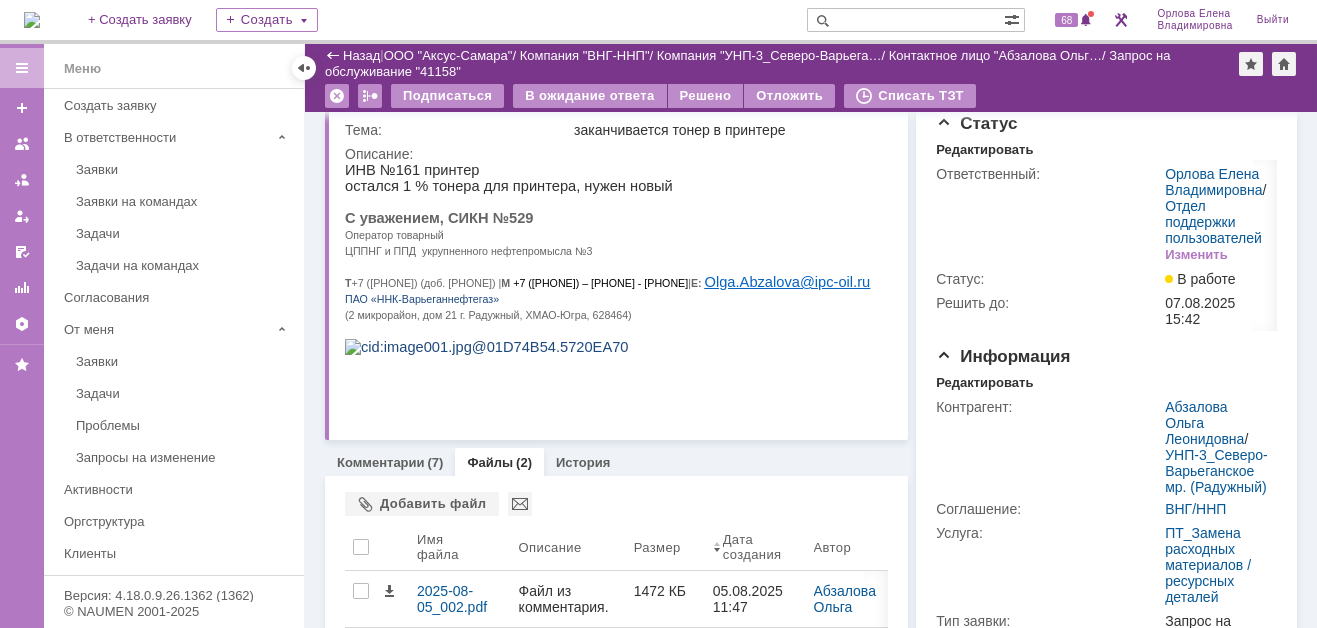 scroll, scrollTop: 0, scrollLeft: 0, axis: both 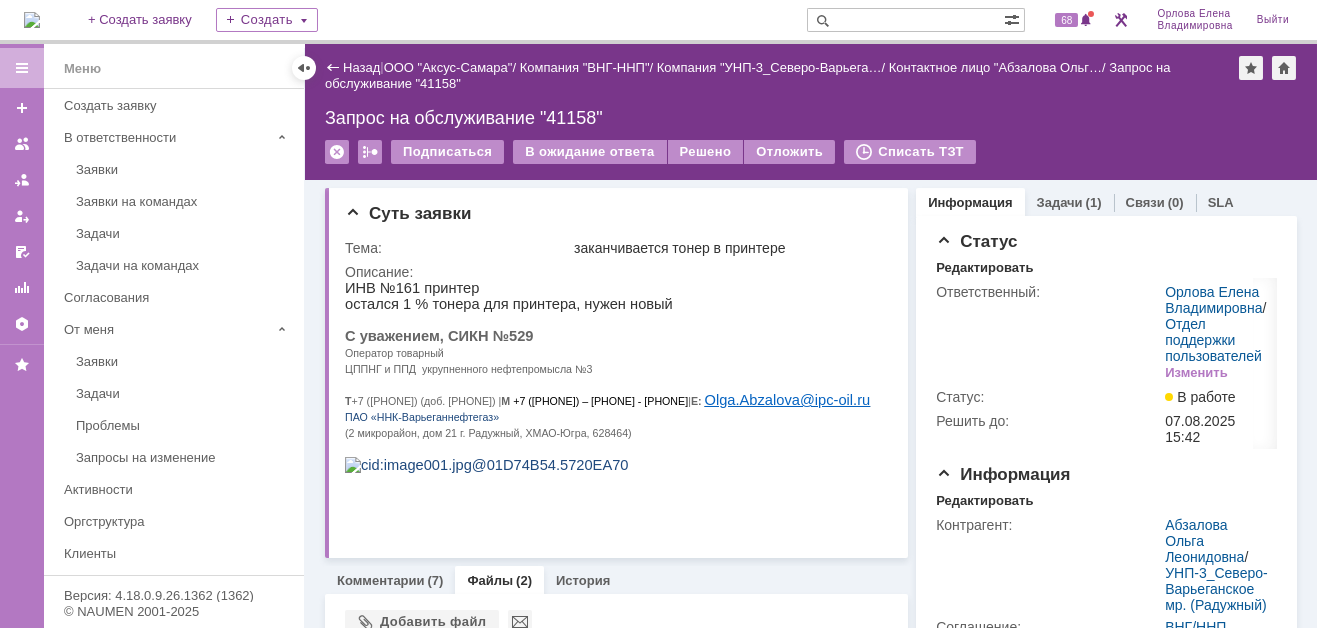 click at bounding box center [32, 20] 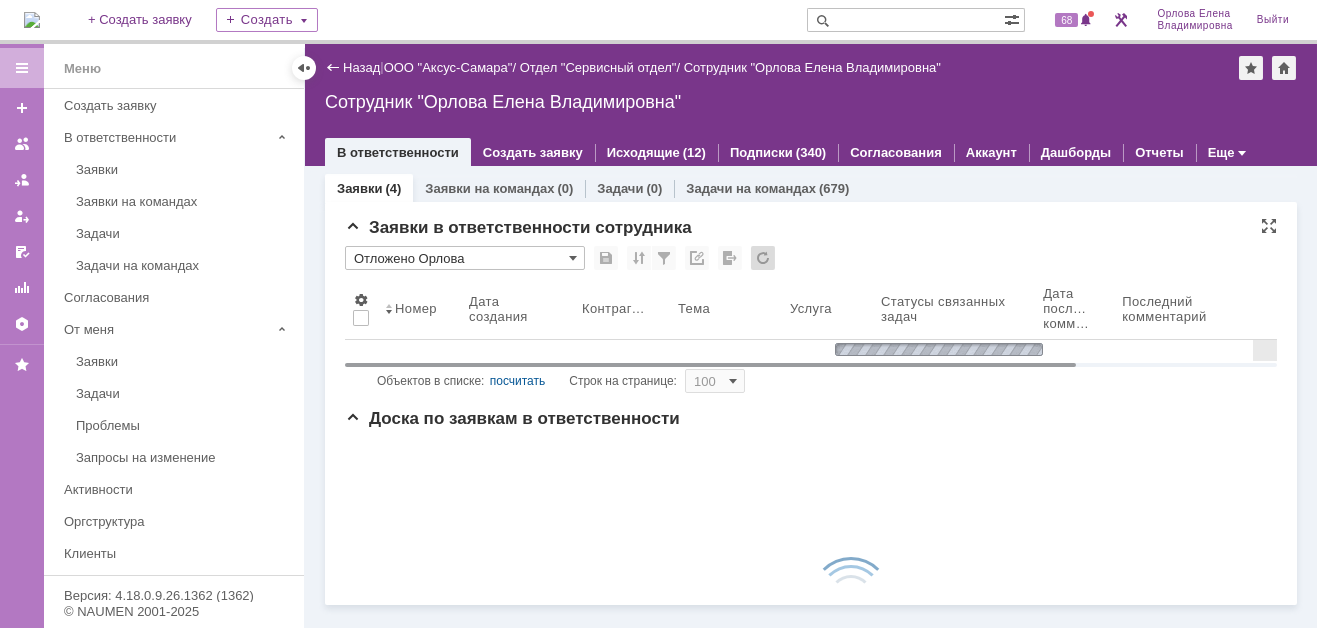 scroll, scrollTop: 0, scrollLeft: 0, axis: both 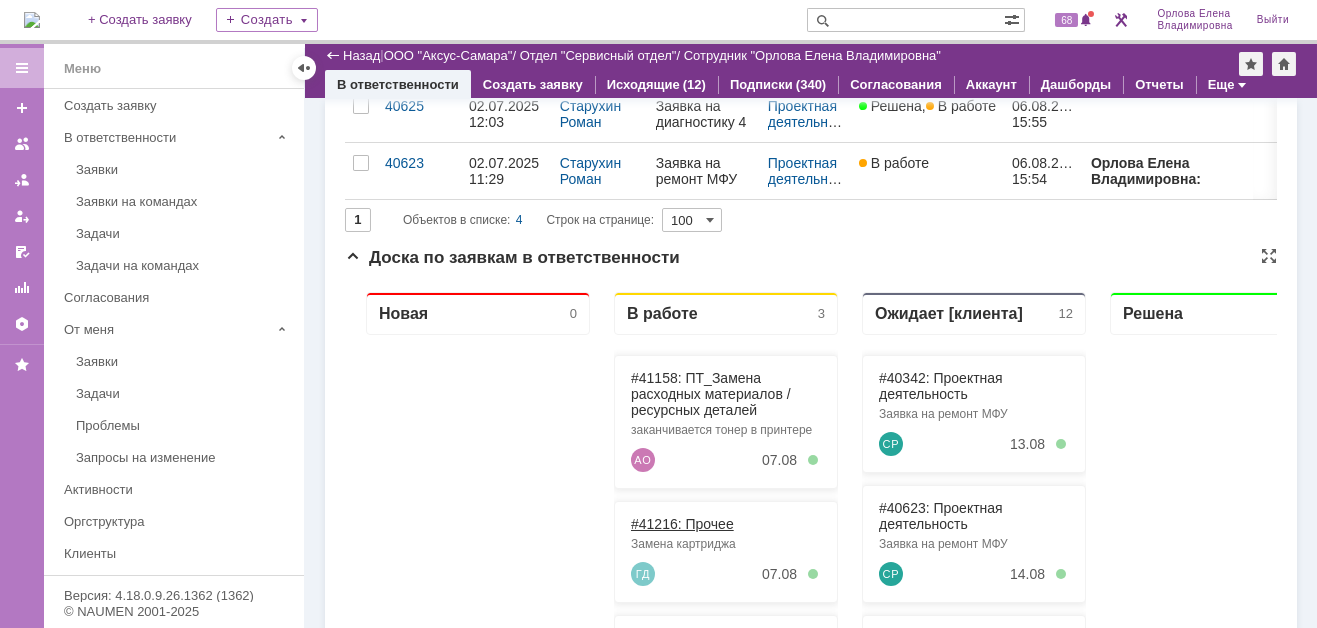 click on "#41216: Прочее" at bounding box center (682, 524) 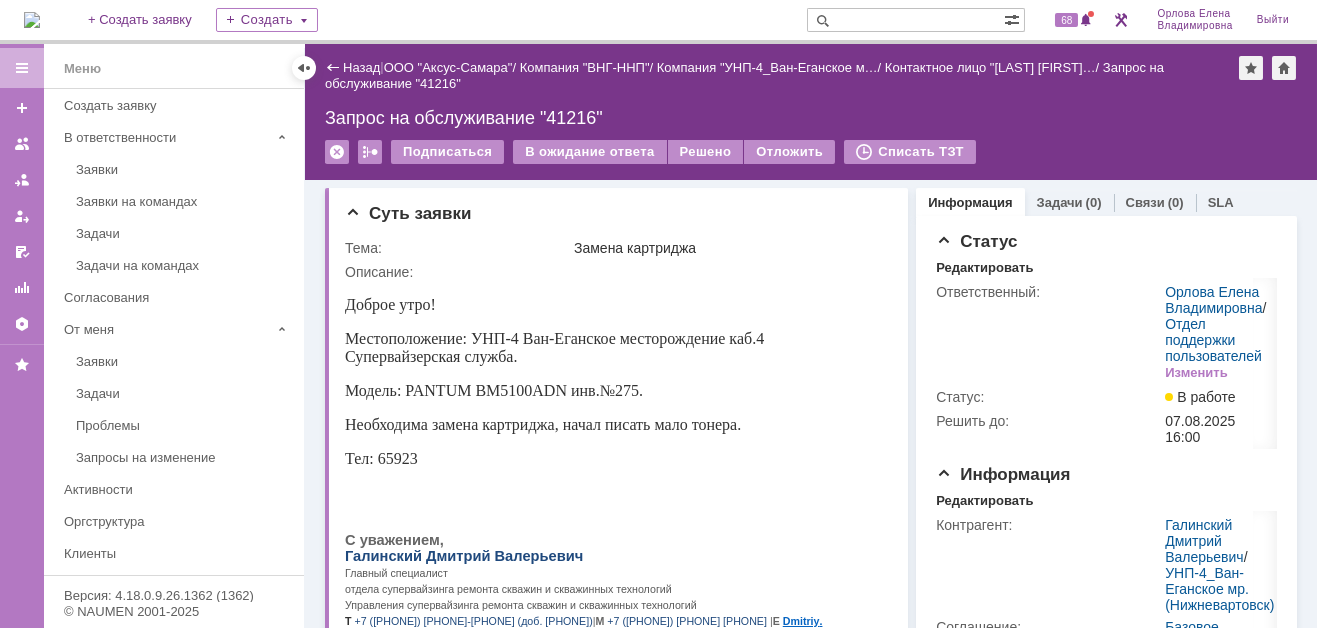 scroll, scrollTop: 0, scrollLeft: 0, axis: both 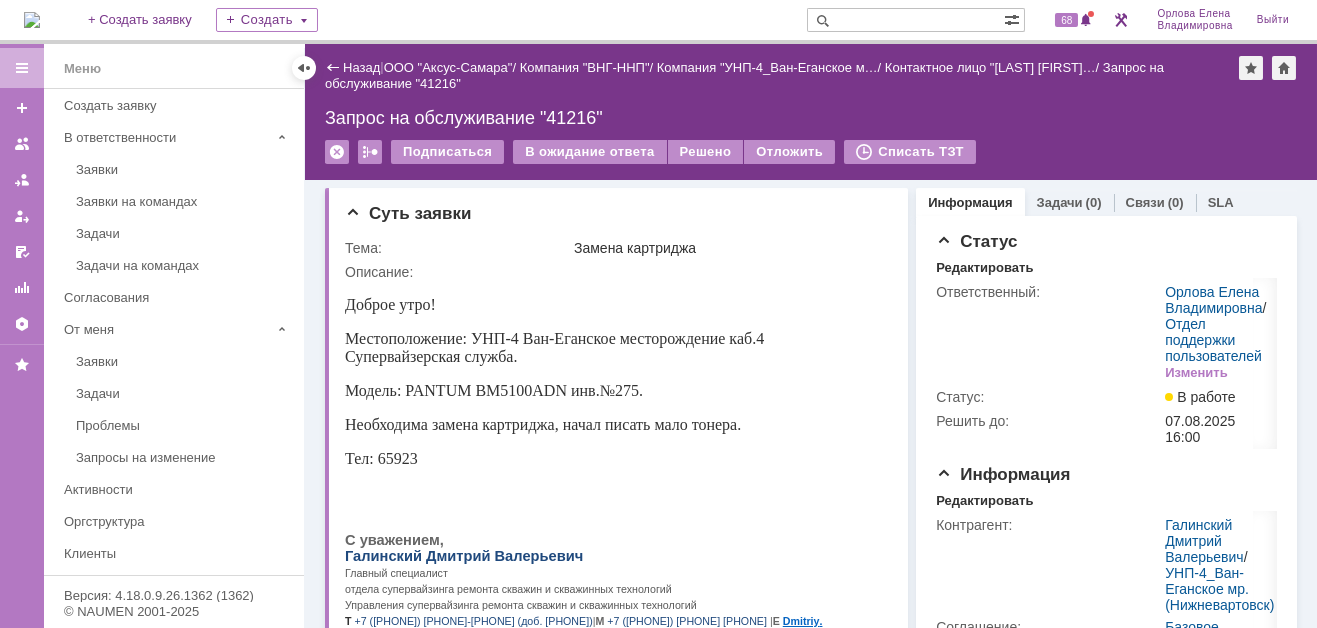 click at bounding box center [32, 20] 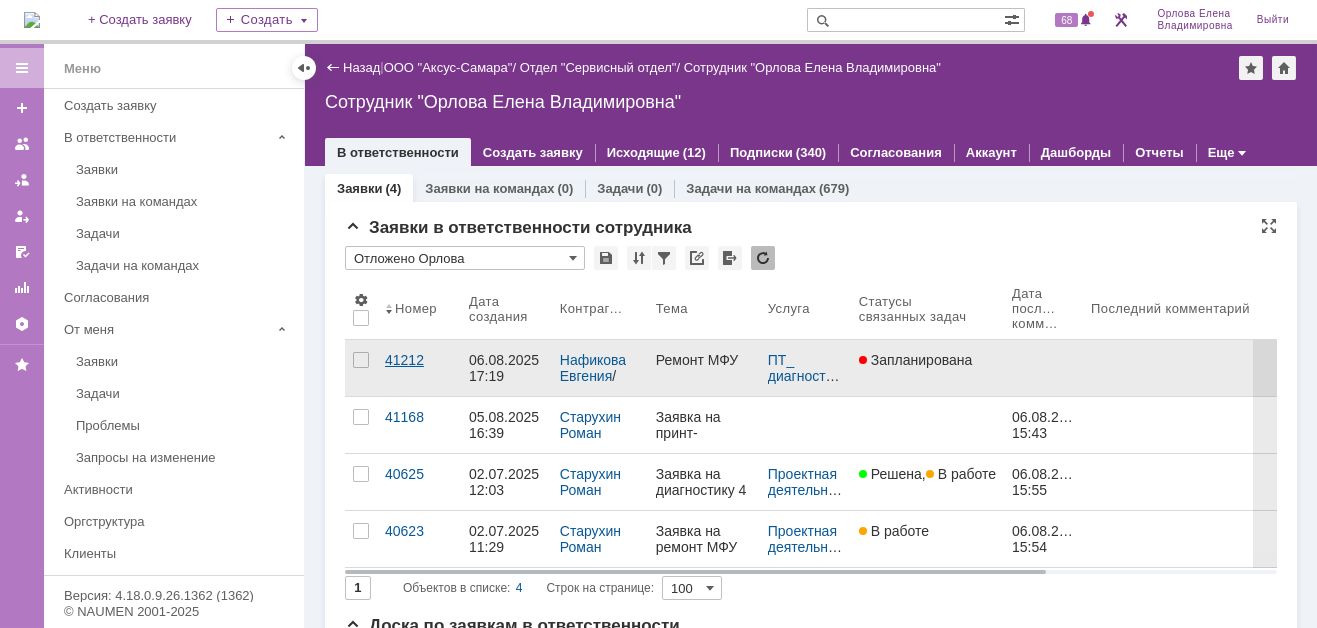 scroll, scrollTop: 0, scrollLeft: 0, axis: both 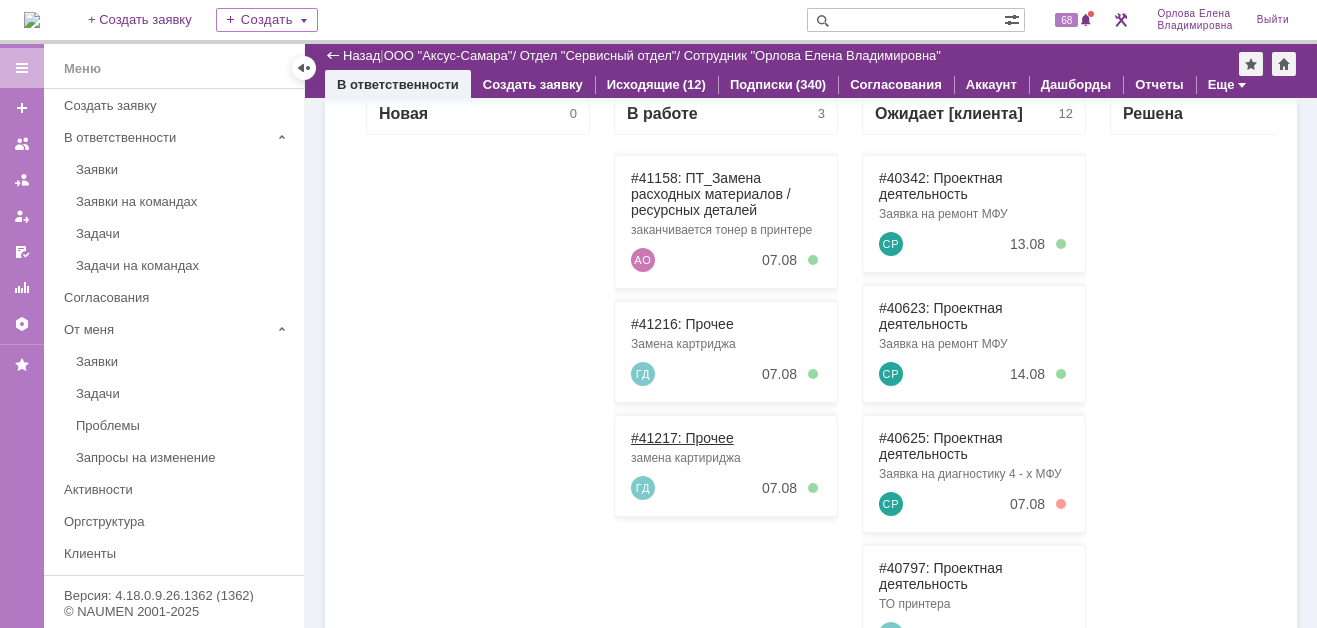 click on "#41217: Прочее" at bounding box center (682, 438) 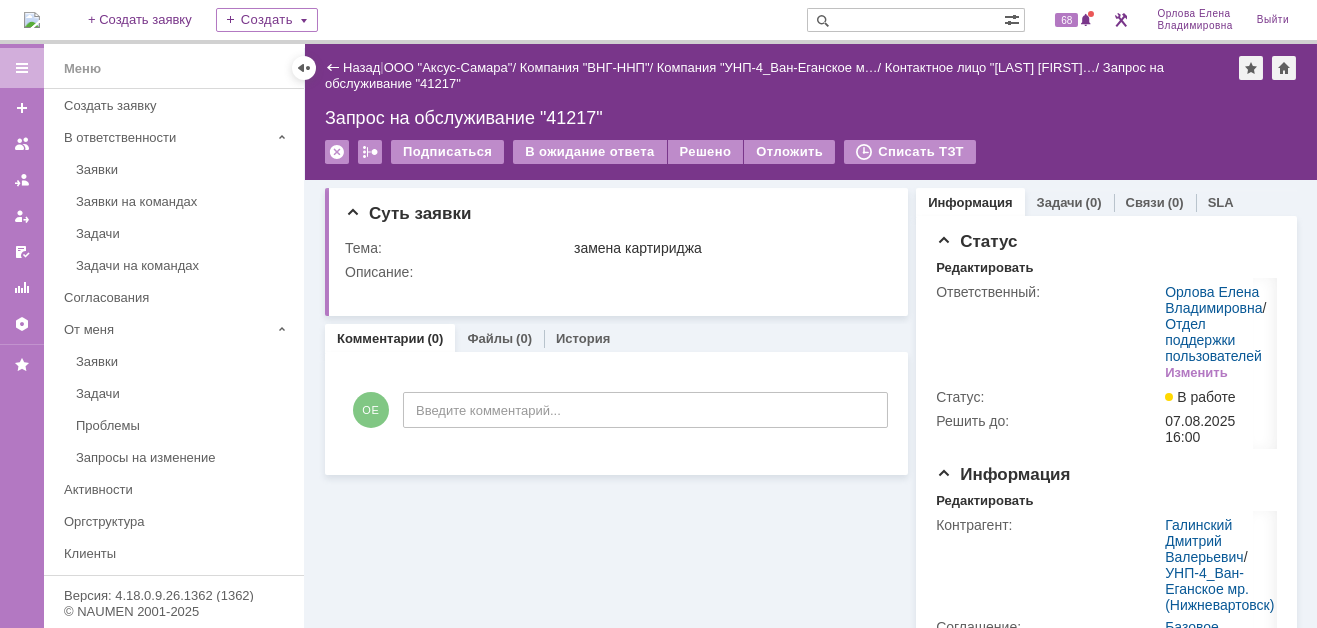 scroll, scrollTop: 0, scrollLeft: 0, axis: both 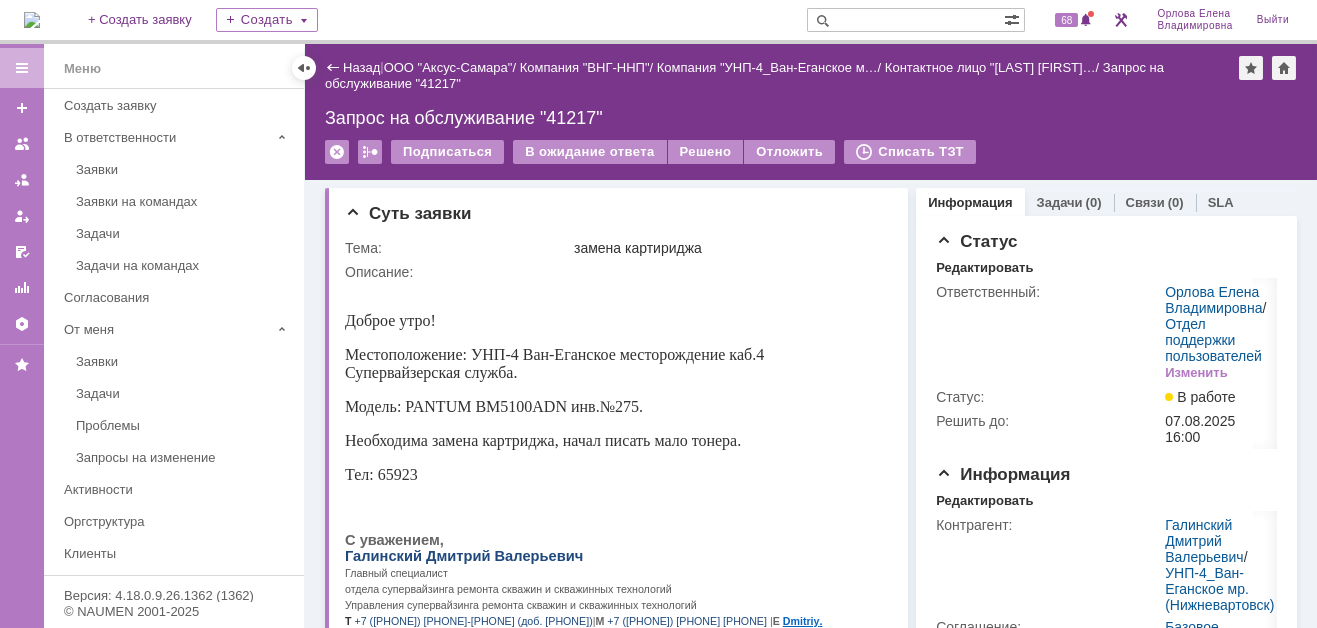 click at bounding box center (32, 20) 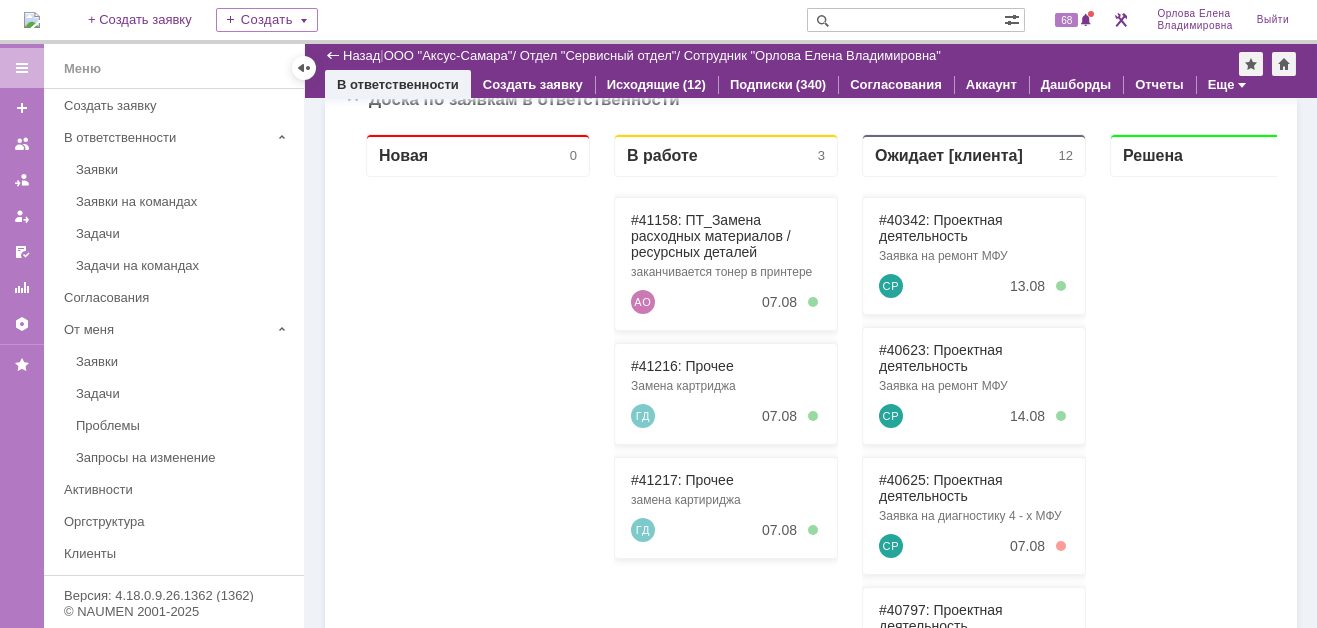 scroll, scrollTop: 0, scrollLeft: 0, axis: both 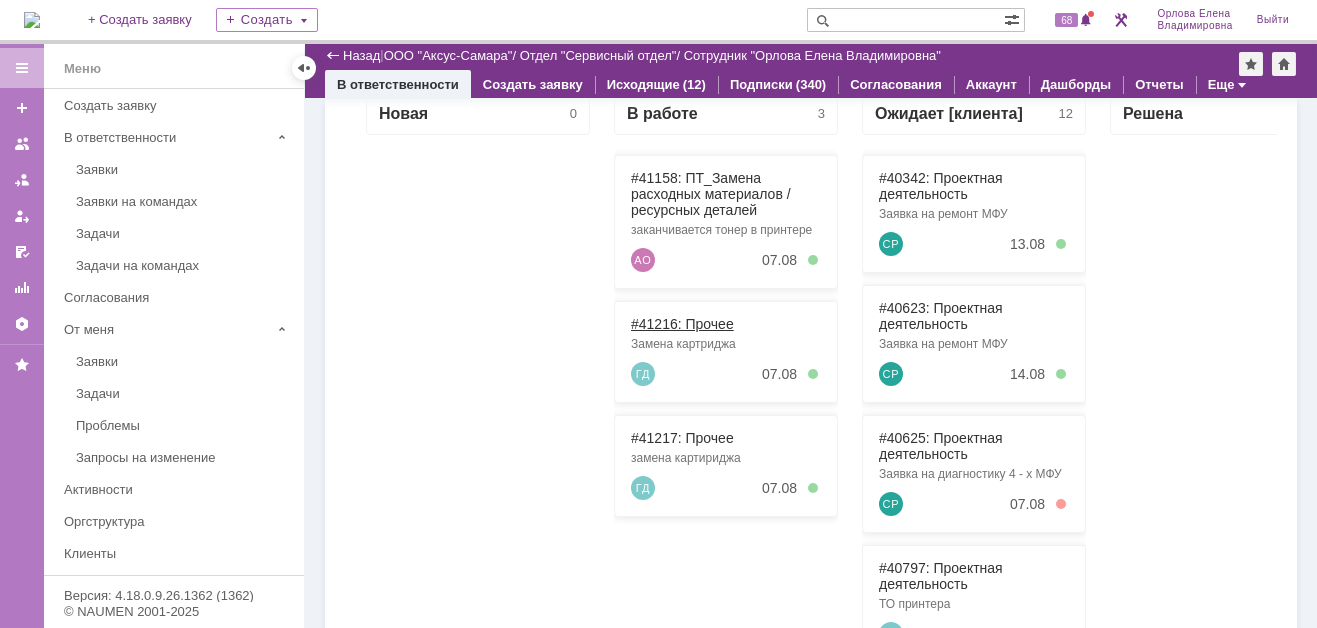 click on "#41216: Прочее" at bounding box center [682, 324] 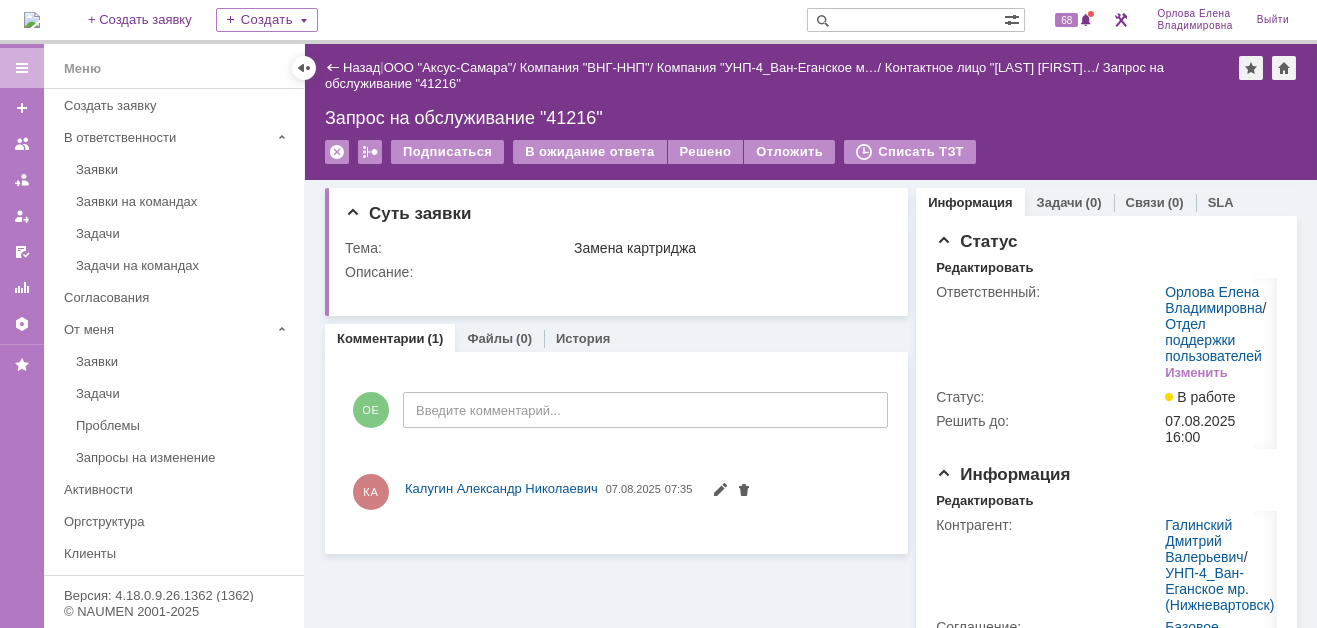 scroll, scrollTop: 0, scrollLeft: 0, axis: both 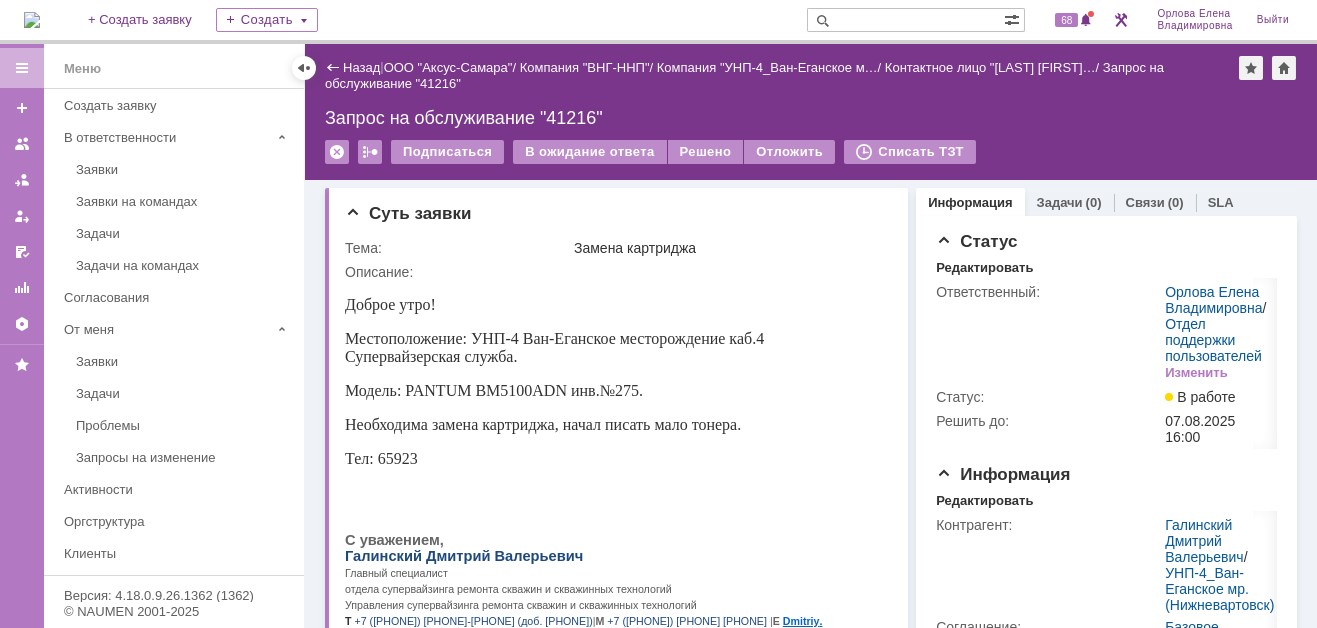 click at bounding box center [32, 20] 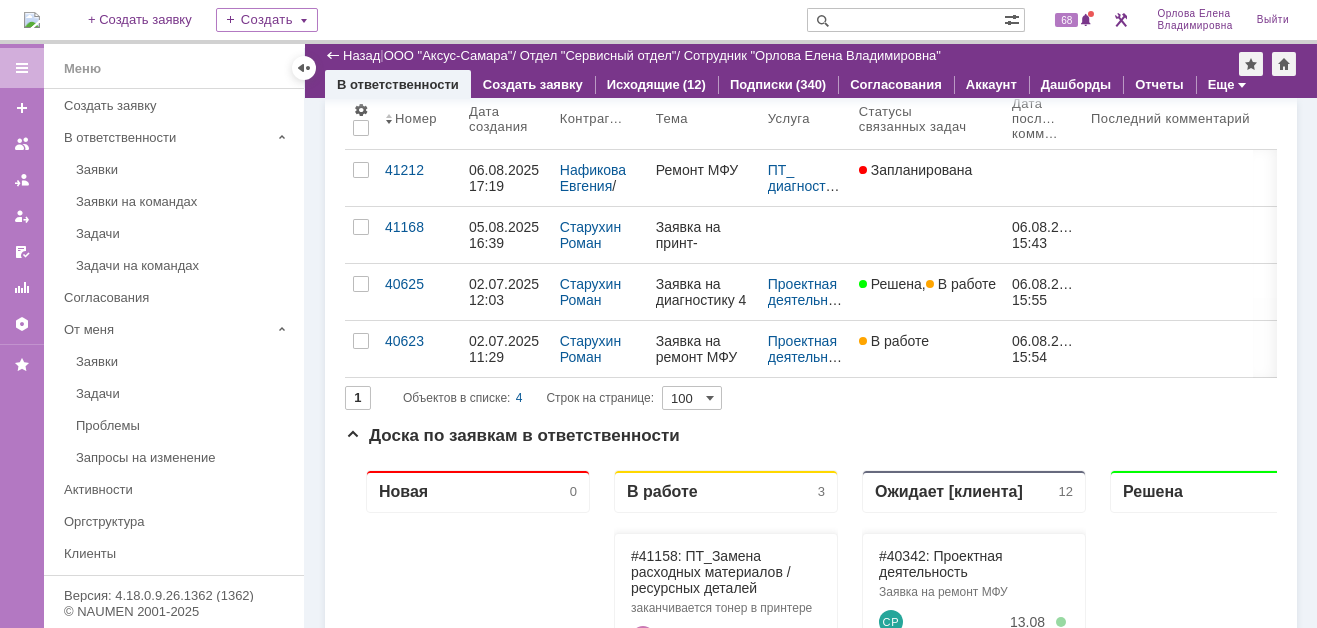 scroll, scrollTop: 0, scrollLeft: 0, axis: both 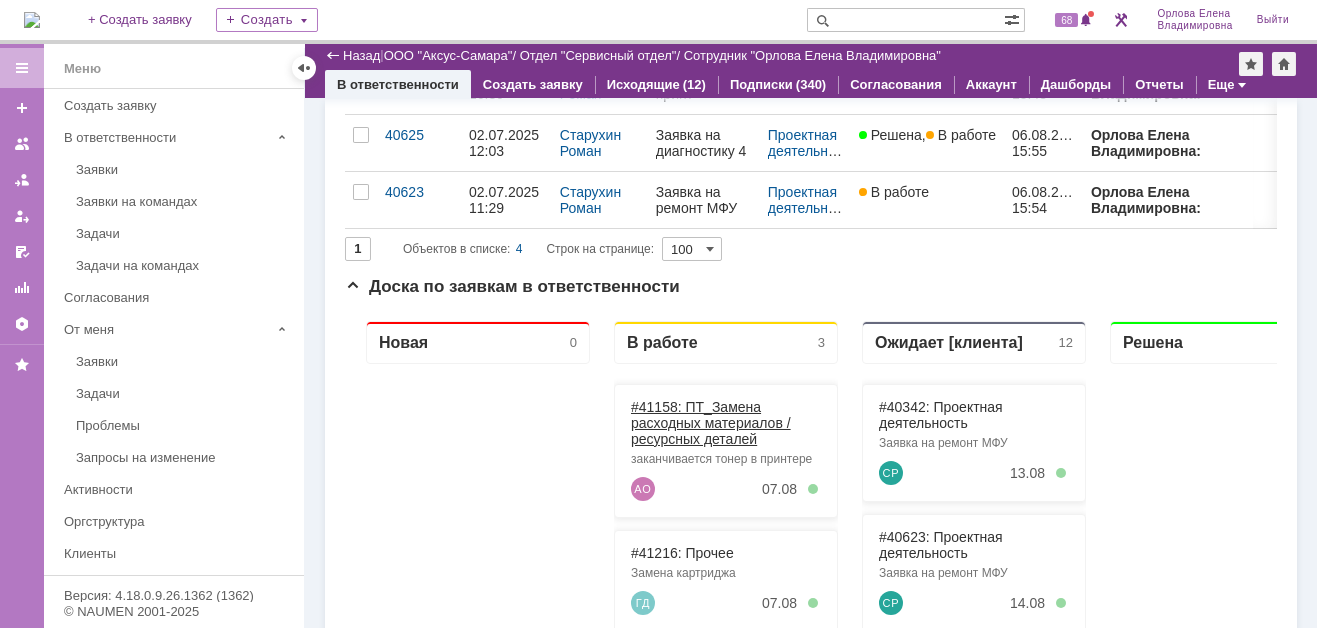 click on "#41158: ПТ_Замена расходных материалов / ресурсных деталей" at bounding box center (711, 423) 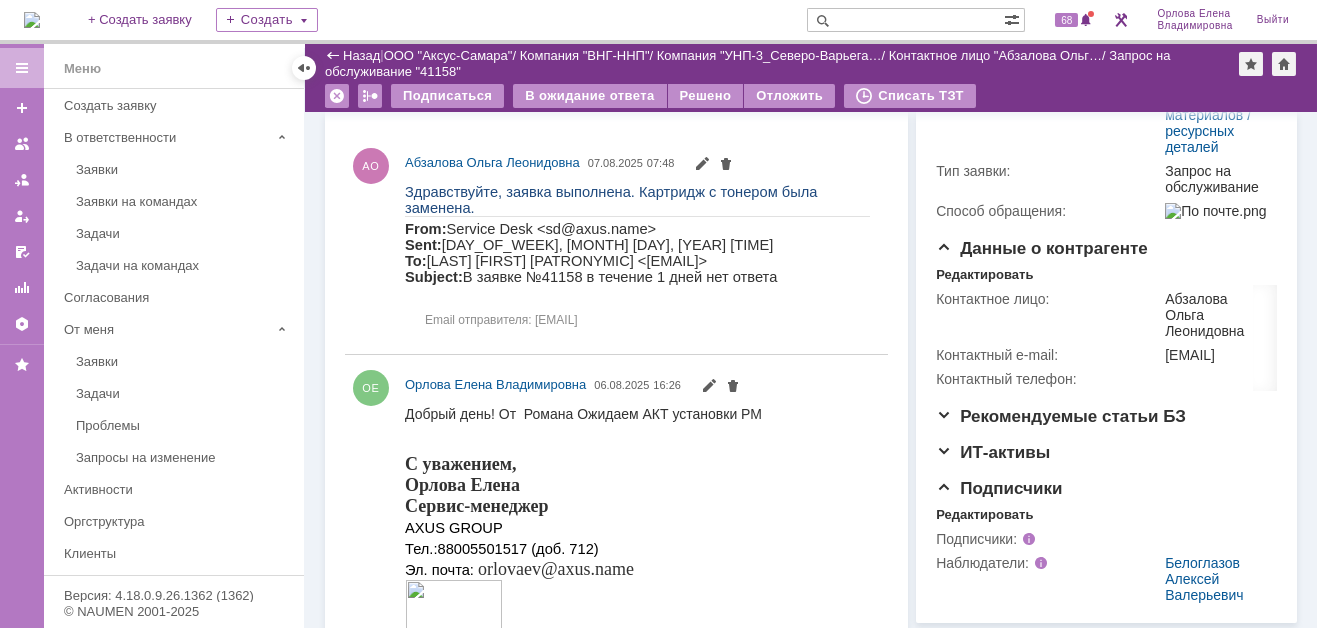 scroll, scrollTop: 400, scrollLeft: 0, axis: vertical 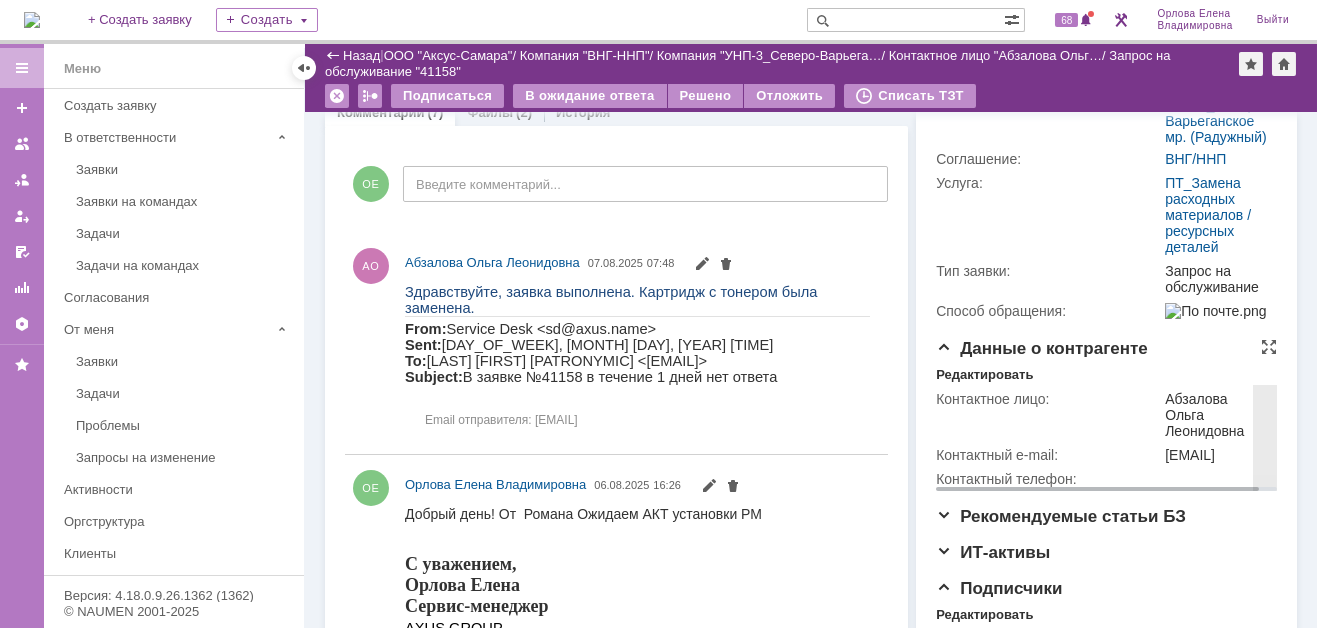drag, startPoint x: 1157, startPoint y: 468, endPoint x: 1186, endPoint y: 484, distance: 33.12099 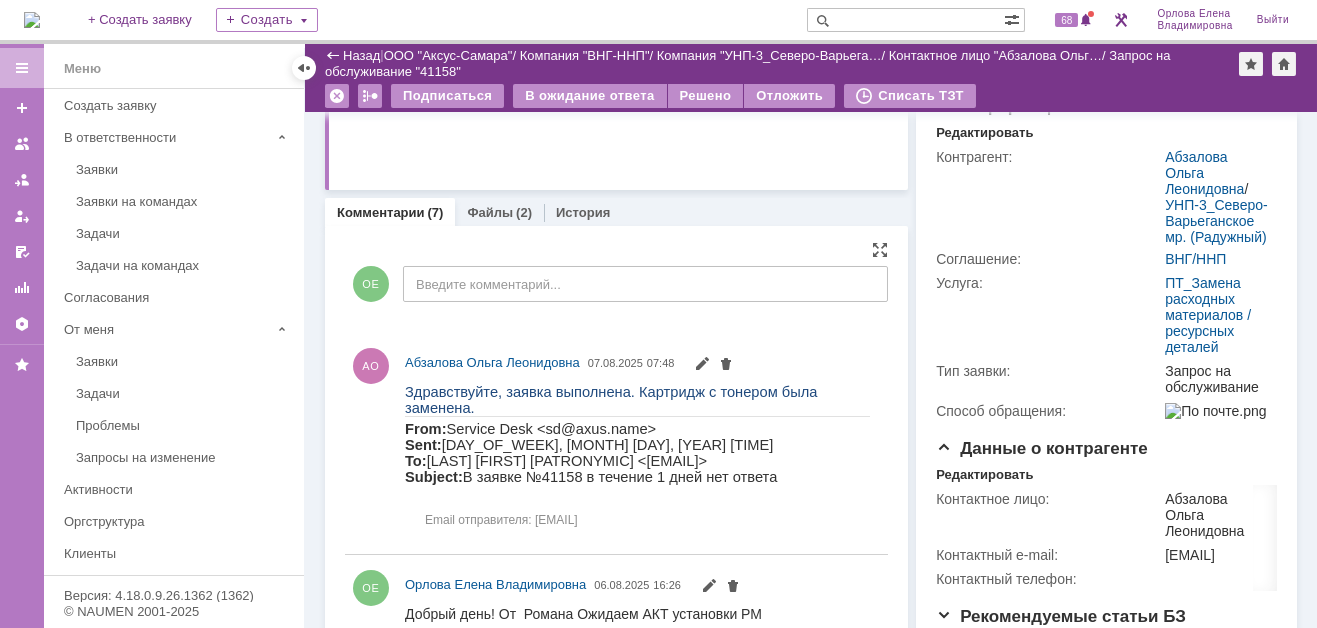 scroll, scrollTop: 0, scrollLeft: 0, axis: both 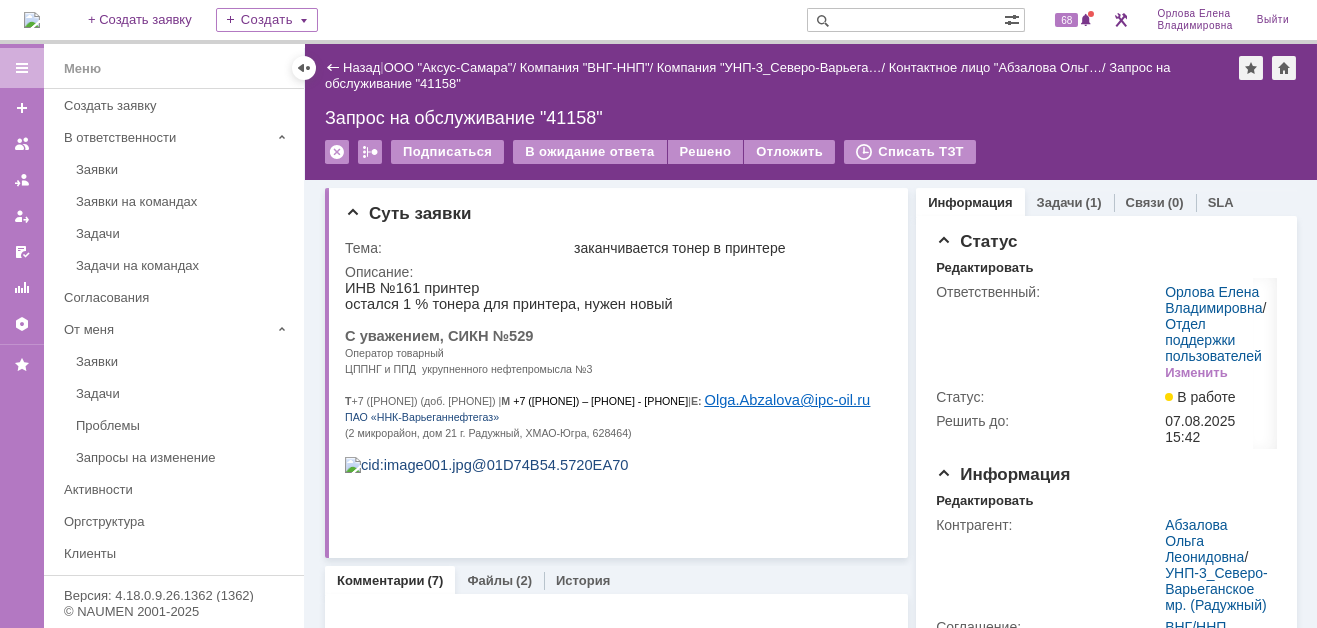 click at bounding box center (905, 20) 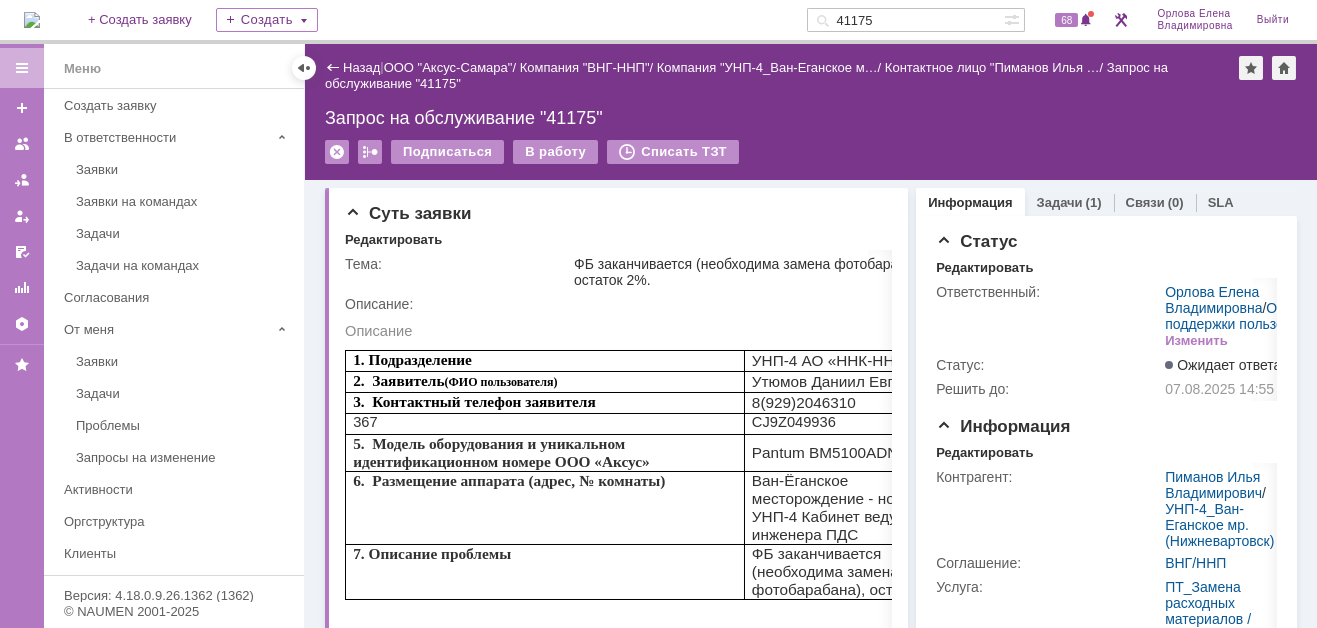 scroll, scrollTop: 0, scrollLeft: 0, axis: both 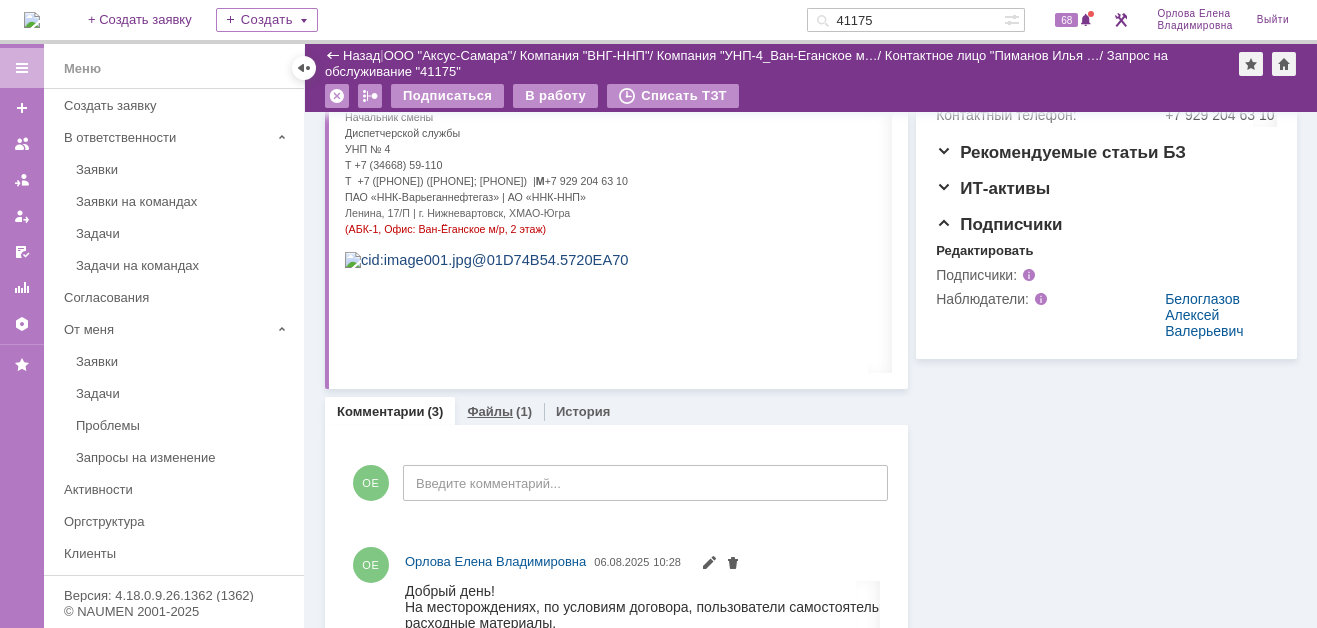 click on "Файлы" at bounding box center (490, 411) 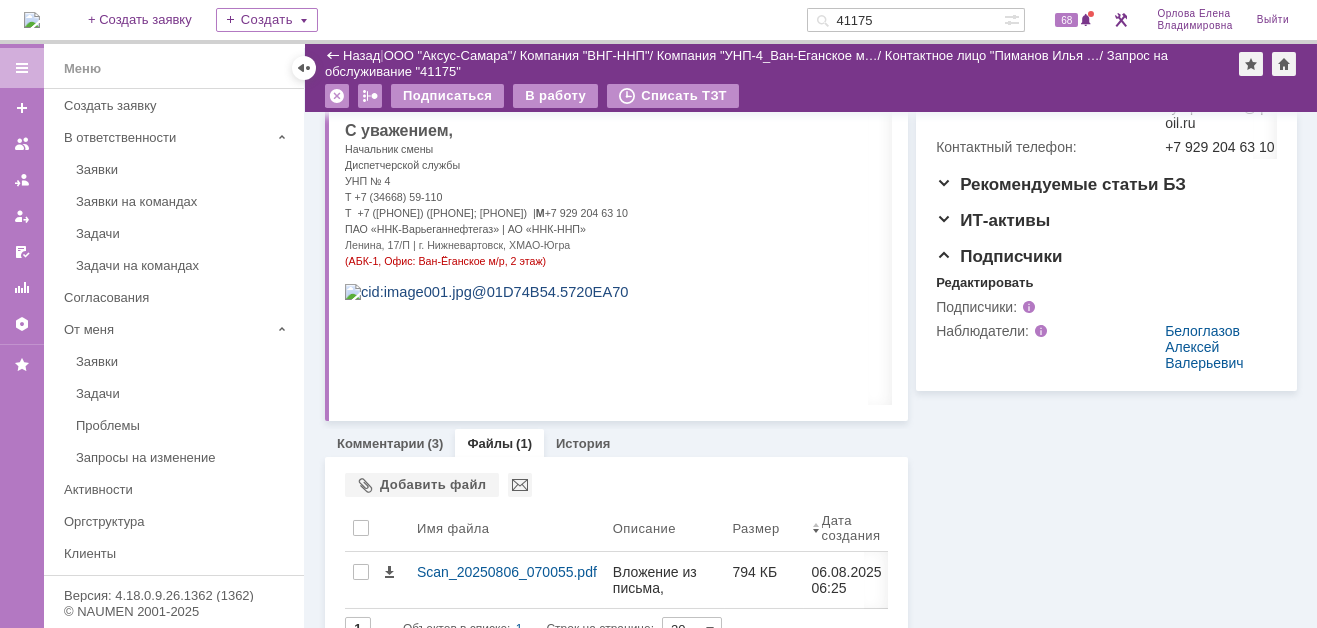 scroll, scrollTop: 700, scrollLeft: 0, axis: vertical 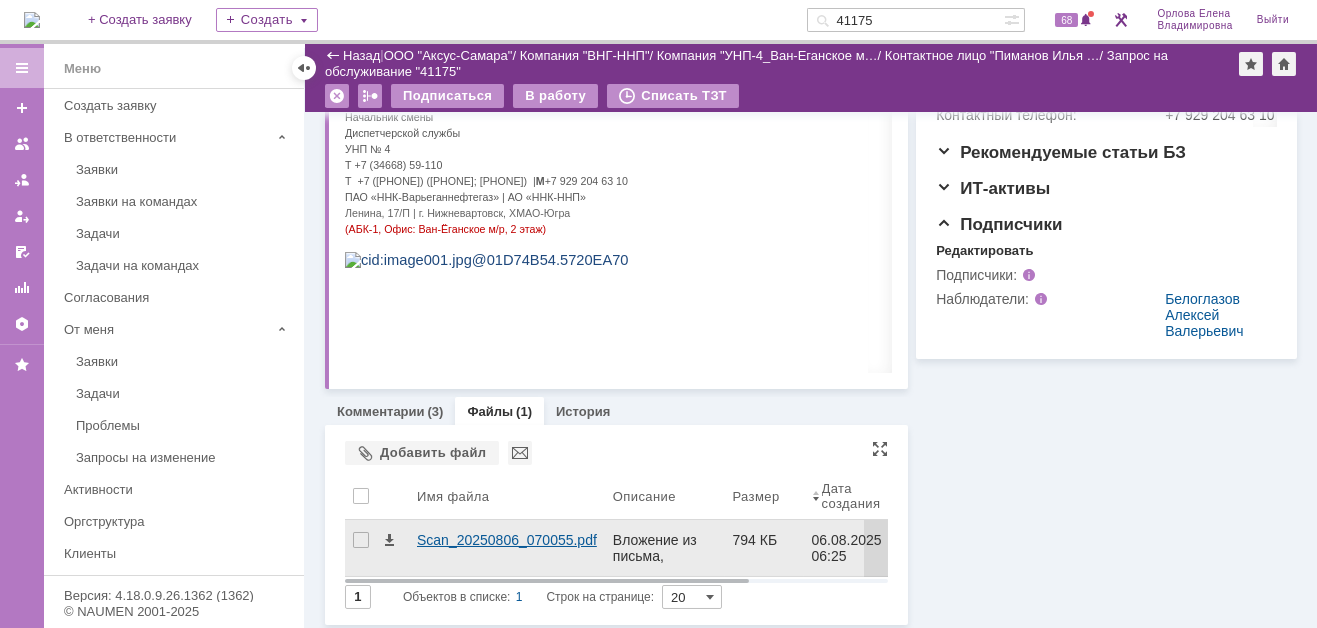 click on "Scan_20250806_070055.pdf" at bounding box center (507, 540) 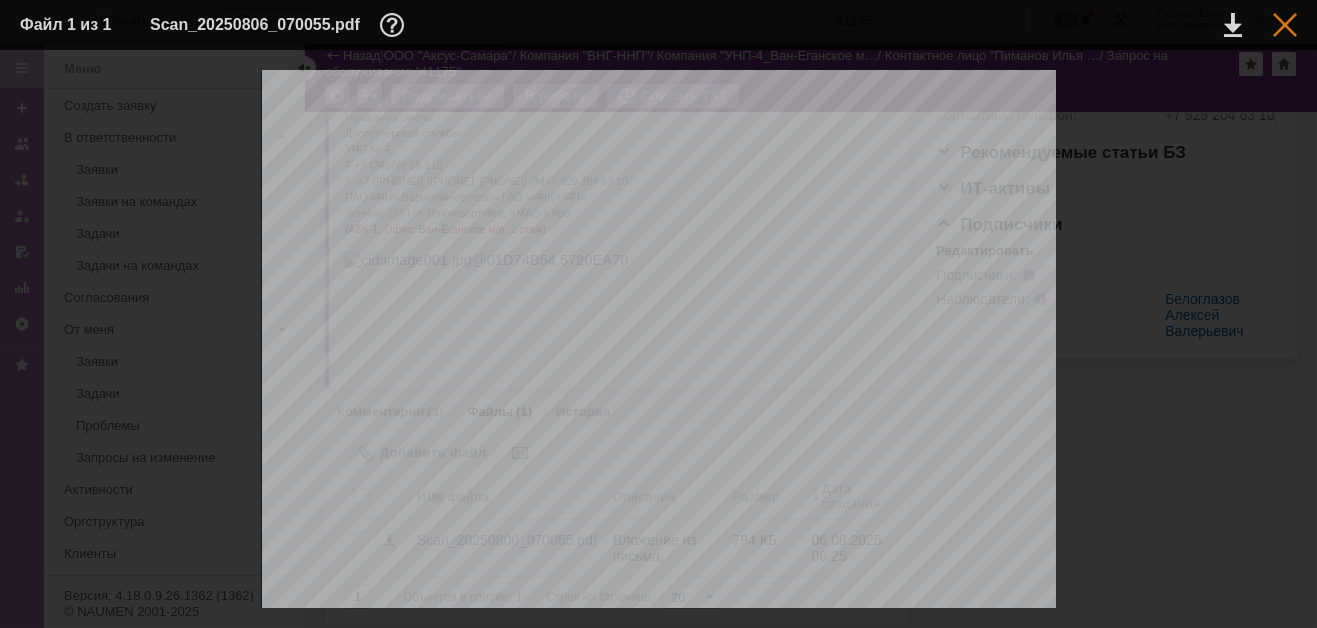 click at bounding box center (1285, 25) 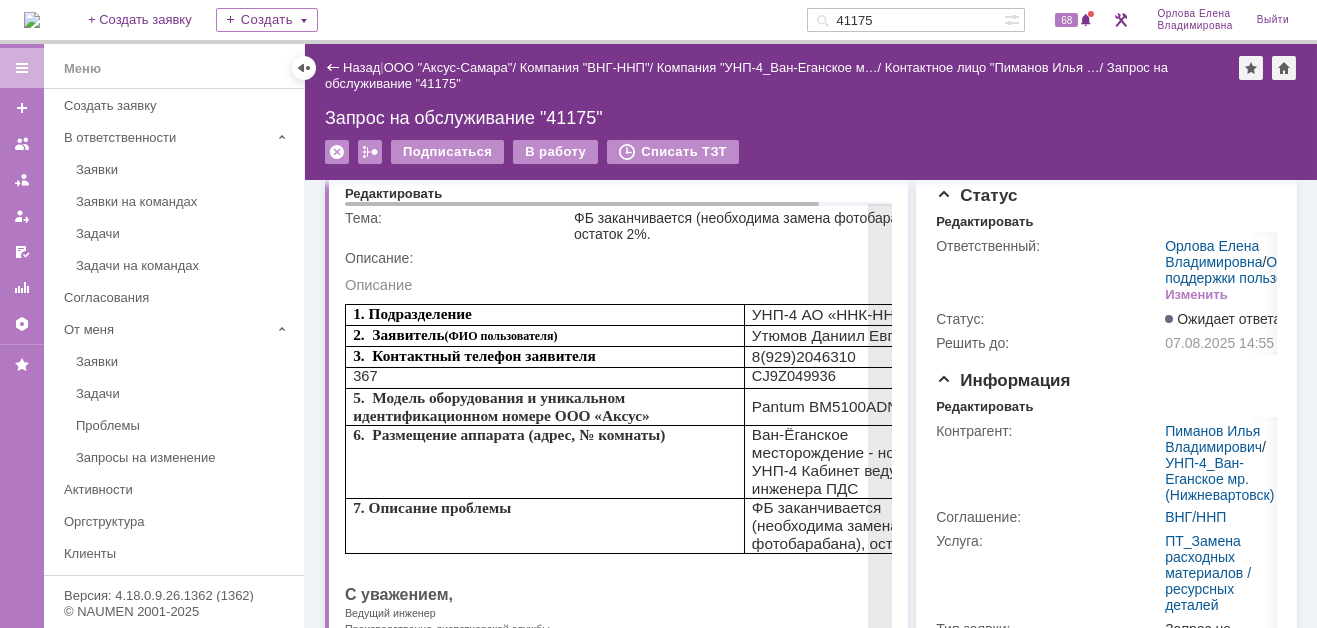 scroll, scrollTop: 0, scrollLeft: 0, axis: both 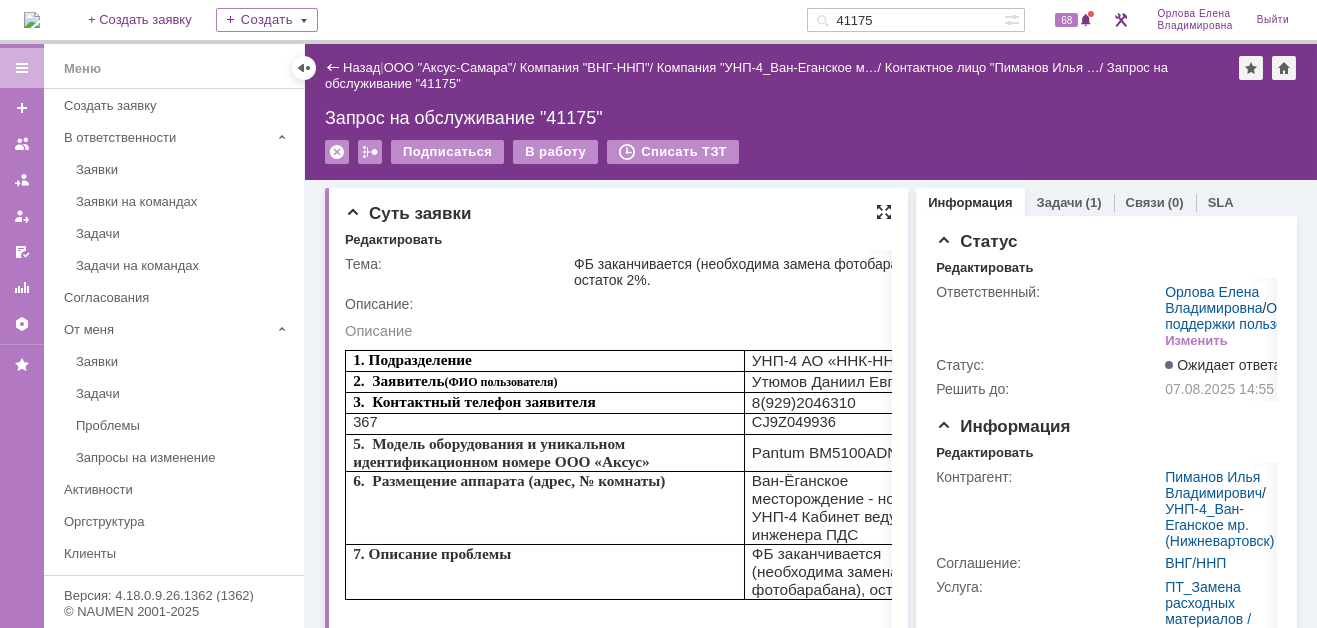 click at bounding box center (884, 212) 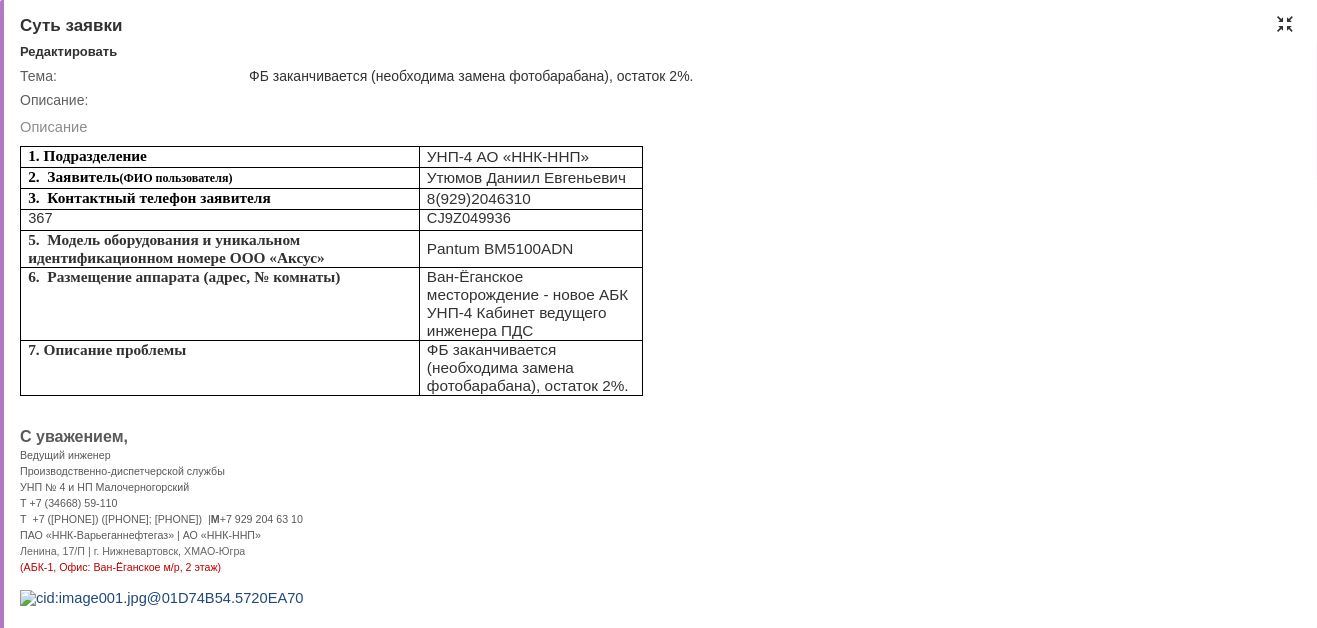 click at bounding box center [1285, 24] 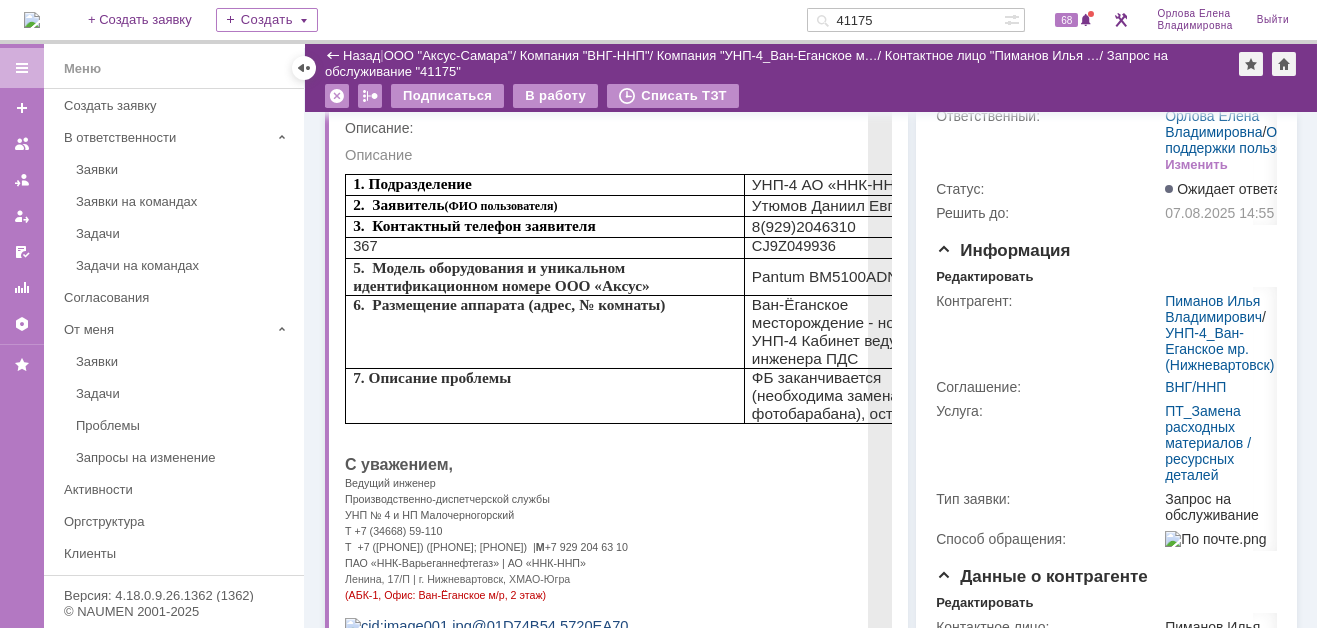 scroll, scrollTop: 0, scrollLeft: 0, axis: both 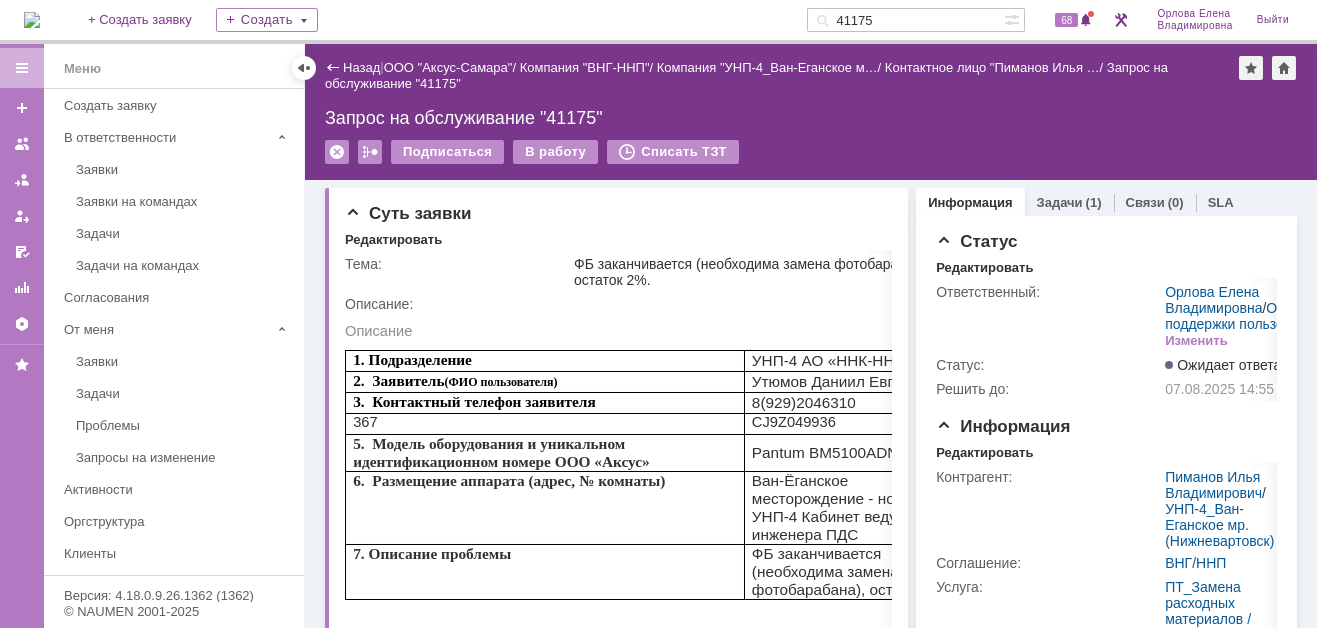 click on "41175" at bounding box center (905, 20) 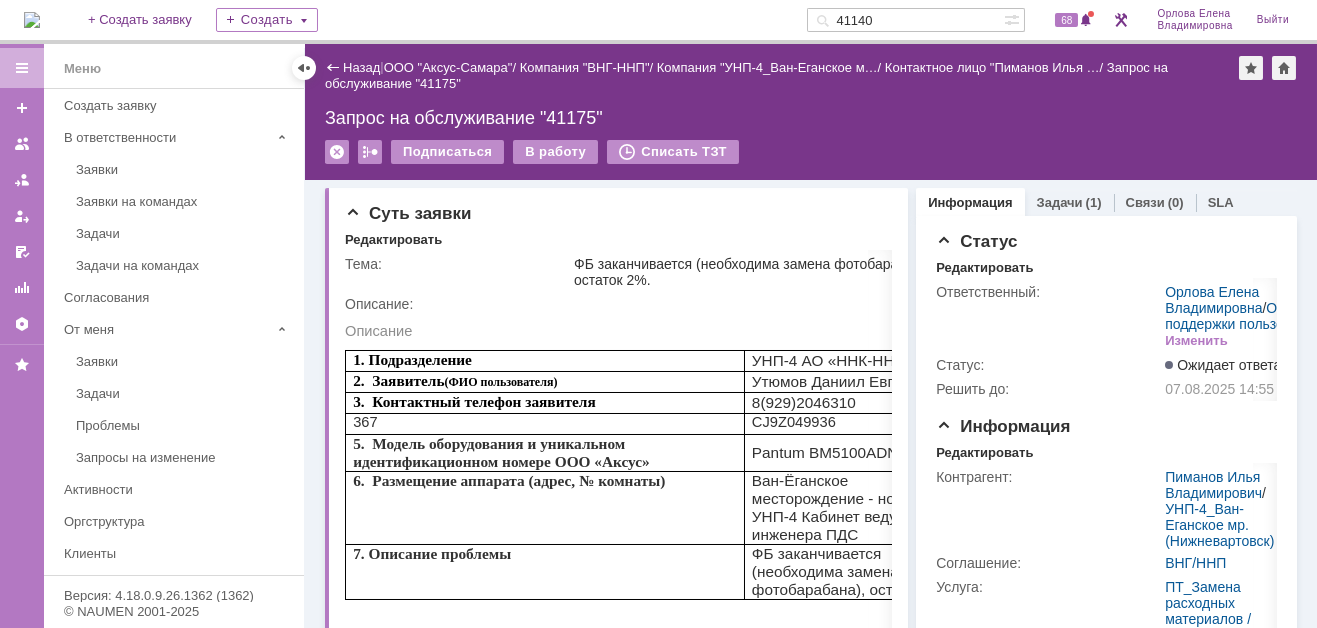 type on "41140" 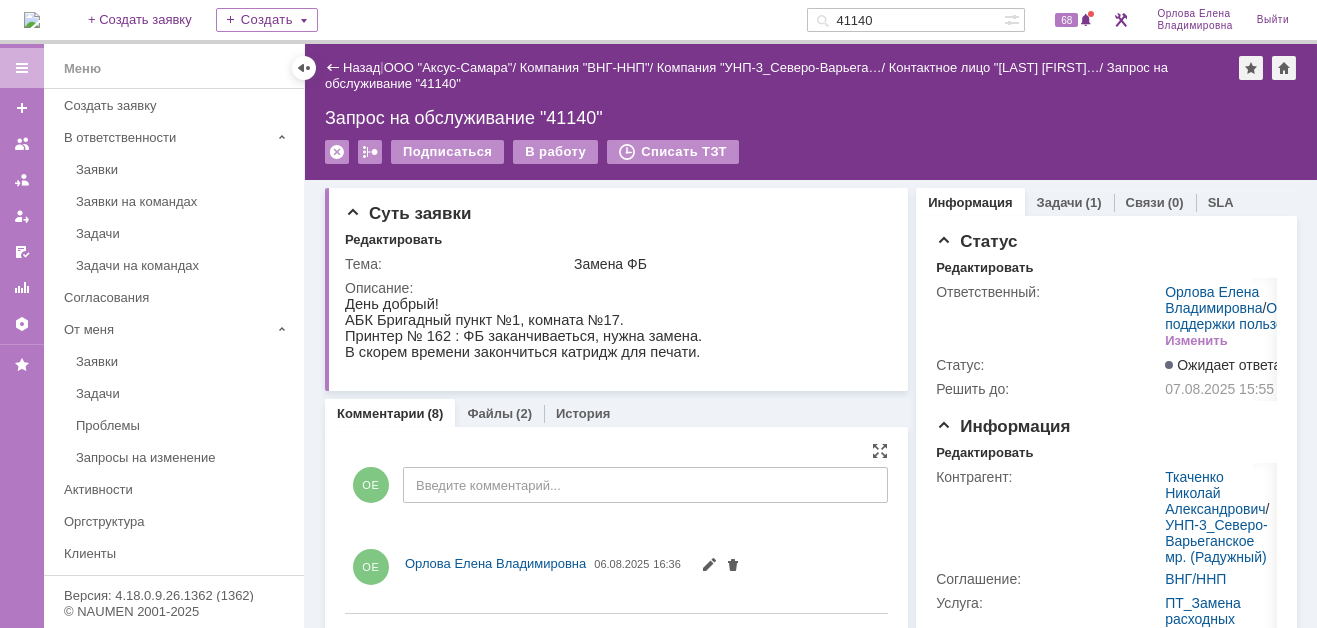 scroll, scrollTop: 0, scrollLeft: 0, axis: both 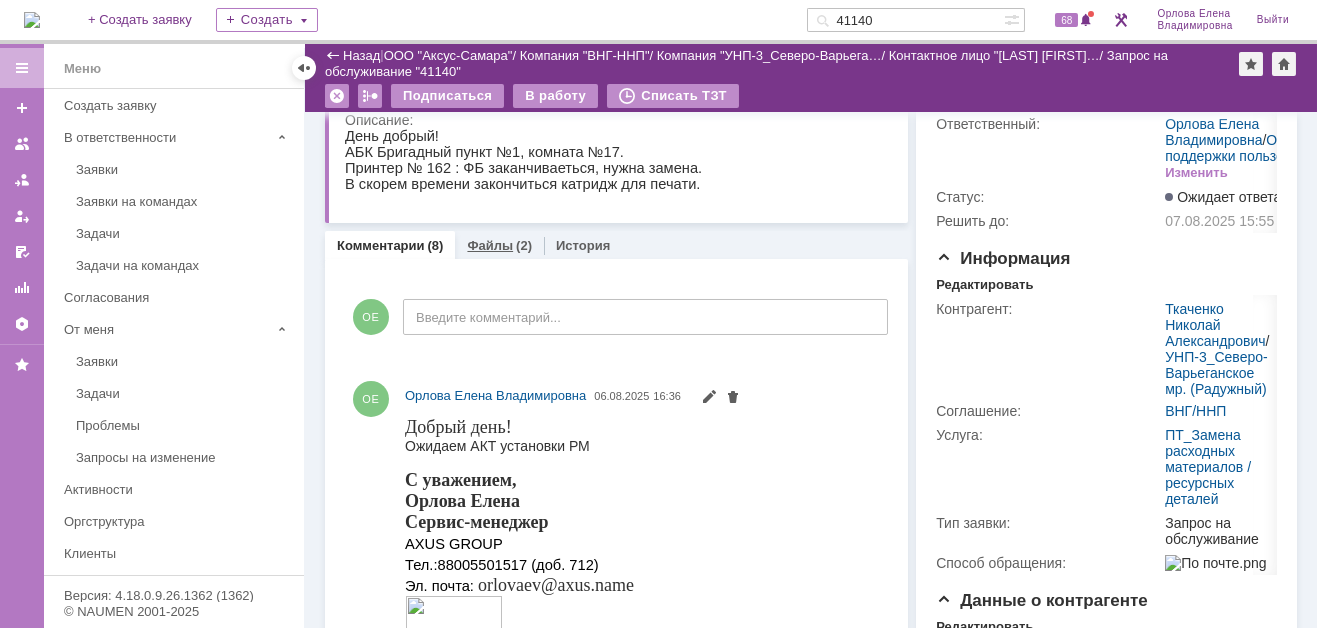 click on "Файлы" at bounding box center [490, 245] 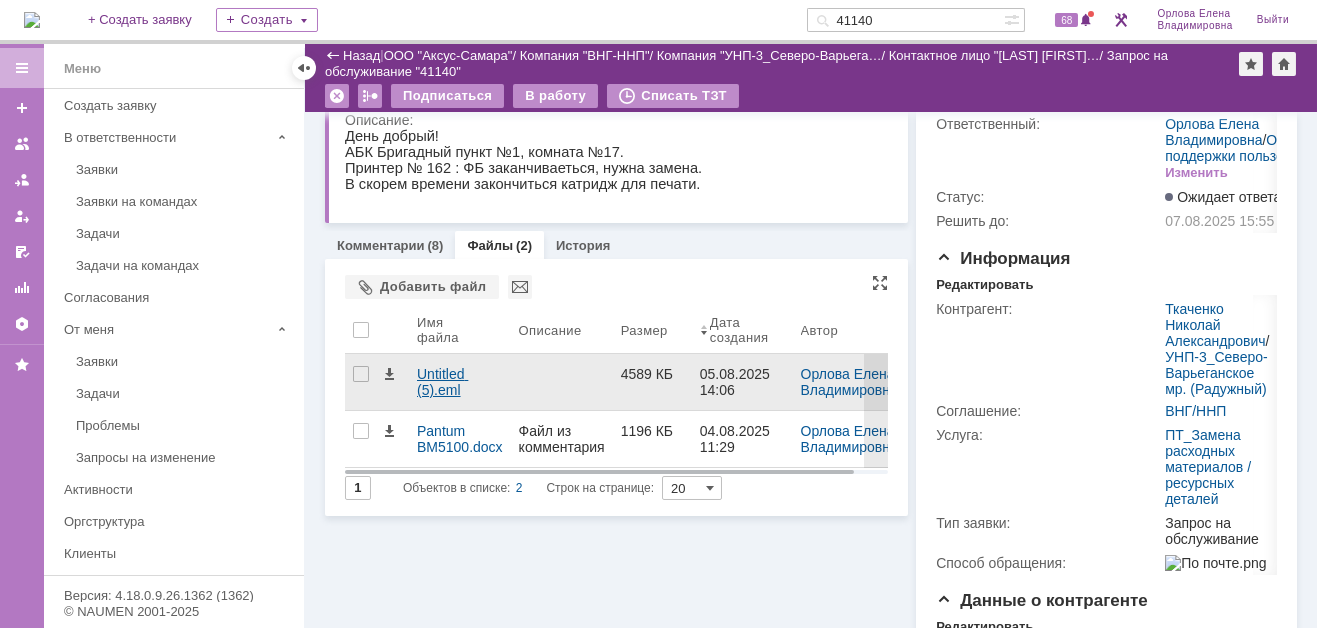 click on "Untitled (5).eml" at bounding box center [460, 382] 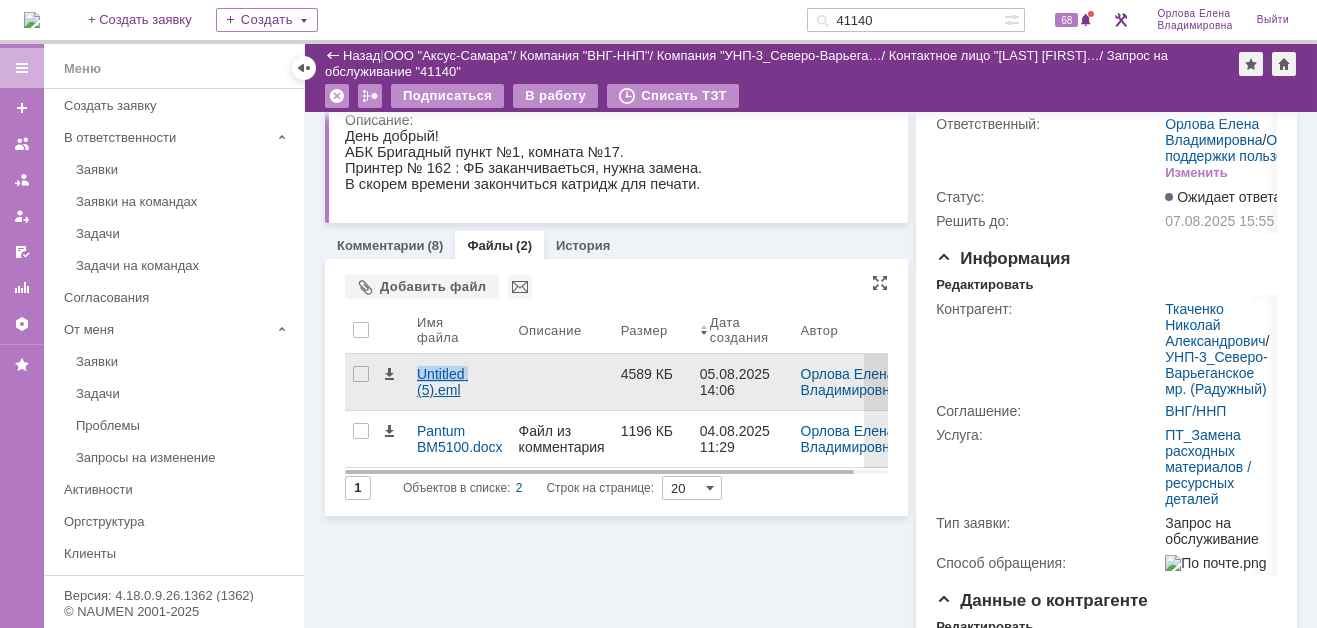 click on "Untitled (5).eml" at bounding box center [460, 382] 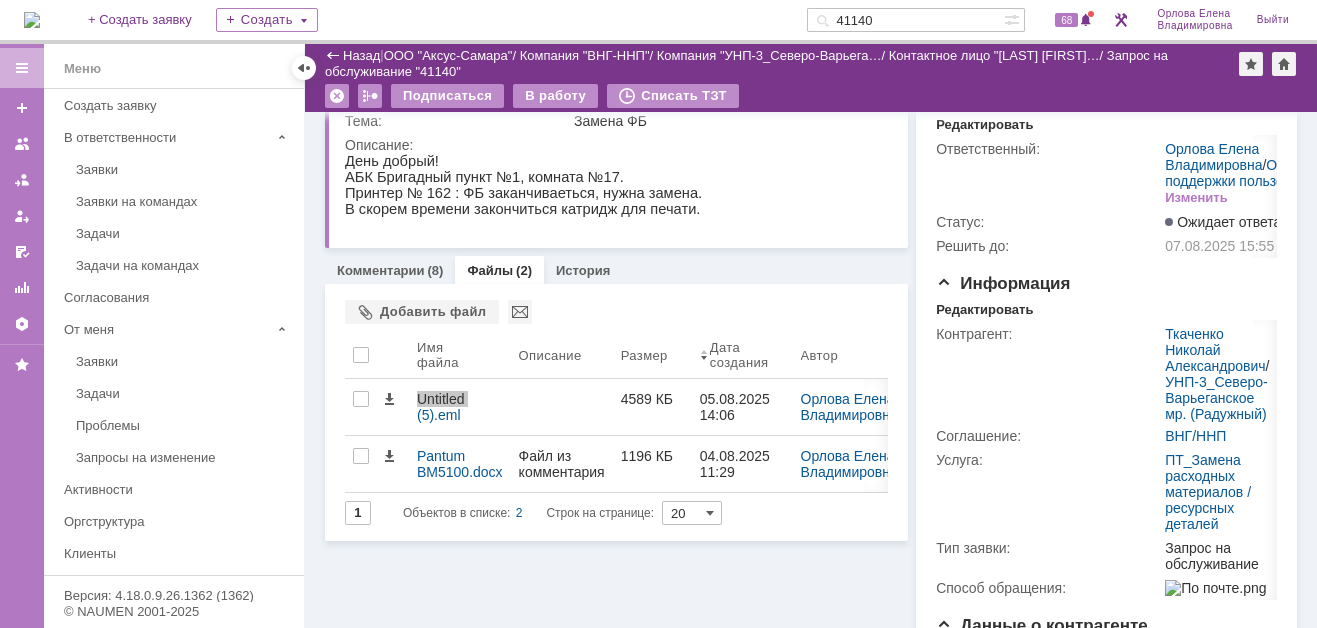 scroll, scrollTop: 0, scrollLeft: 0, axis: both 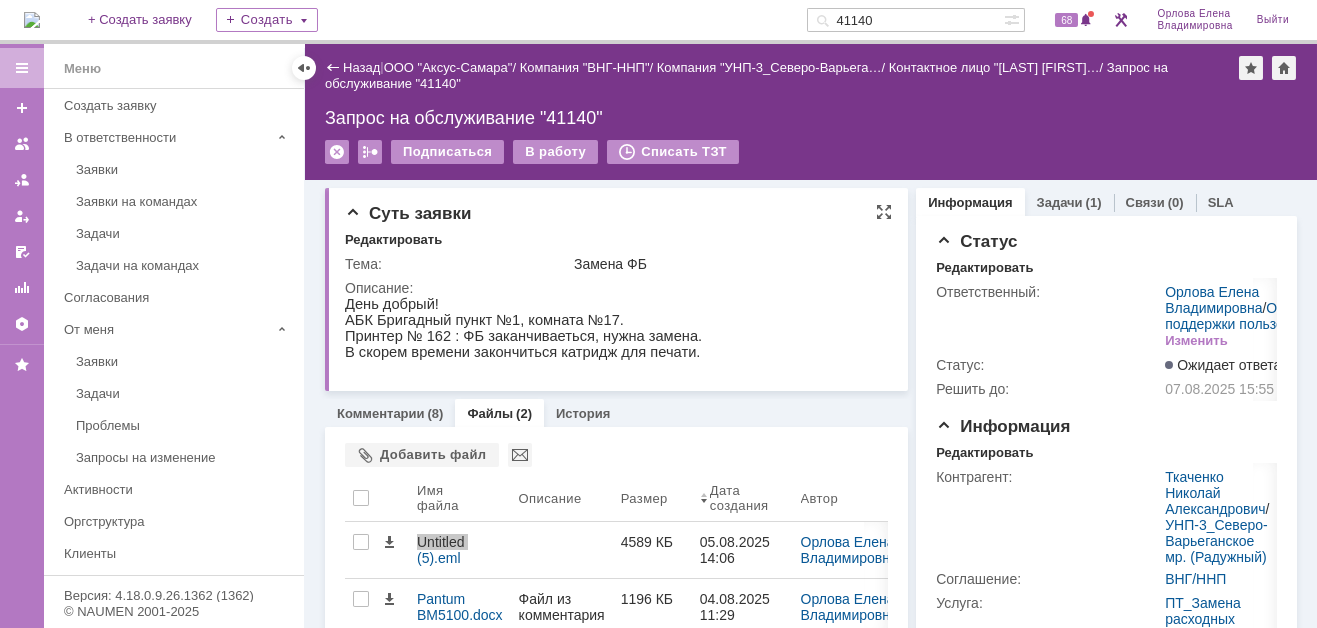 click on "День добрый!
АБК Бригадный пункт №1, комната №17.
Принтер № 162 : ФБ заканчиваеться, нужна замена.
В скорем времени закончиться катридж для печати." at bounding box center [611, 328] 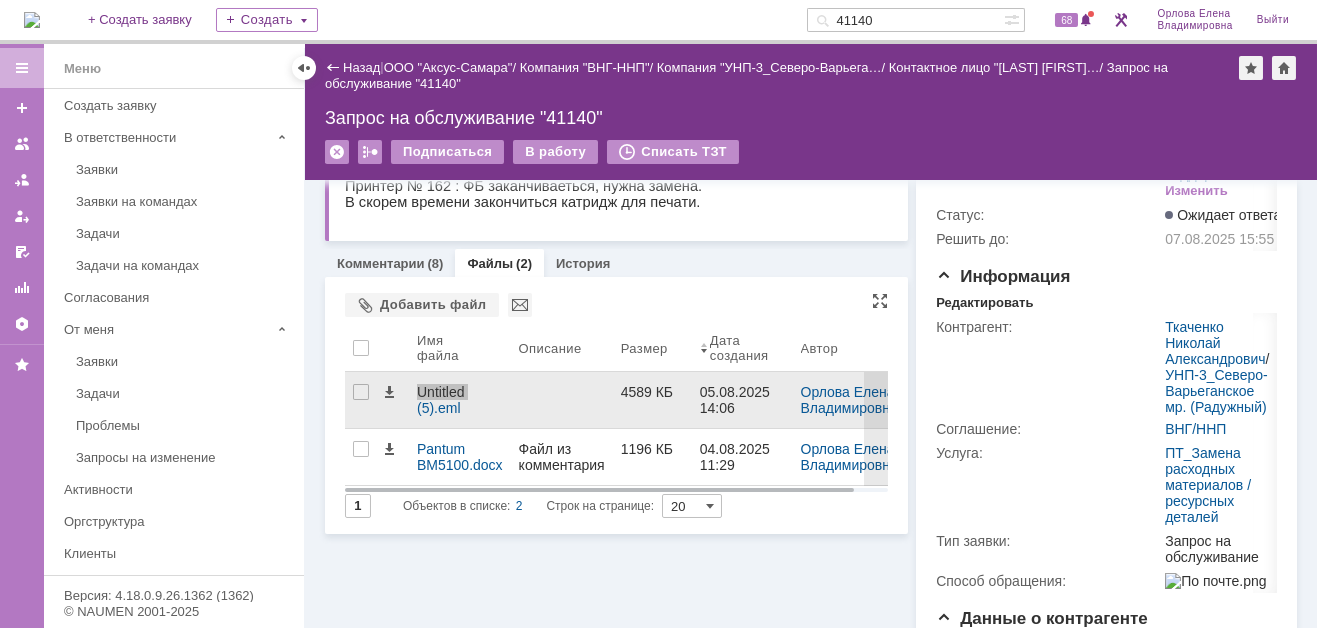 scroll, scrollTop: 0, scrollLeft: 0, axis: both 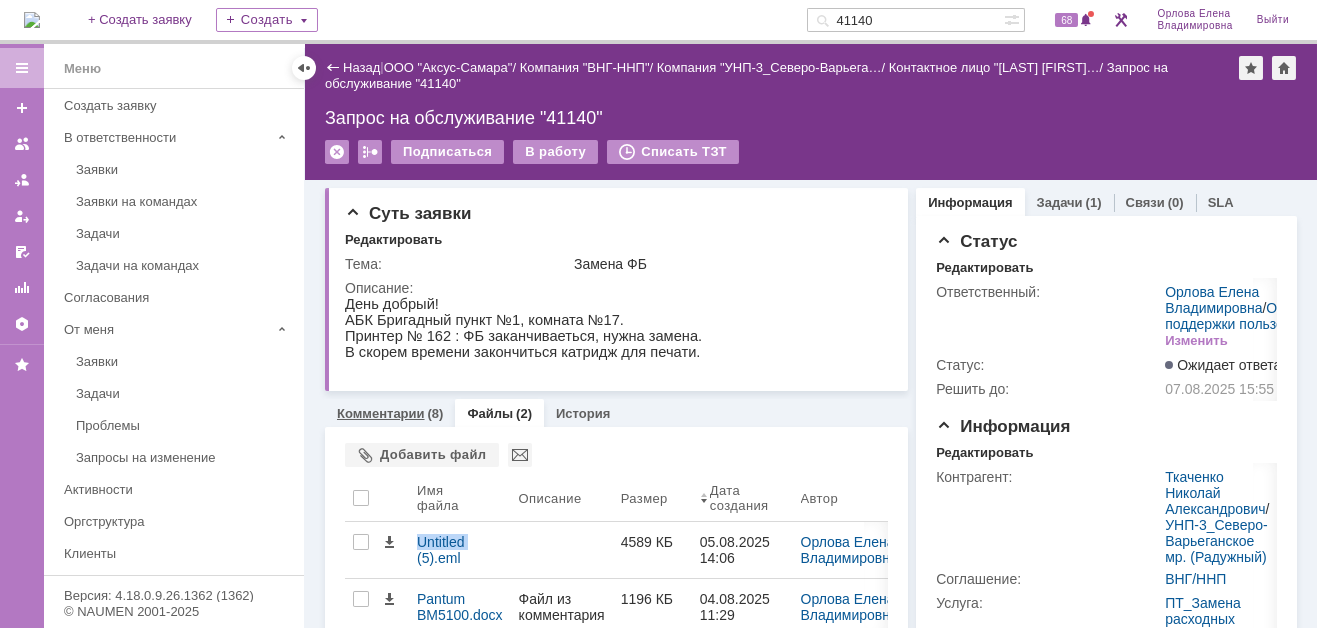 click on "Комментарии" at bounding box center (381, 413) 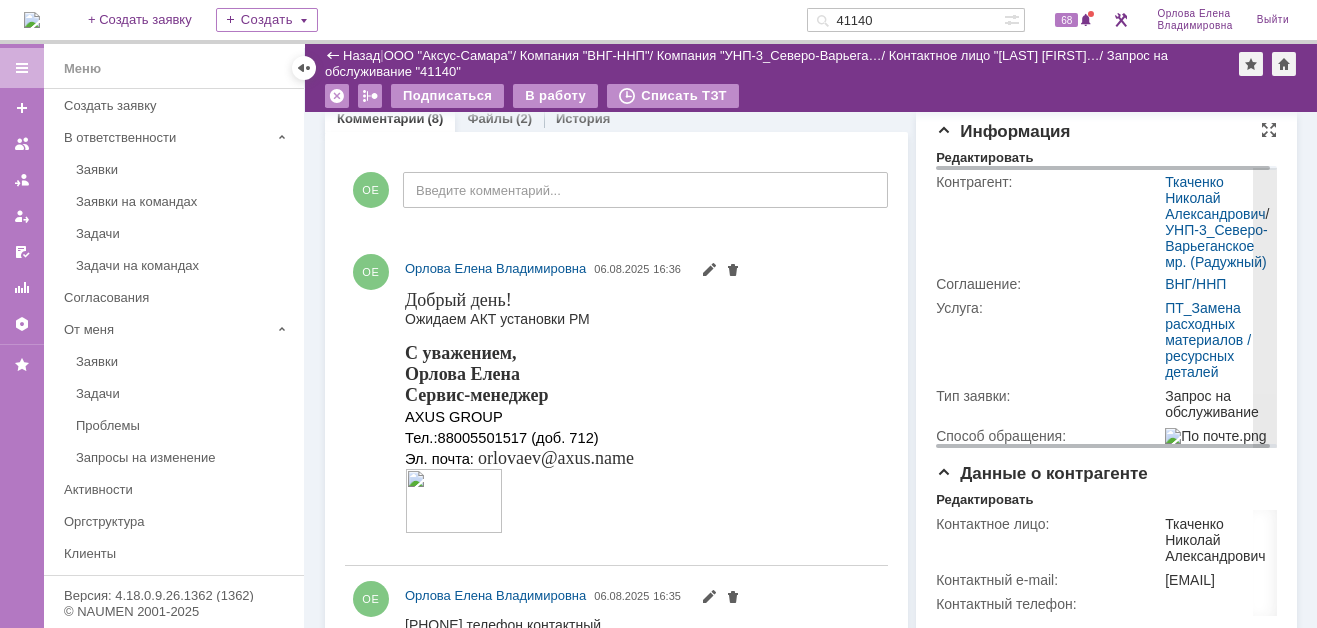 scroll, scrollTop: 500, scrollLeft: 0, axis: vertical 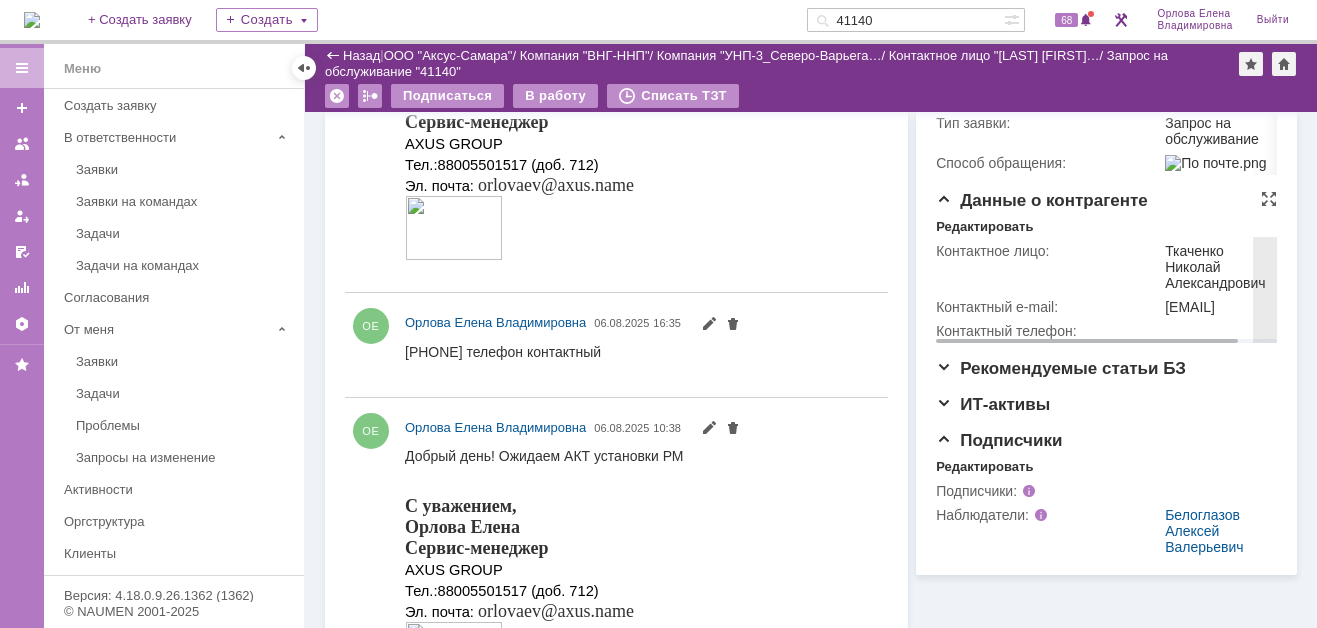 drag, startPoint x: 1150, startPoint y: 302, endPoint x: 1189, endPoint y: 326, distance: 45.79301 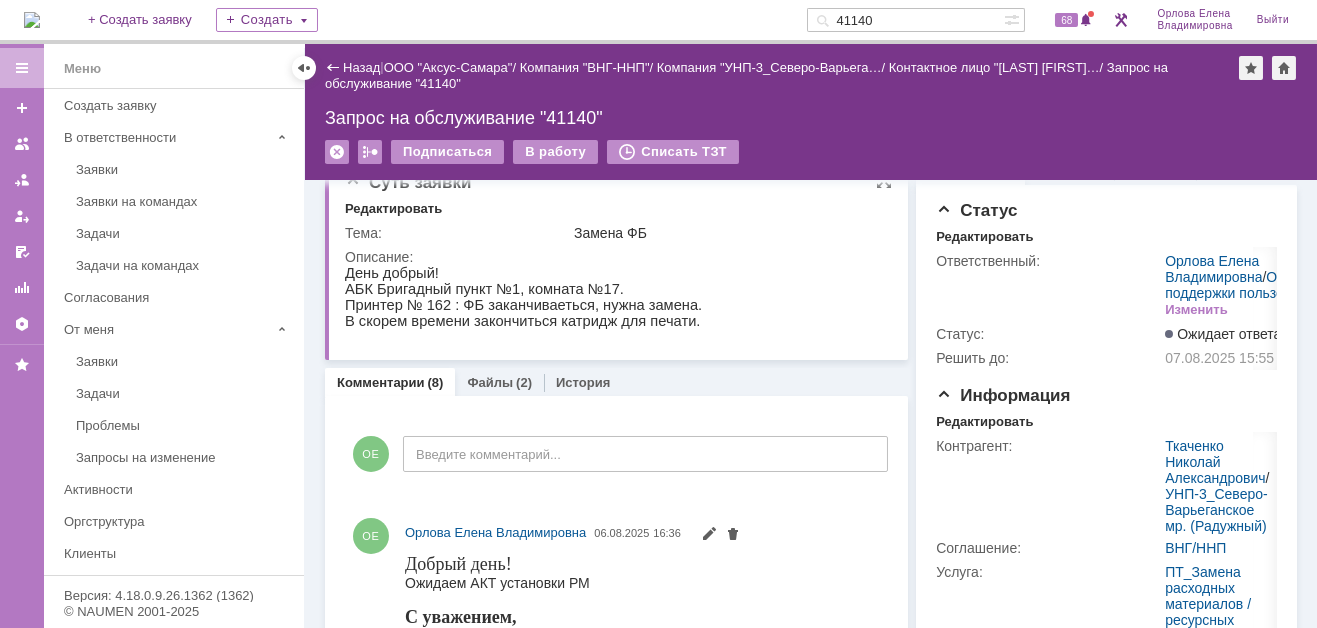 scroll, scrollTop: 0, scrollLeft: 0, axis: both 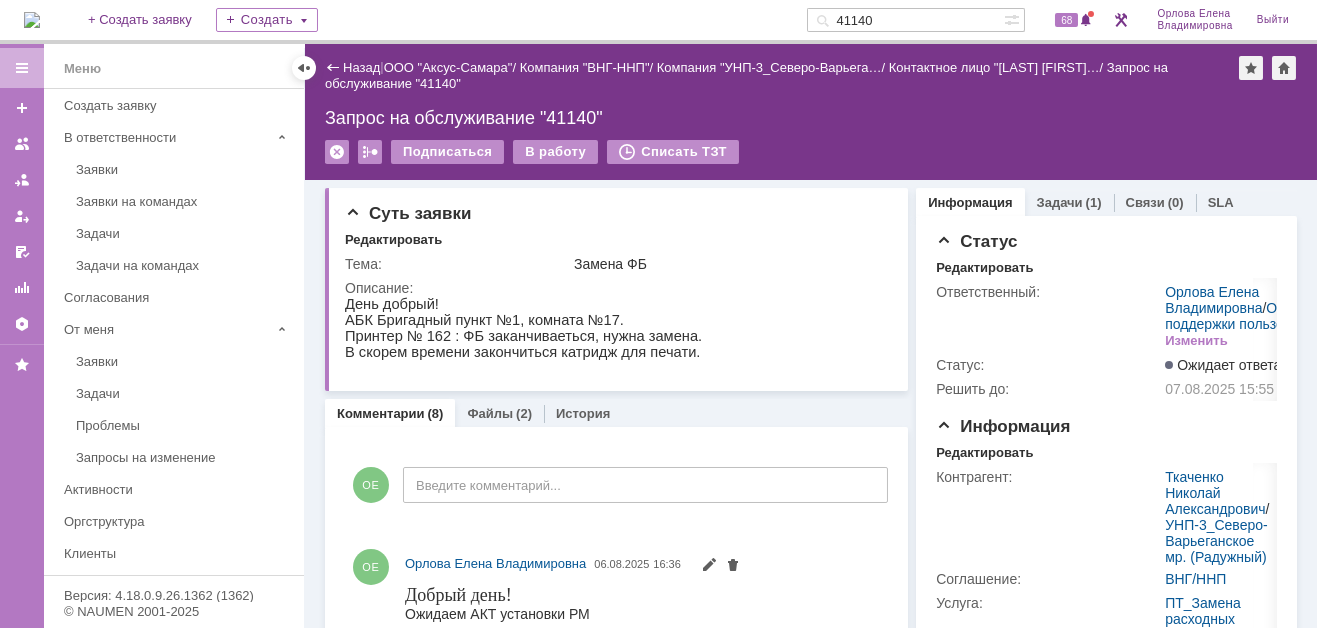 click at bounding box center (32, 20) 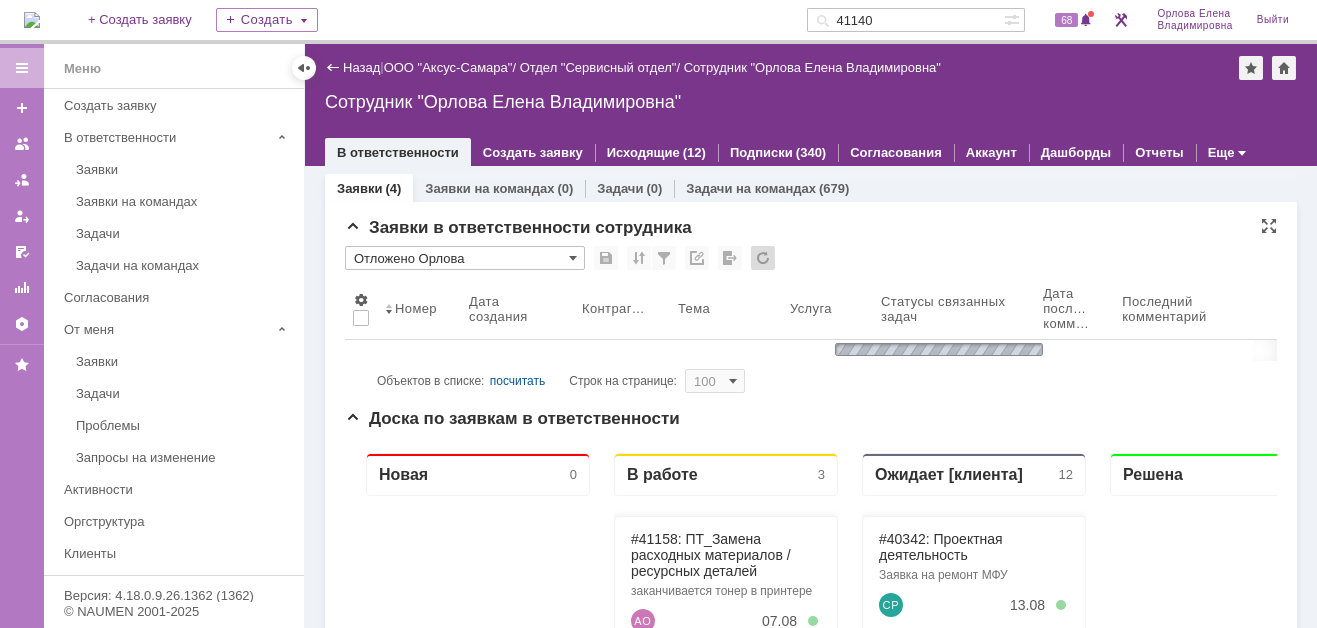 scroll, scrollTop: 0, scrollLeft: 0, axis: both 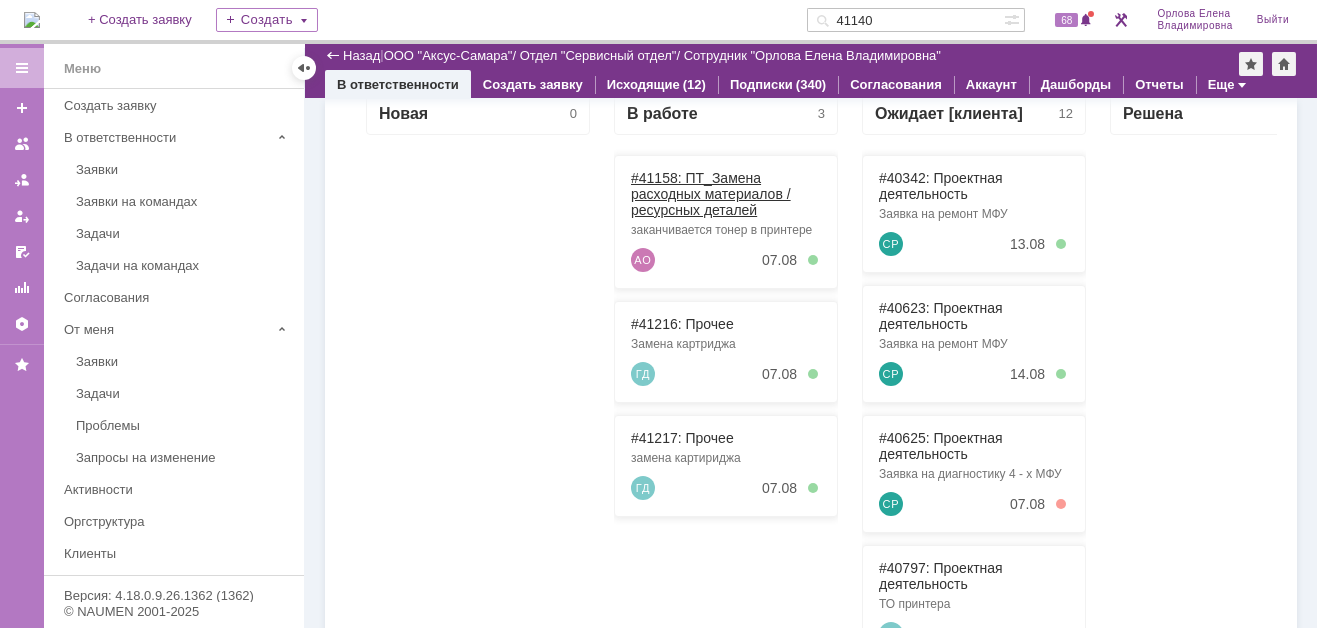 click on "#41158: ПТ_Замена расходных материалов / ресурсных деталей" at bounding box center (711, 194) 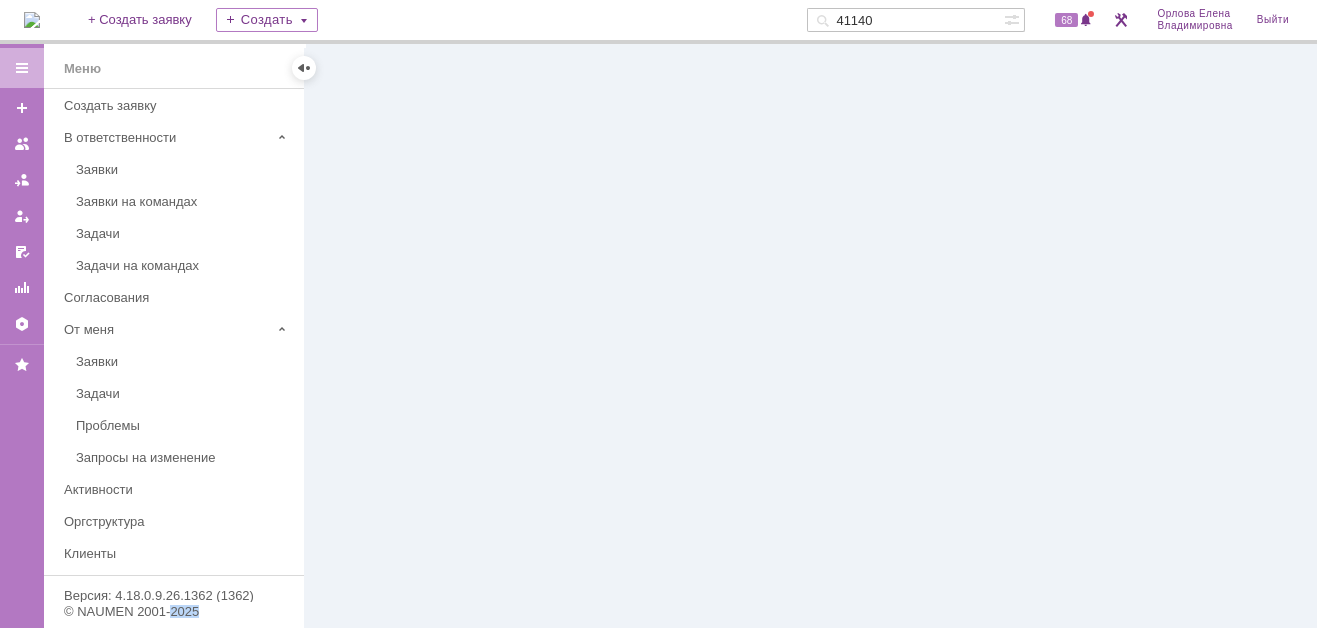 click at bounding box center [811, 336] 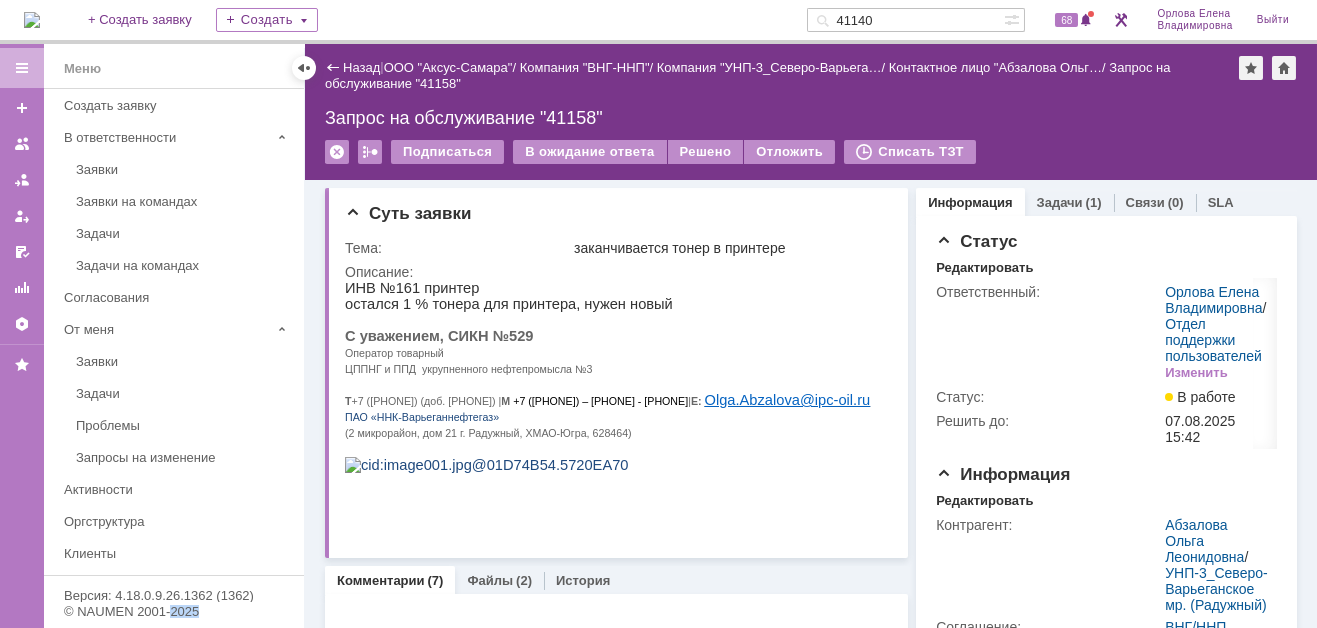 scroll, scrollTop: 0, scrollLeft: 0, axis: both 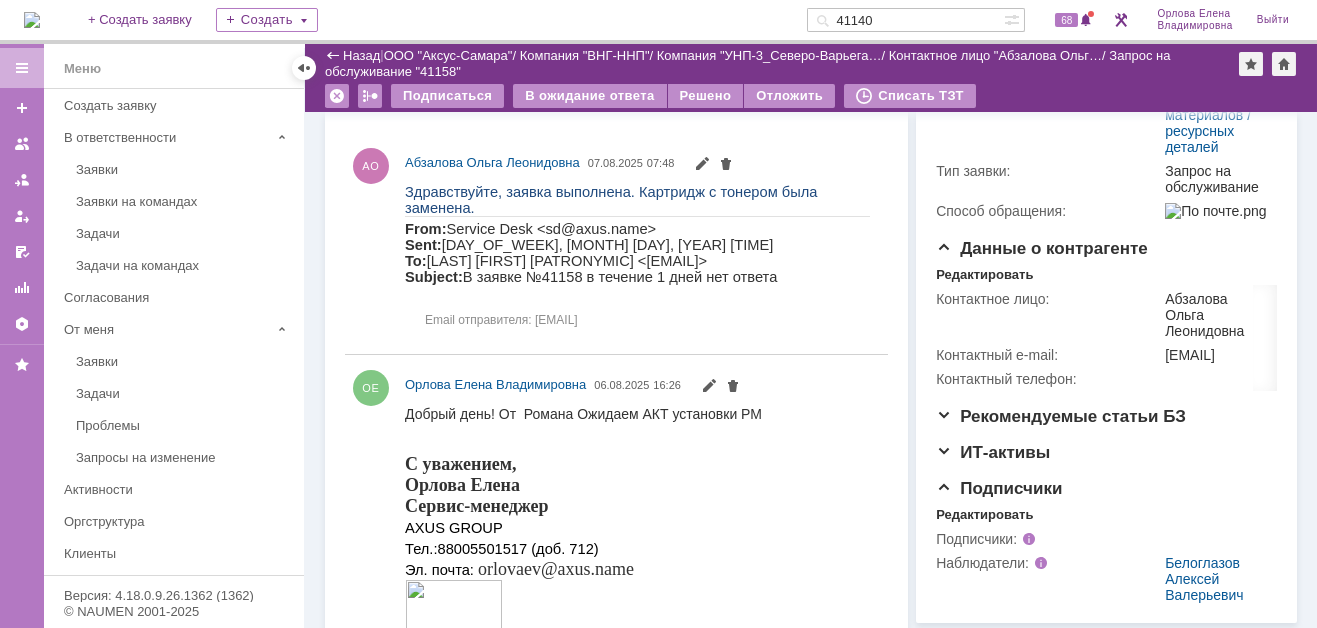drag, startPoint x: 808, startPoint y: 810, endPoint x: 753, endPoint y: 413, distance: 400.79172 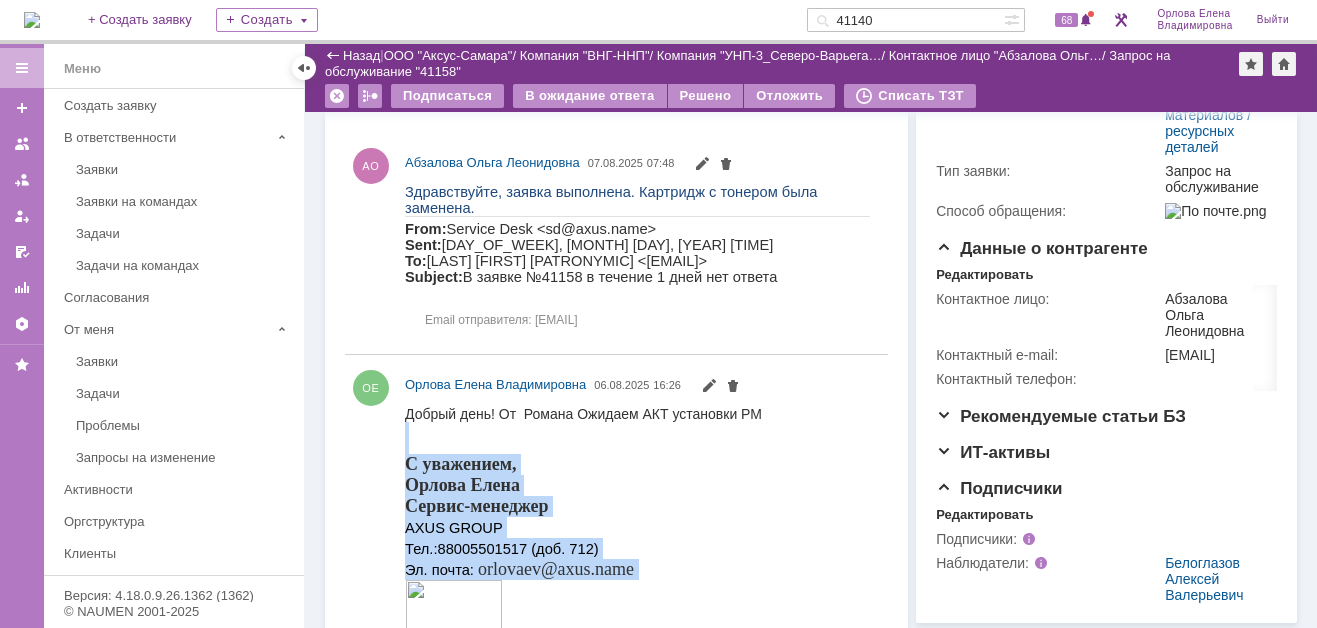 drag, startPoint x: 760, startPoint y: 412, endPoint x: 469, endPoint y: 434, distance: 291.83044 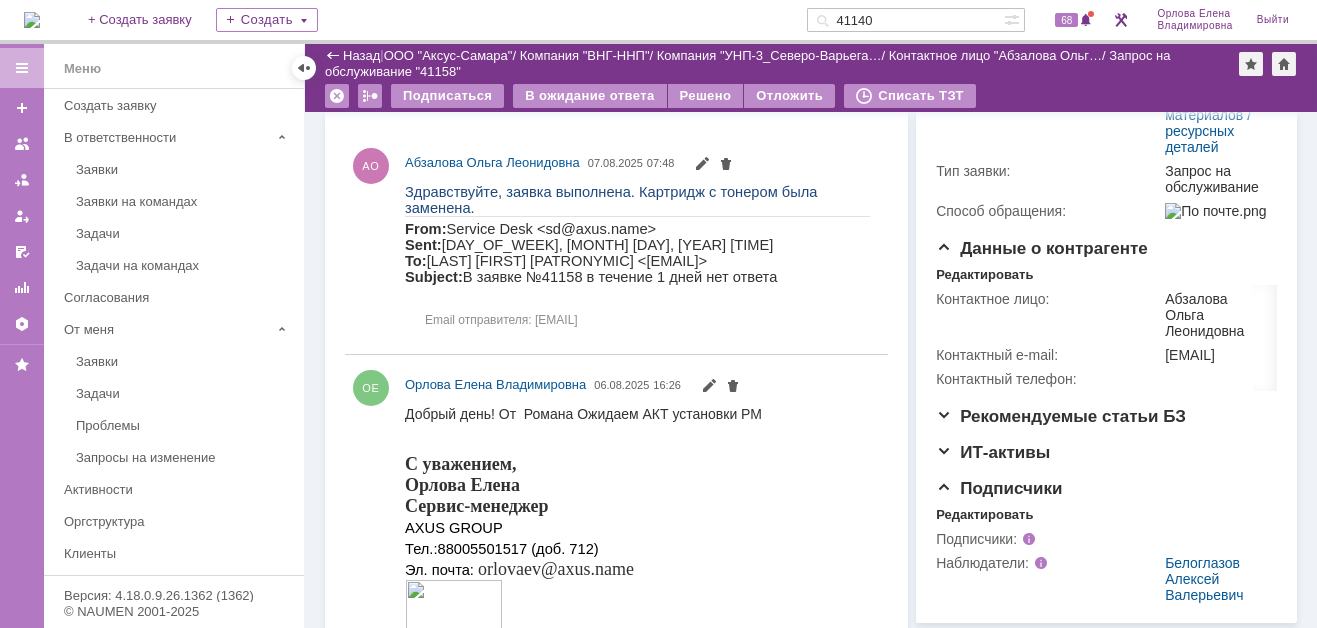 click on "Добрый день! От  Романа Ожидаем АКТ установки РМ" at bounding box center [583, 413] 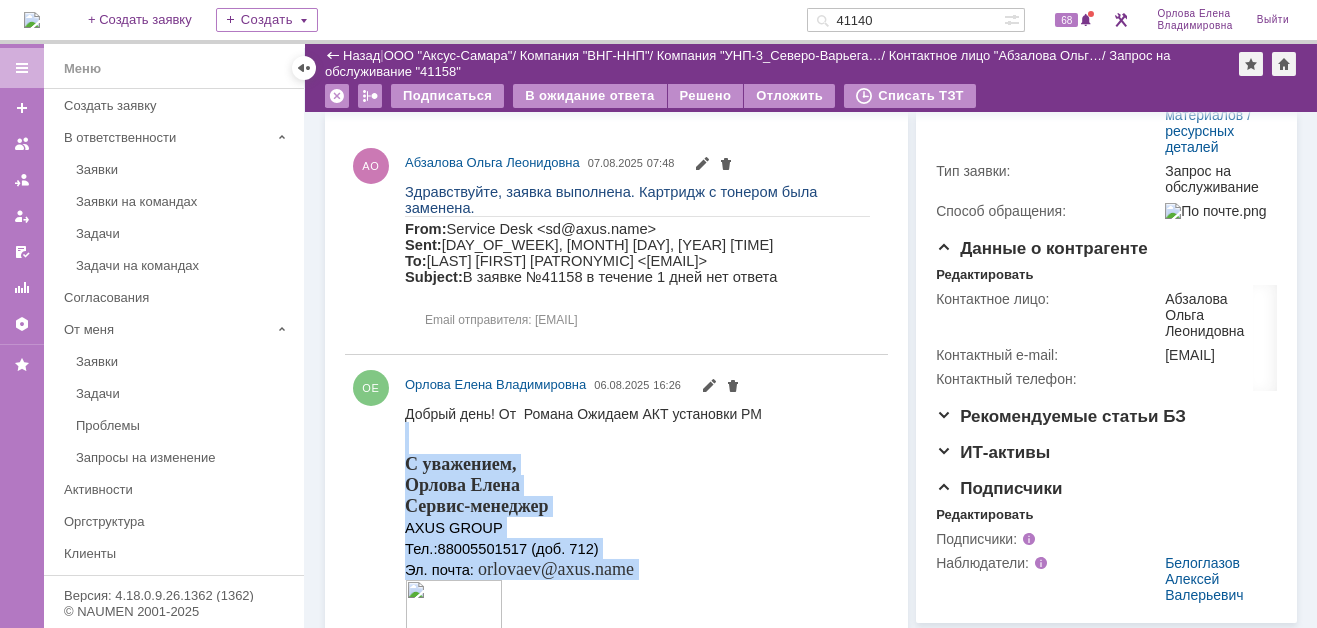 drag, startPoint x: 1128, startPoint y: 806, endPoint x: 758, endPoint y: 407, distance: 544.1516 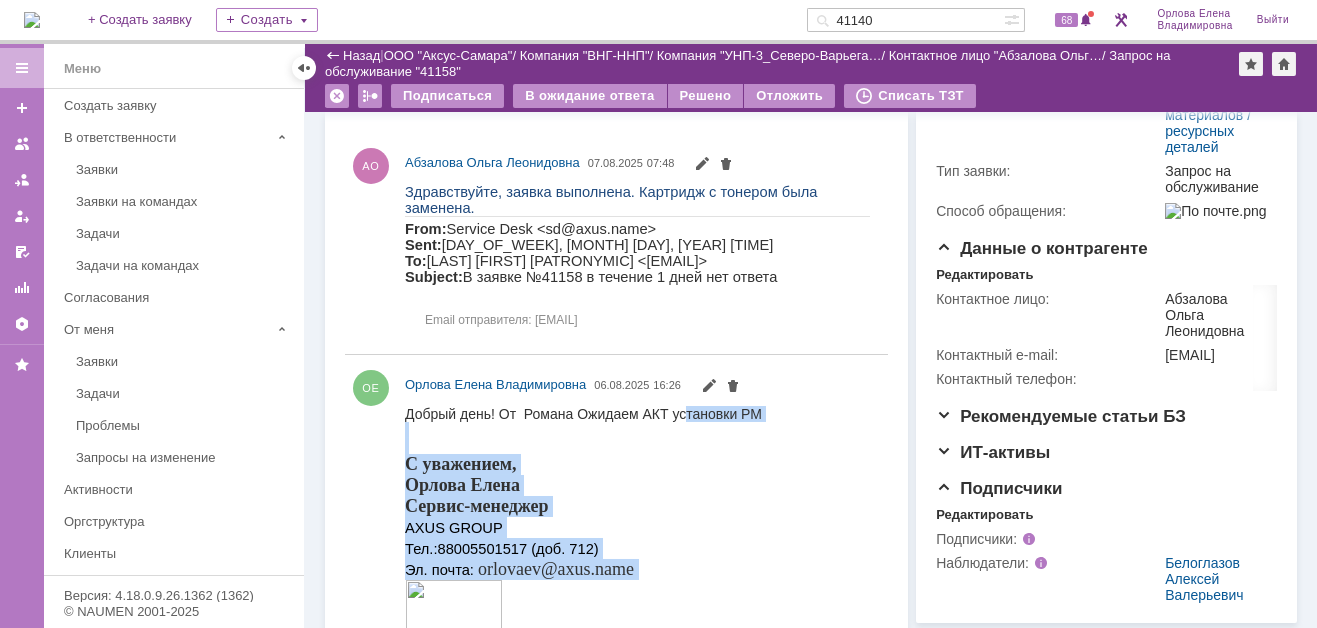 drag, startPoint x: 758, startPoint y: 407, endPoint x: 683, endPoint y: 414, distance: 75.32596 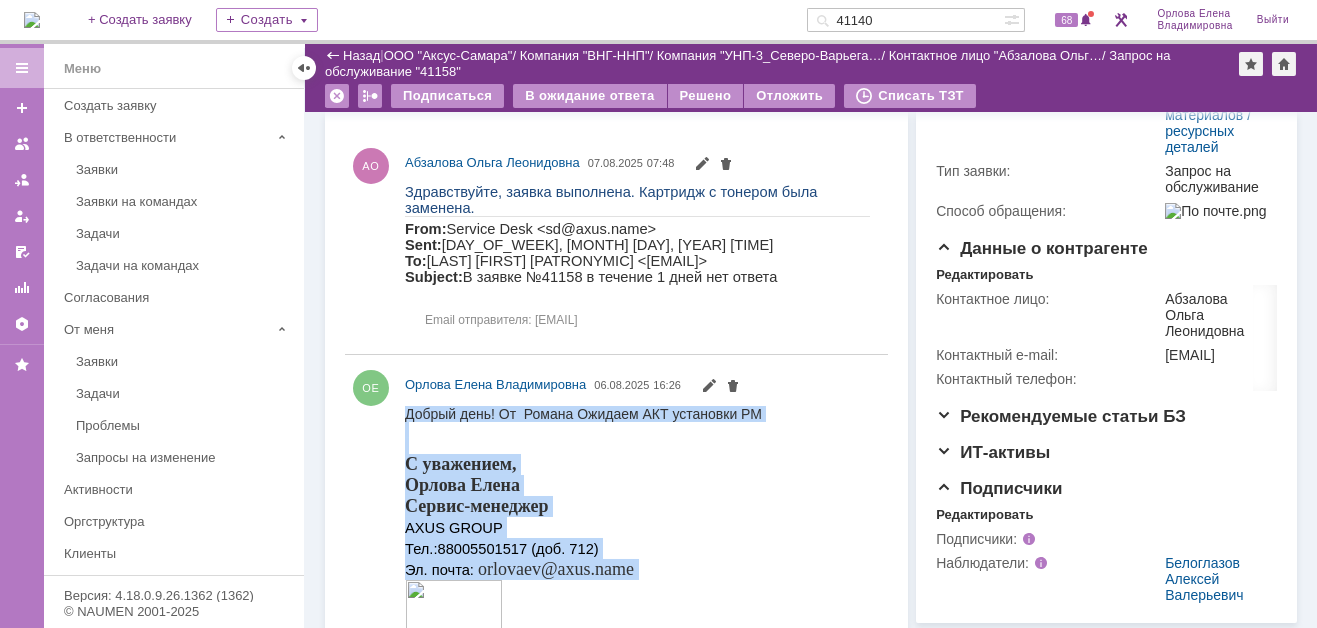 drag, startPoint x: 761, startPoint y: 409, endPoint x: 401, endPoint y: 408, distance: 360.0014 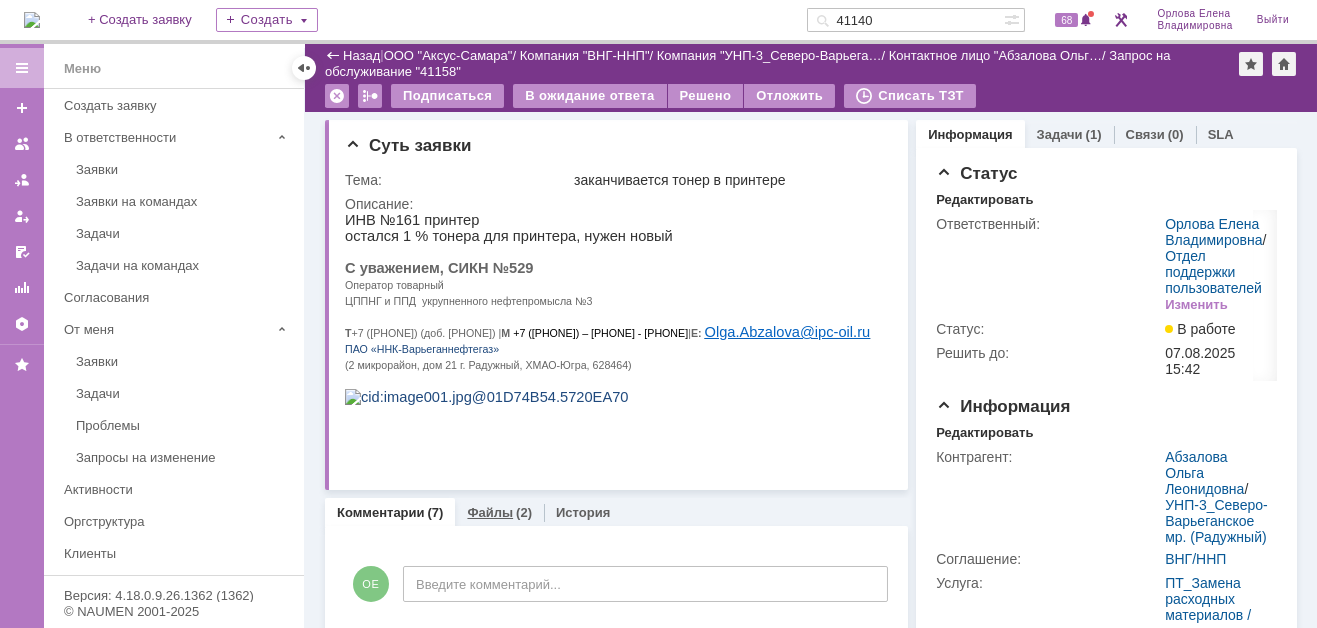 scroll, scrollTop: 300, scrollLeft: 0, axis: vertical 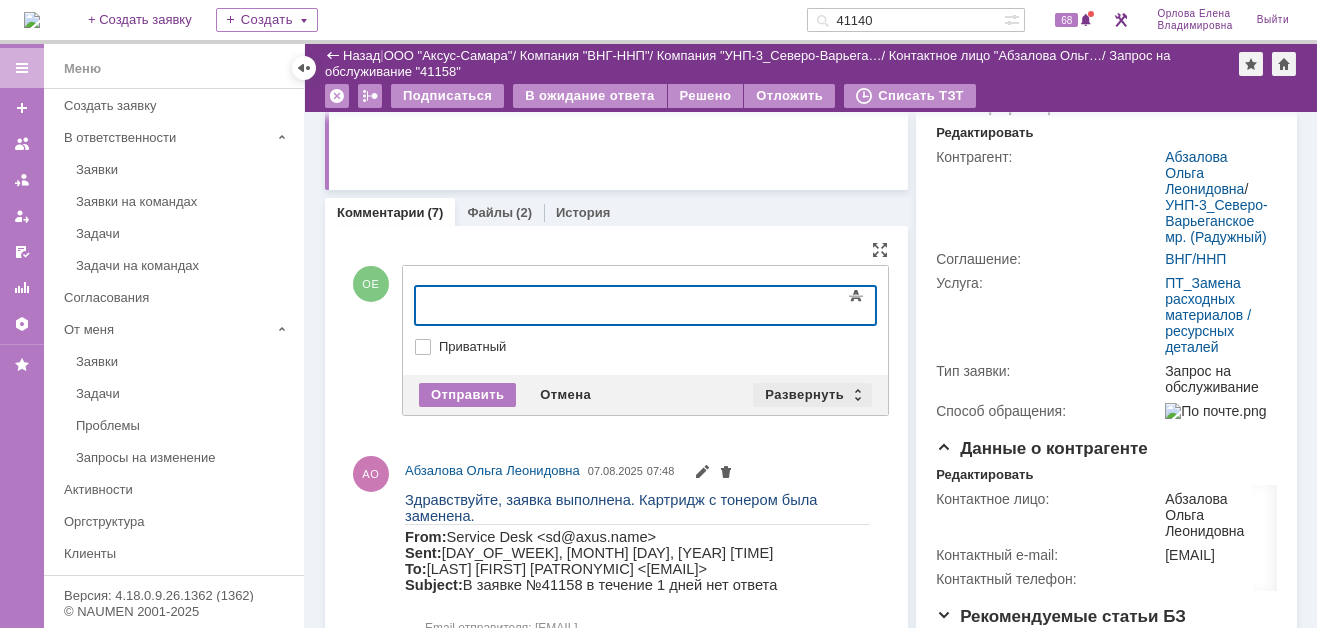 click on "Развернуть" at bounding box center [812, 395] 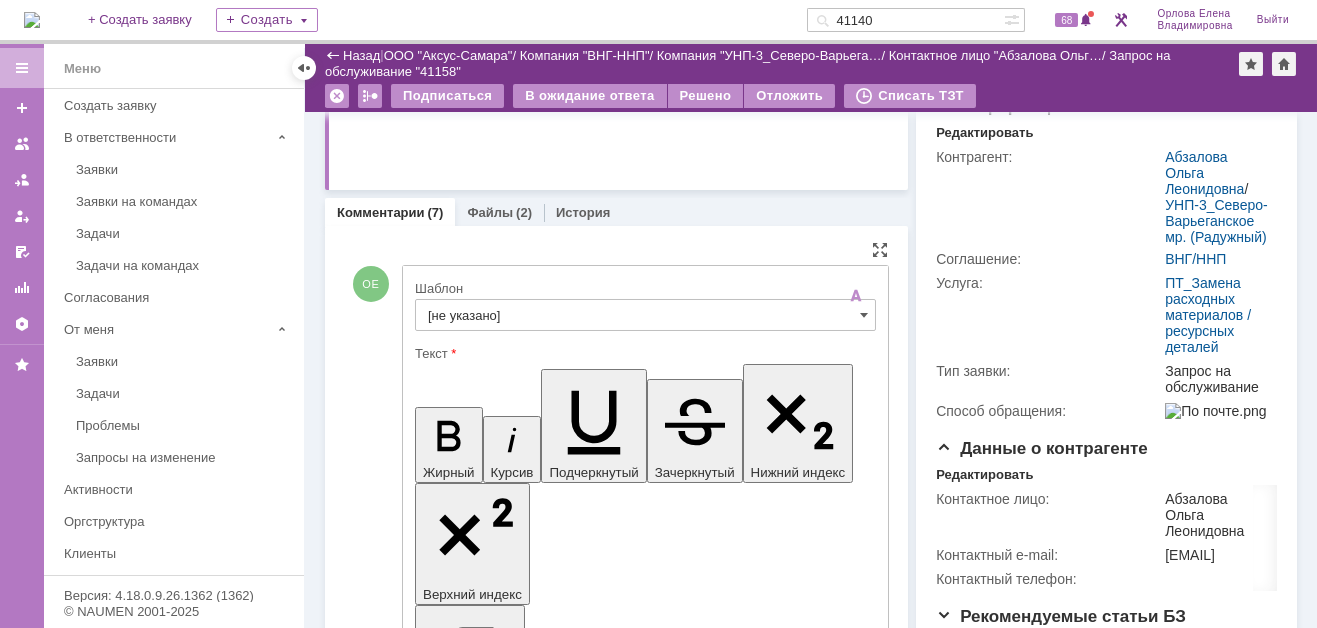 scroll, scrollTop: 0, scrollLeft: 0, axis: both 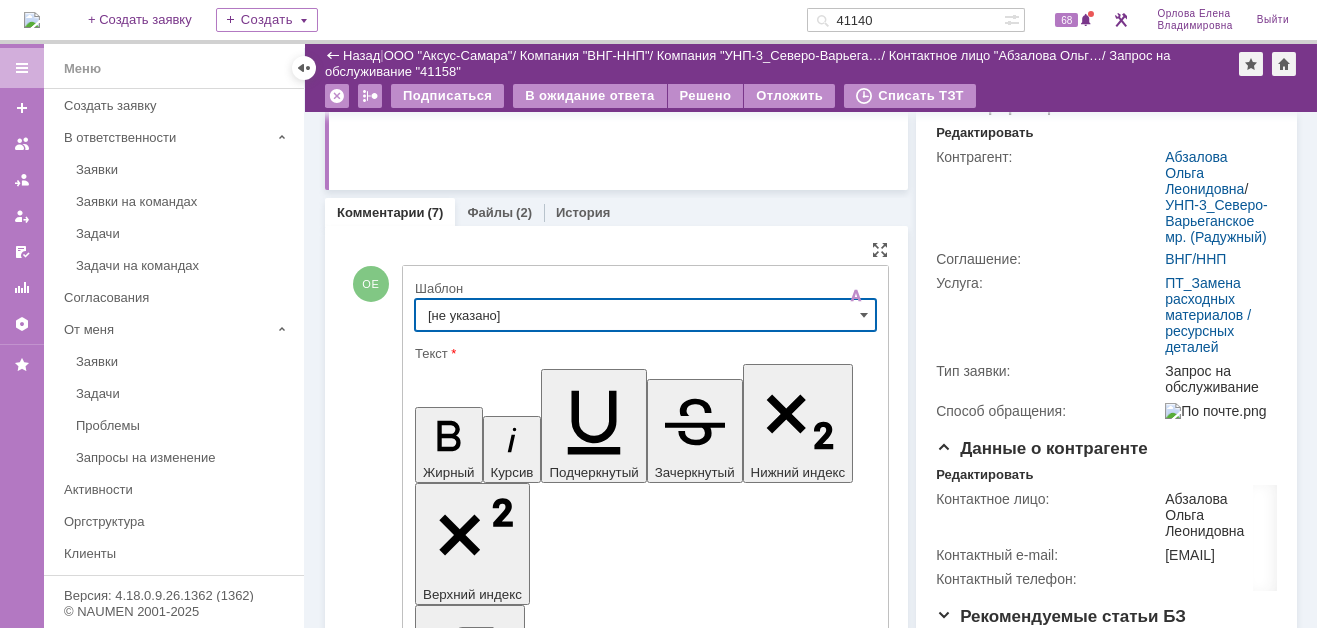 click on "[не указано]" at bounding box center [645, 315] 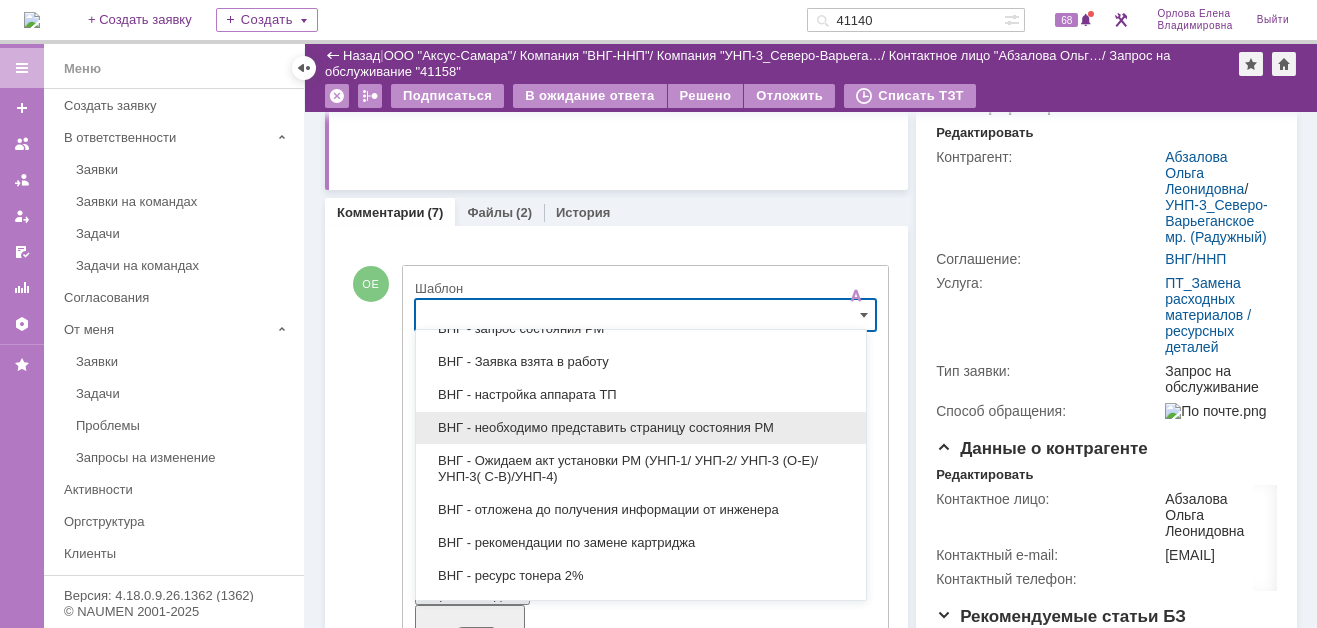 scroll, scrollTop: 0, scrollLeft: 0, axis: both 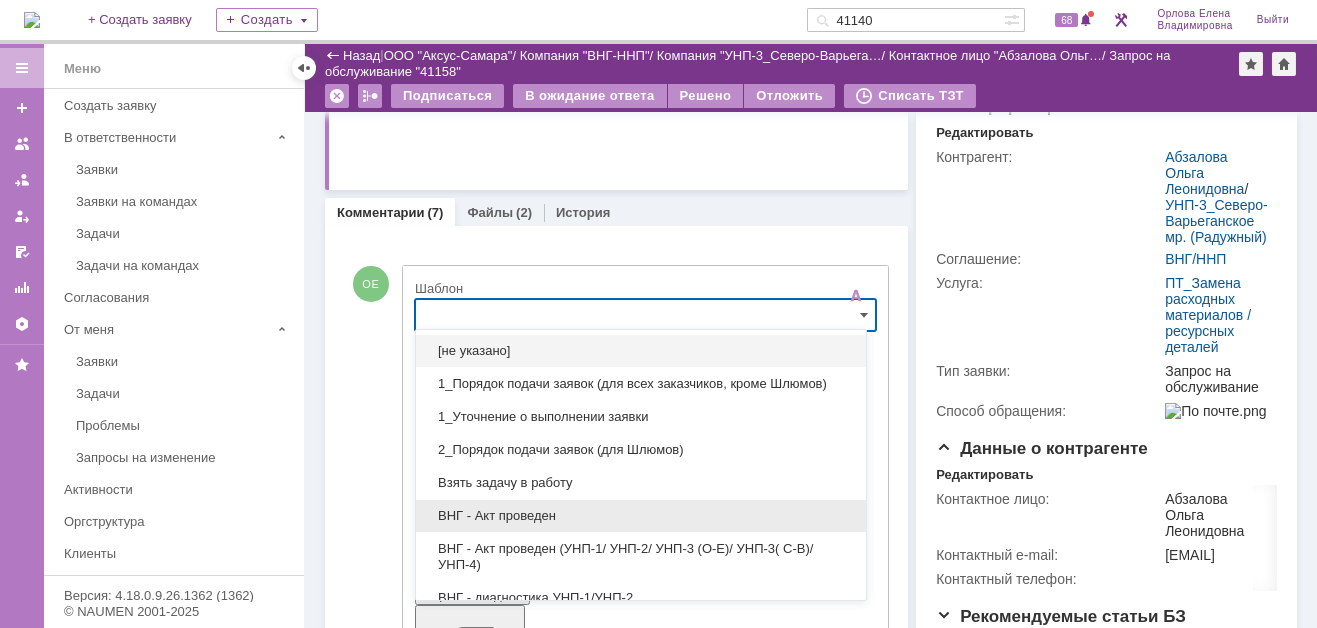 click on "ВНГ - Акт проведен" at bounding box center (641, 516) 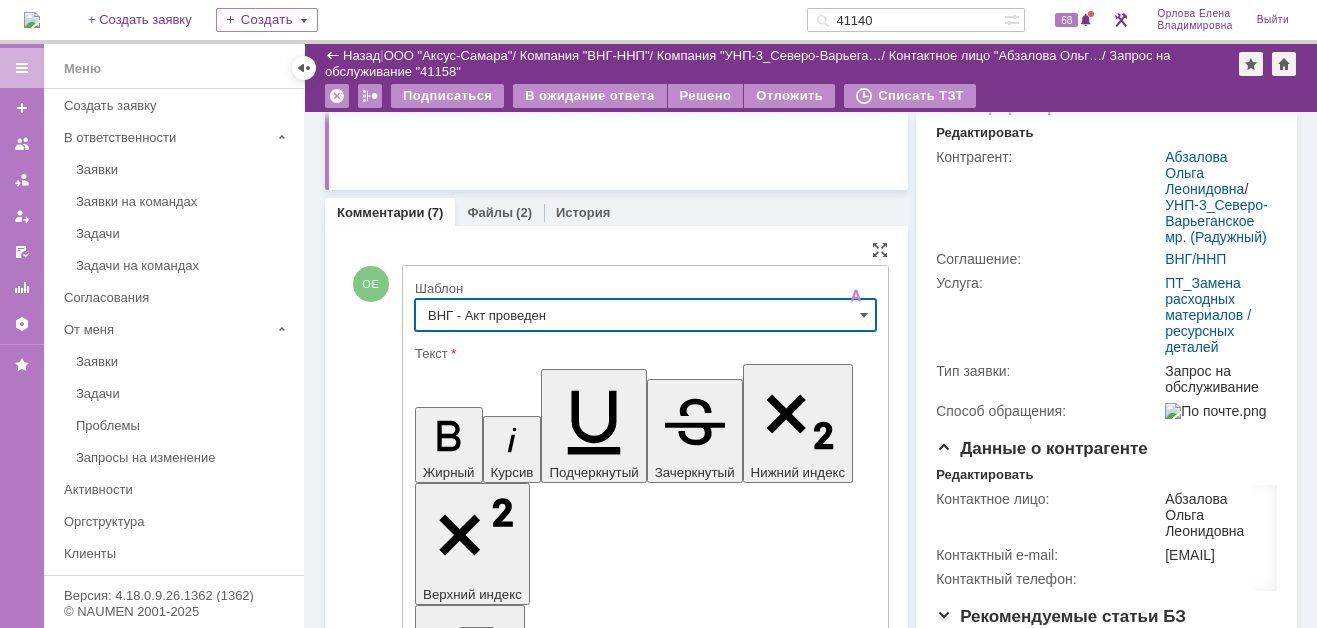 type on "ВНГ - Акт проведен" 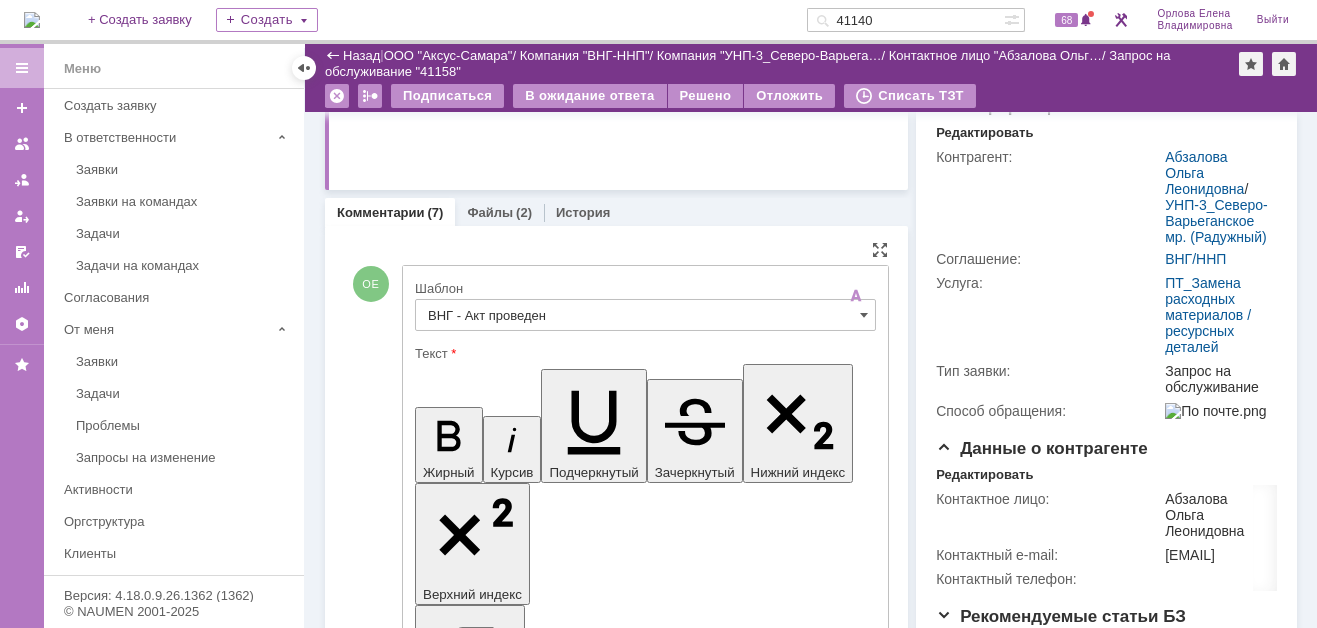 drag, startPoint x: 433, startPoint y: 4485, endPoint x: 510, endPoint y: 4514, distance: 82.28001 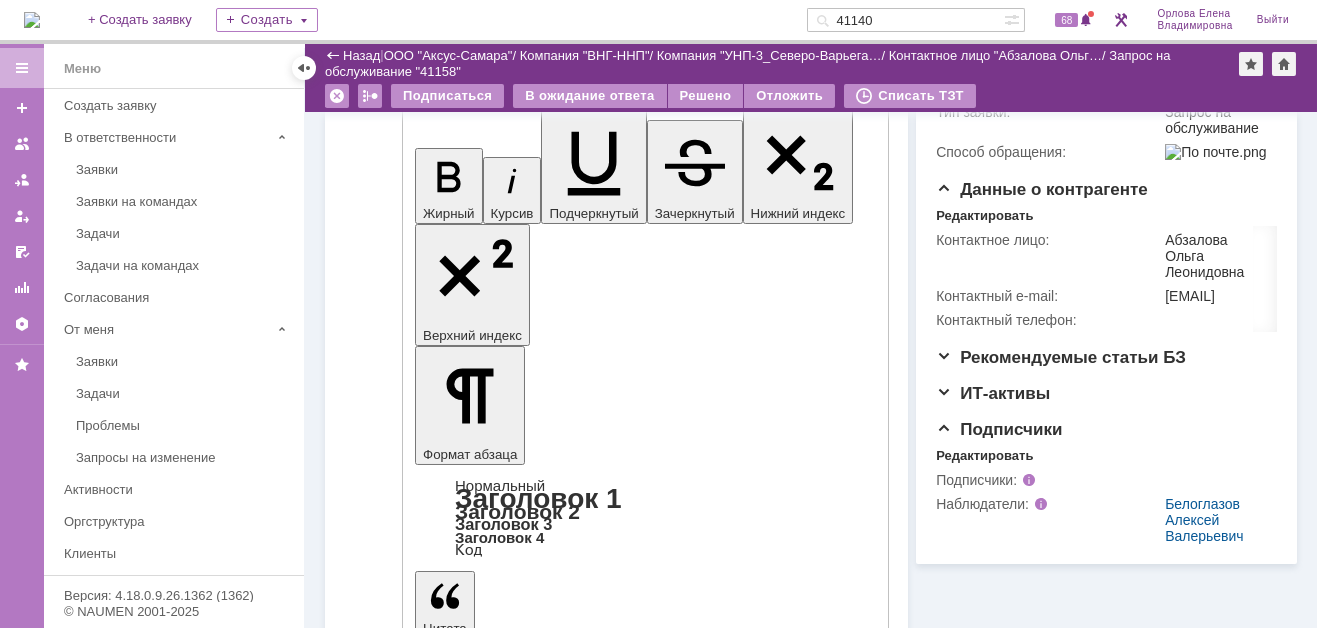 scroll, scrollTop: 600, scrollLeft: 0, axis: vertical 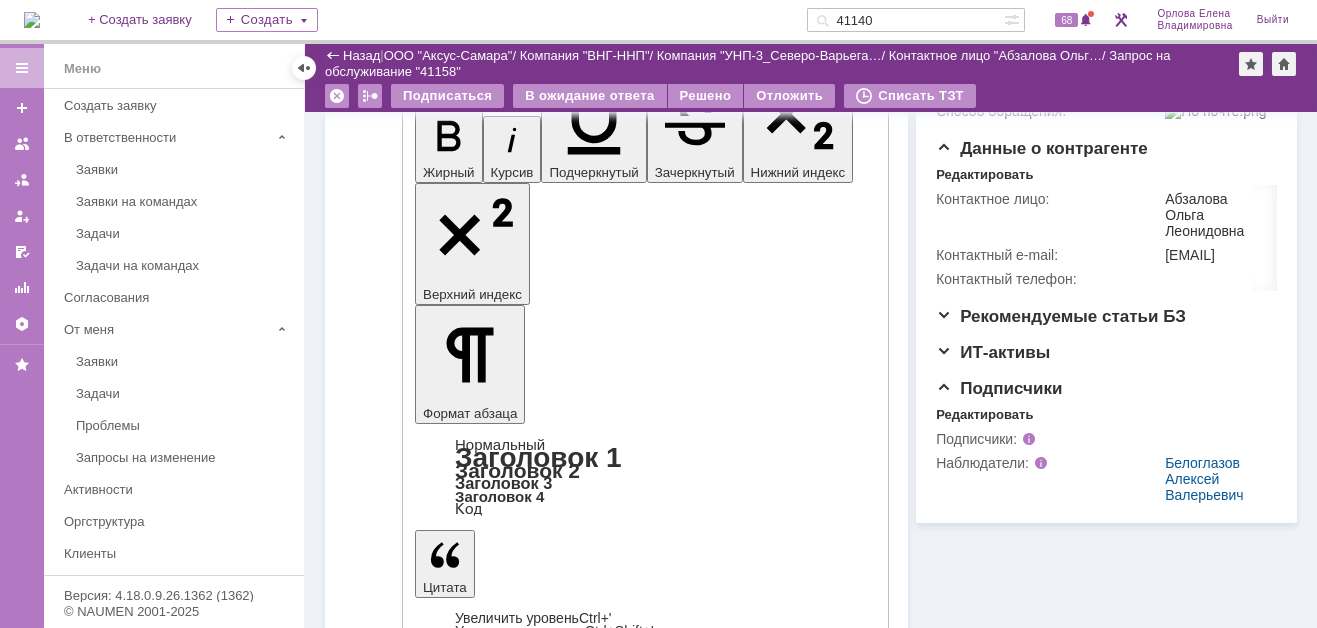 click on "Отправить" at bounding box center (467, 4574) 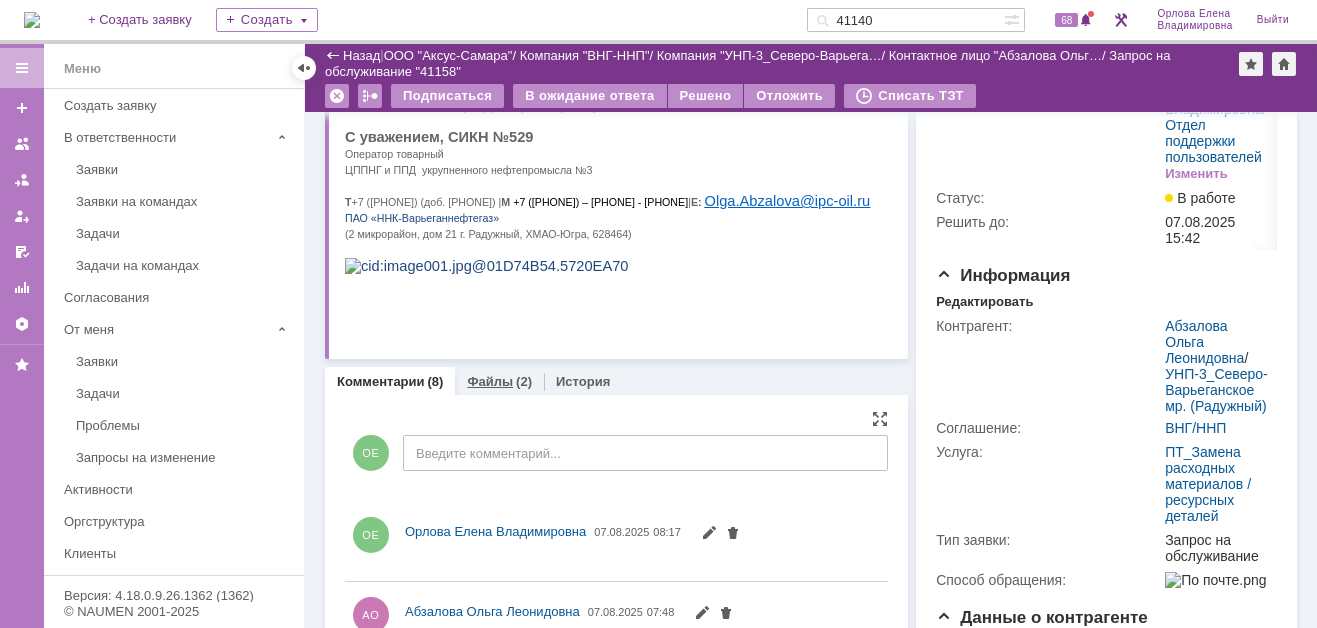 scroll, scrollTop: 0, scrollLeft: 0, axis: both 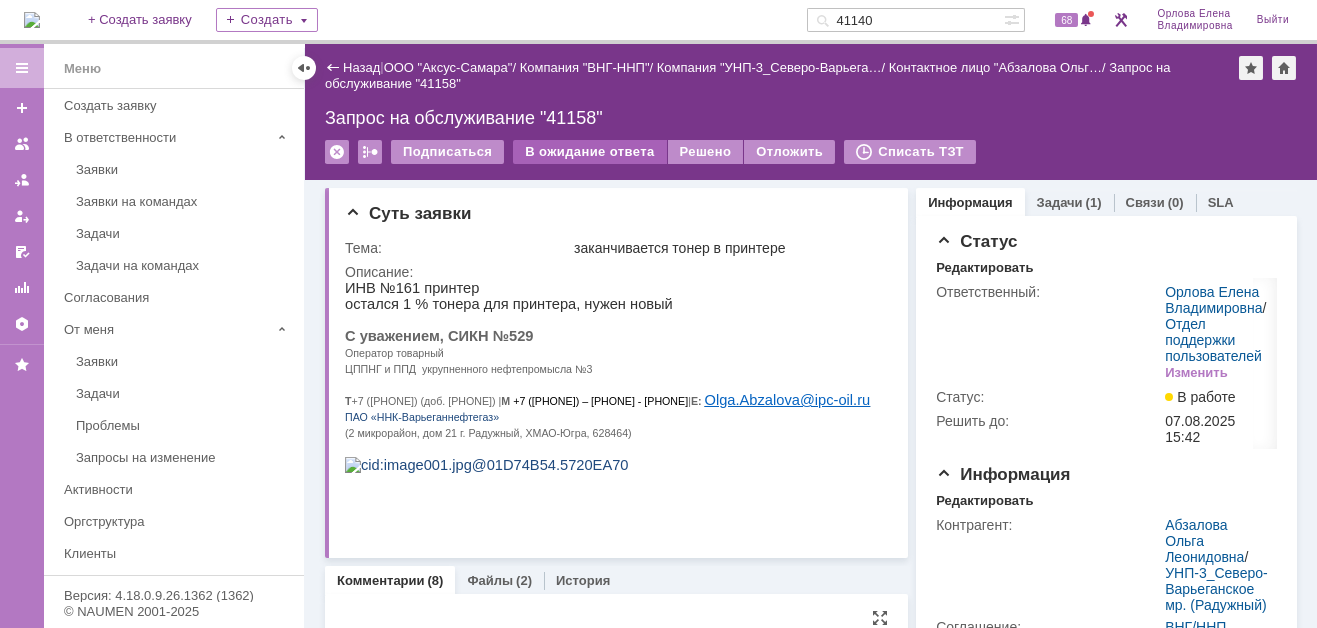 click on "В ожидание ответа" at bounding box center [589, 152] 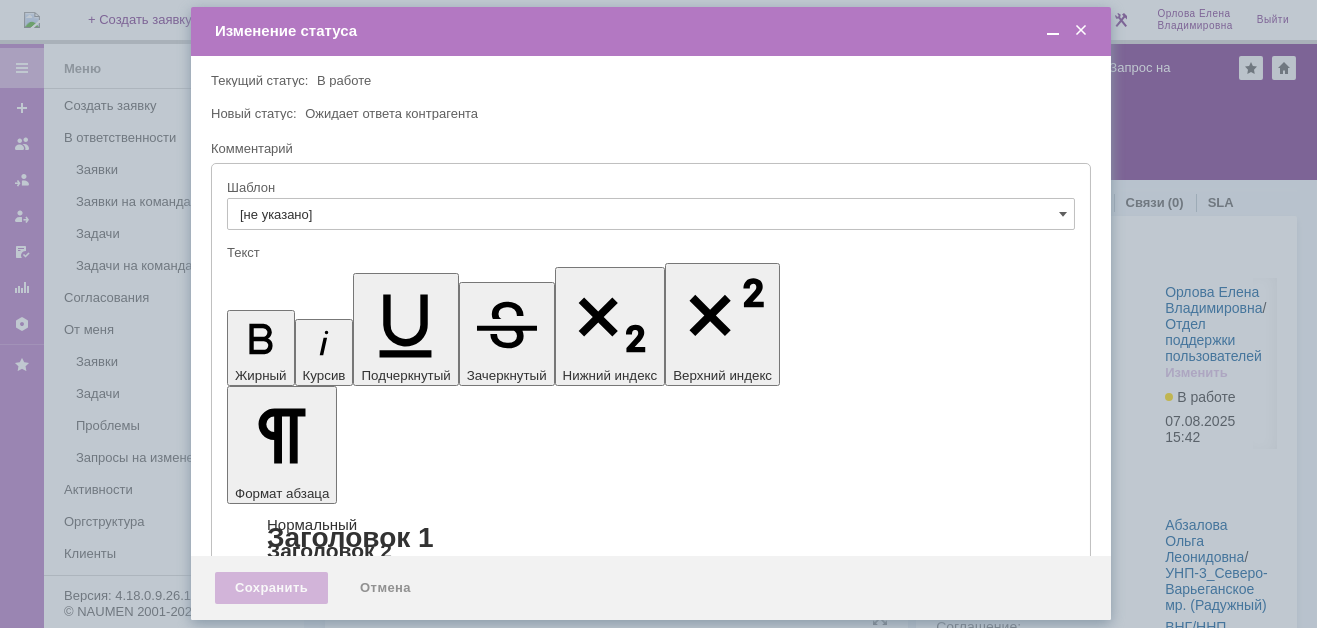 scroll, scrollTop: 0, scrollLeft: 0, axis: both 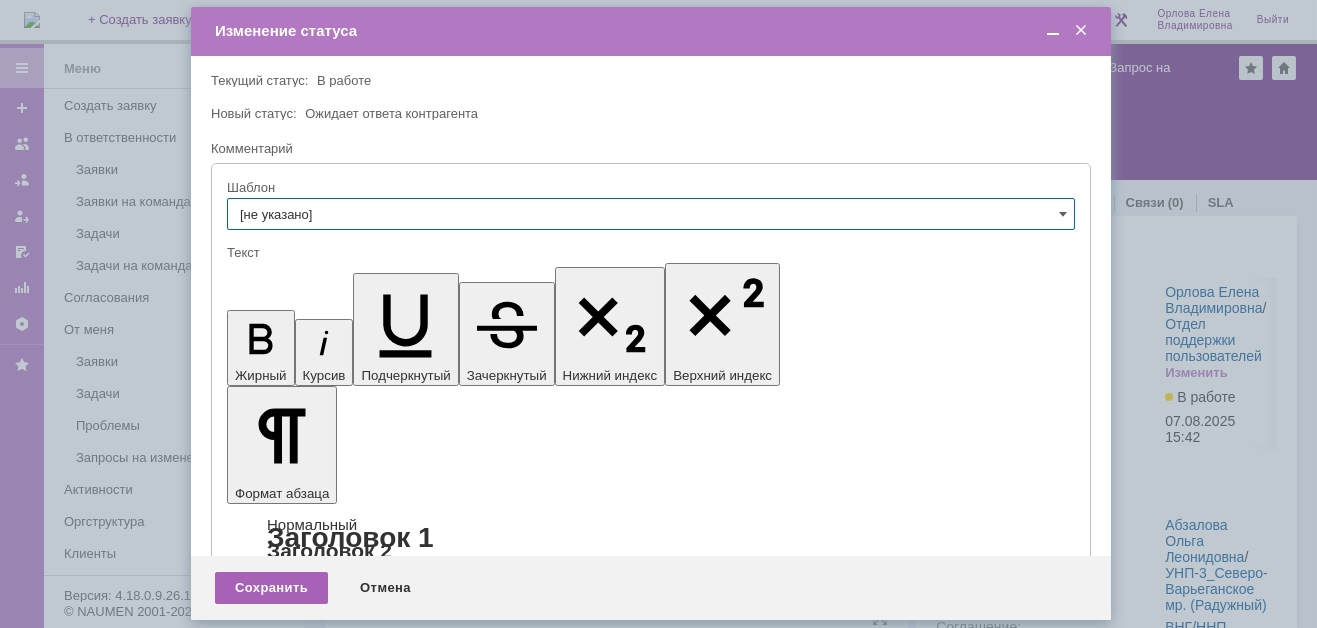 click on "Сохранить" at bounding box center (271, 588) 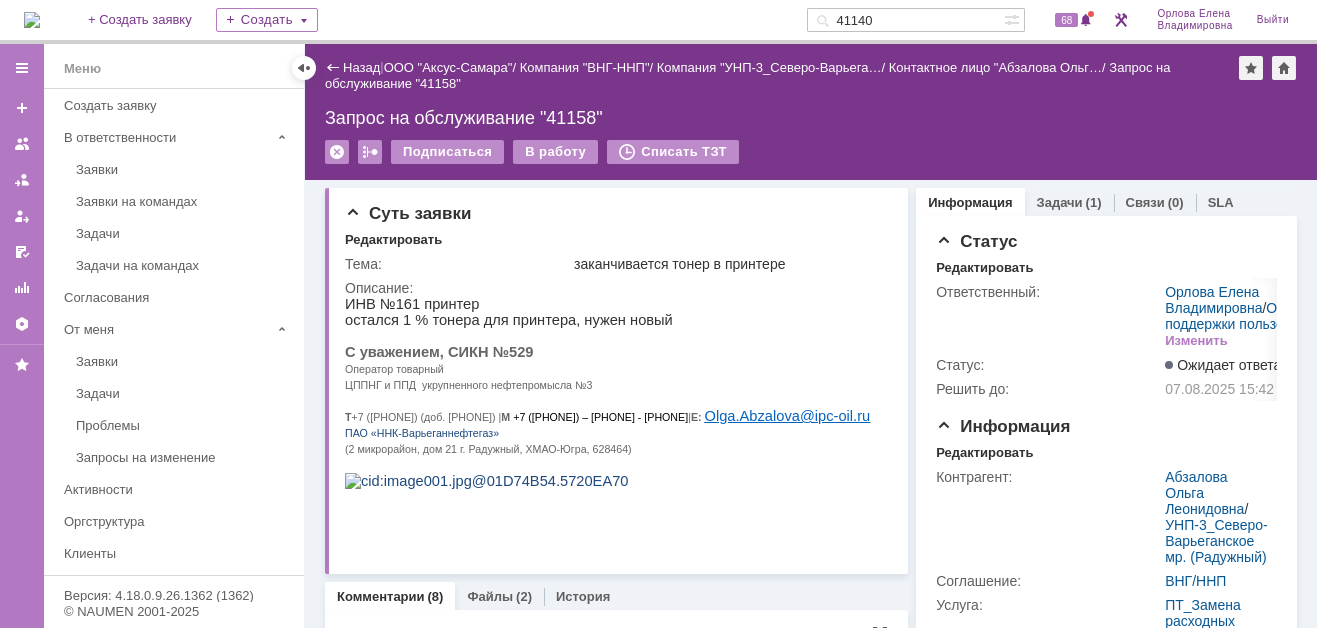 scroll, scrollTop: 0, scrollLeft: 0, axis: both 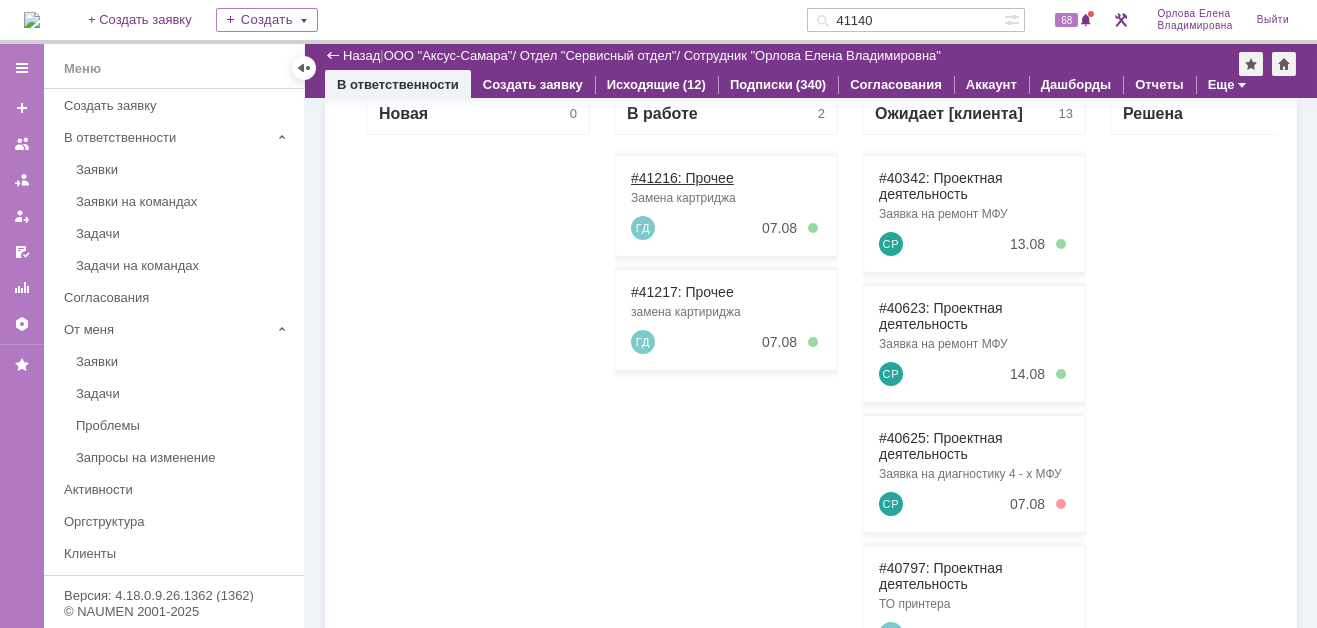 click on "#41216: Прочее" at bounding box center [682, 178] 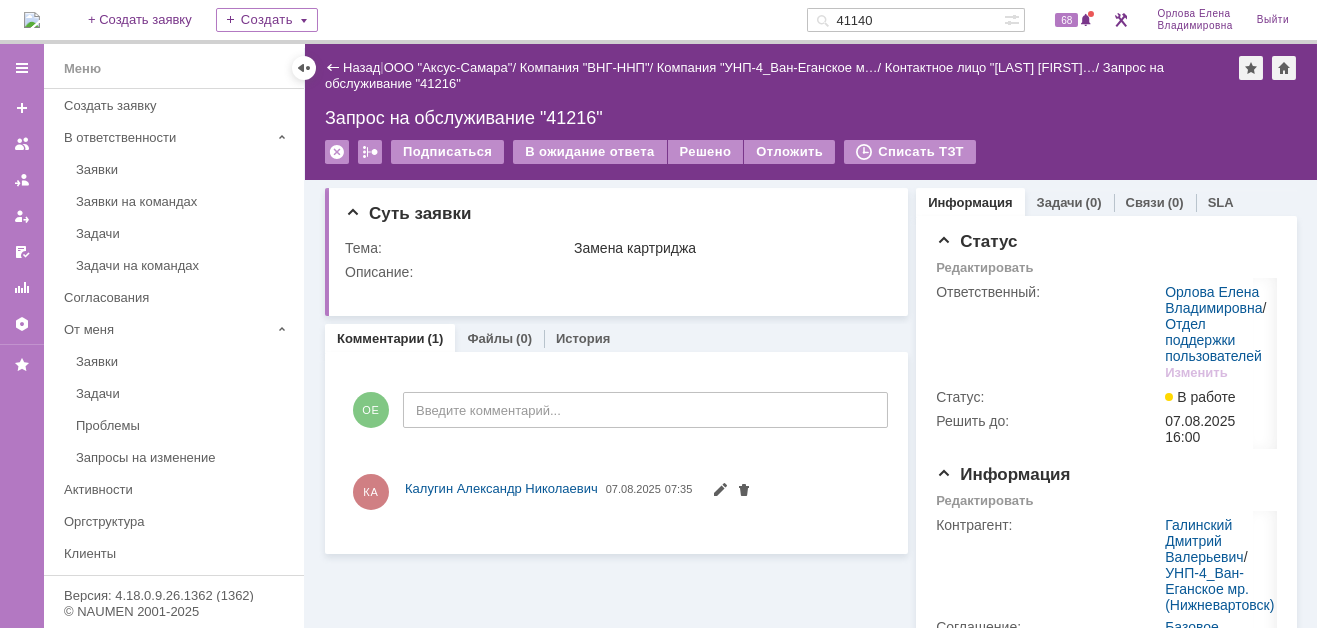 scroll, scrollTop: 0, scrollLeft: 0, axis: both 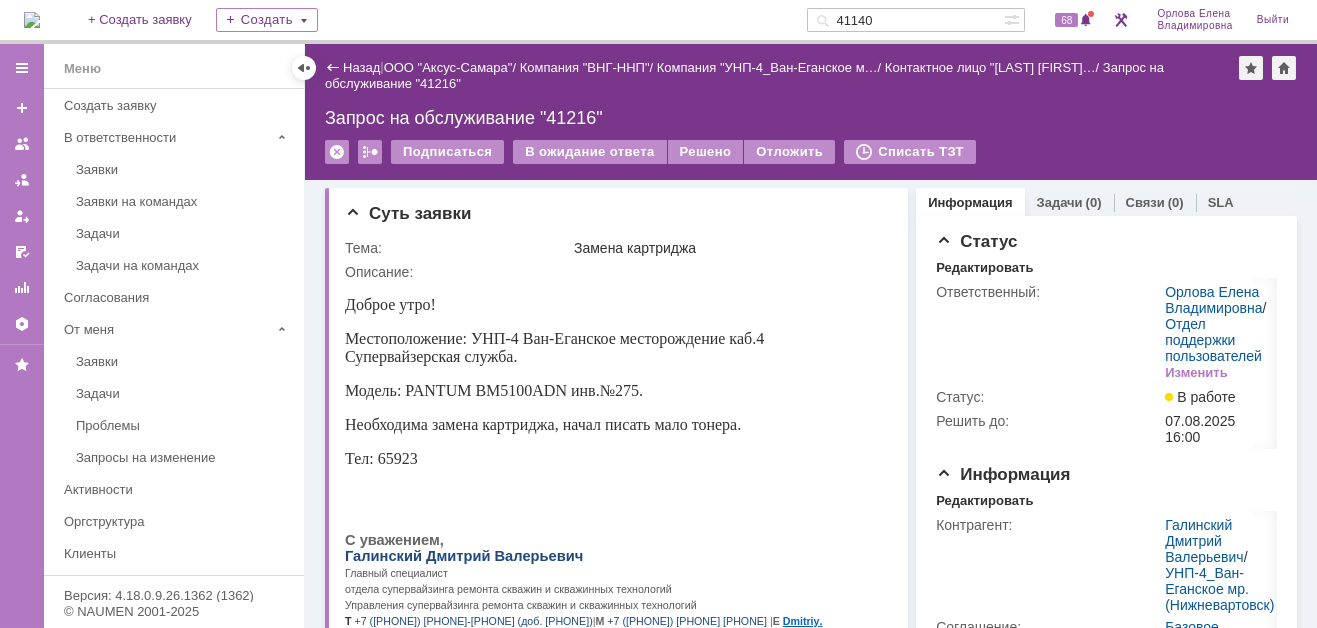 click at bounding box center (32, 20) 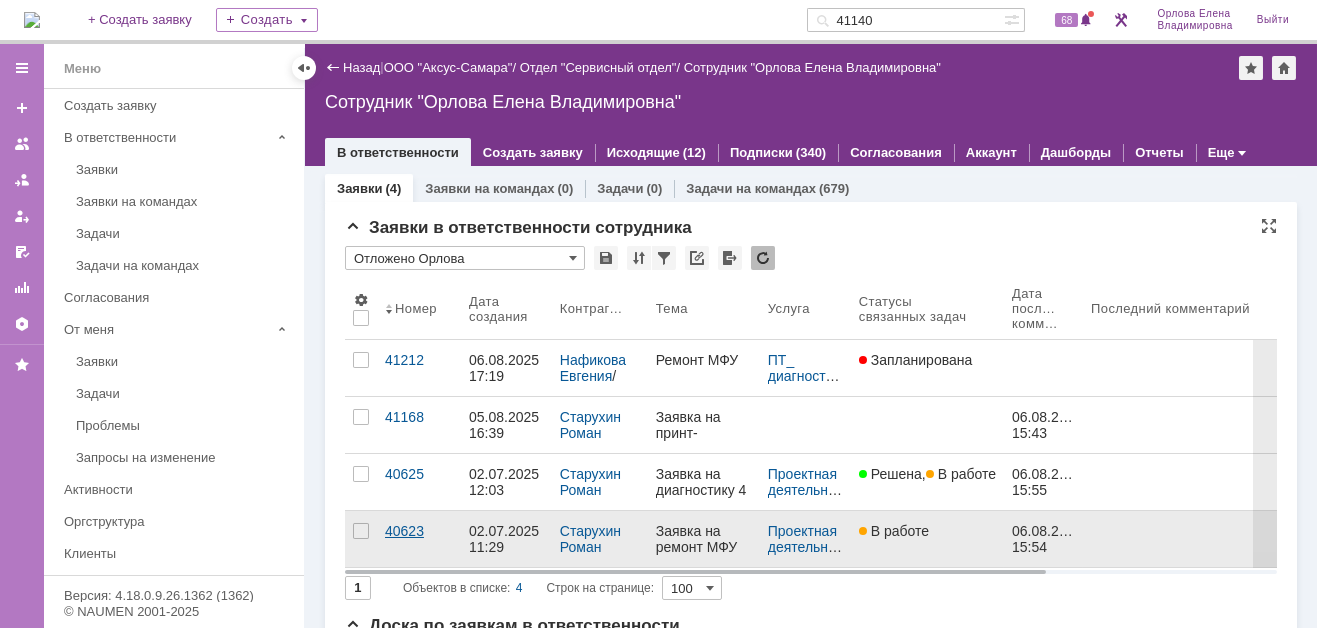 scroll, scrollTop: 0, scrollLeft: 0, axis: both 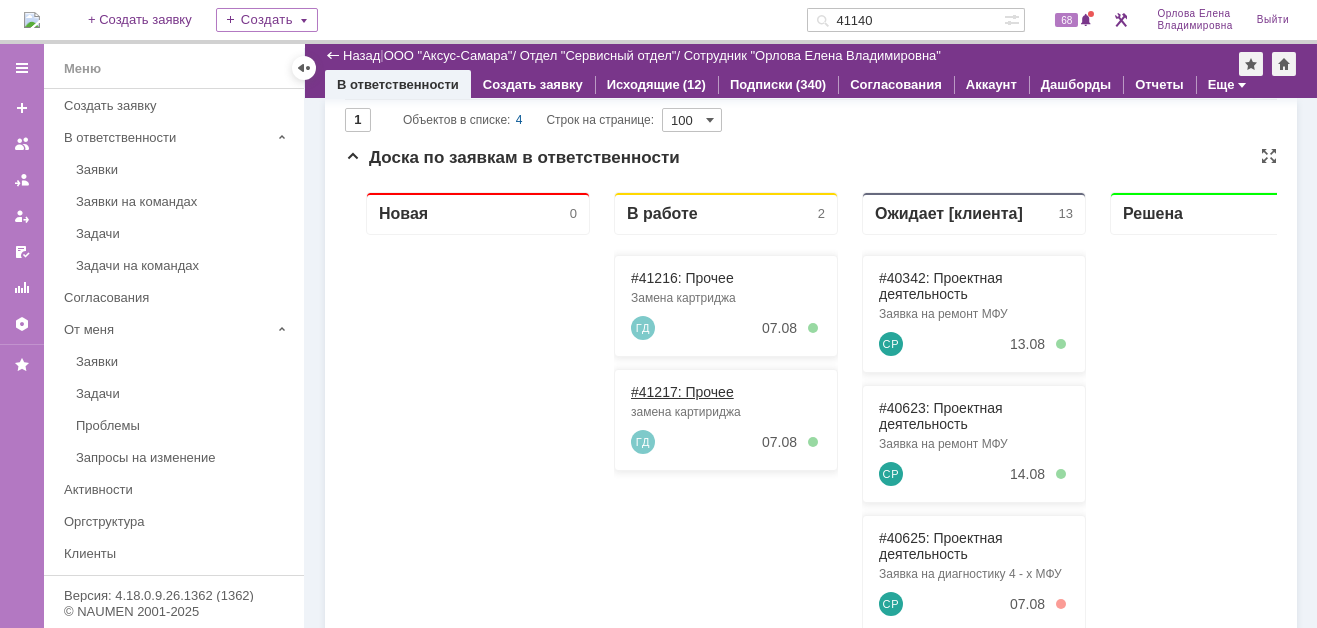 click on "#41217: Прочее" at bounding box center [682, 392] 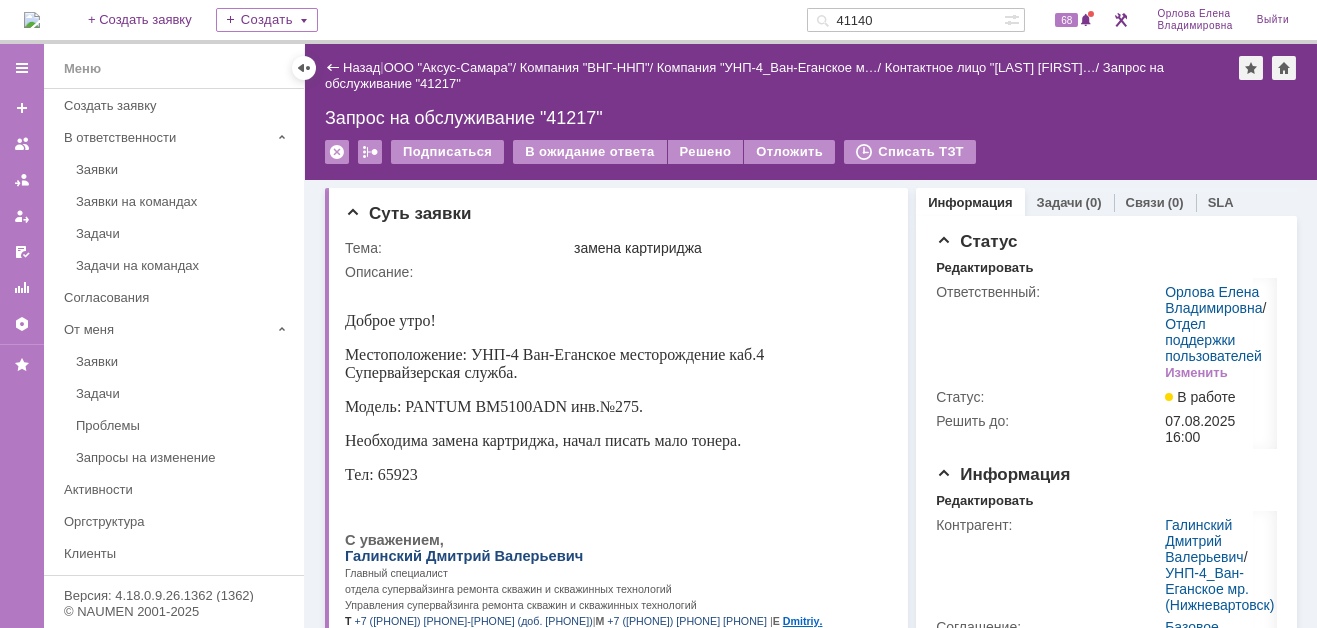 scroll, scrollTop: 0, scrollLeft: 0, axis: both 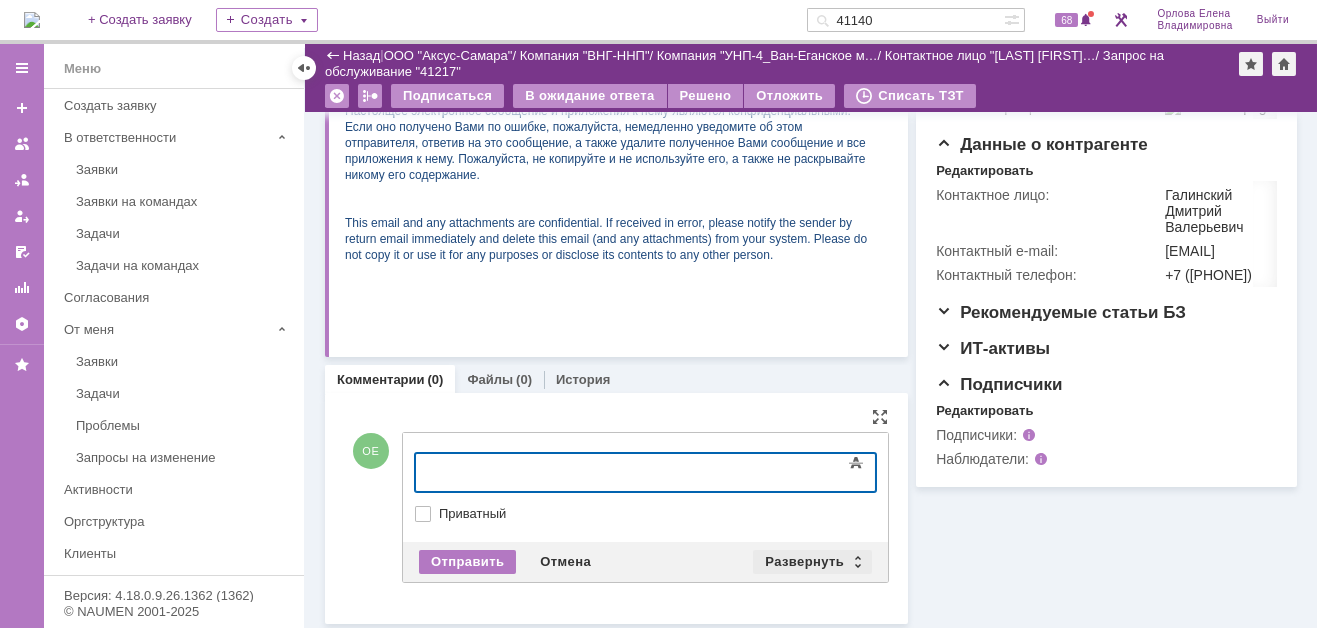 click on "Развернуть" at bounding box center (812, 562) 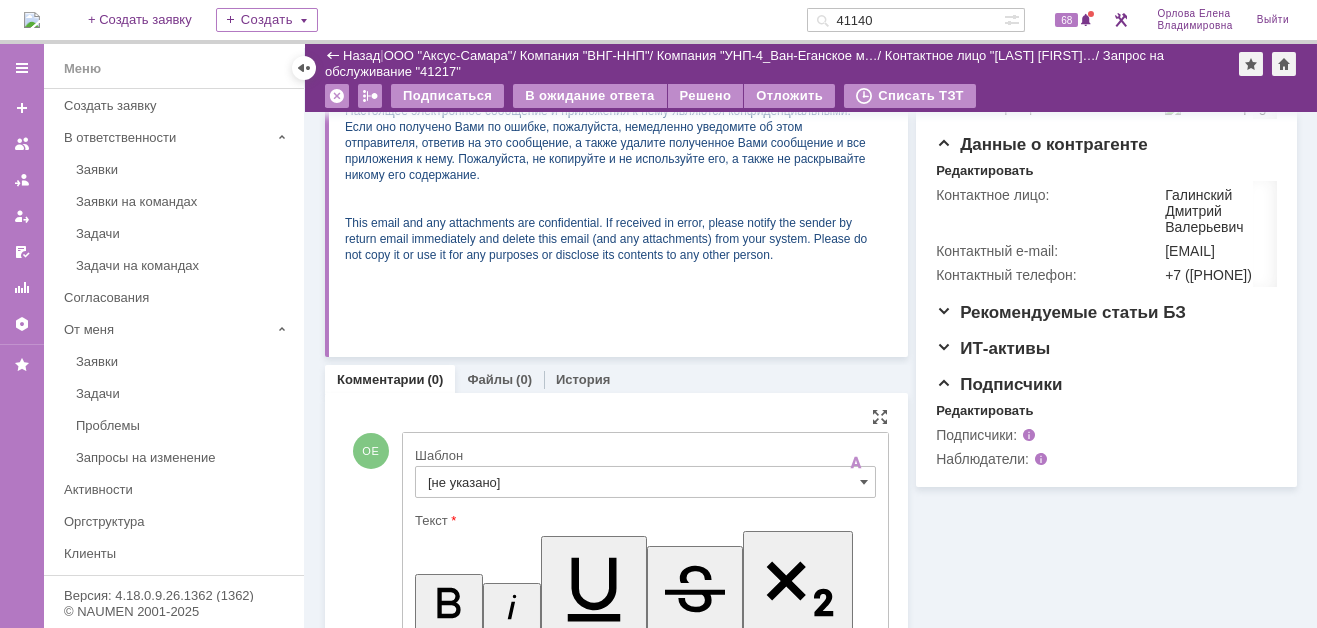 click on "[не указано]" at bounding box center (645, 482) 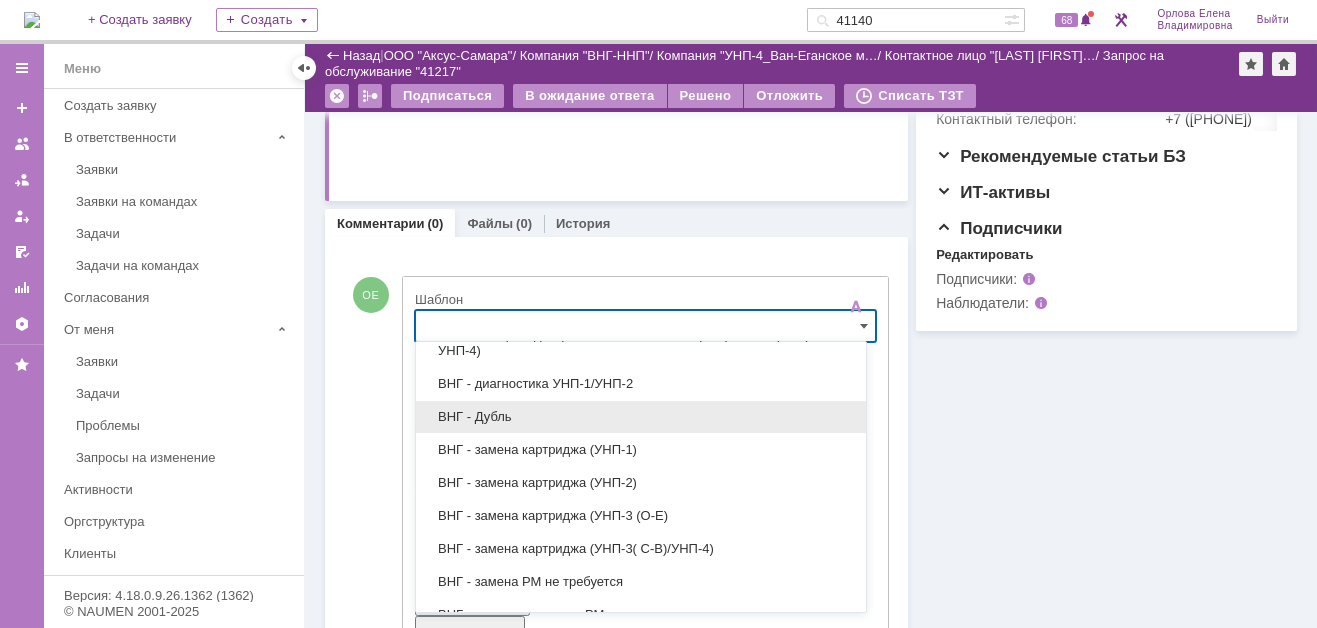 click on "ВНГ - Дубль" at bounding box center [641, 417] 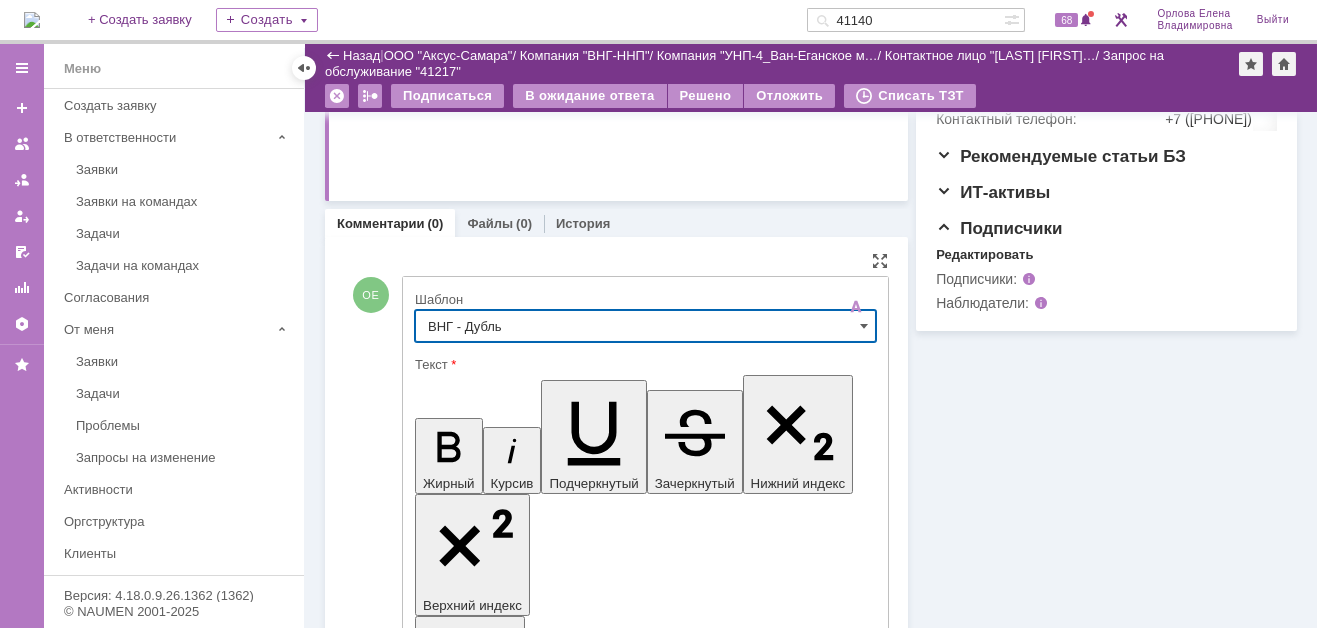 type on "ВНГ - Дубль" 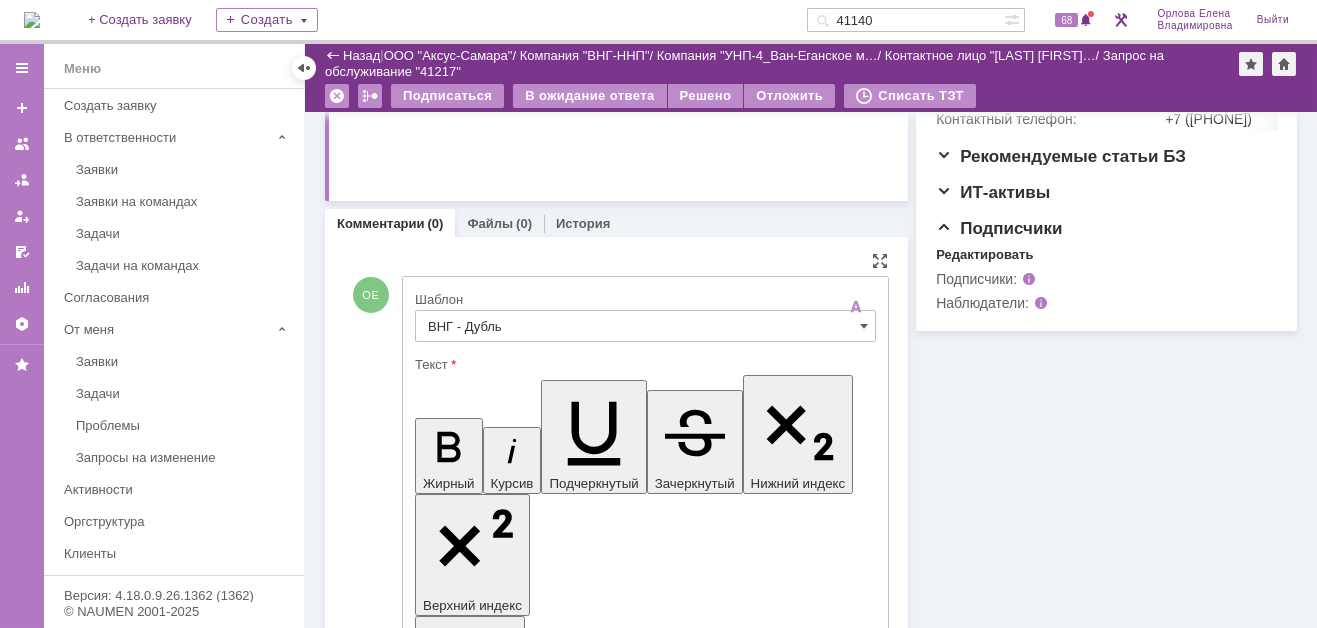 drag, startPoint x: 669, startPoint y: 4489, endPoint x: 531, endPoint y: 4508, distance: 139.30183 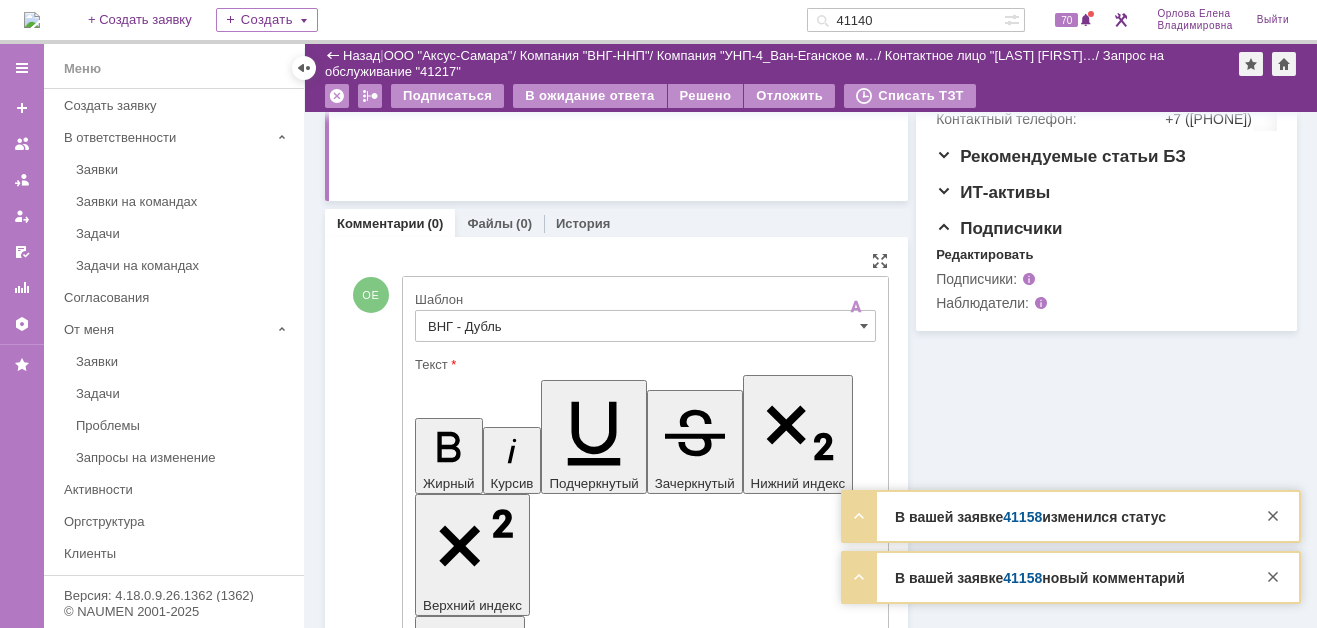 drag, startPoint x: 433, startPoint y: 4489, endPoint x: 708, endPoint y: 4490, distance: 275.00183 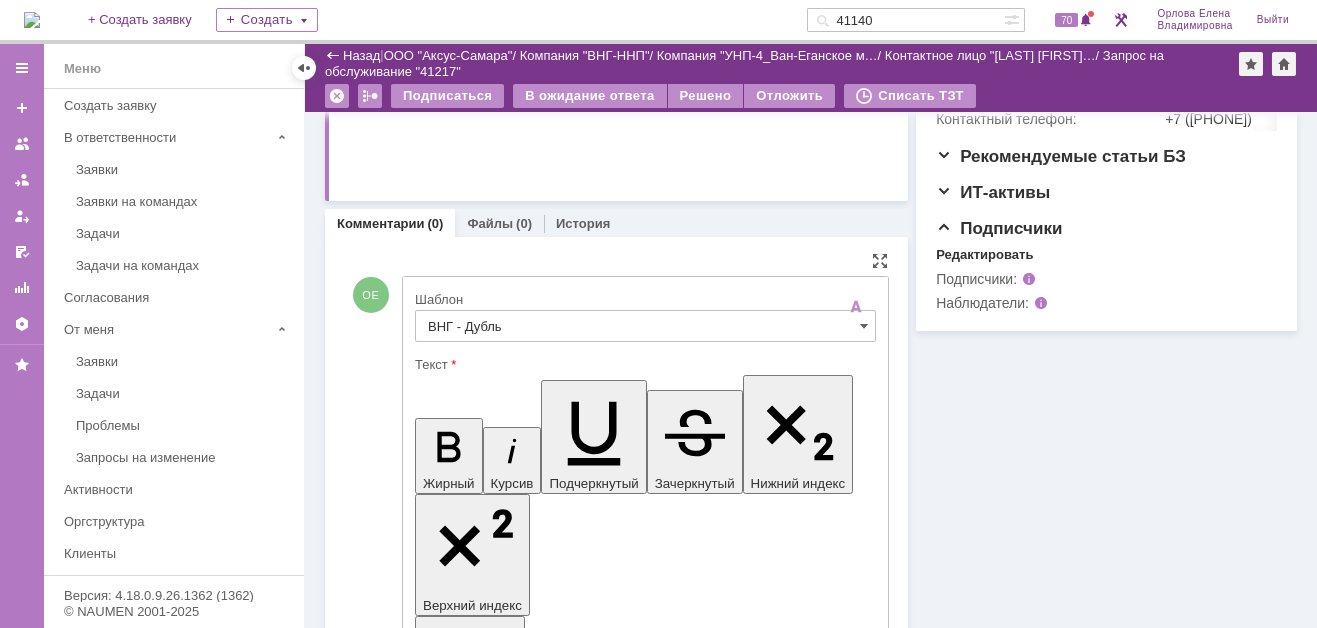 scroll, scrollTop: 0, scrollLeft: 0, axis: both 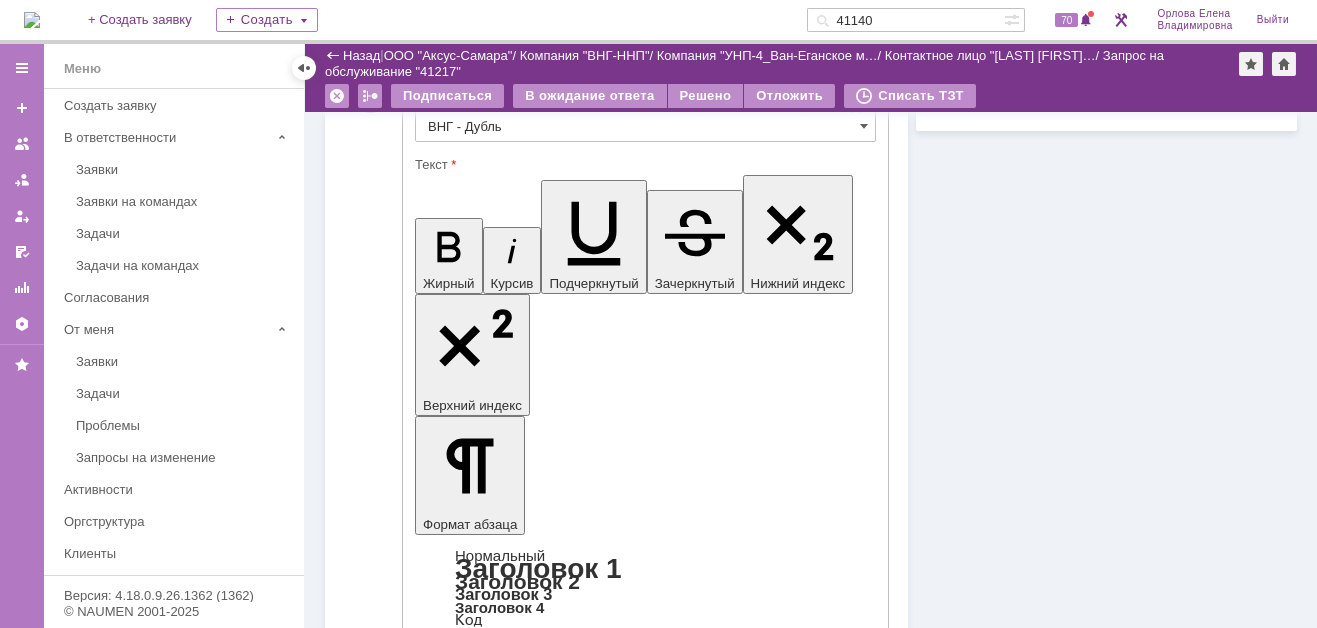 drag, startPoint x: 433, startPoint y: 4288, endPoint x: 702, endPoint y: 4286, distance: 269.00745 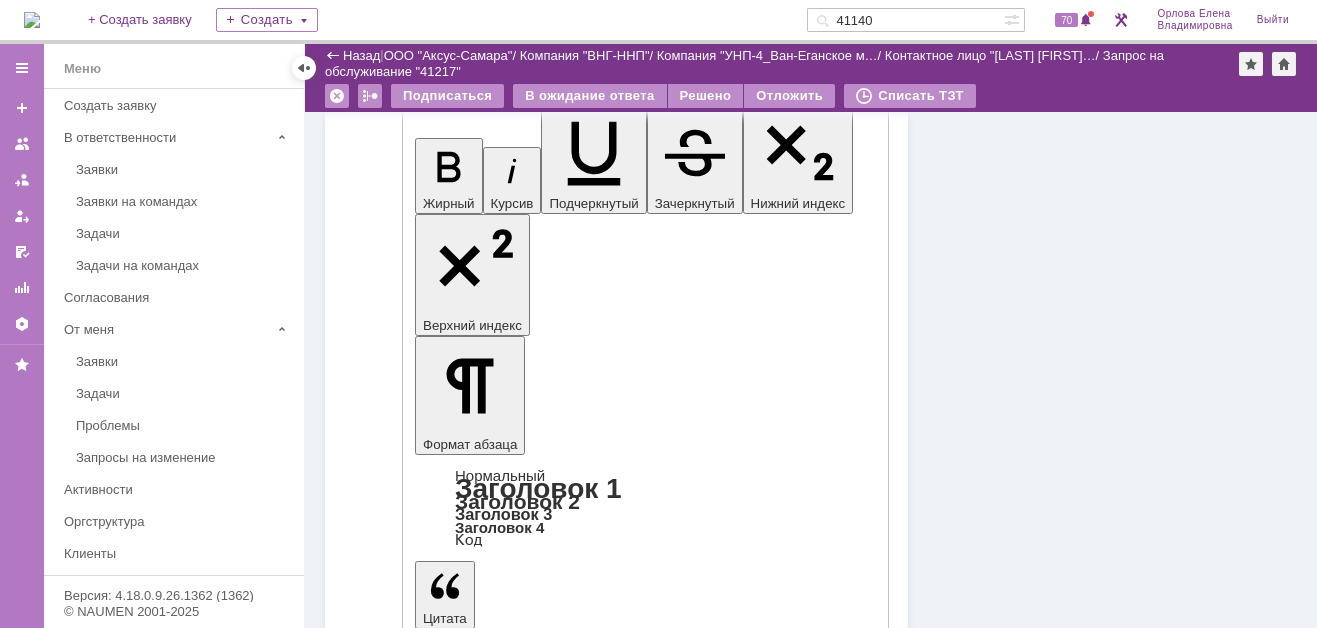 scroll, scrollTop: 1039, scrollLeft: 0, axis: vertical 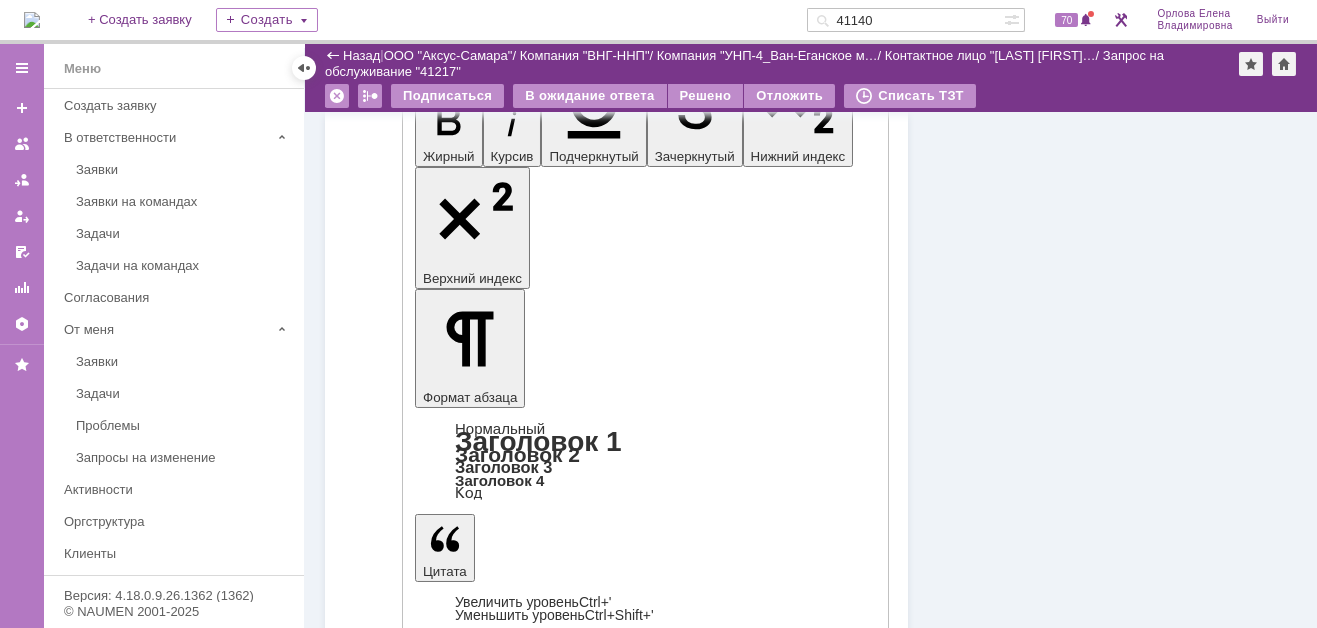 click on "Отправить" at bounding box center (467, 4582) 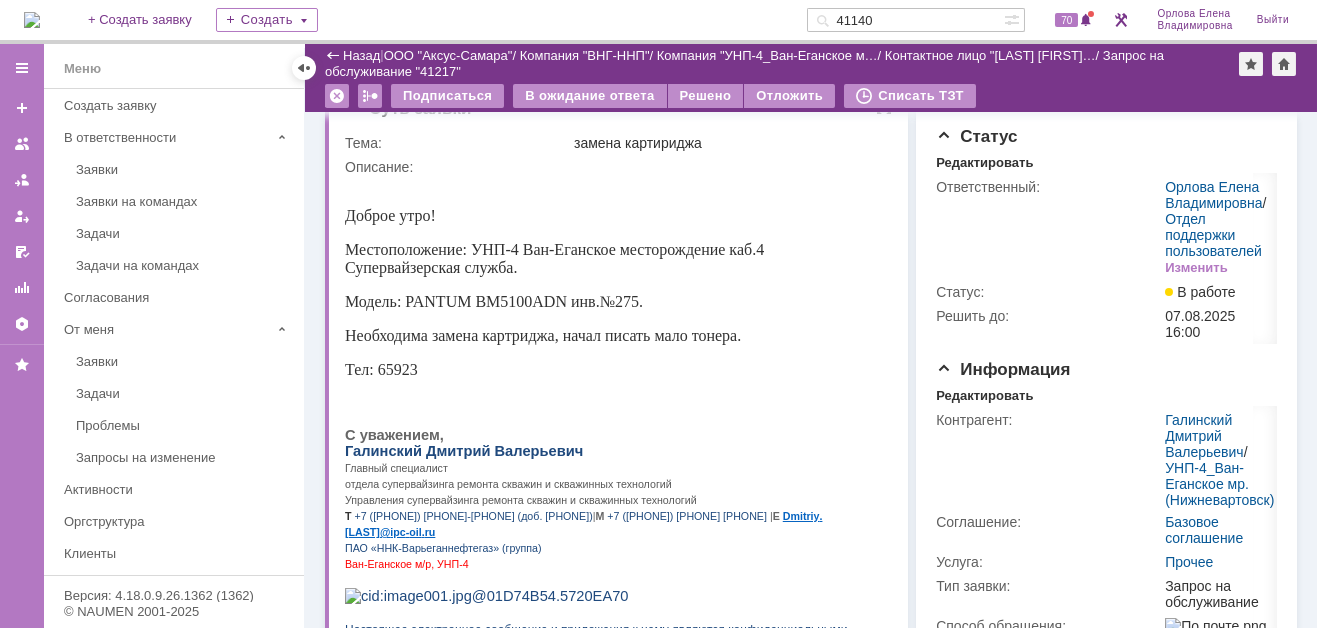 scroll, scrollTop: 0, scrollLeft: 0, axis: both 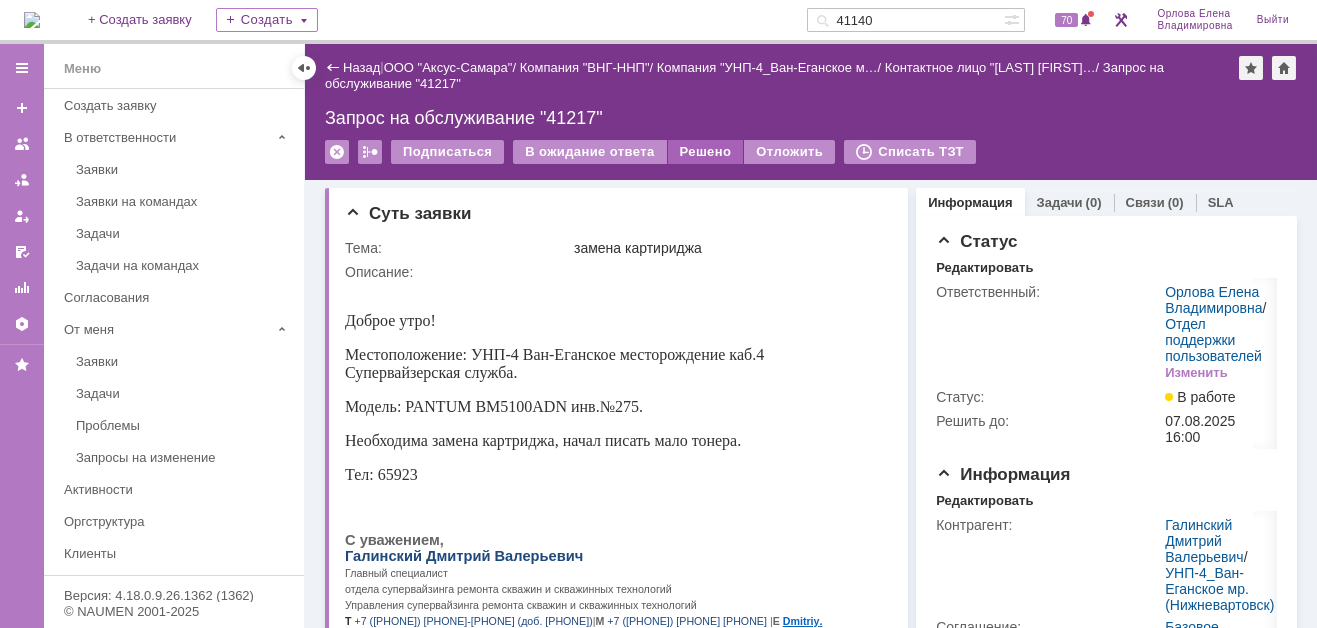 click on "Решено" at bounding box center [706, 152] 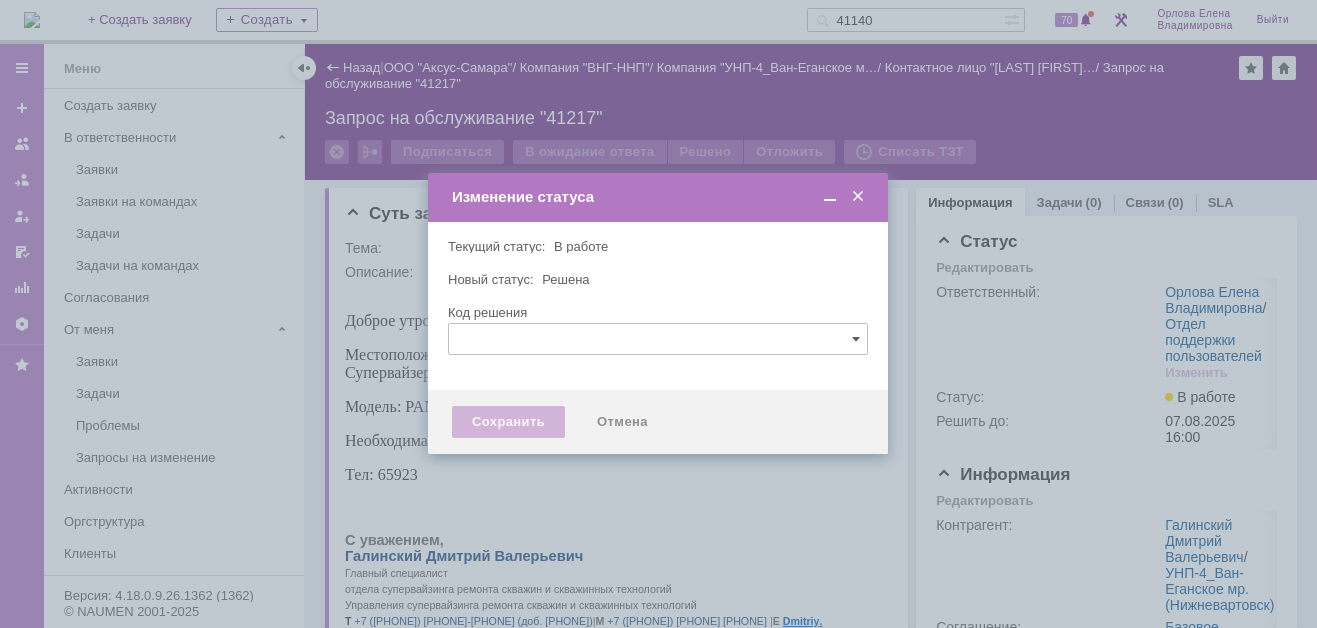 type 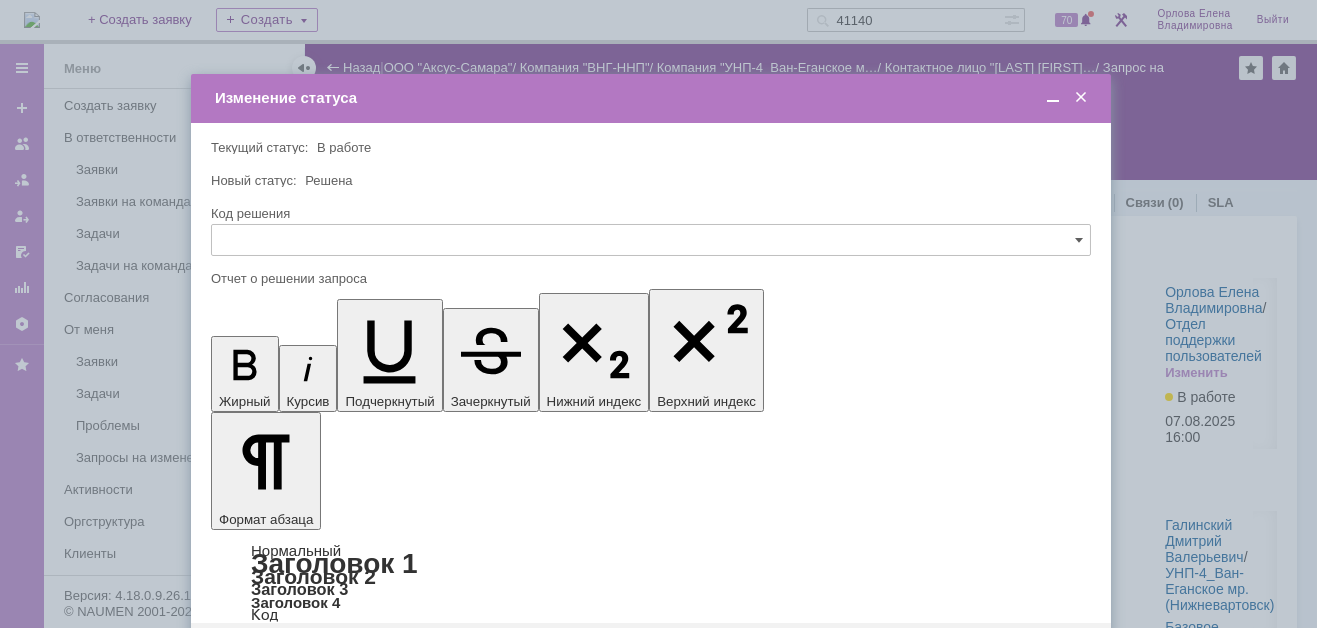 scroll, scrollTop: 0, scrollLeft: 0, axis: both 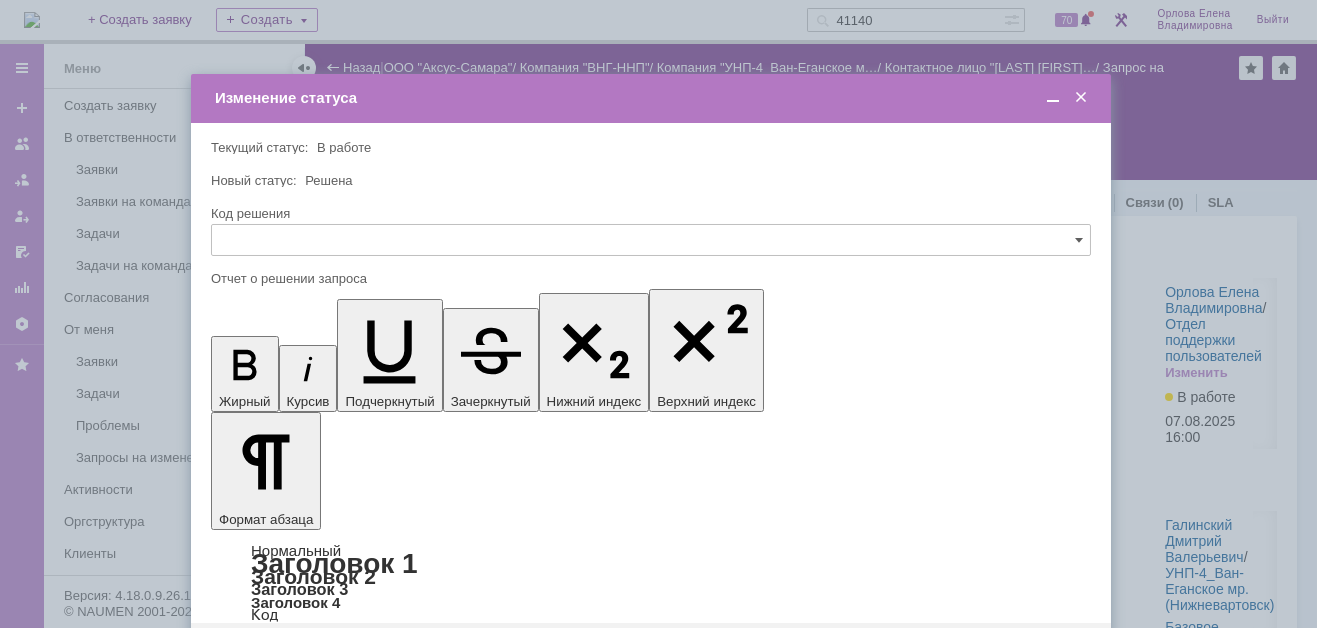 click on "Сохранить" at bounding box center [271, 655] 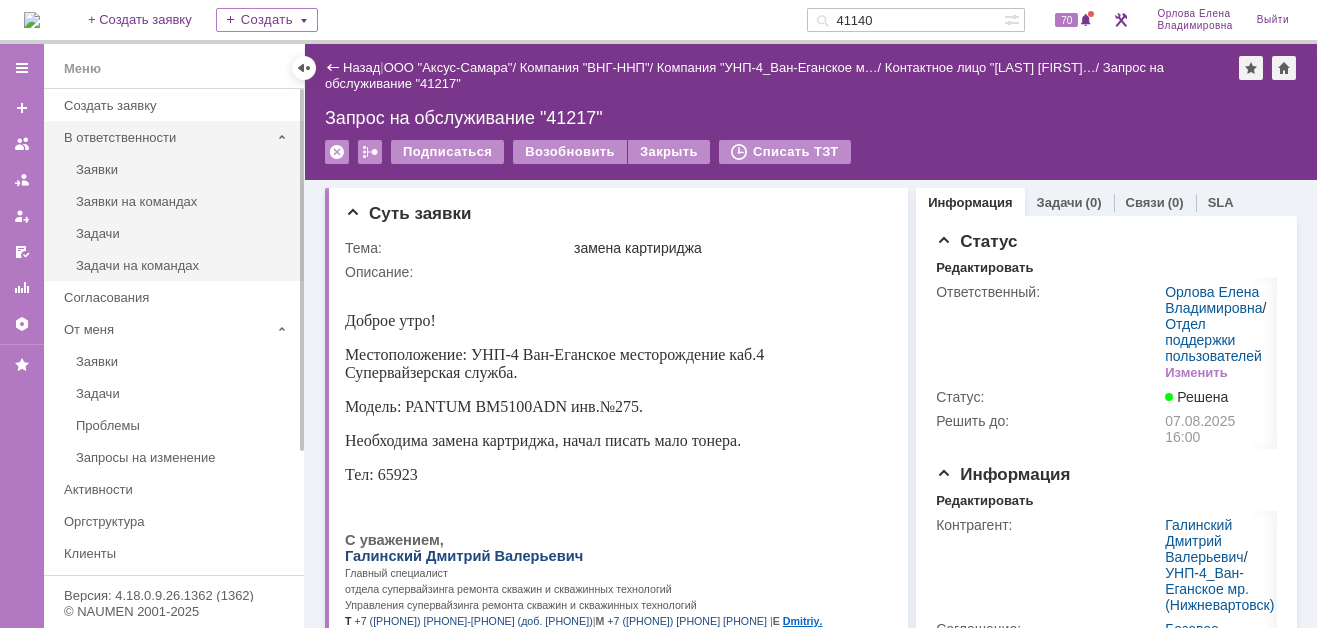 scroll, scrollTop: 0, scrollLeft: 0, axis: both 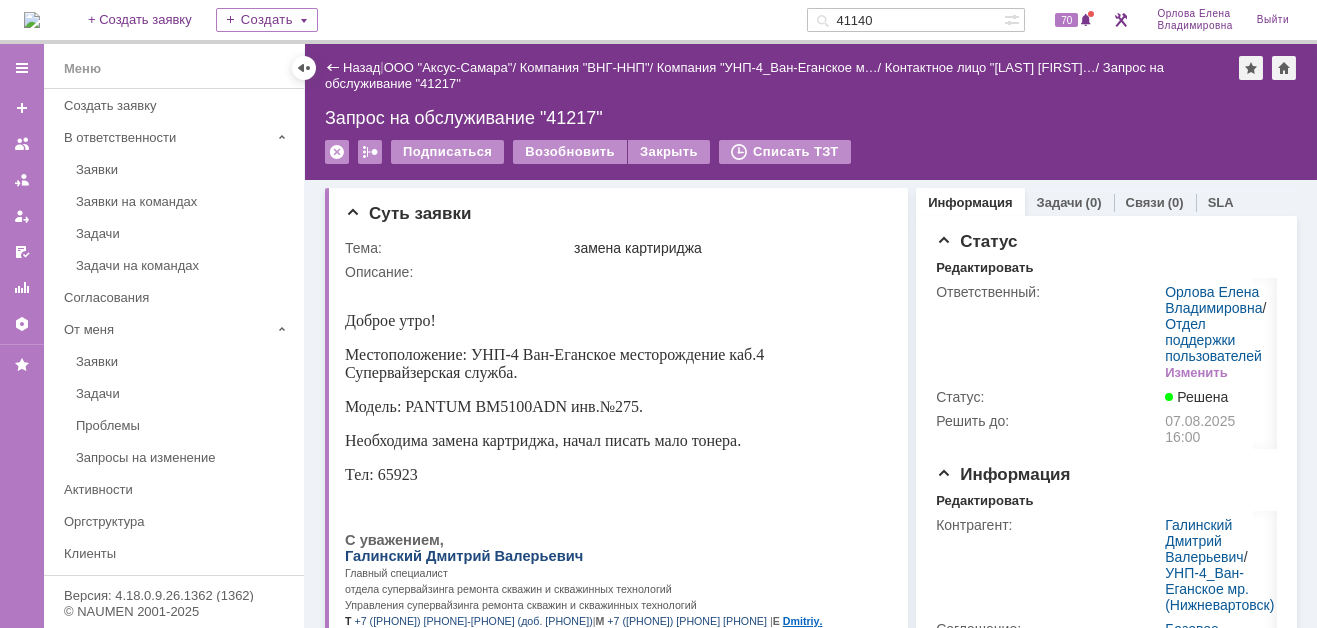 click at bounding box center (32, 20) 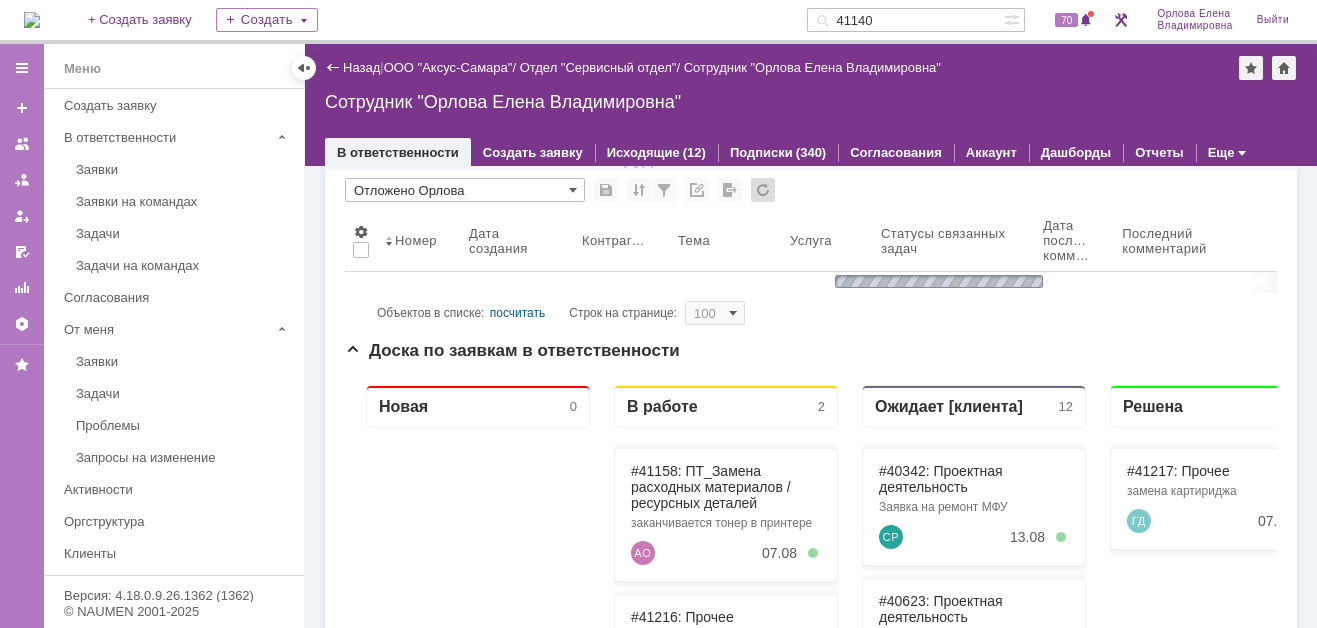 scroll, scrollTop: 0, scrollLeft: 0, axis: both 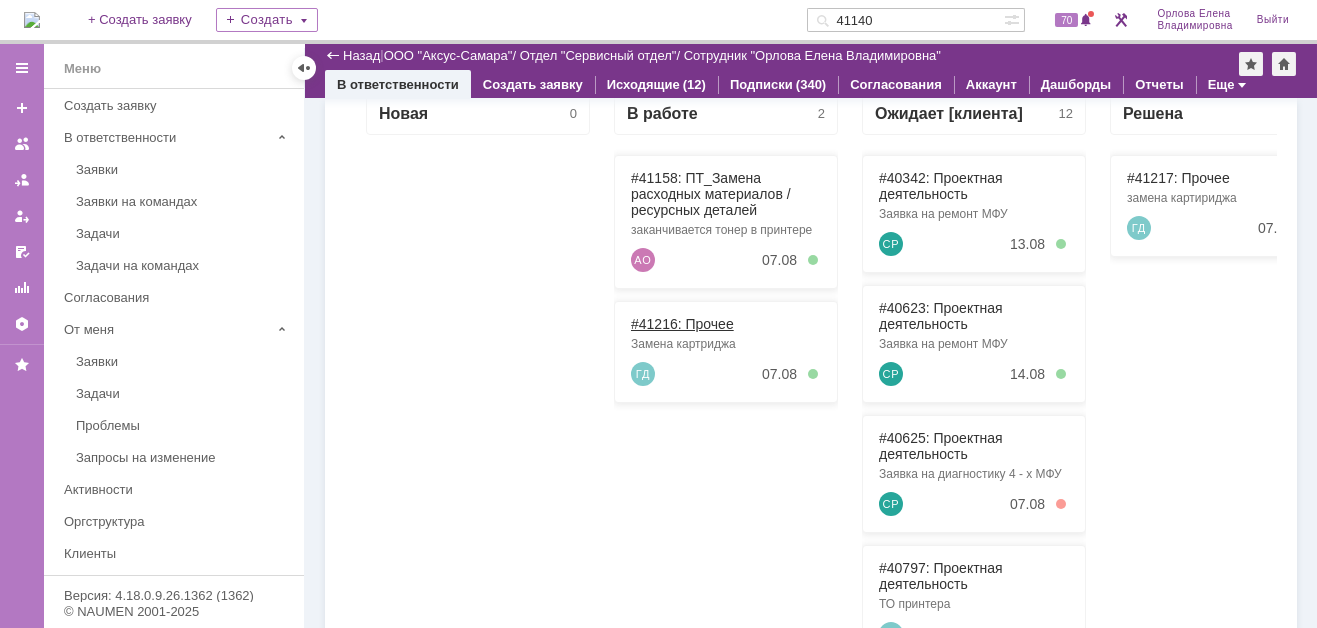 click on "#41216: Прочее" at bounding box center (682, 324) 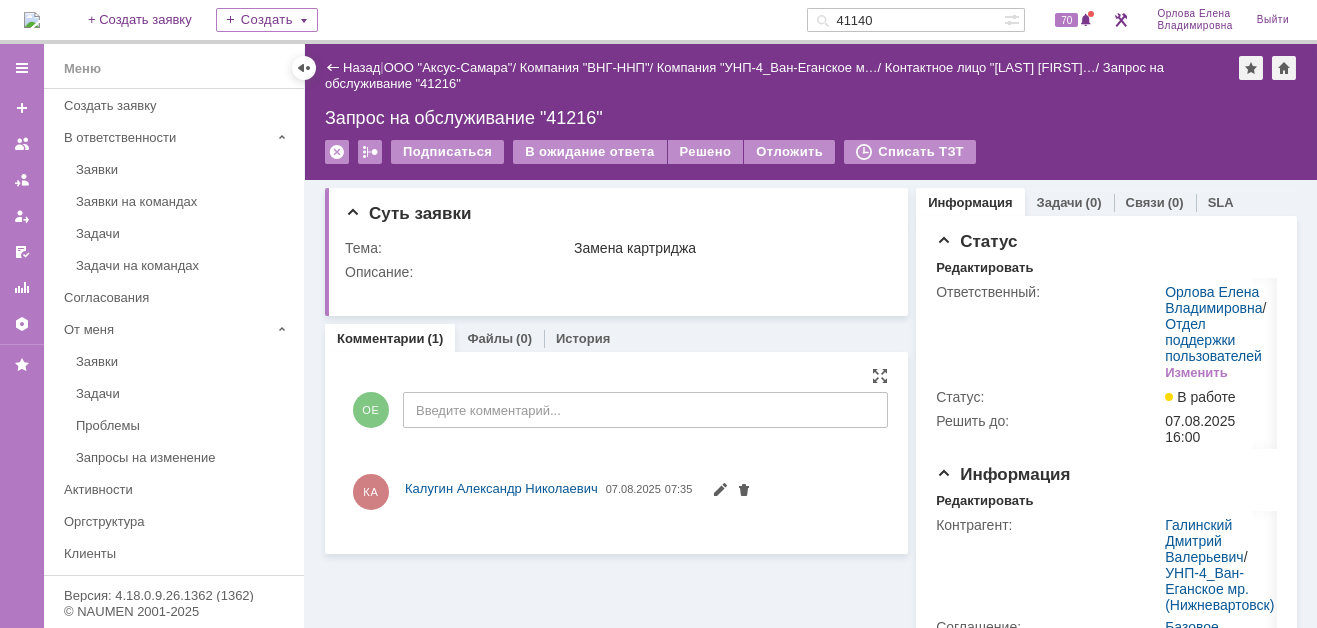 scroll, scrollTop: 0, scrollLeft: 0, axis: both 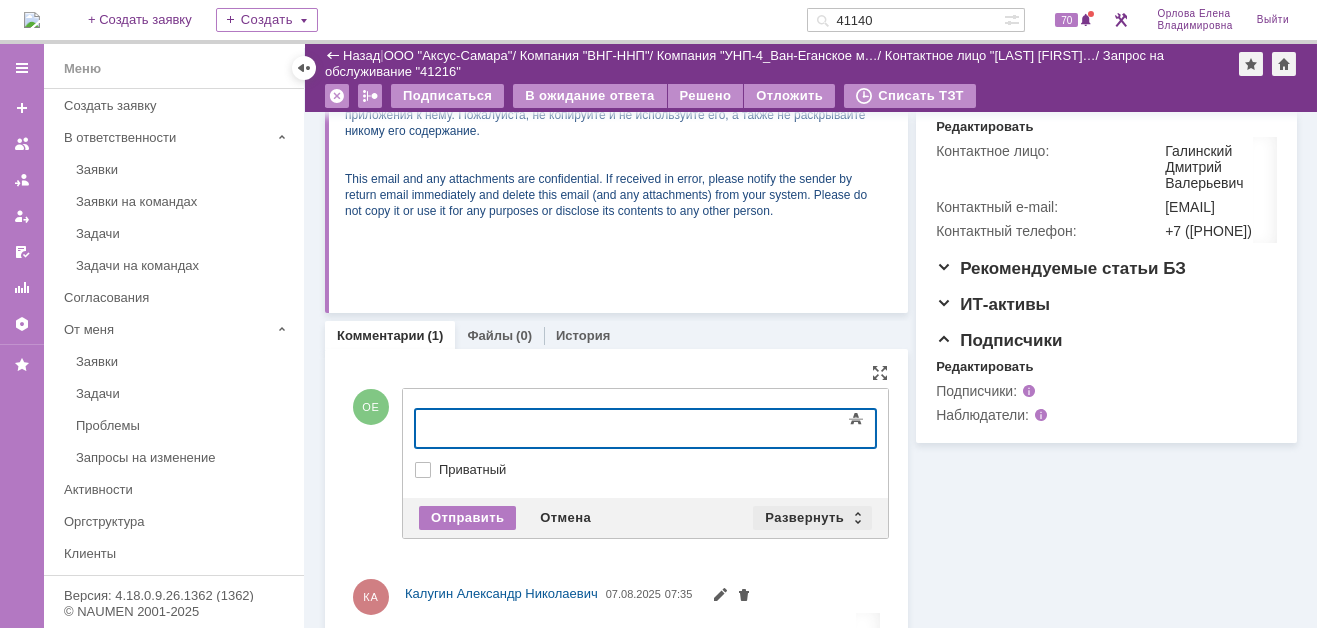 click on "Развернуть" at bounding box center [812, 518] 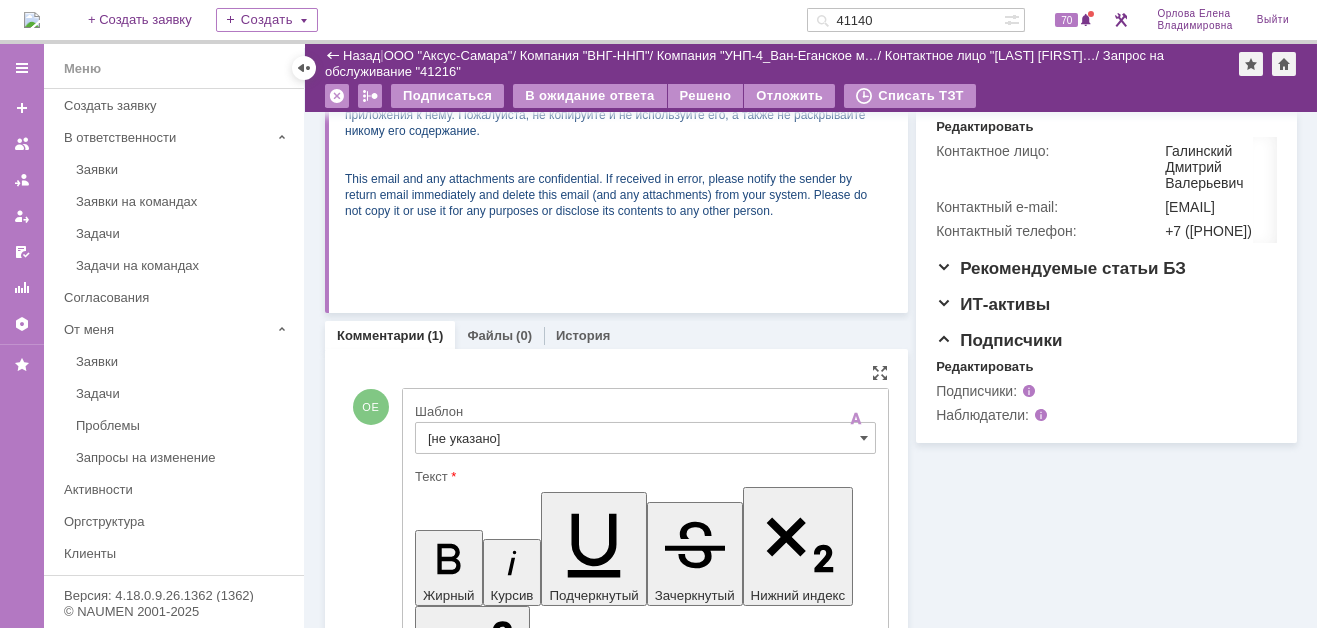 scroll, scrollTop: 0, scrollLeft: 0, axis: both 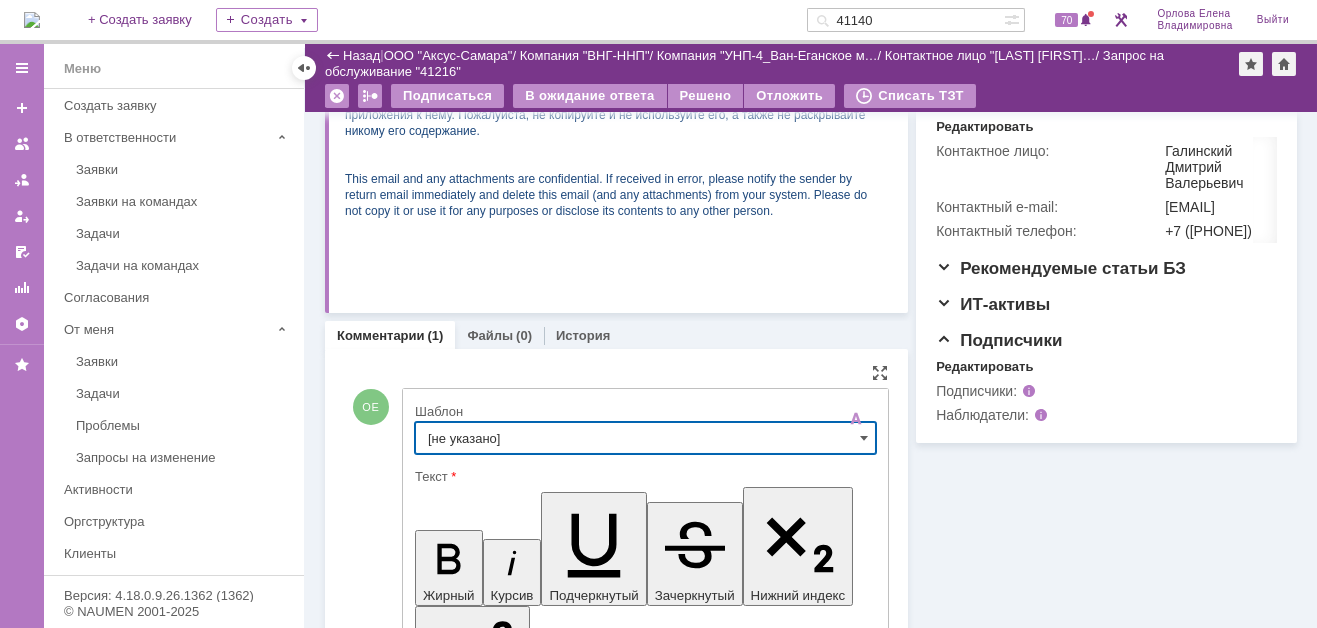 click on "[не указано]" at bounding box center [645, 438] 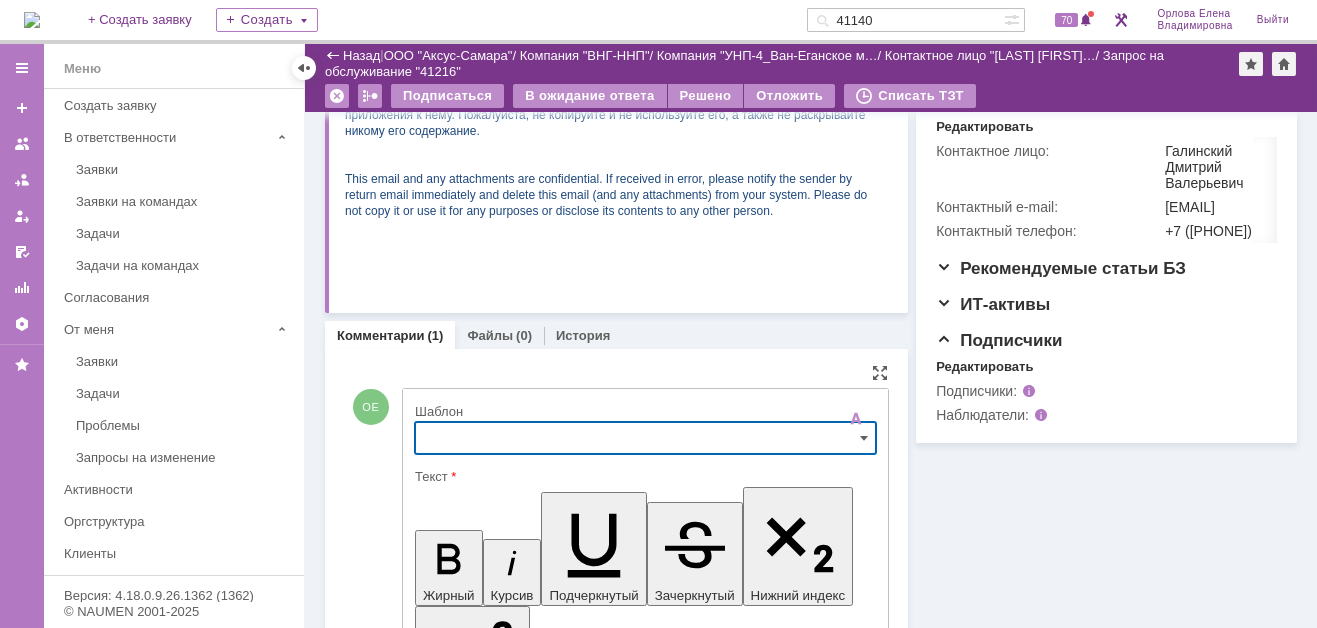 scroll, scrollTop: 712, scrollLeft: 0, axis: vertical 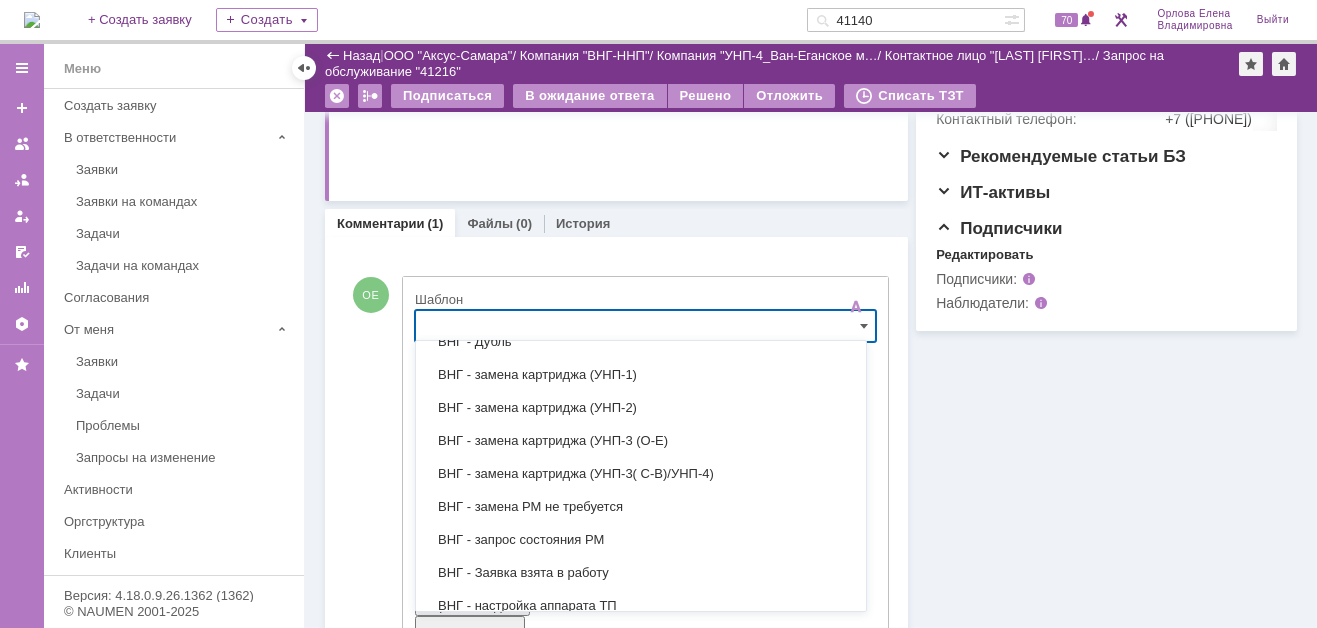 click on "ВНГ - замена картриджа (УНП-3( С-В)/УНП-4)" at bounding box center [641, 474] 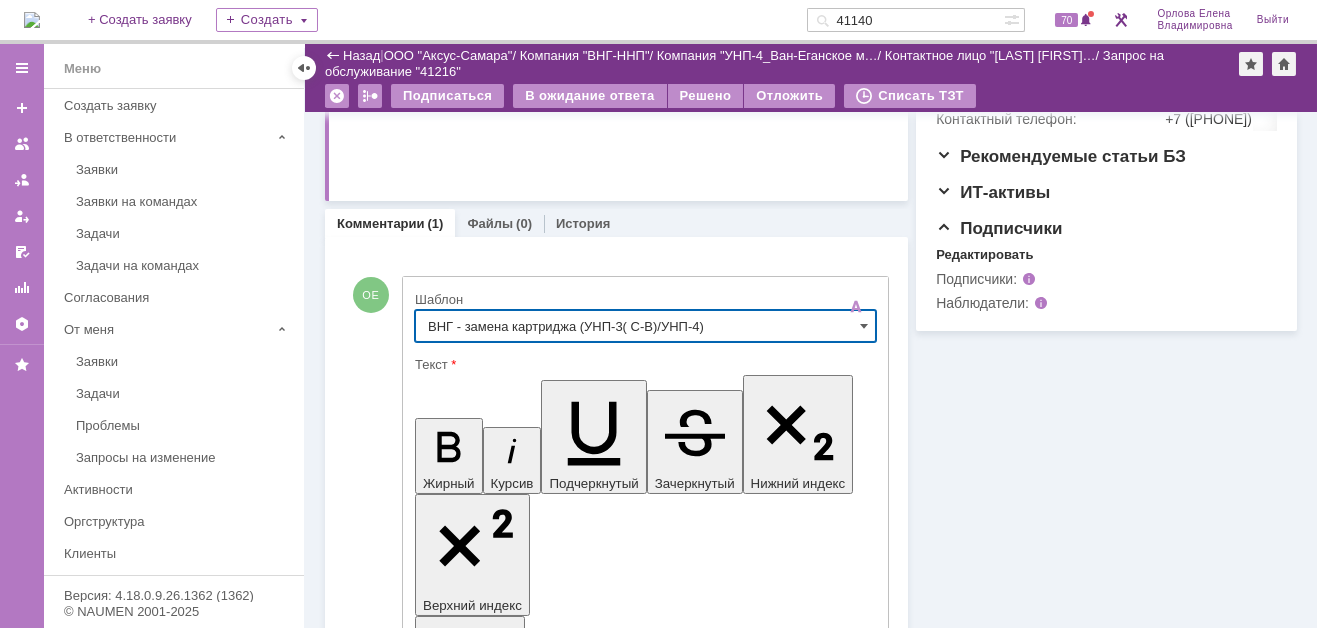 type on "ВНГ - замена картриджа (УНП-3( С-В)/УНП-4)" 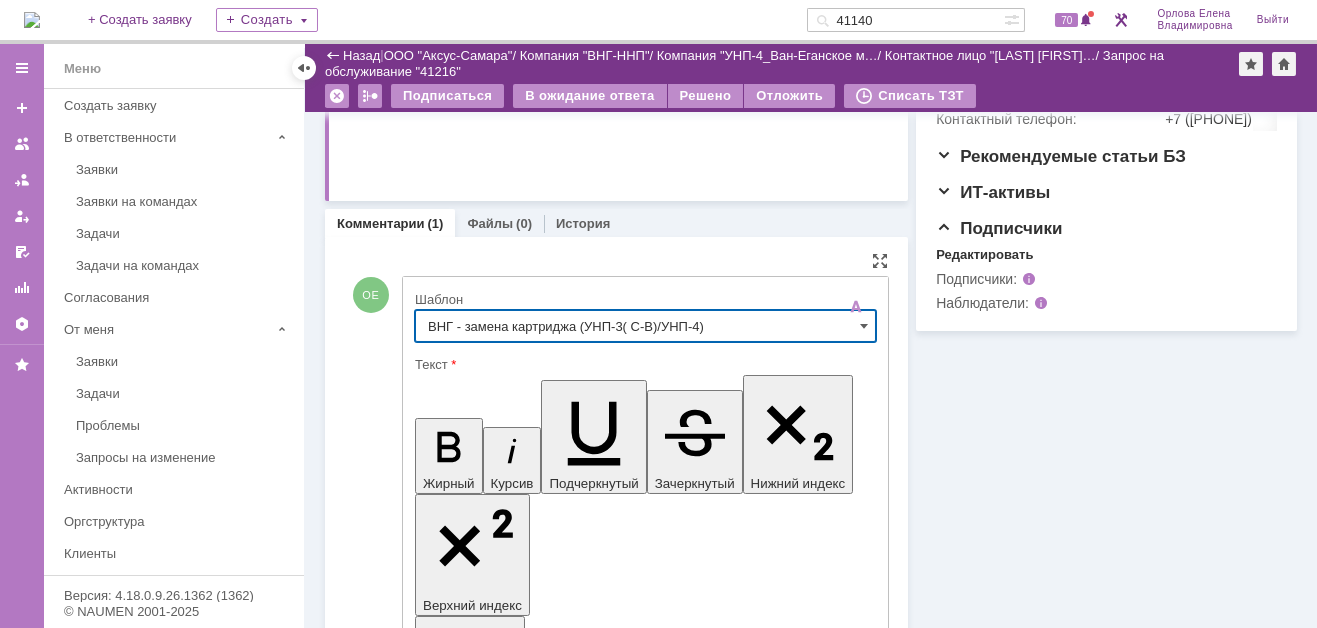 scroll, scrollTop: 498, scrollLeft: 0, axis: vertical 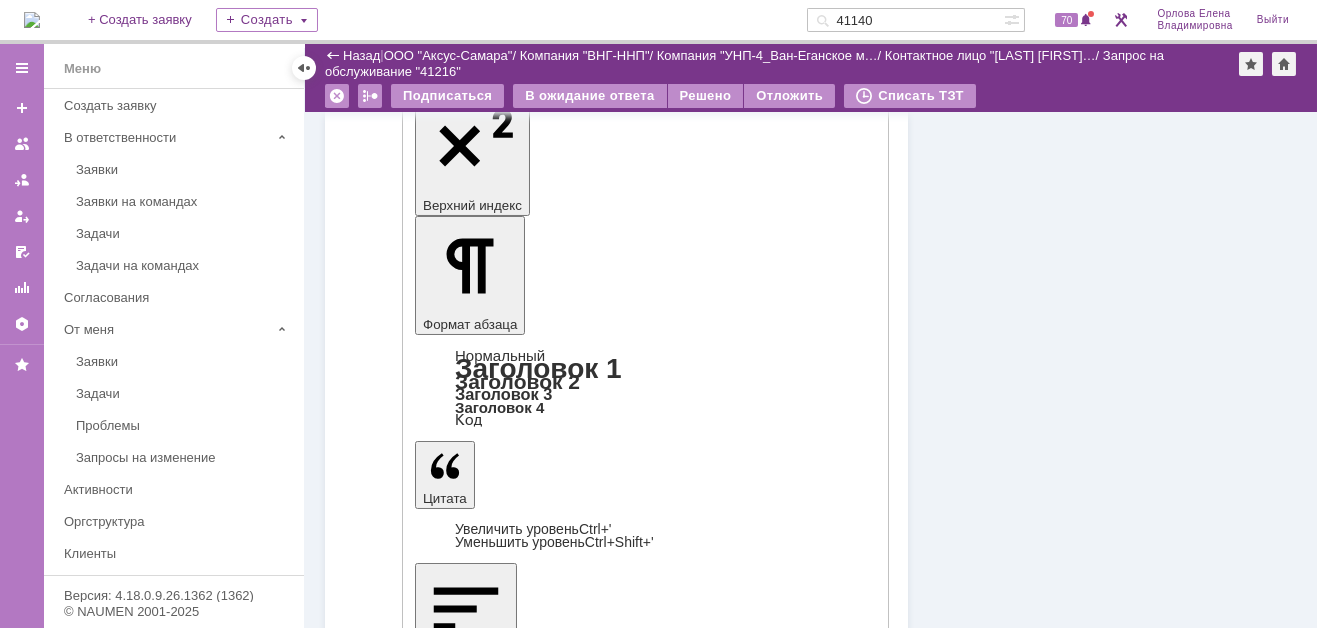 click on "Отправить" at bounding box center [467, 4509] 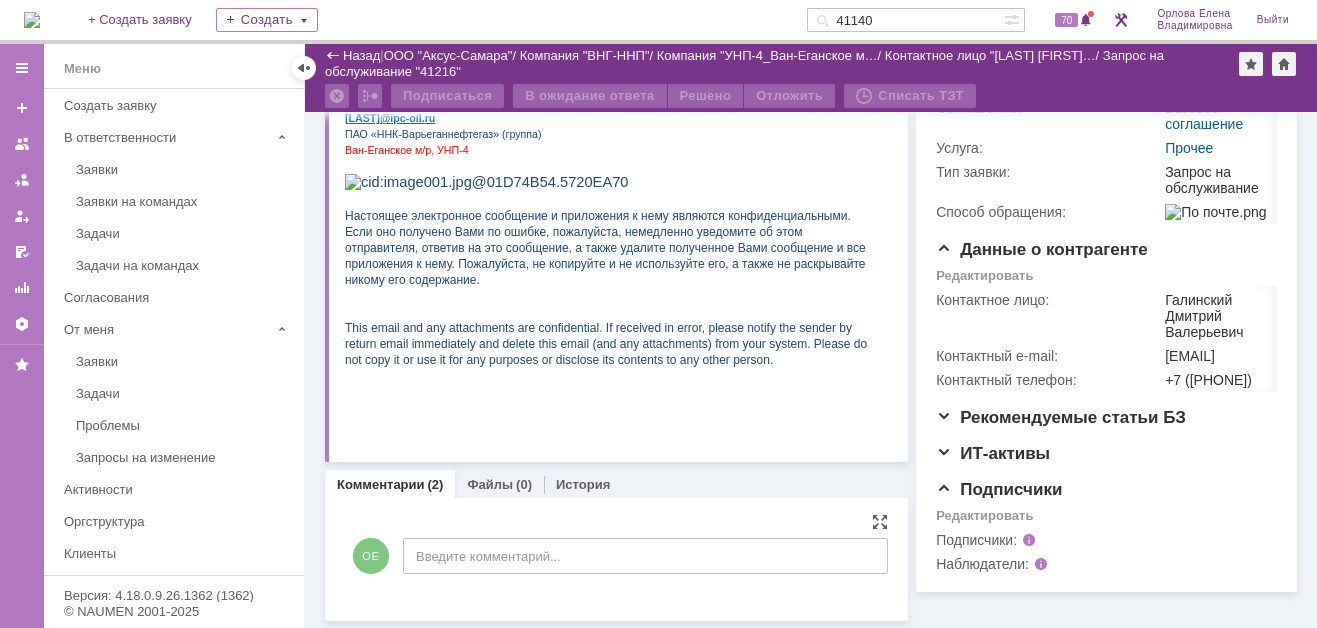 scroll, scrollTop: 609, scrollLeft: 0, axis: vertical 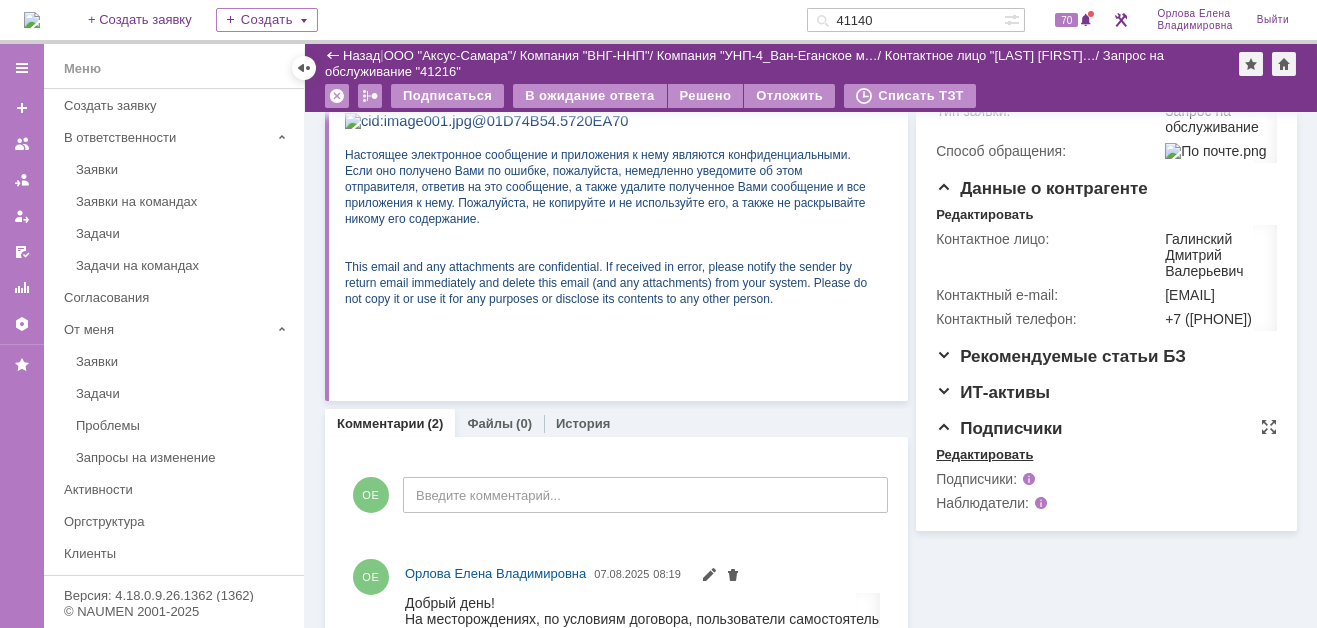 click on "Редактировать" at bounding box center (984, 455) 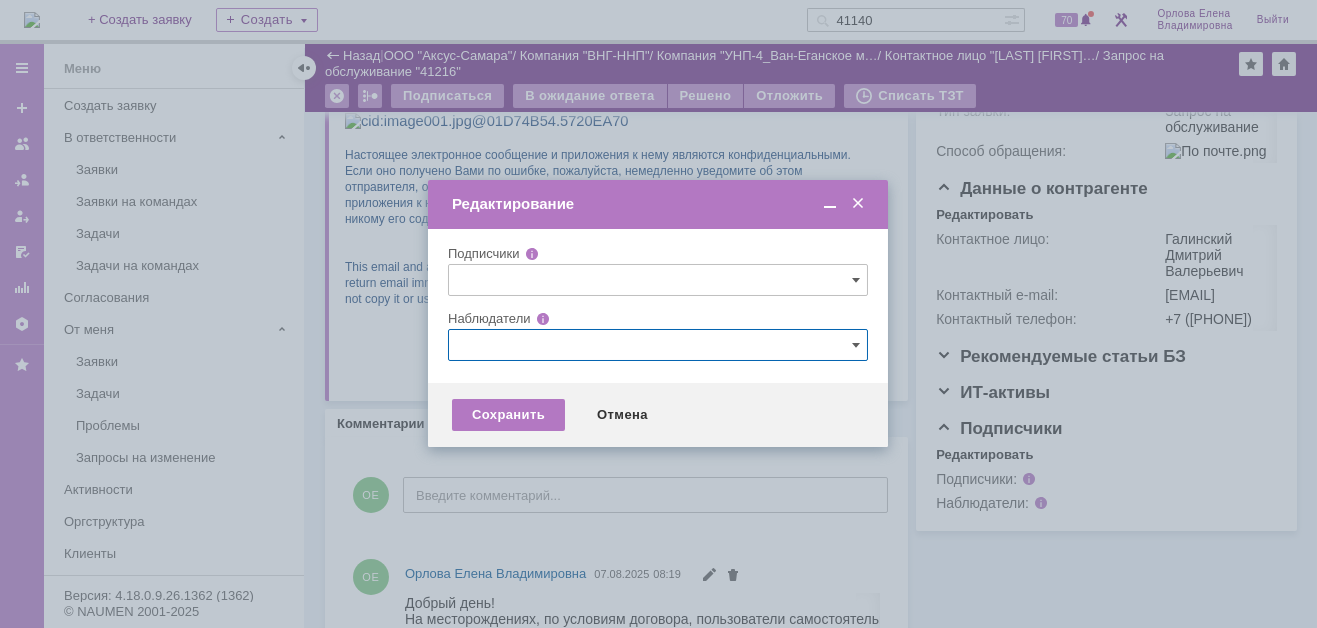 click at bounding box center (658, 345) 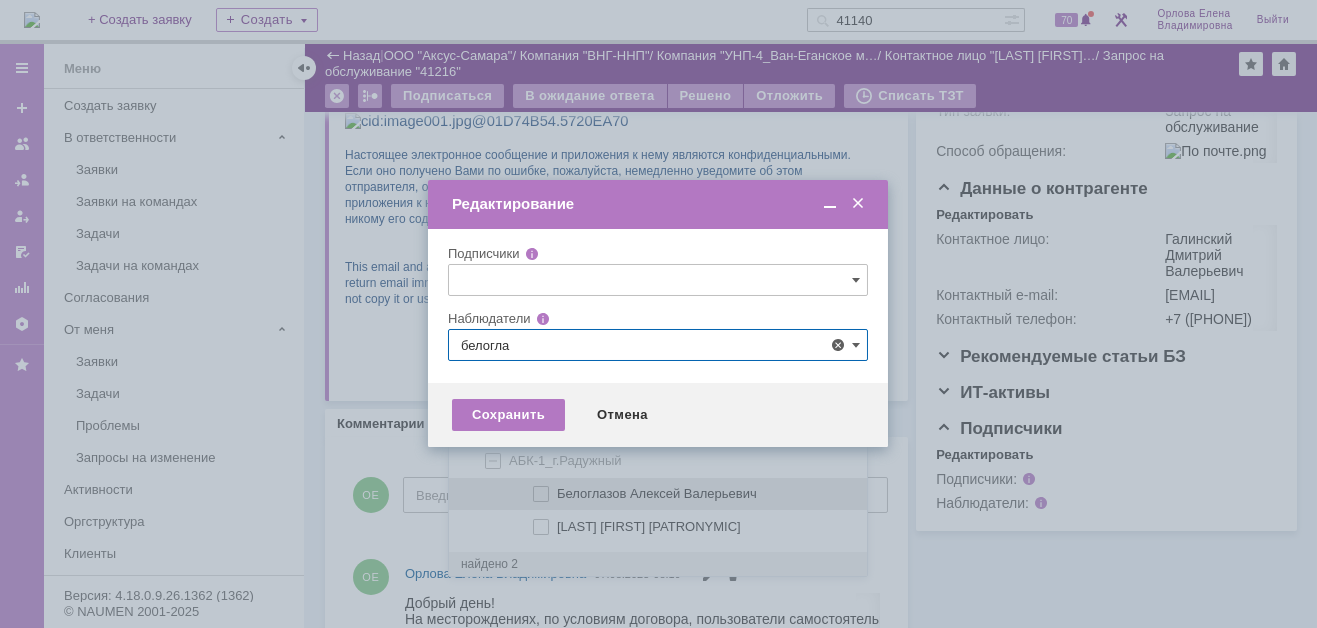 click at bounding box center (557, 491) 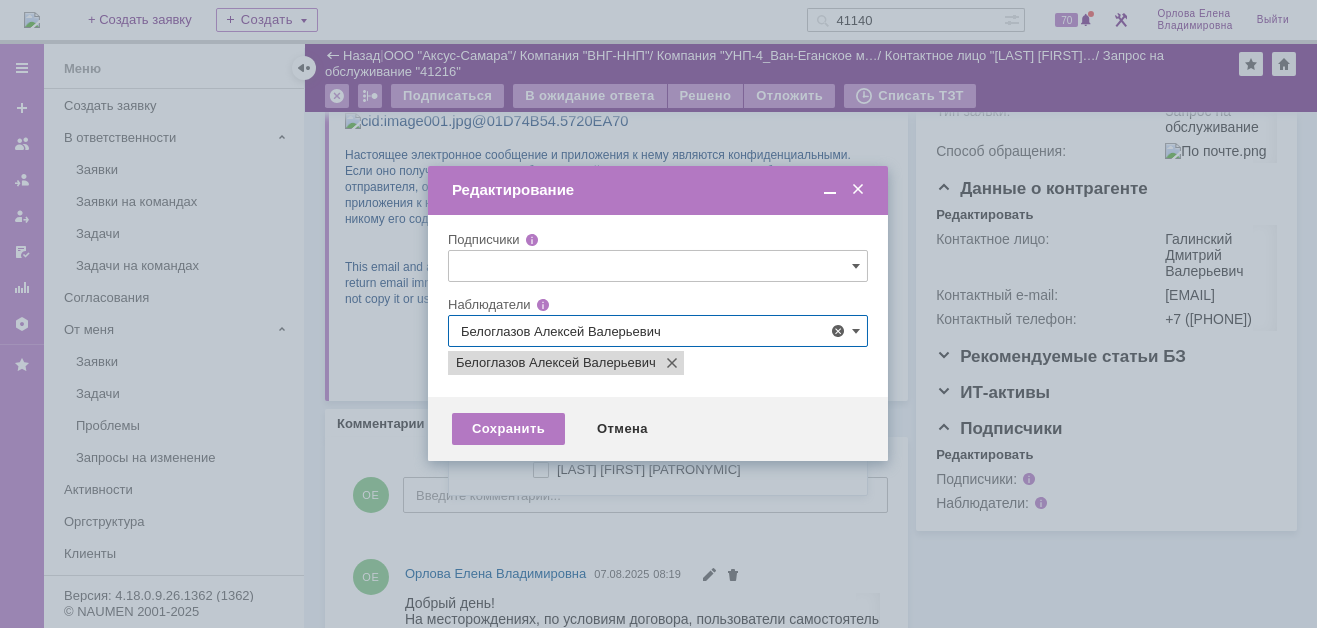 click at bounding box center [658, 314] 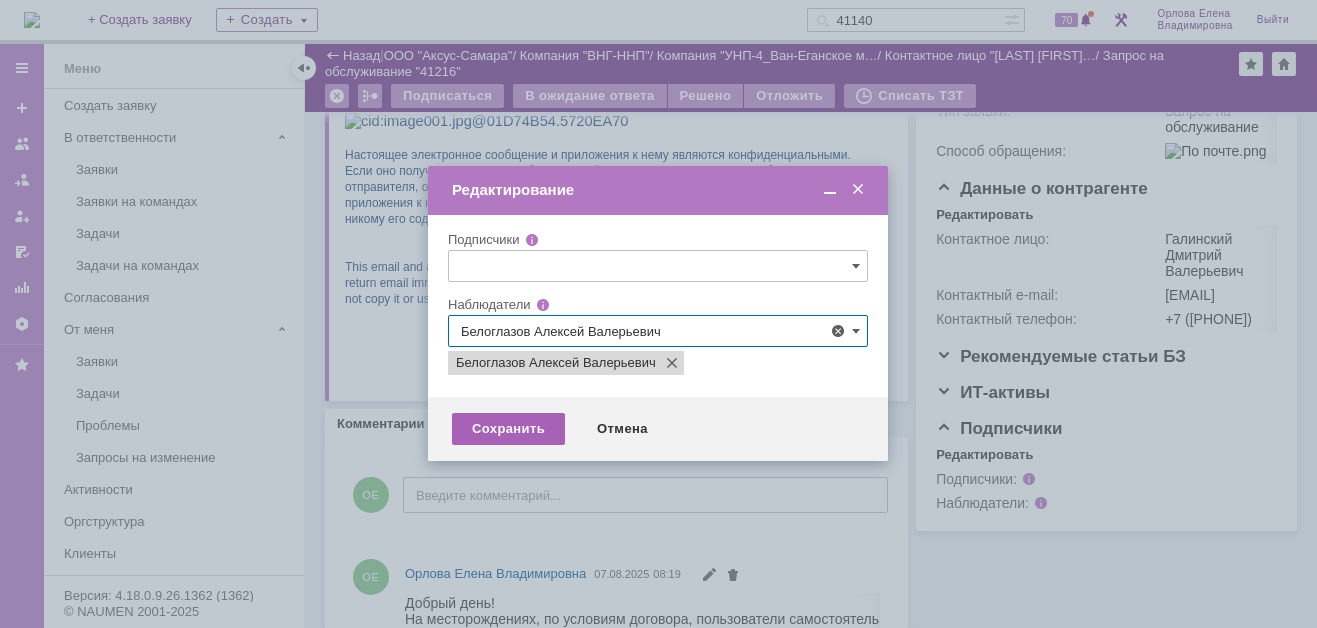 click on "Сохранить" at bounding box center (508, 429) 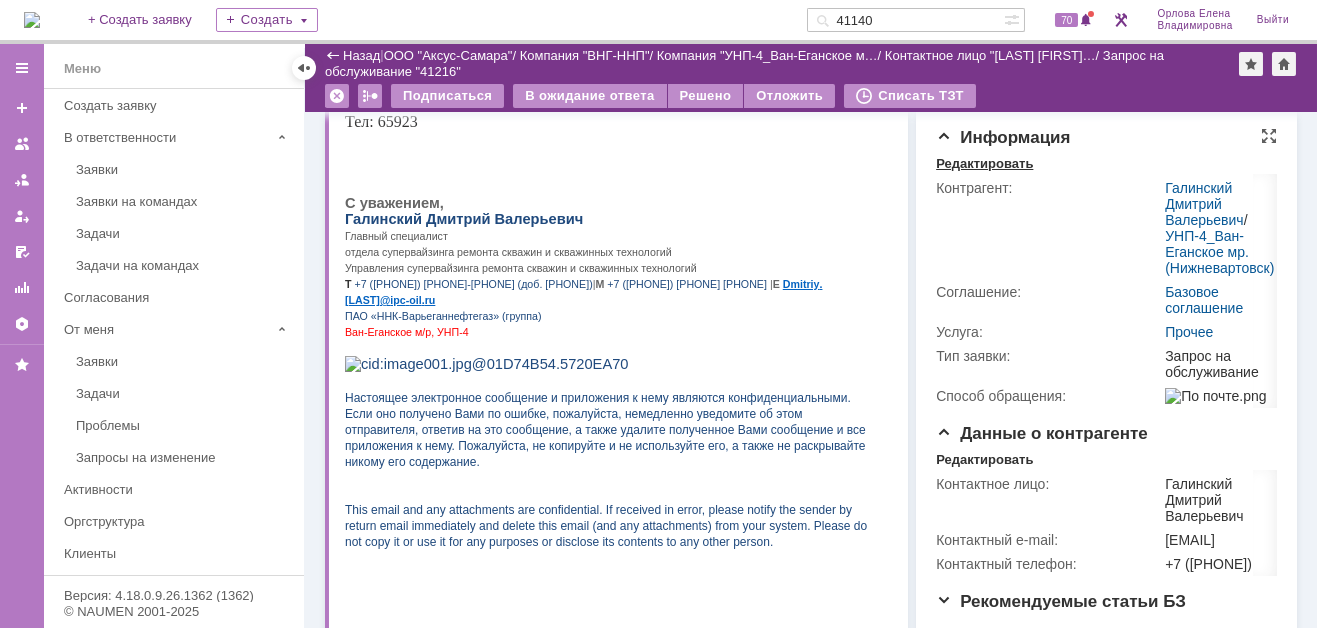 click on "Редактировать" at bounding box center [984, 164] 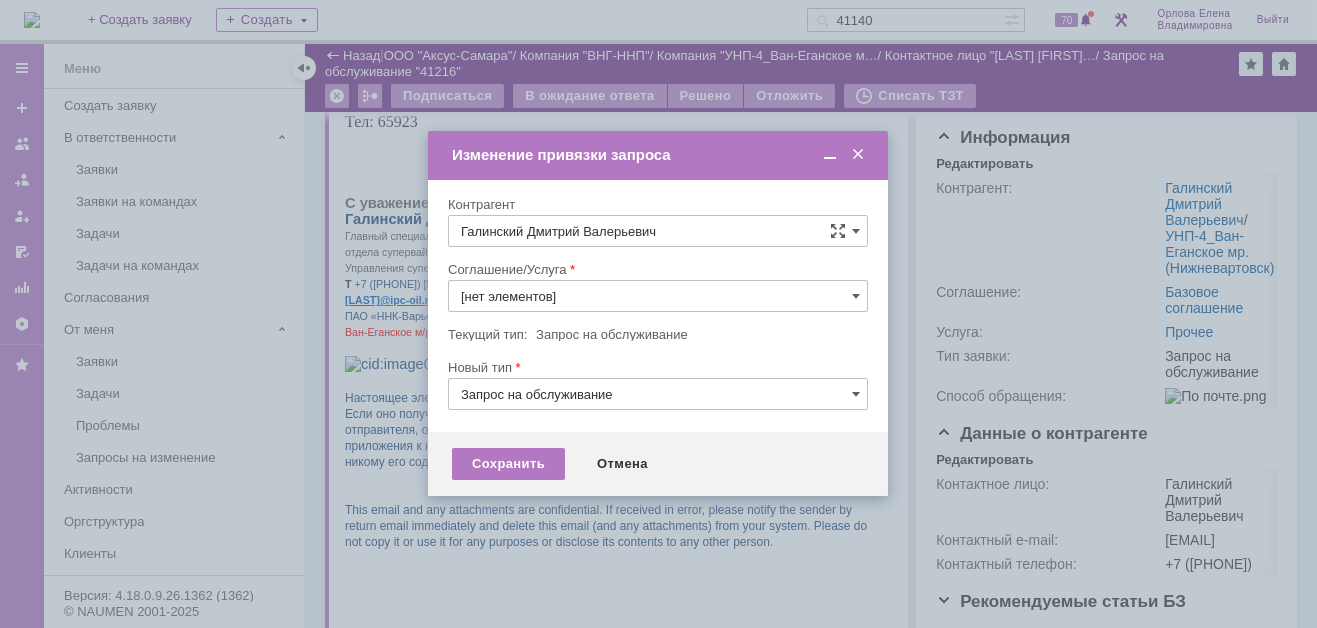 type on "Прочее" 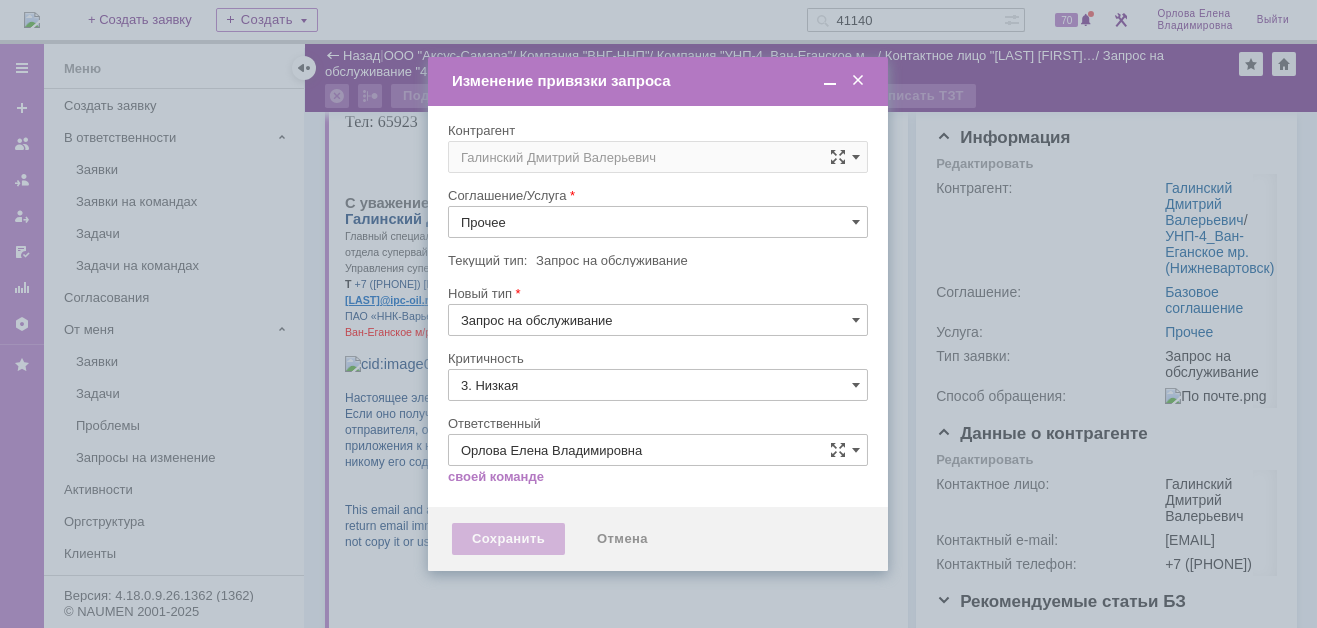 type on "[не указано]" 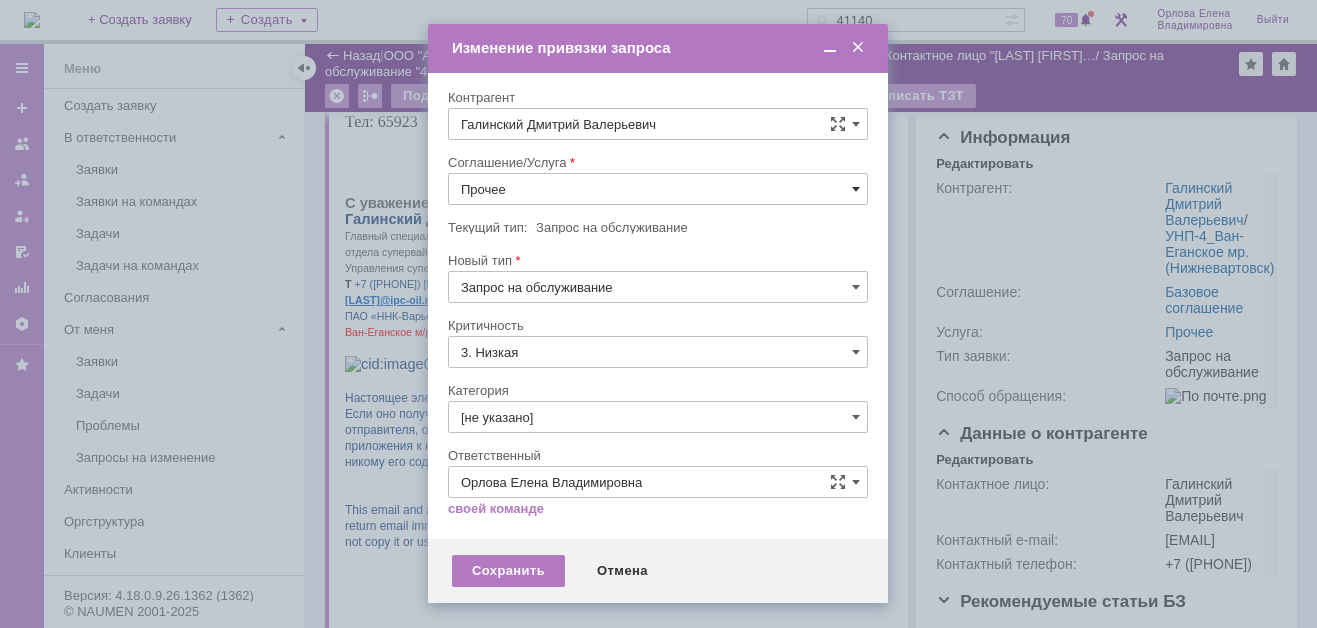 click at bounding box center [856, 189] 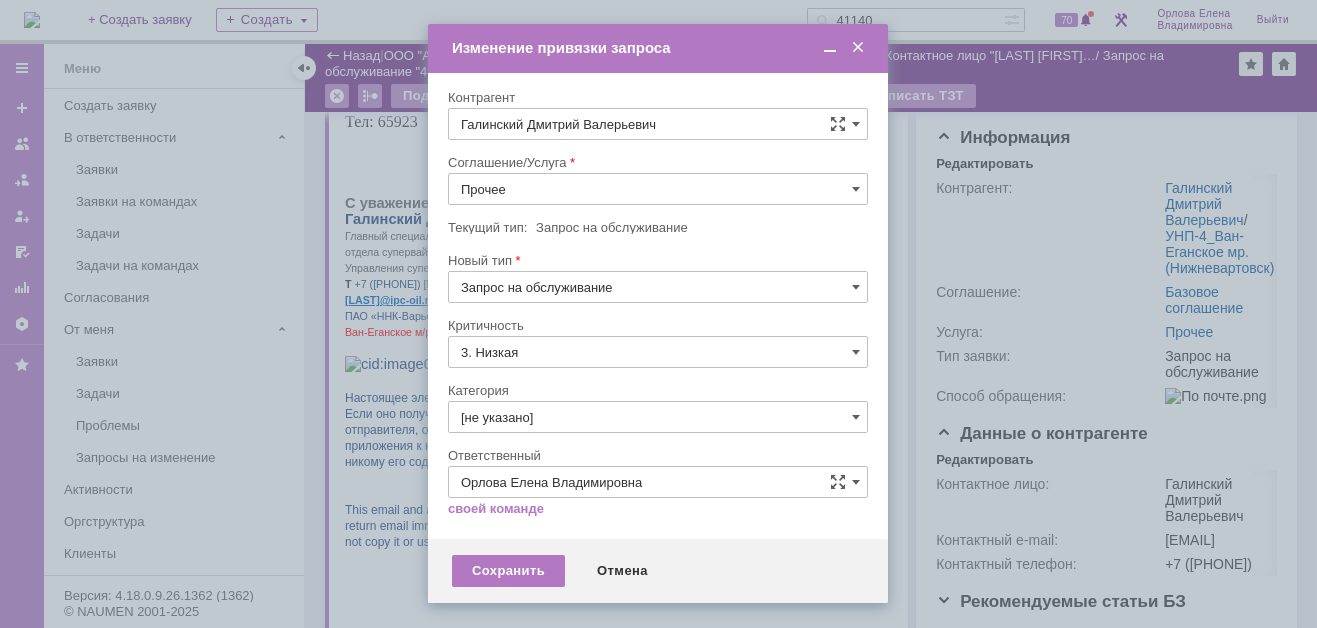 click on "ПТ_Замена расходных материалов / ресурсных деталей" at bounding box center (658, 435) 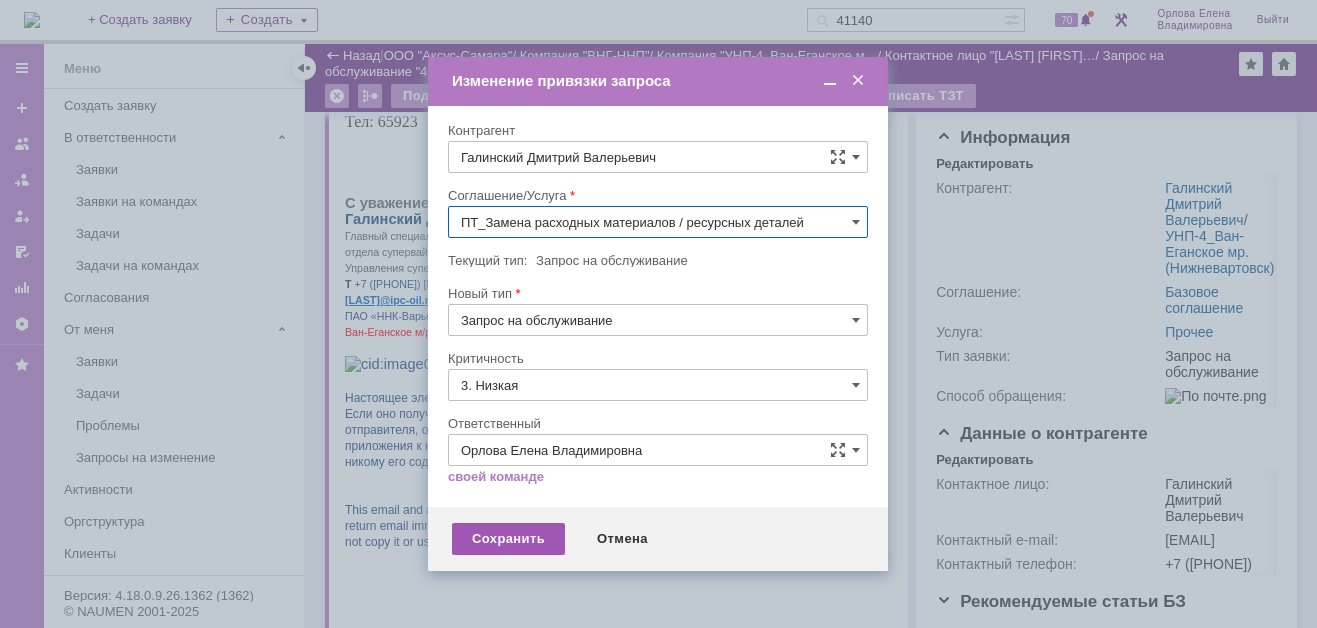 type on "ПТ_Замена расходных материалов / ресурсных деталей" 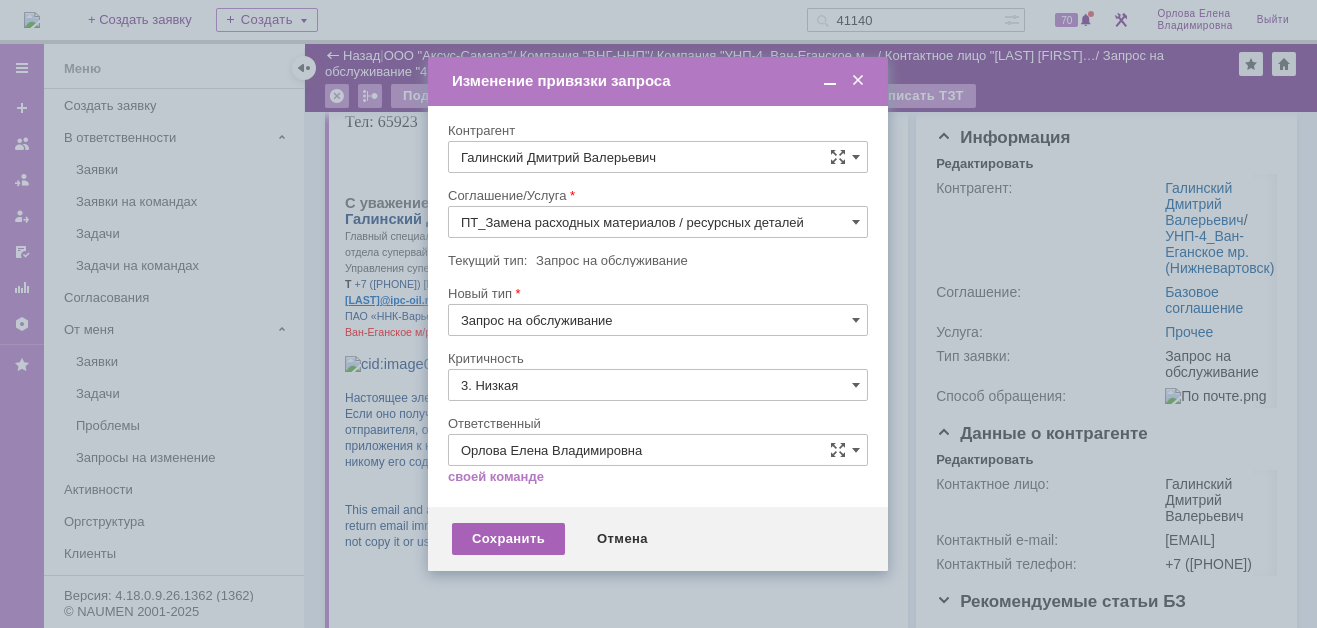 click on "Сохранить" at bounding box center [508, 539] 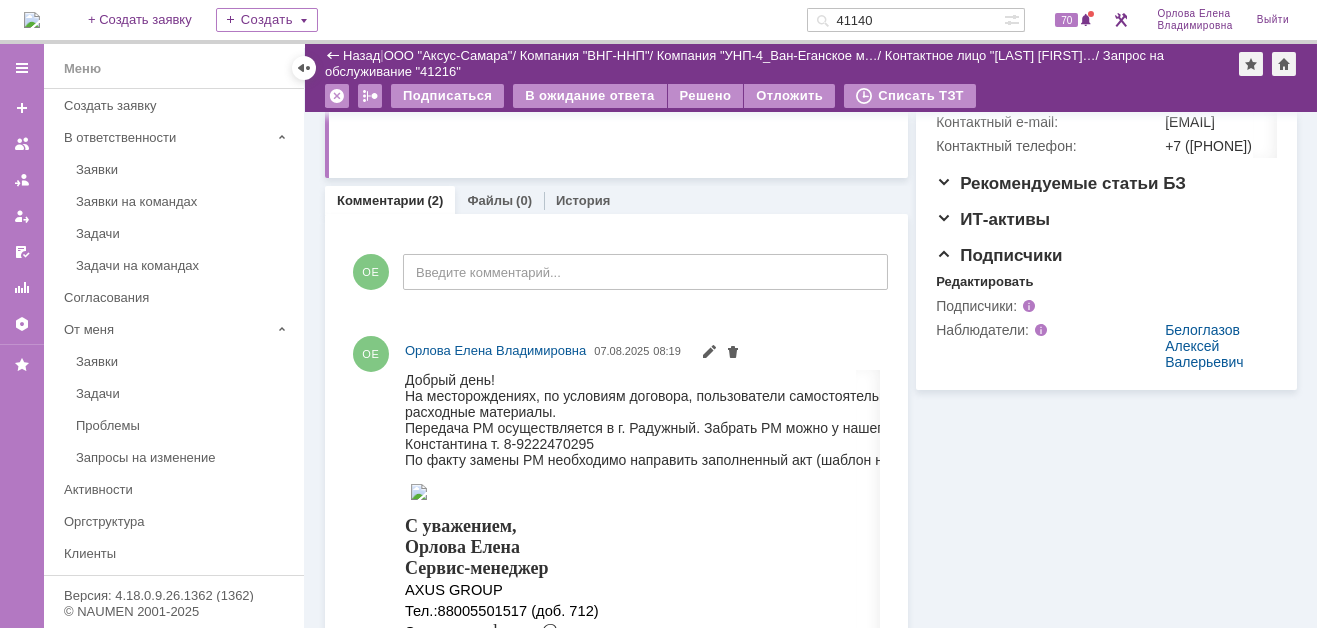 scroll, scrollTop: 800, scrollLeft: 0, axis: vertical 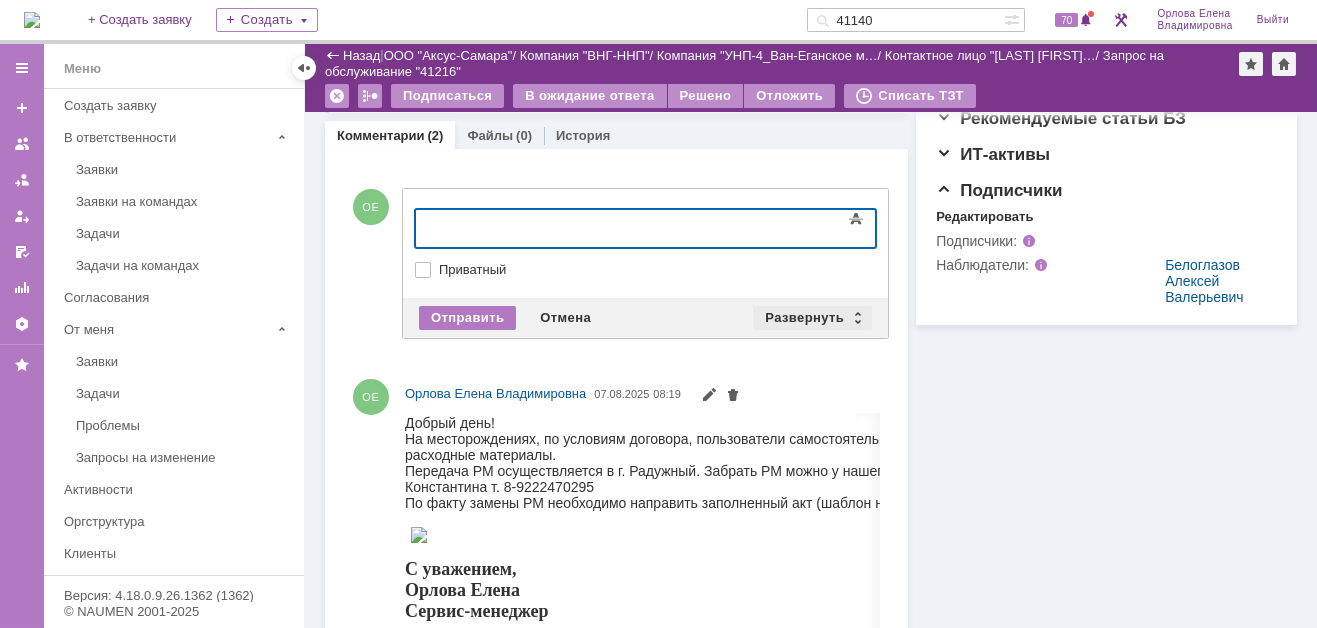click on "Развернуть" at bounding box center [812, 318] 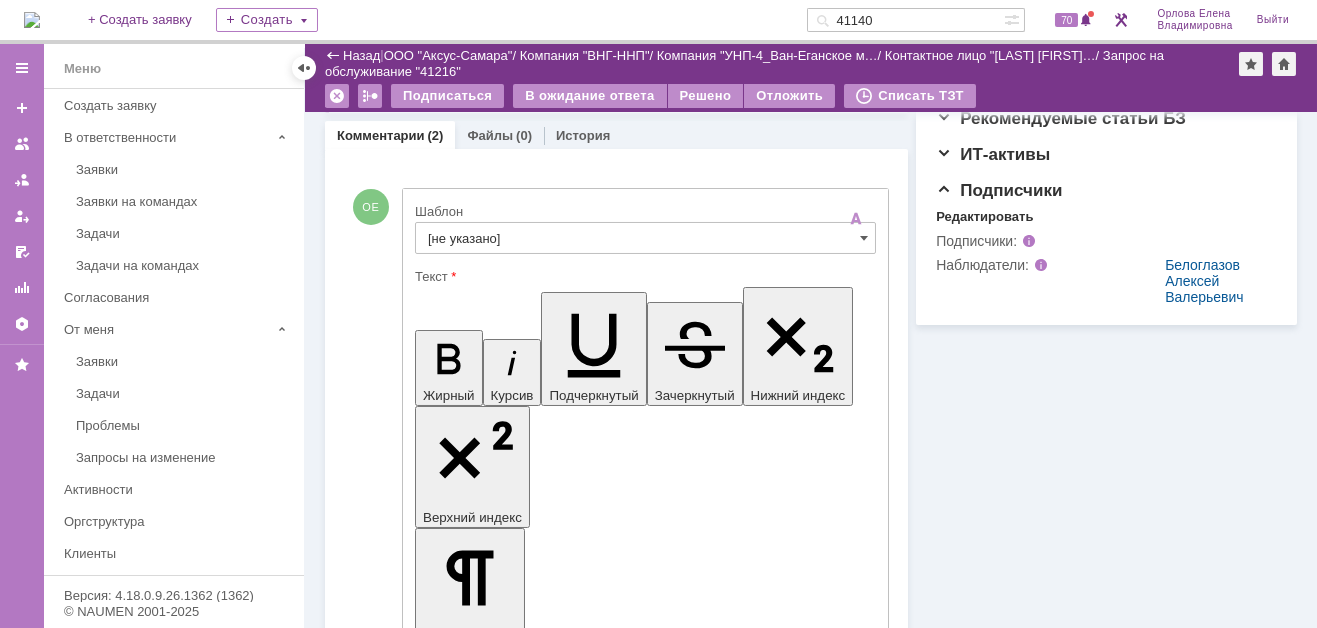 scroll, scrollTop: 0, scrollLeft: 0, axis: both 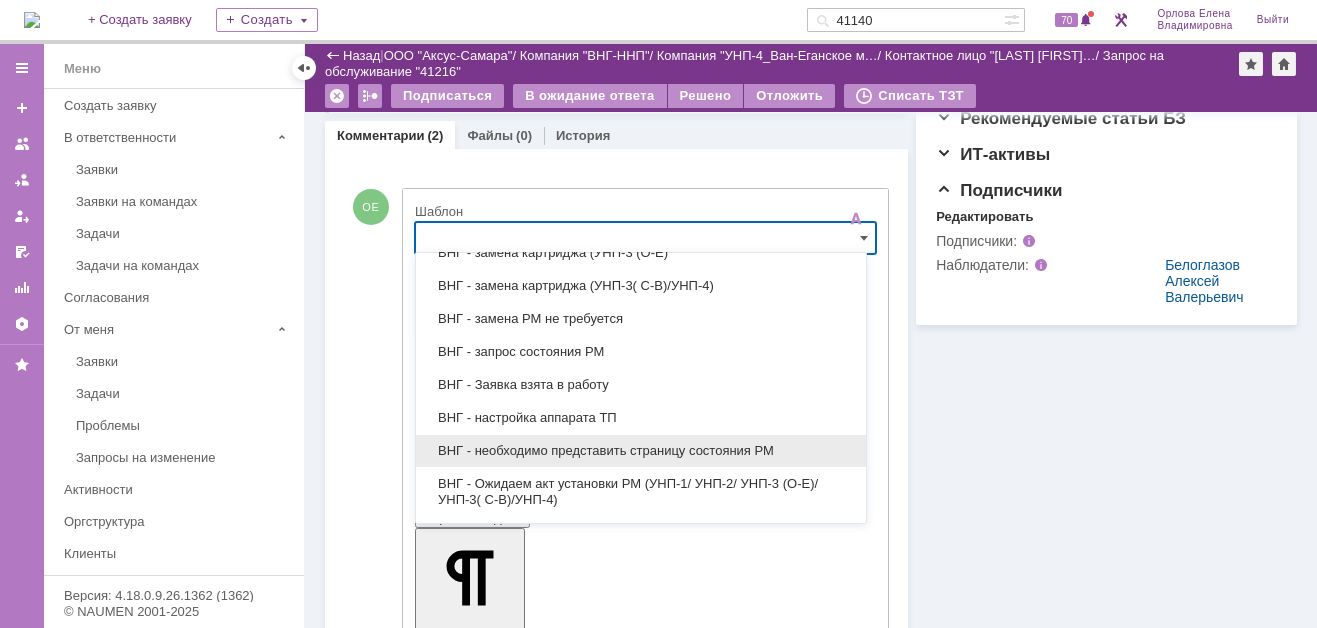 click on "ВНГ - необходимо представить страницу состояния РМ" at bounding box center [641, 451] 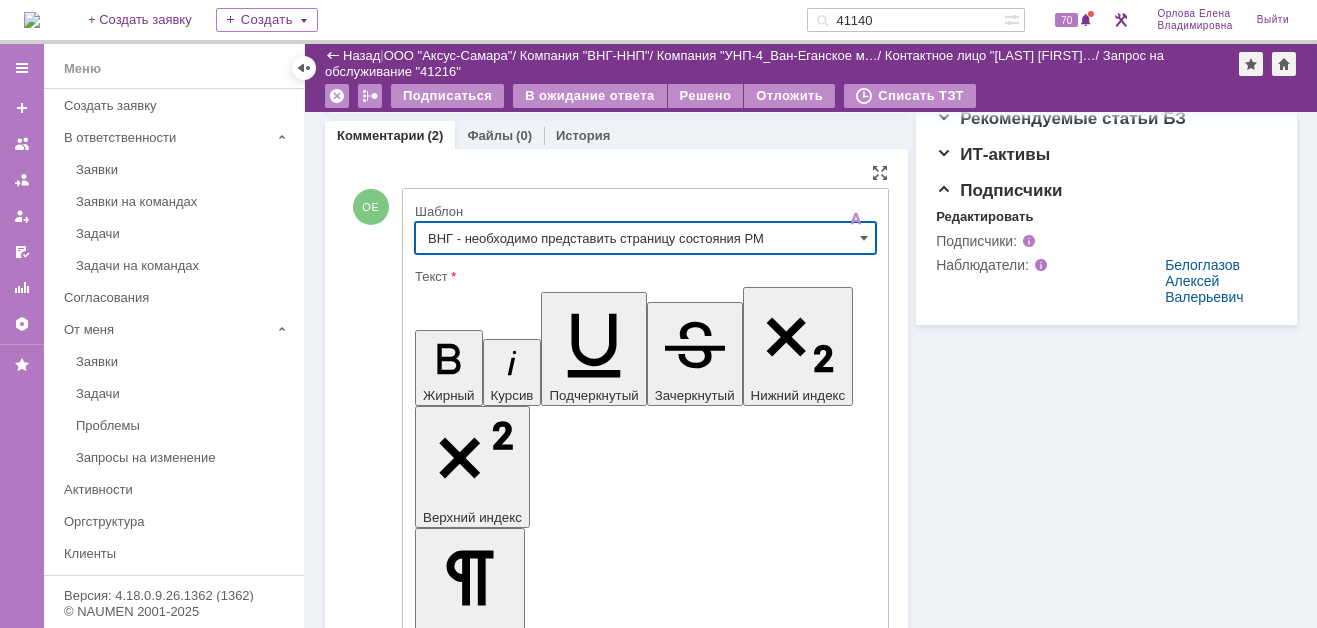 type on "ВНГ - необходимо представить страницу состояния РМ" 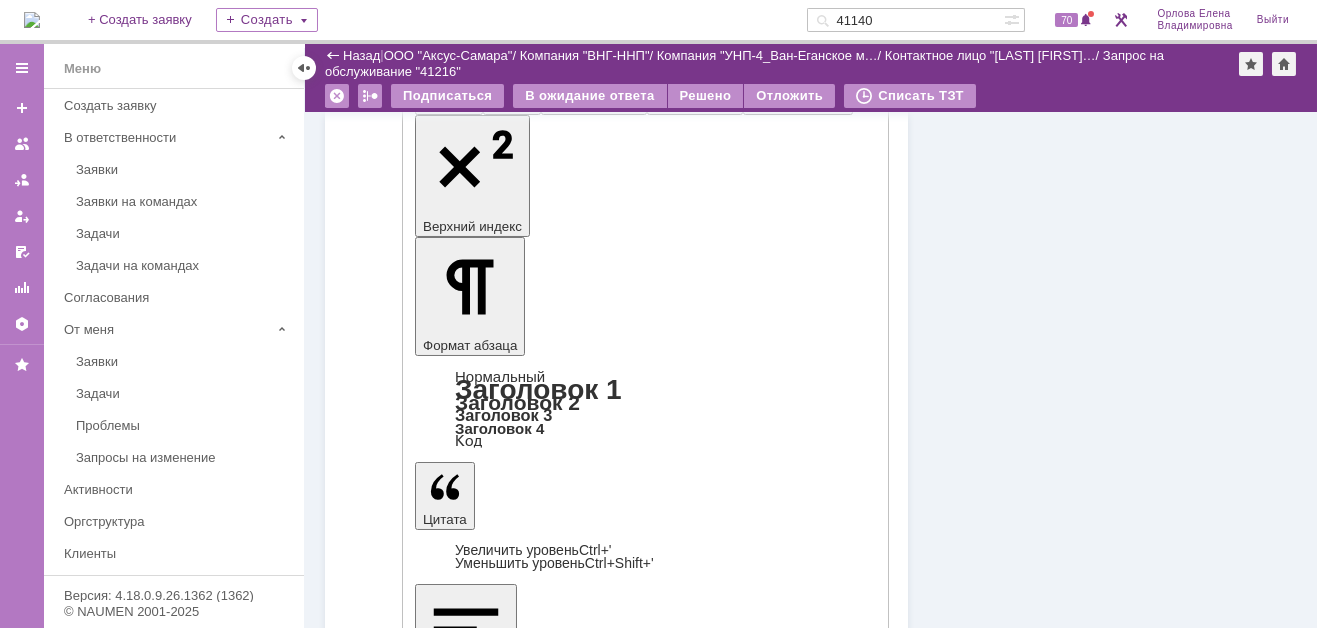 scroll, scrollTop: 1099, scrollLeft: 0, axis: vertical 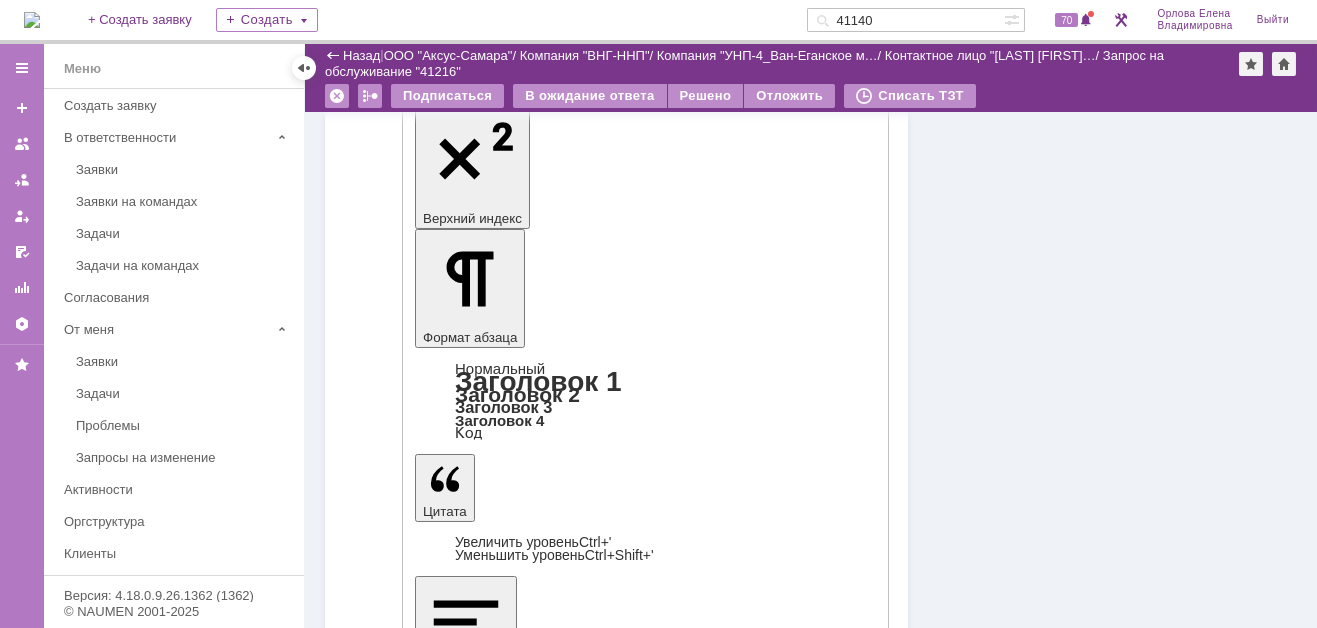 click on "Выбрать файл" at bounding box center [485, 4445] 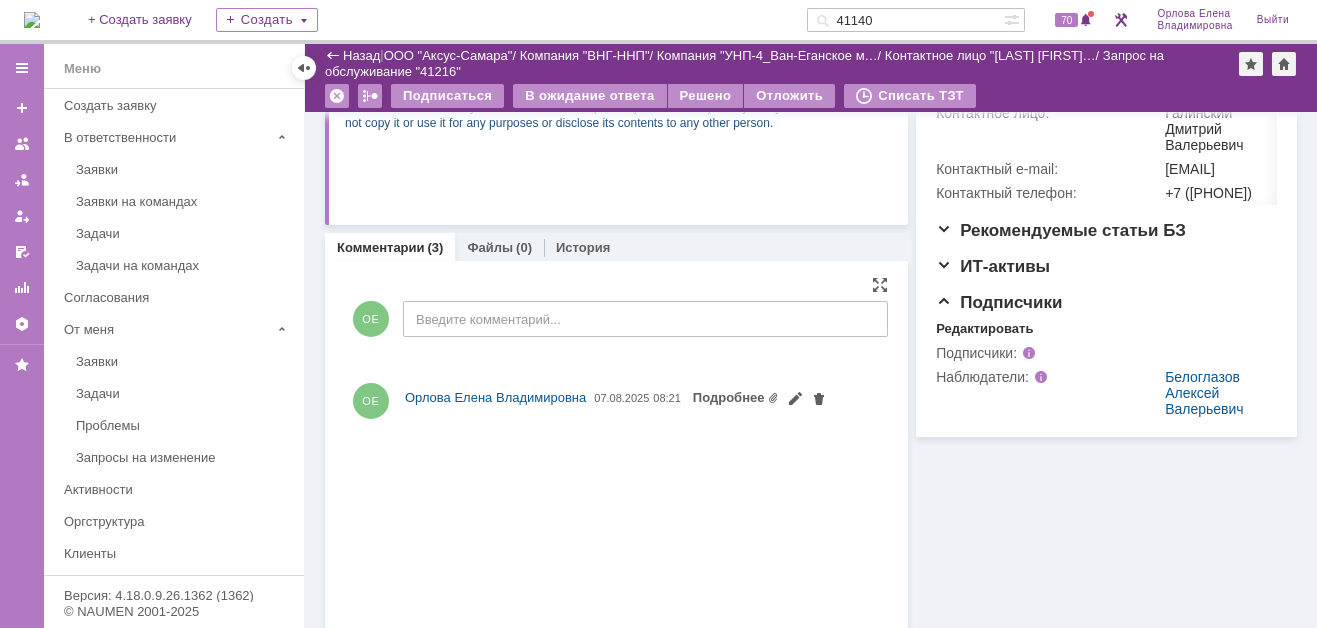 scroll, scrollTop: 994, scrollLeft: 0, axis: vertical 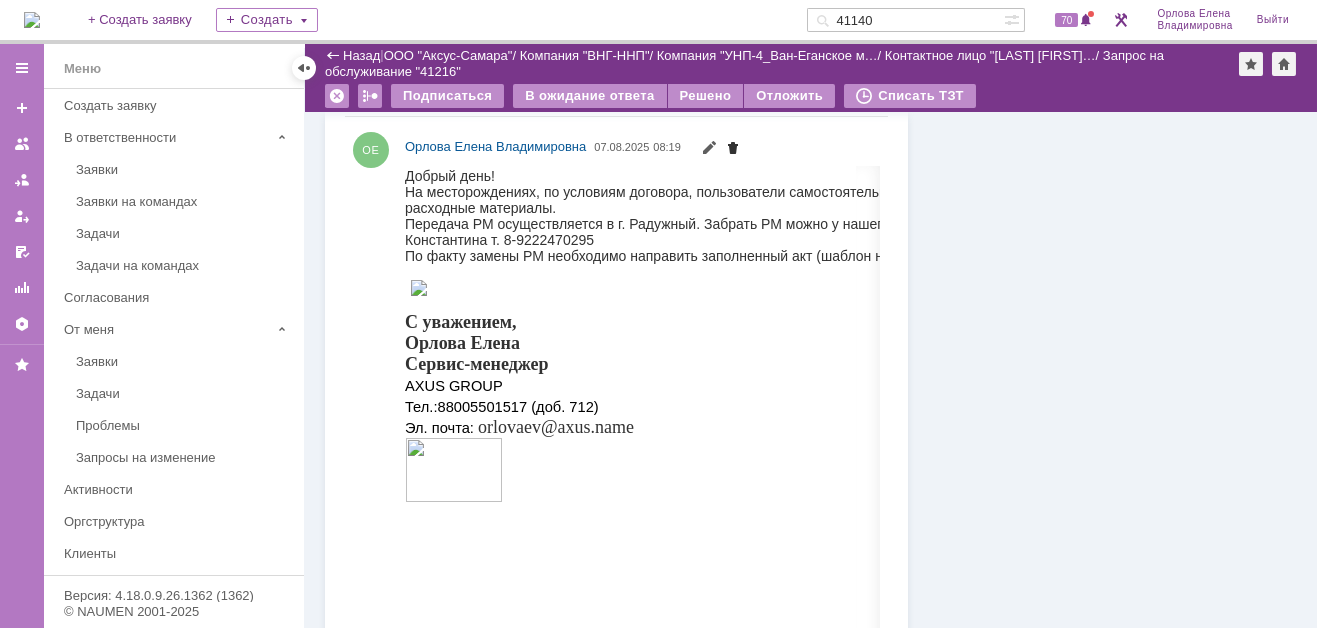 click at bounding box center [733, 150] 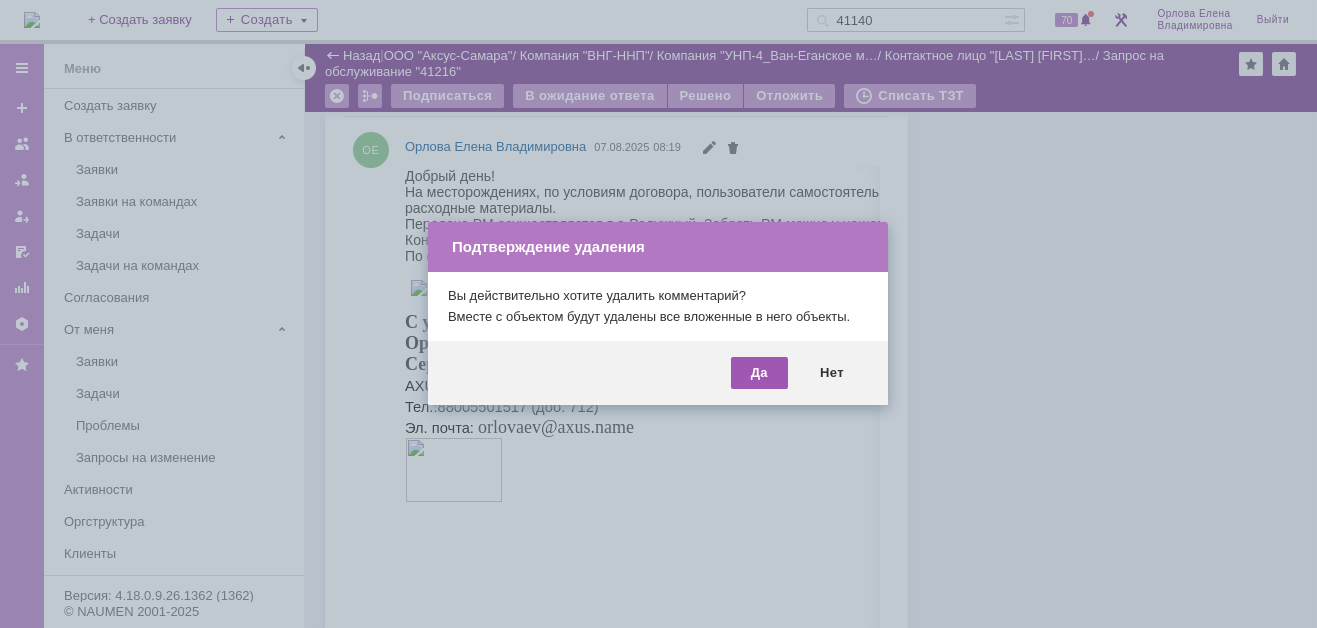 click on "Да" at bounding box center [759, 373] 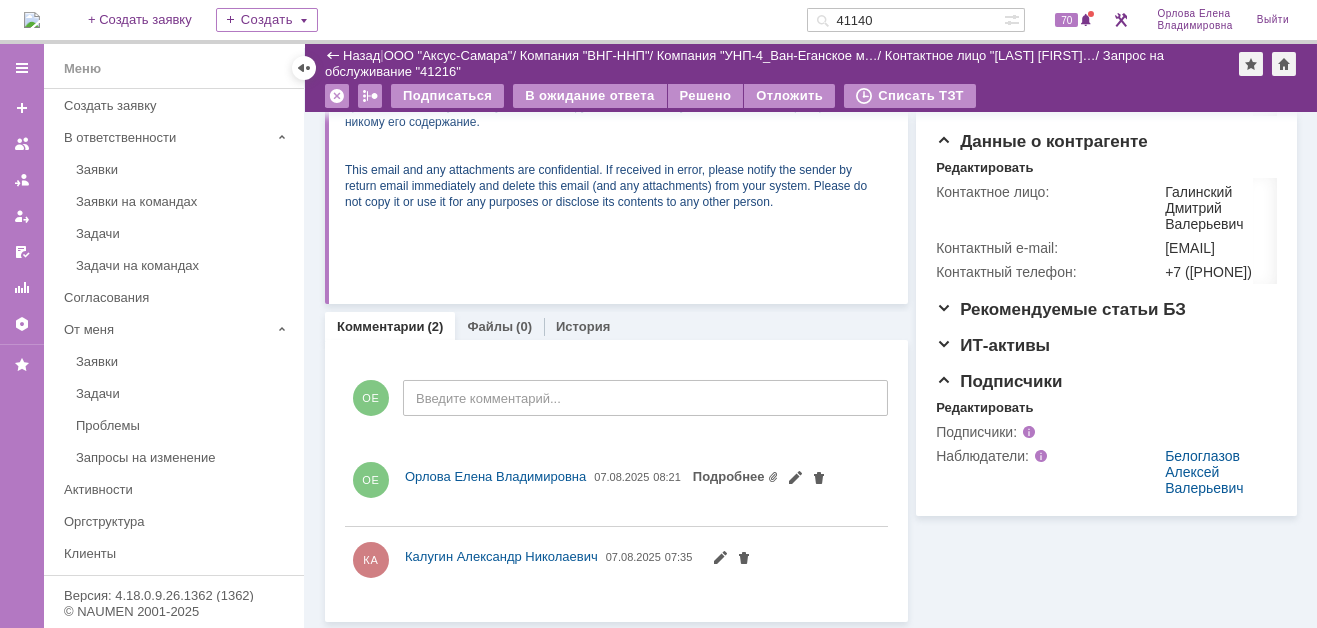 scroll, scrollTop: 0, scrollLeft: 0, axis: both 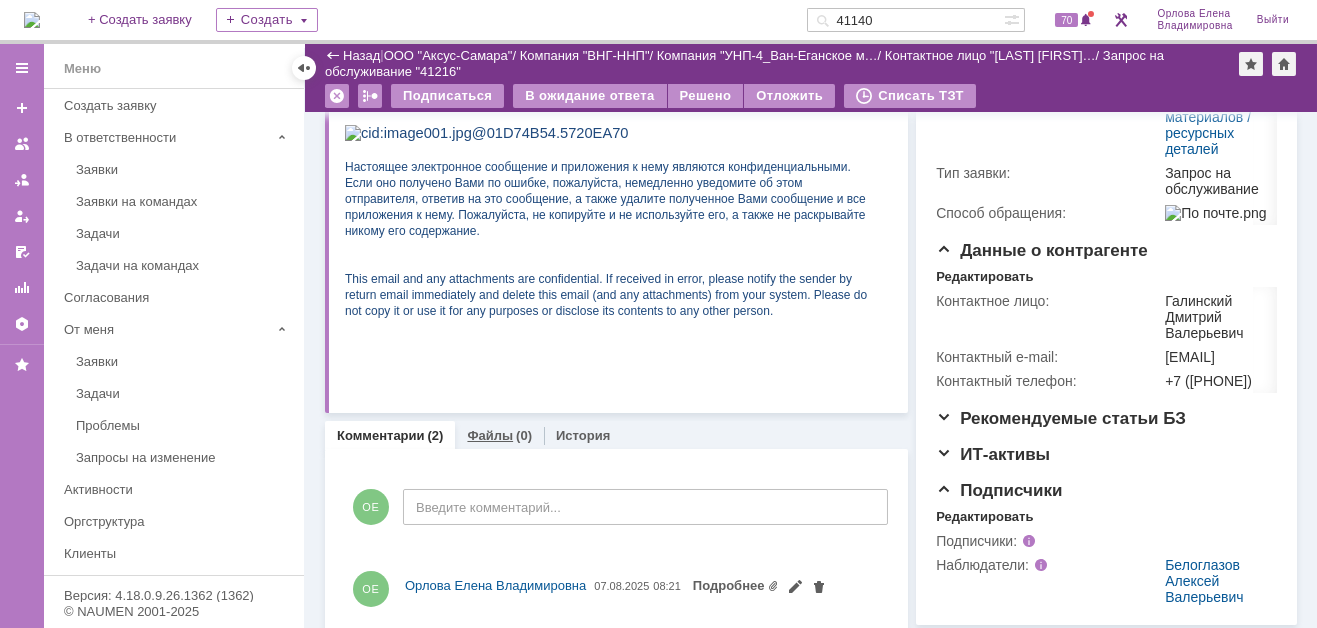 click on "Файлы" at bounding box center (490, 435) 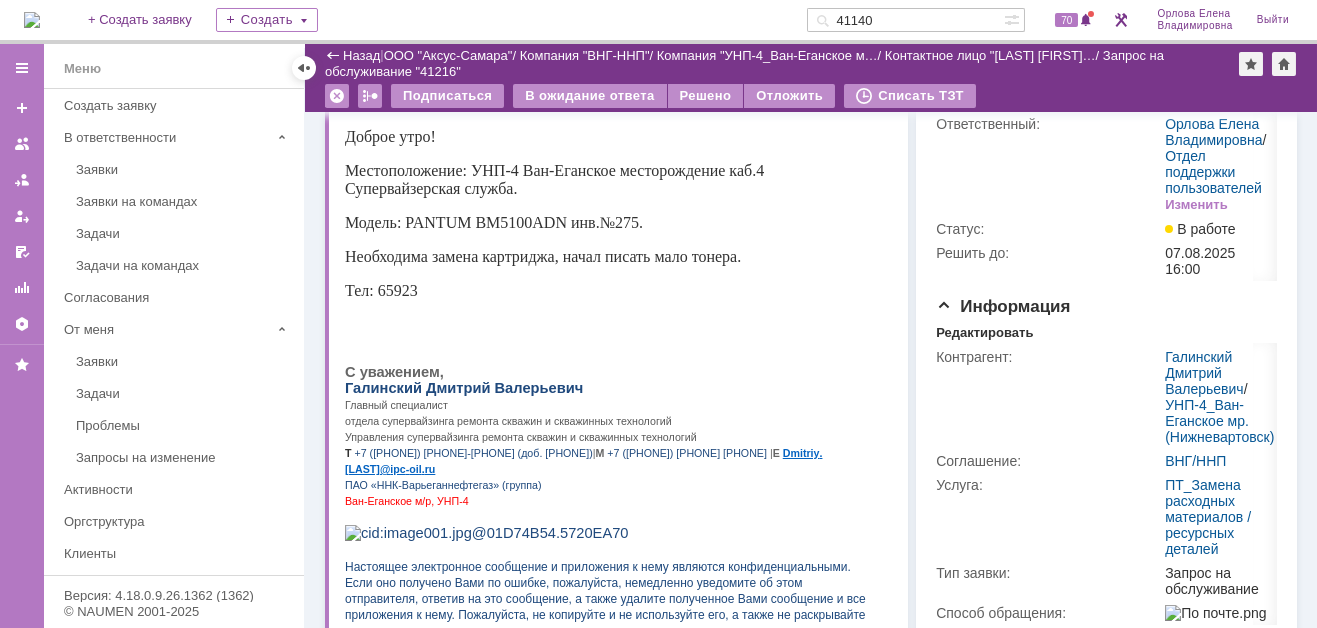 scroll, scrollTop: 0, scrollLeft: 0, axis: both 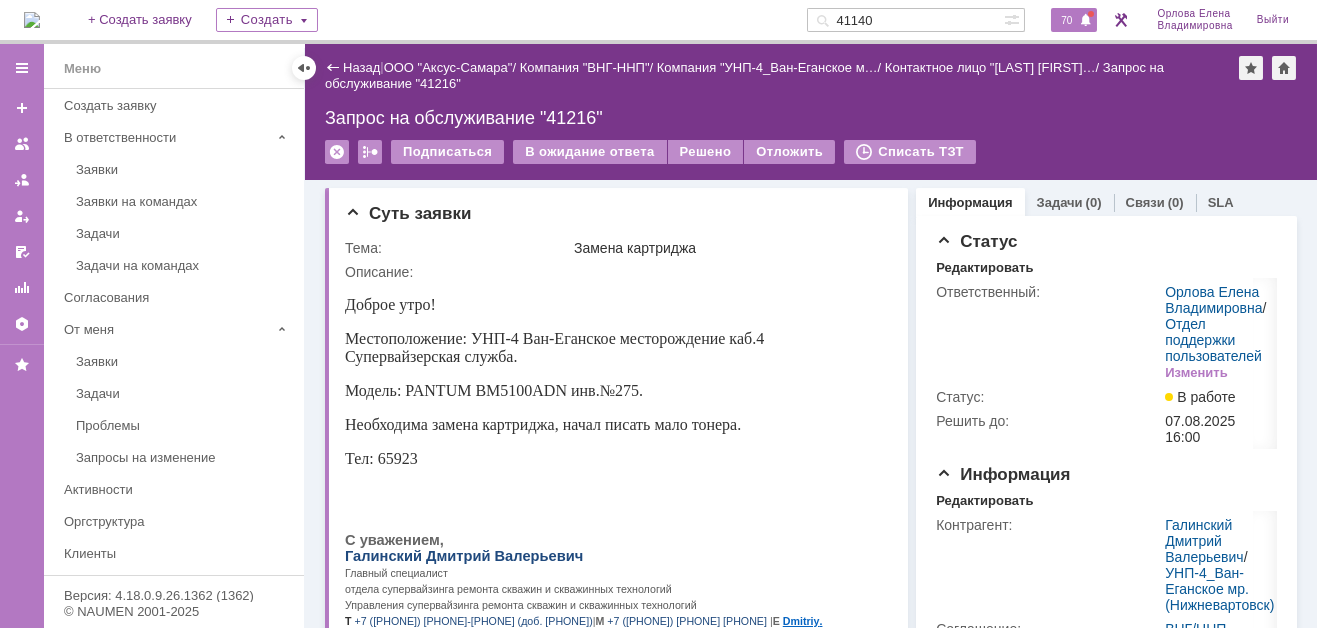 click on "70" at bounding box center [1066, 20] 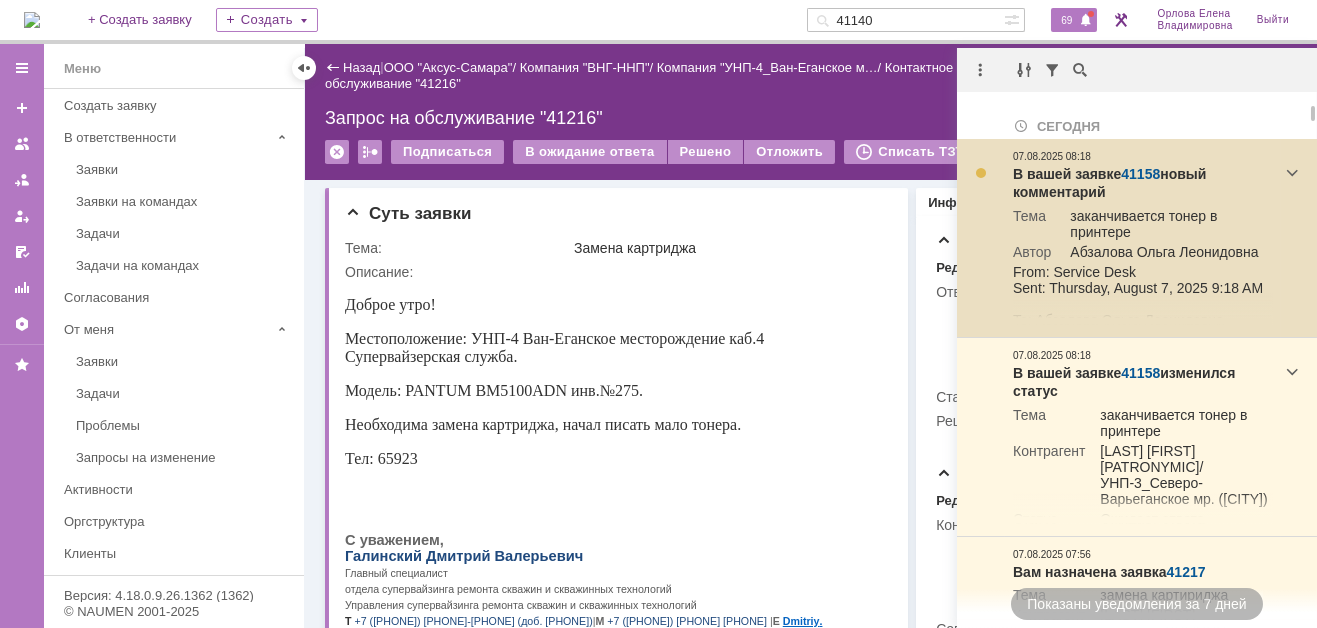 click on "41158" at bounding box center (1140, 174) 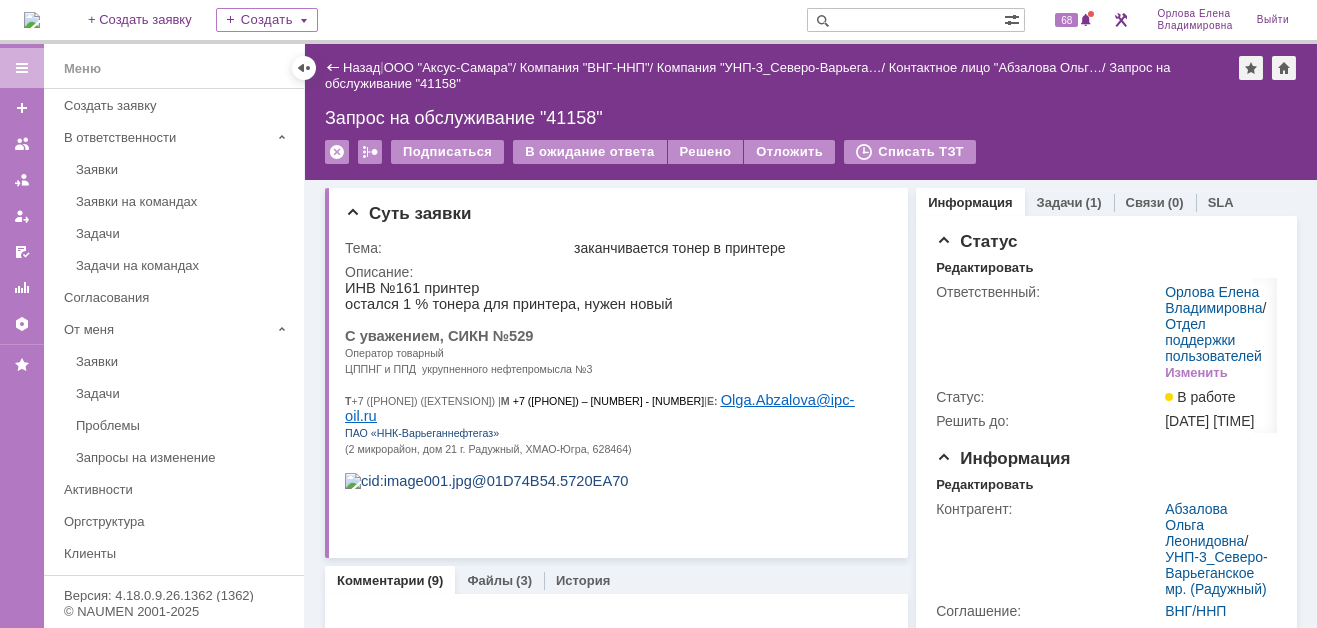 scroll, scrollTop: 0, scrollLeft: 0, axis: both 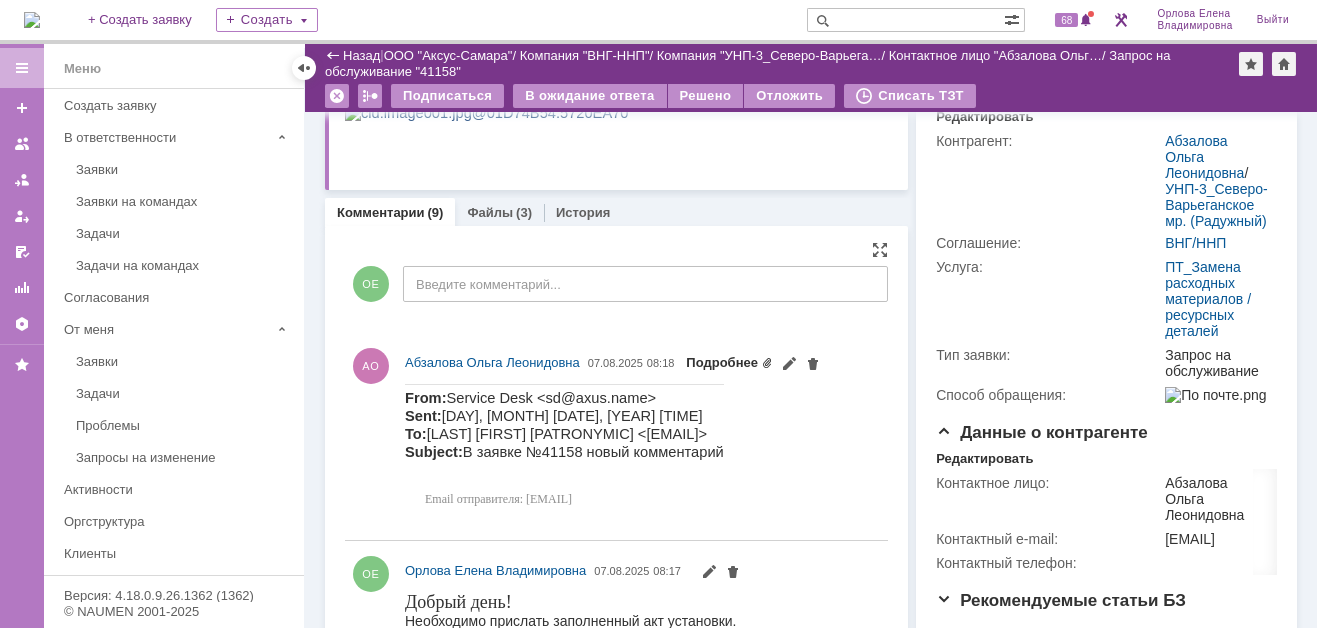click on "Подробнее" at bounding box center (729, 362) 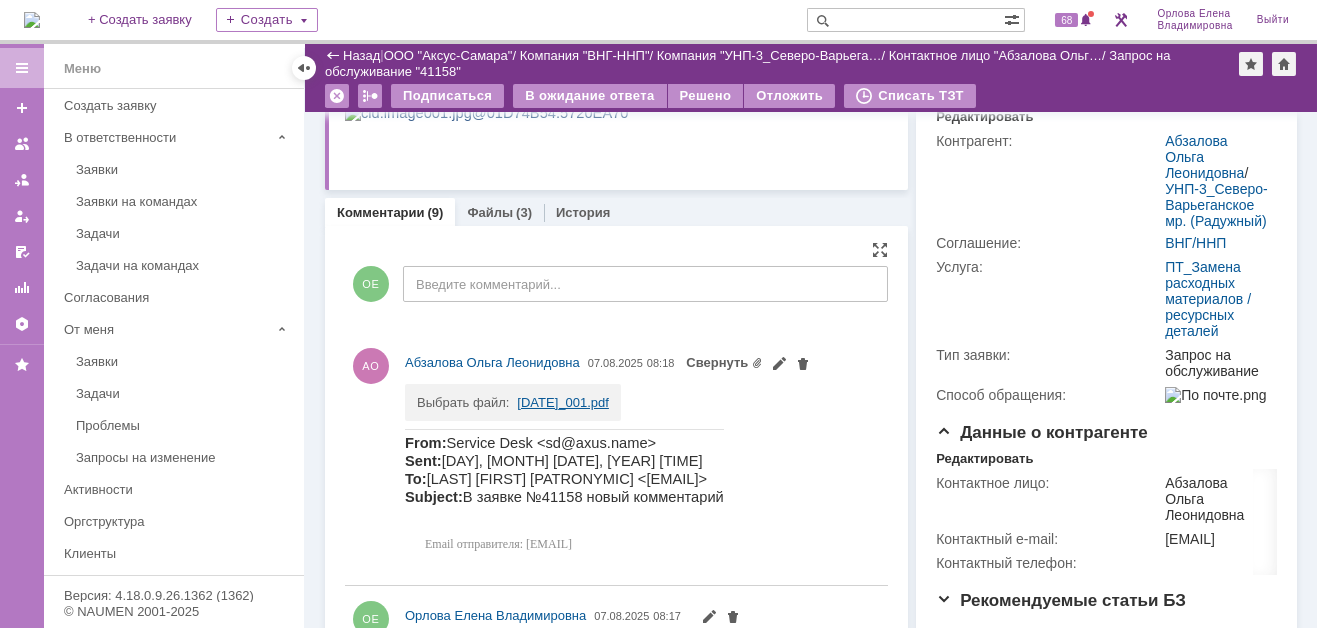 click on "2025-08-07_001.pdf" at bounding box center [563, 402] 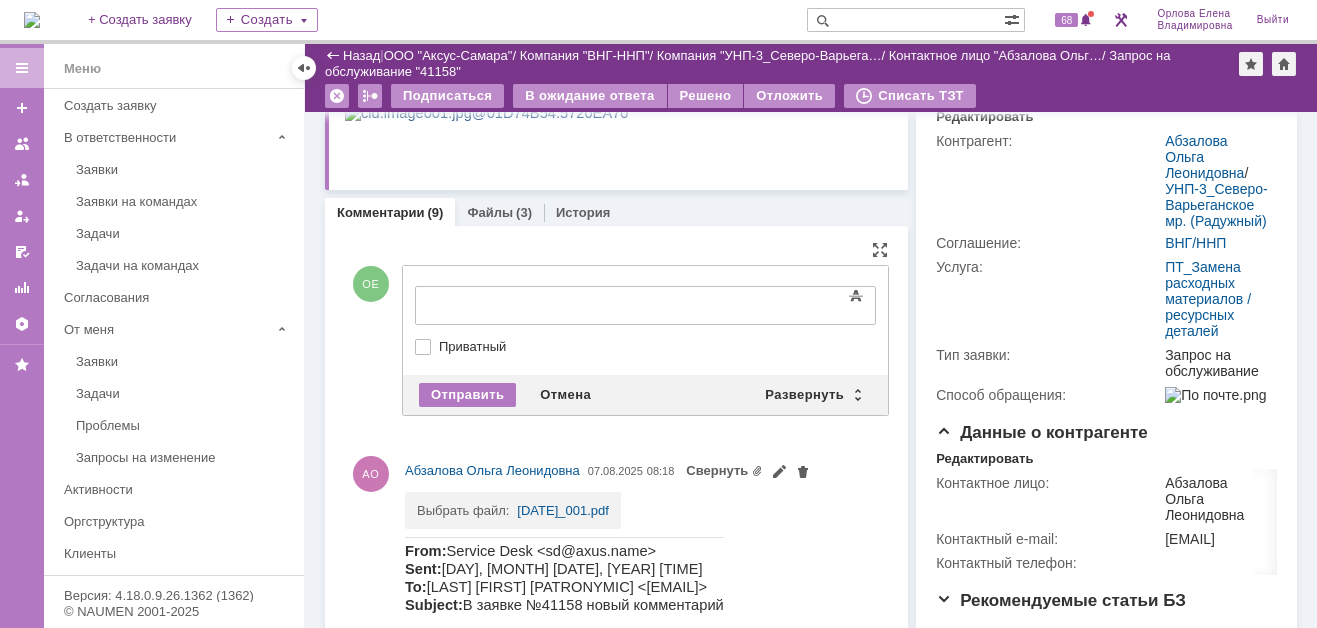 scroll, scrollTop: 0, scrollLeft: 0, axis: both 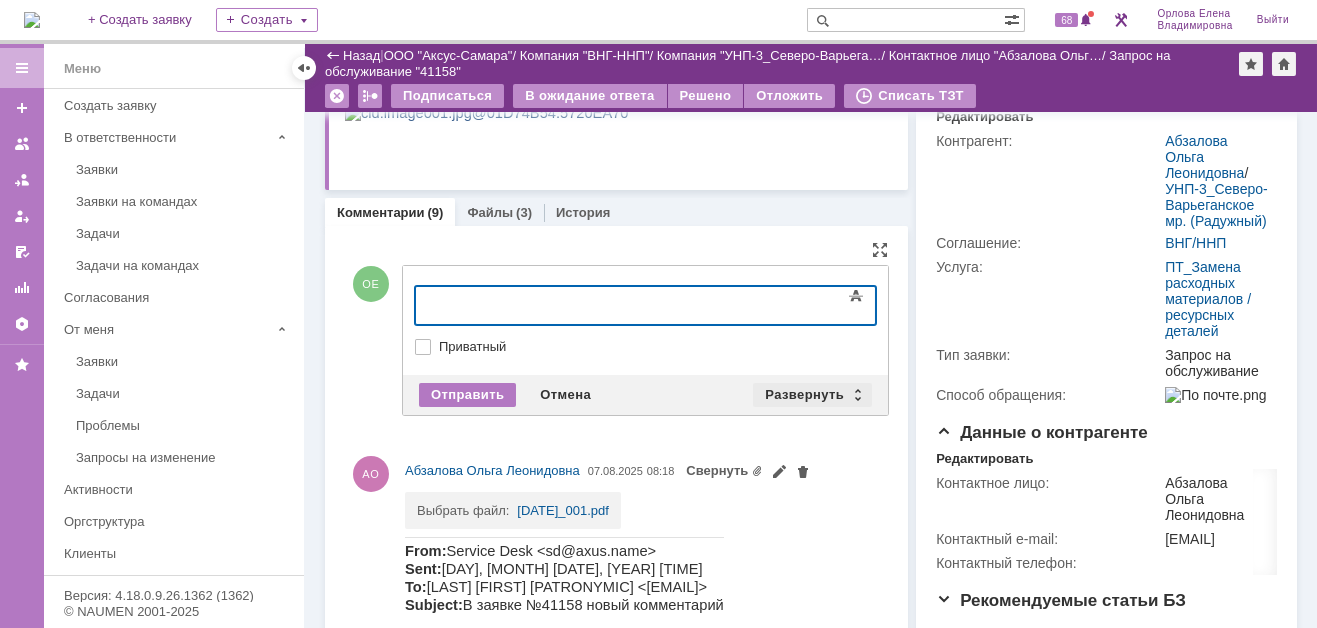 click on "Развернуть" at bounding box center (812, 395) 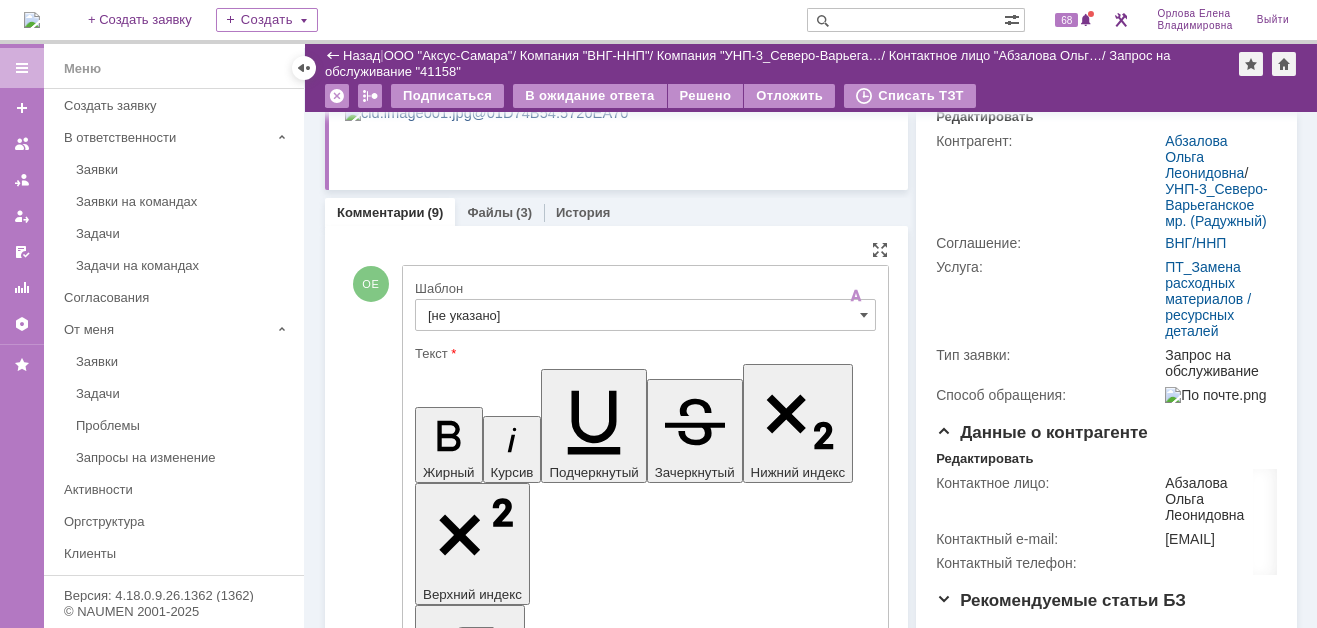 scroll, scrollTop: 0, scrollLeft: 0, axis: both 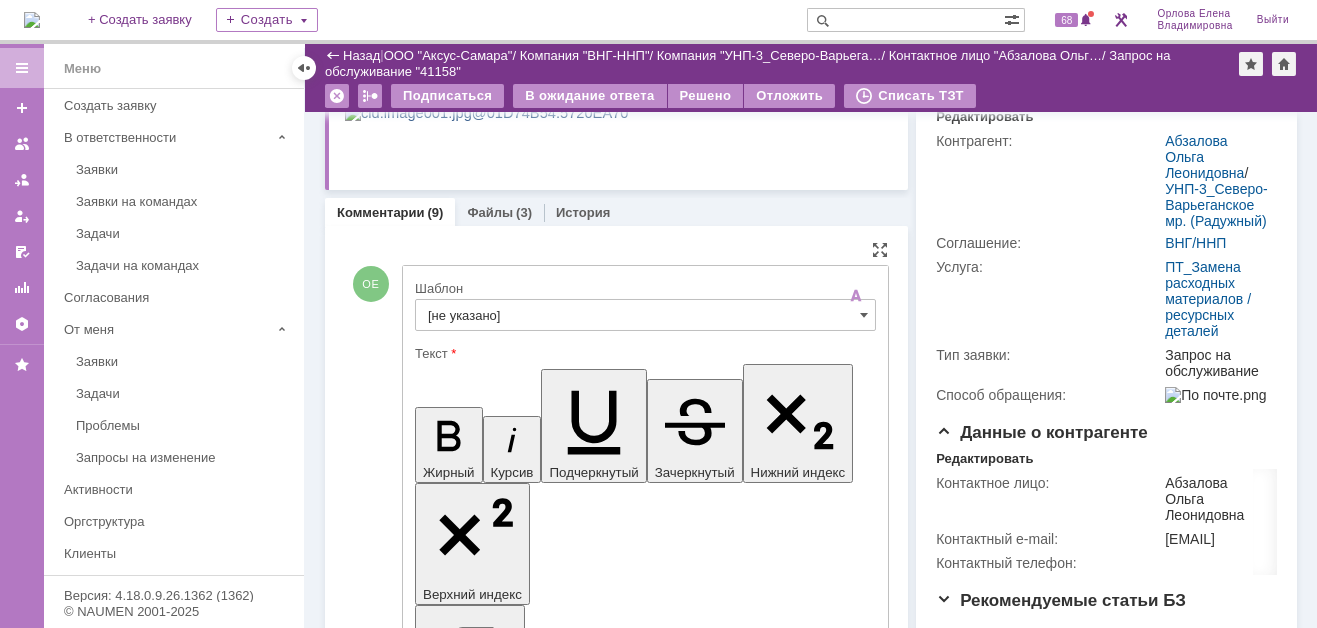 click on "[не указано]" at bounding box center (645, 315) 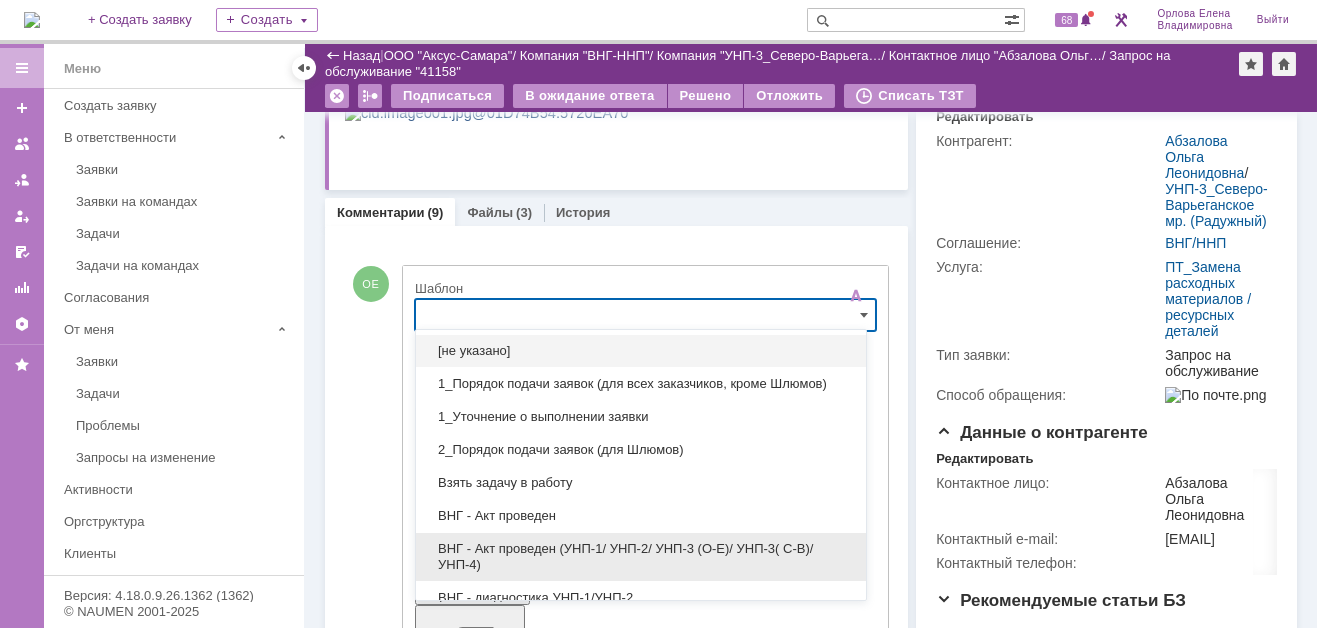 click on "ВНГ - Акт проведен (УНП-1/ УНП-2/ УНП-3 (О-Е)/ УНП-3( С-В)/УНП-4)" at bounding box center [641, 557] 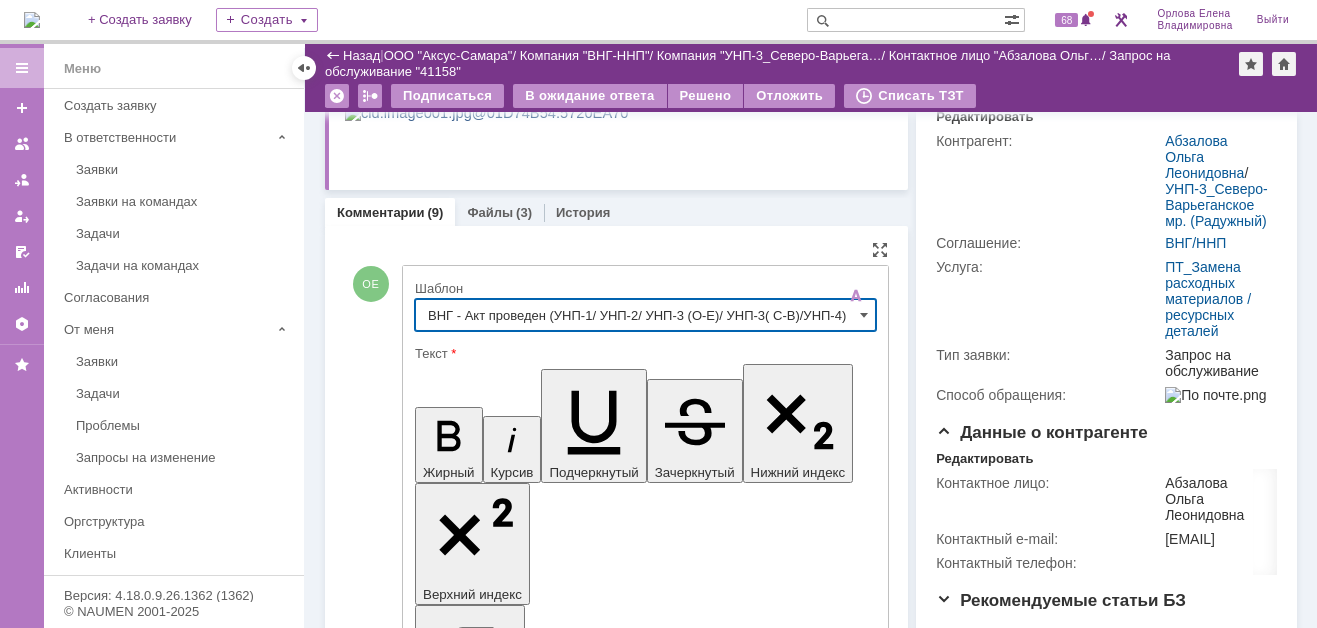 type on "ВНГ - Акт проведен (УНП-1/ УНП-2/ УНП-3 (О-Е)/ УНП-3( С-В)/УНП-4)" 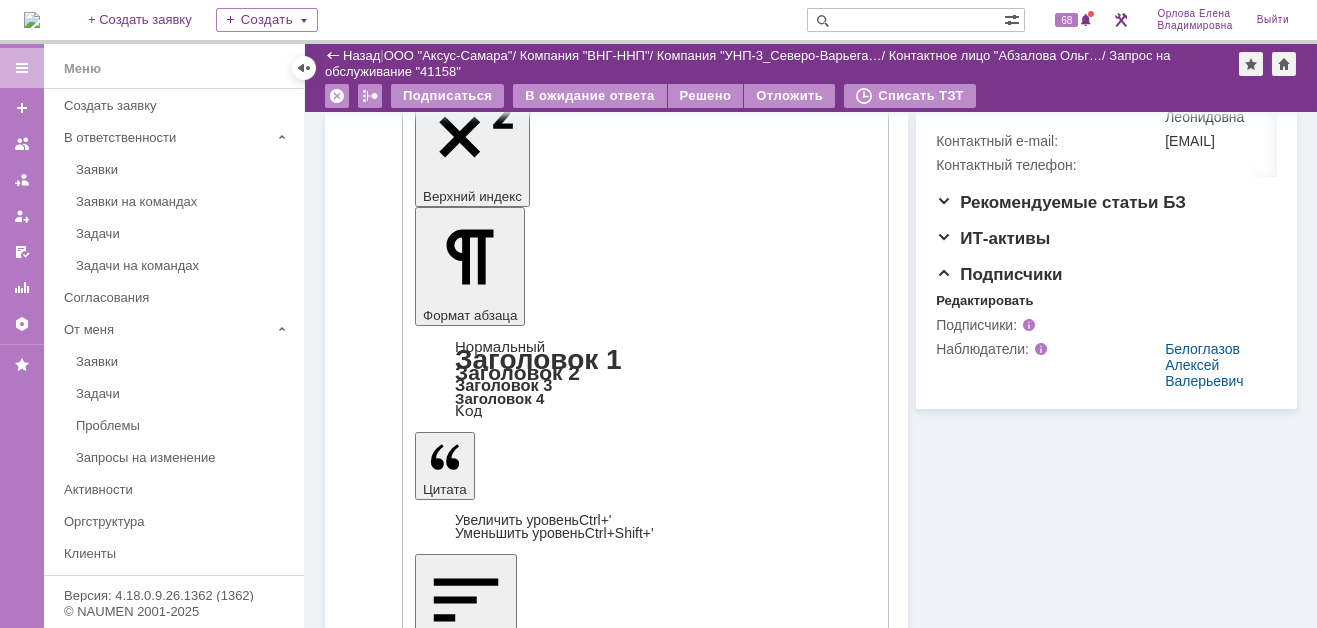 scroll, scrollTop: 700, scrollLeft: 0, axis: vertical 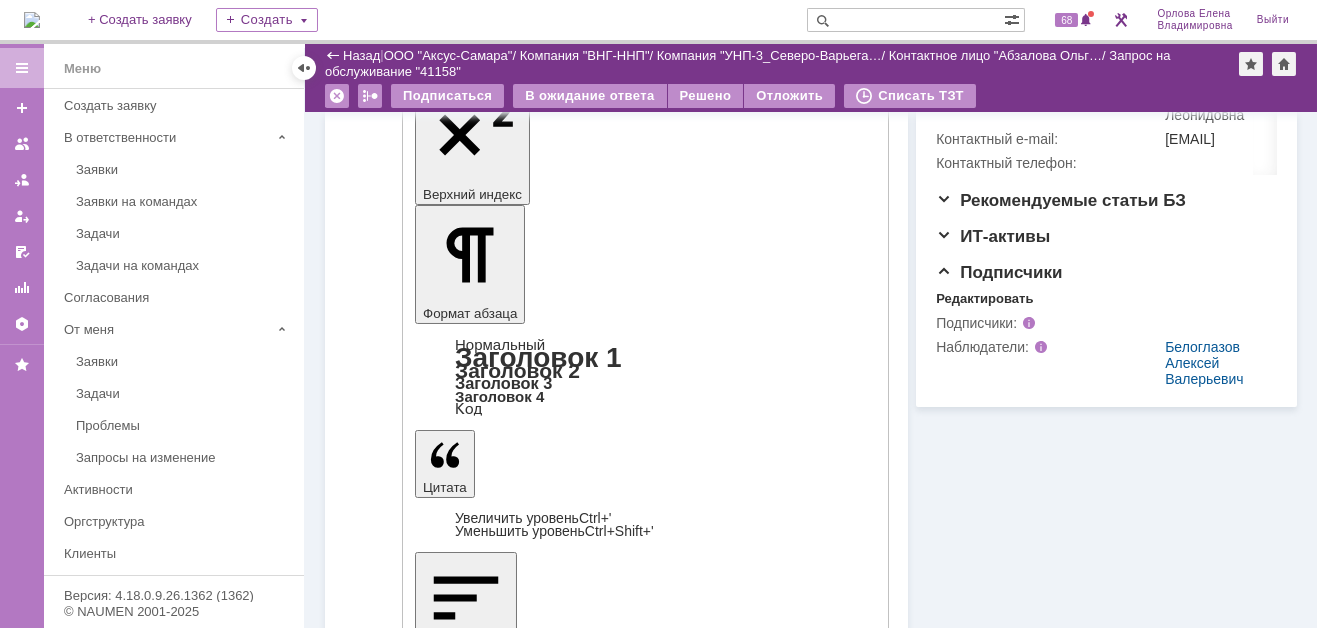 click on "Отправить" at bounding box center (467, 4498) 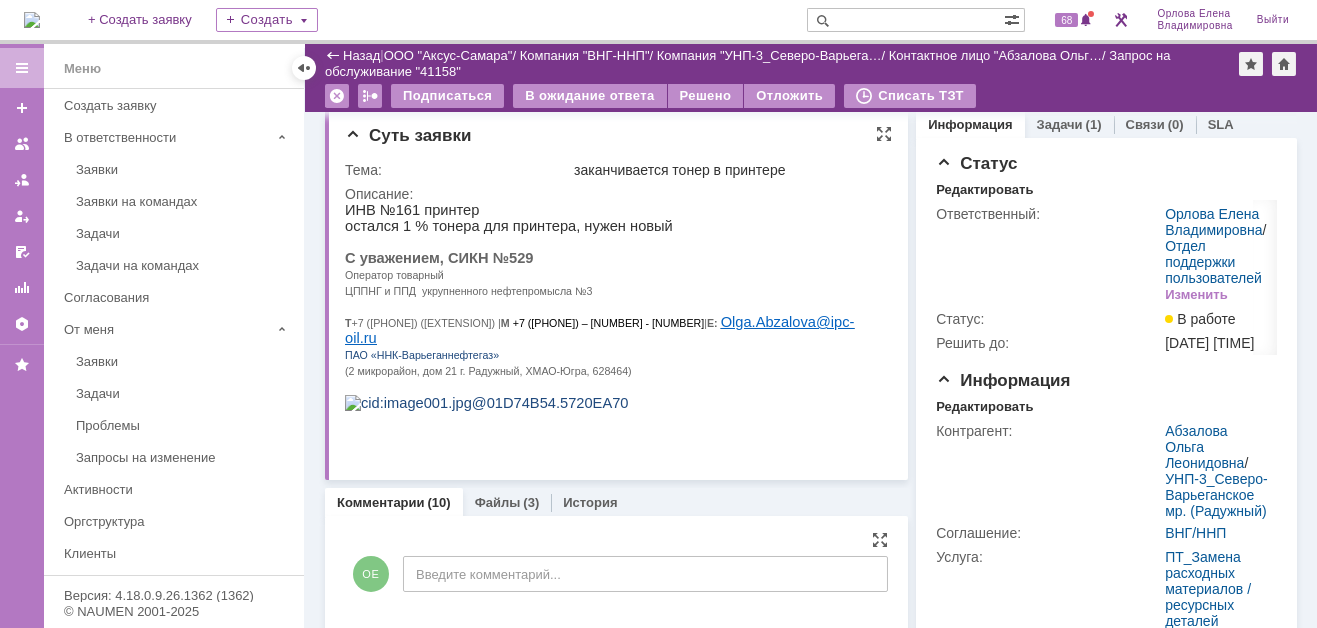 scroll, scrollTop: 0, scrollLeft: 0, axis: both 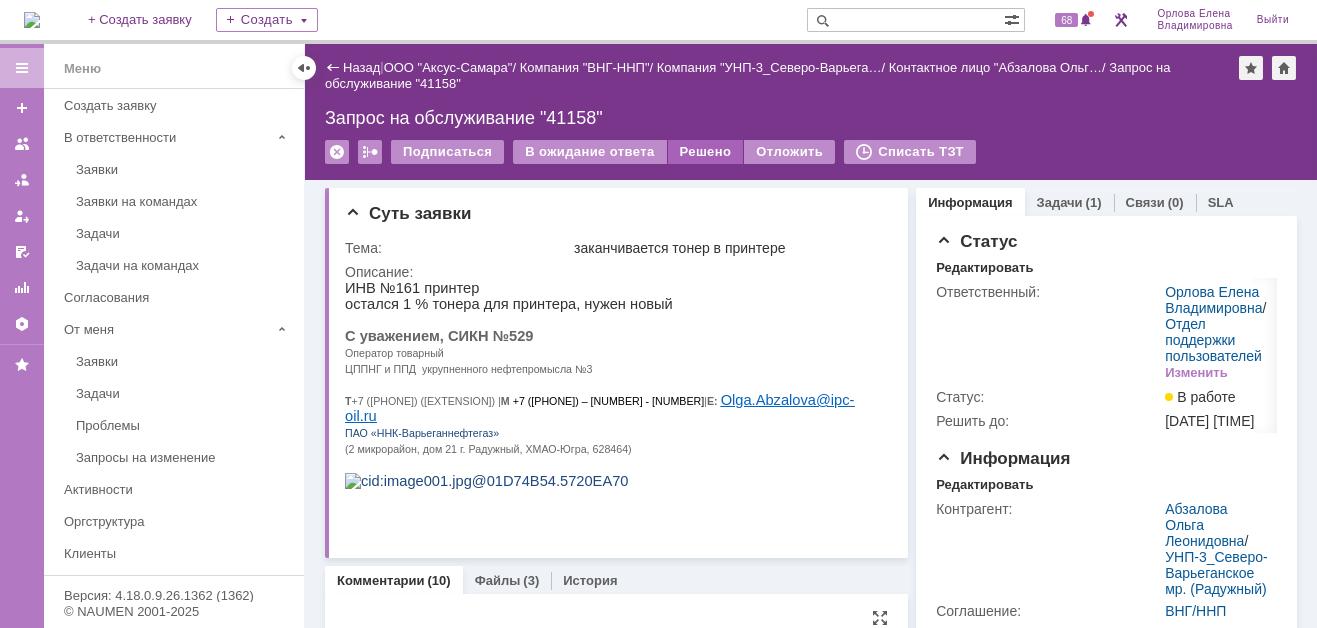 click on "Решено" at bounding box center (706, 152) 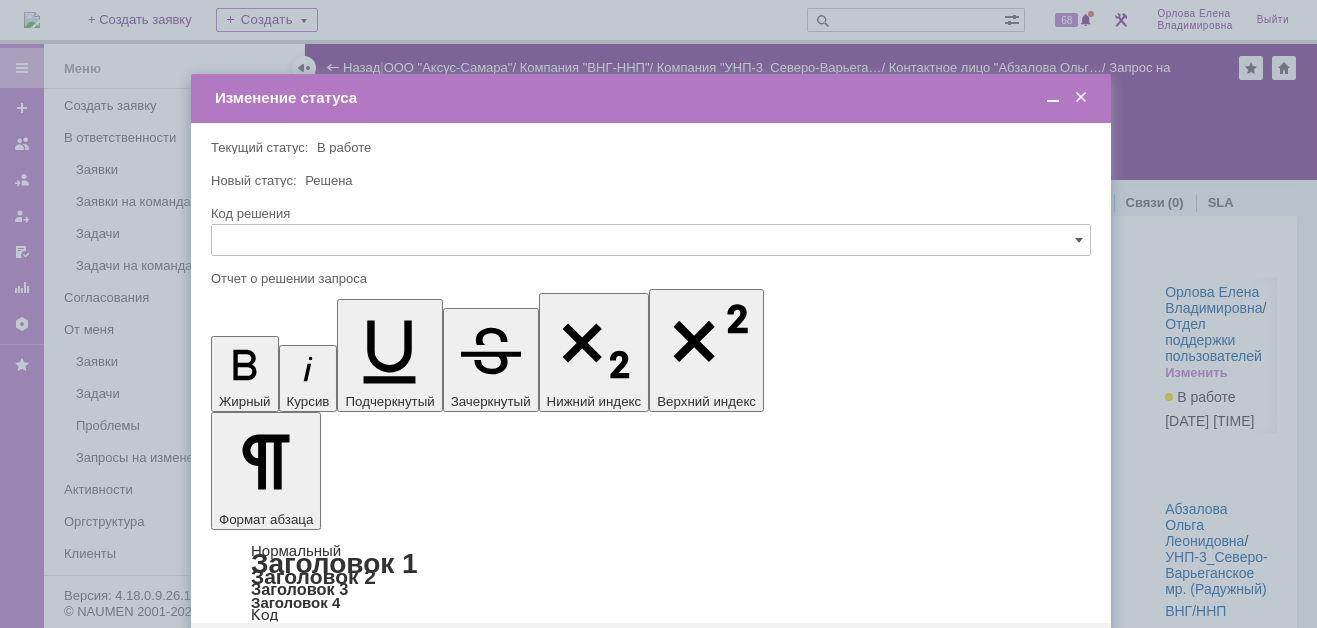scroll, scrollTop: 0, scrollLeft: 0, axis: both 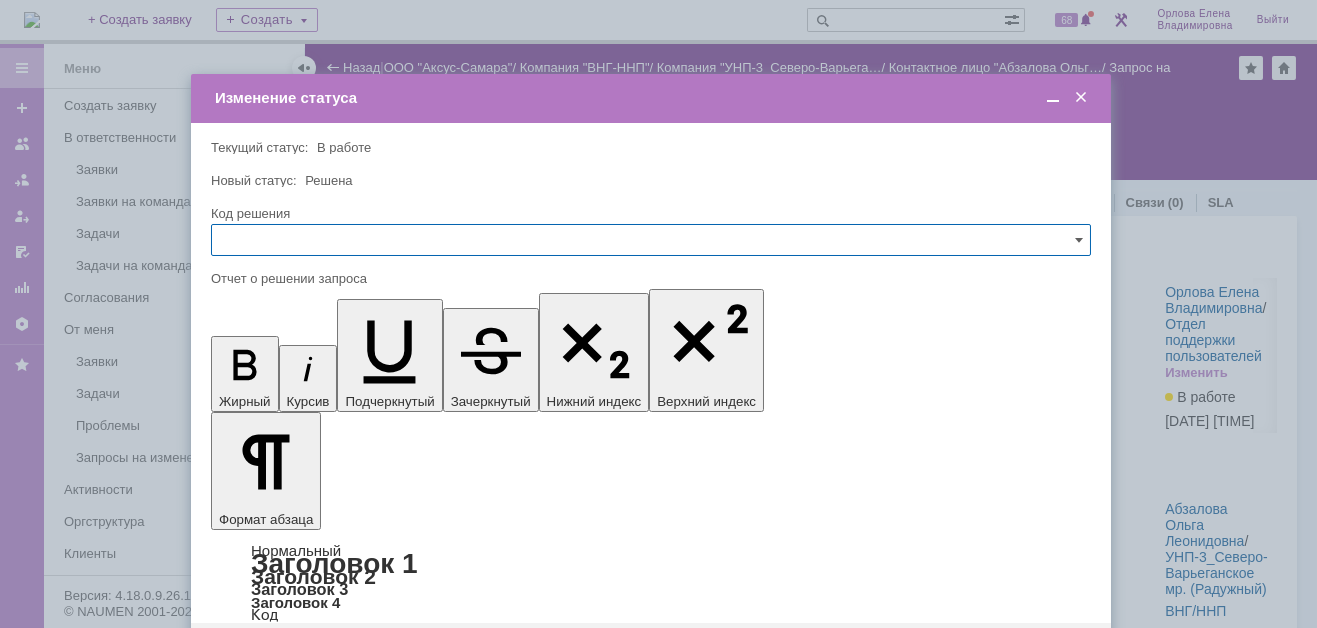 click on "Сохранить" at bounding box center (271, 655) 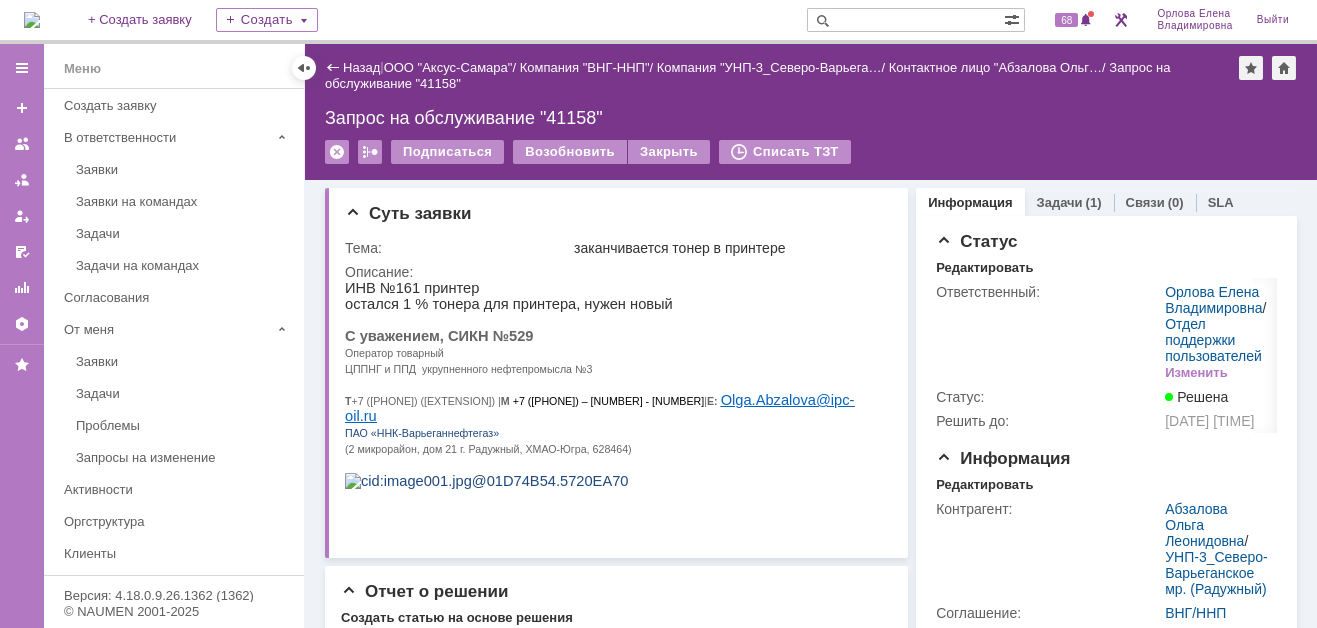 scroll, scrollTop: 0, scrollLeft: 0, axis: both 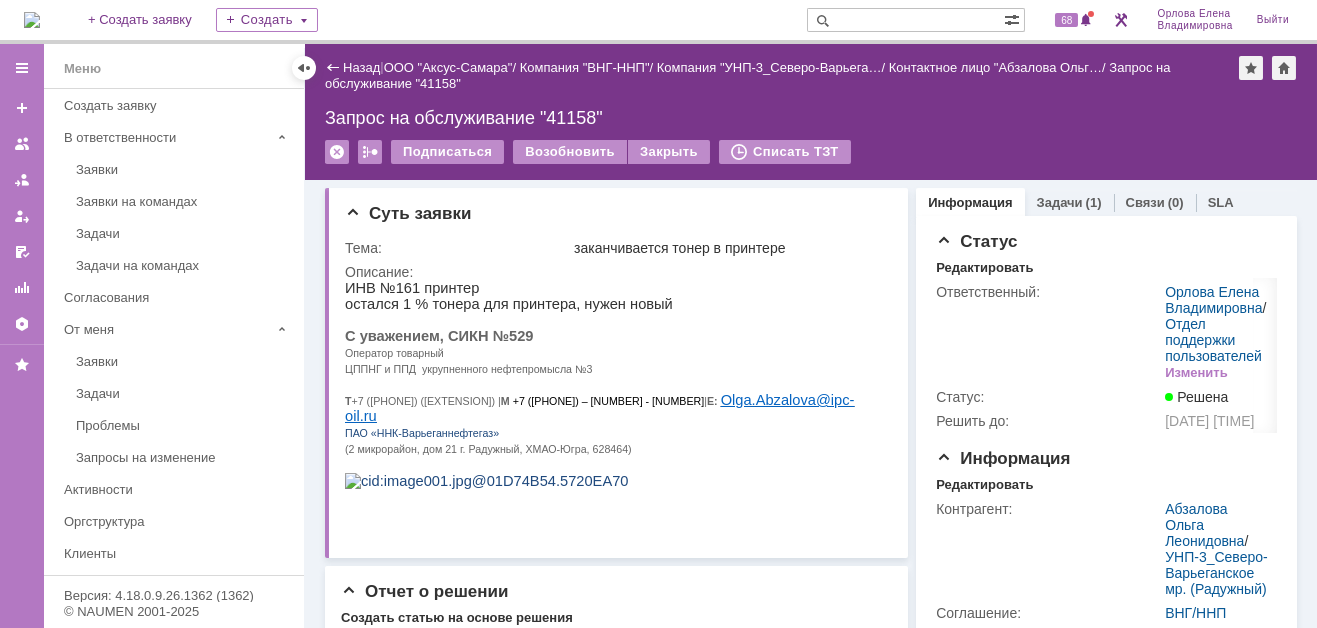 click at bounding box center [32, 20] 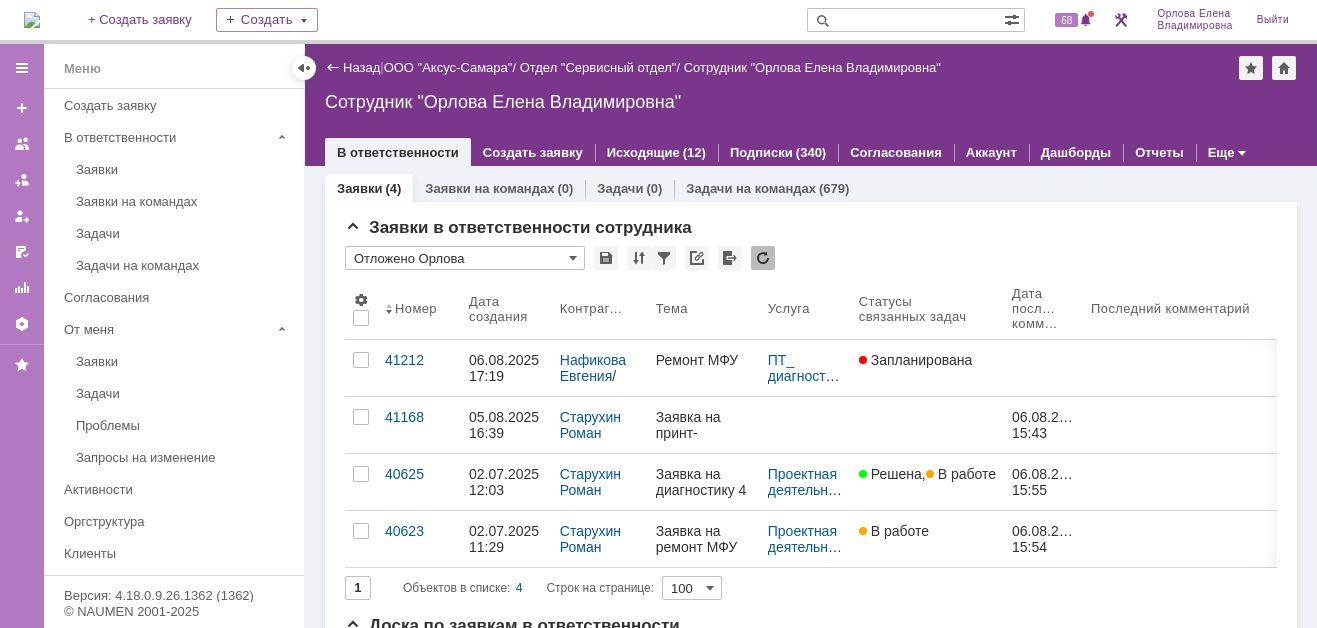 scroll, scrollTop: 0, scrollLeft: 0, axis: both 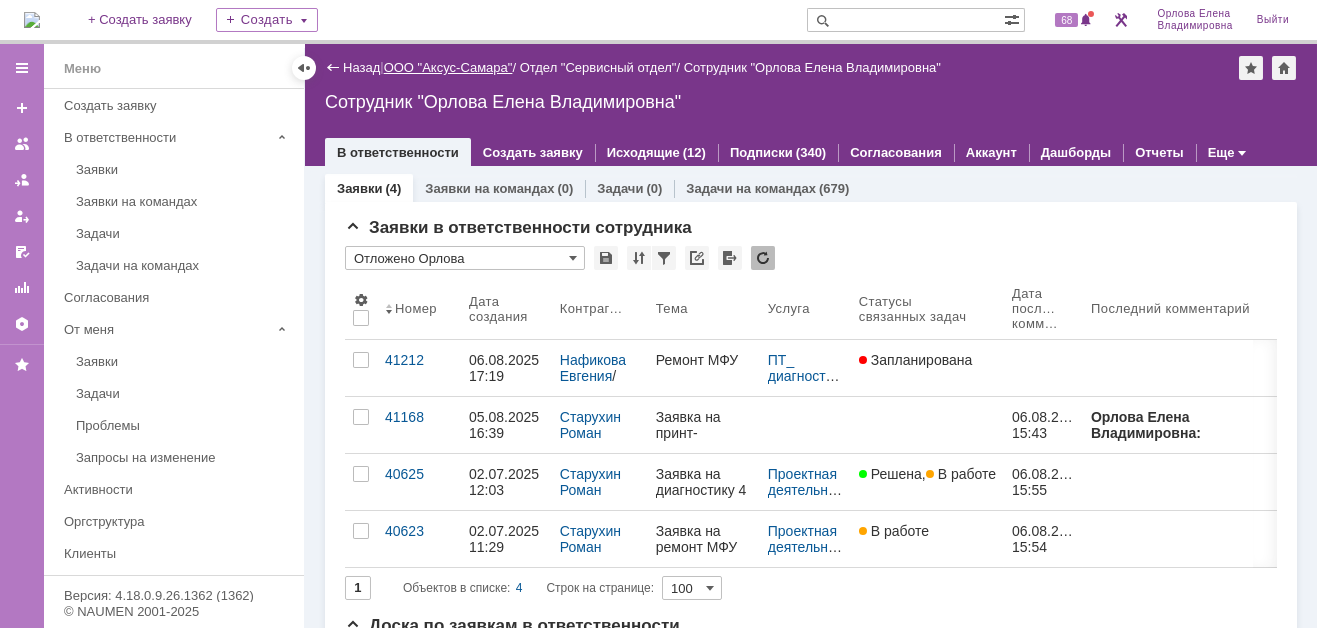 click on "ООО "Аксус-Самара"" at bounding box center [448, 67] 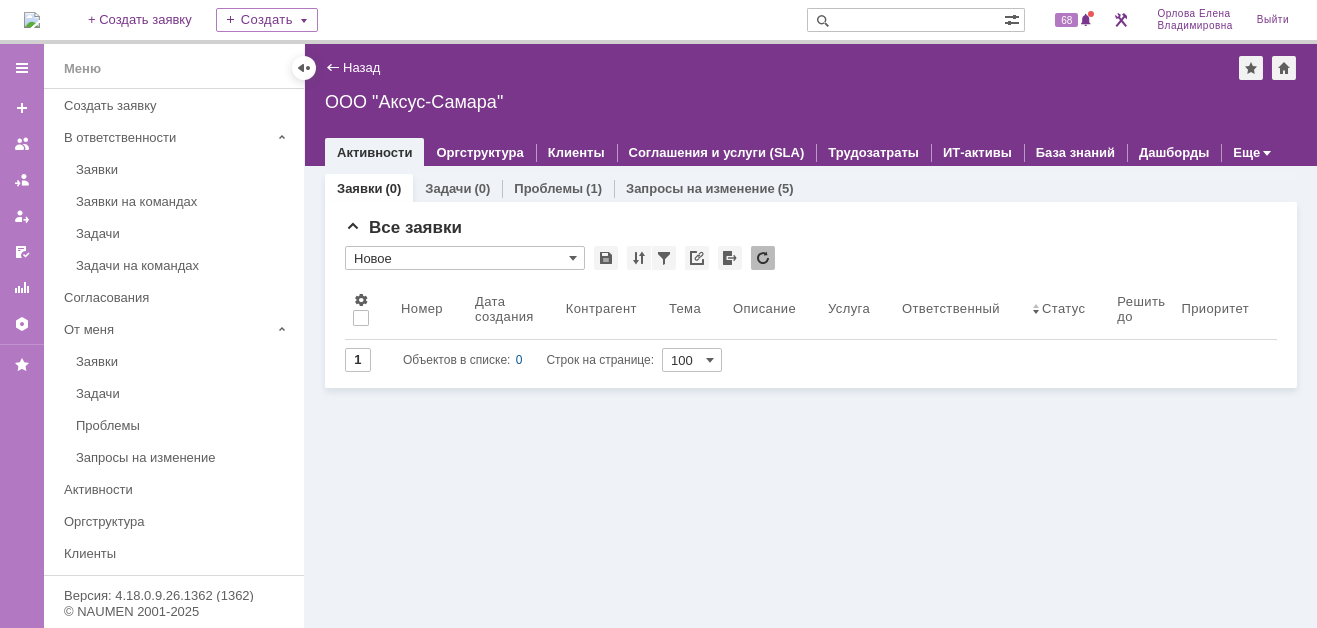 click at bounding box center [905, 20] 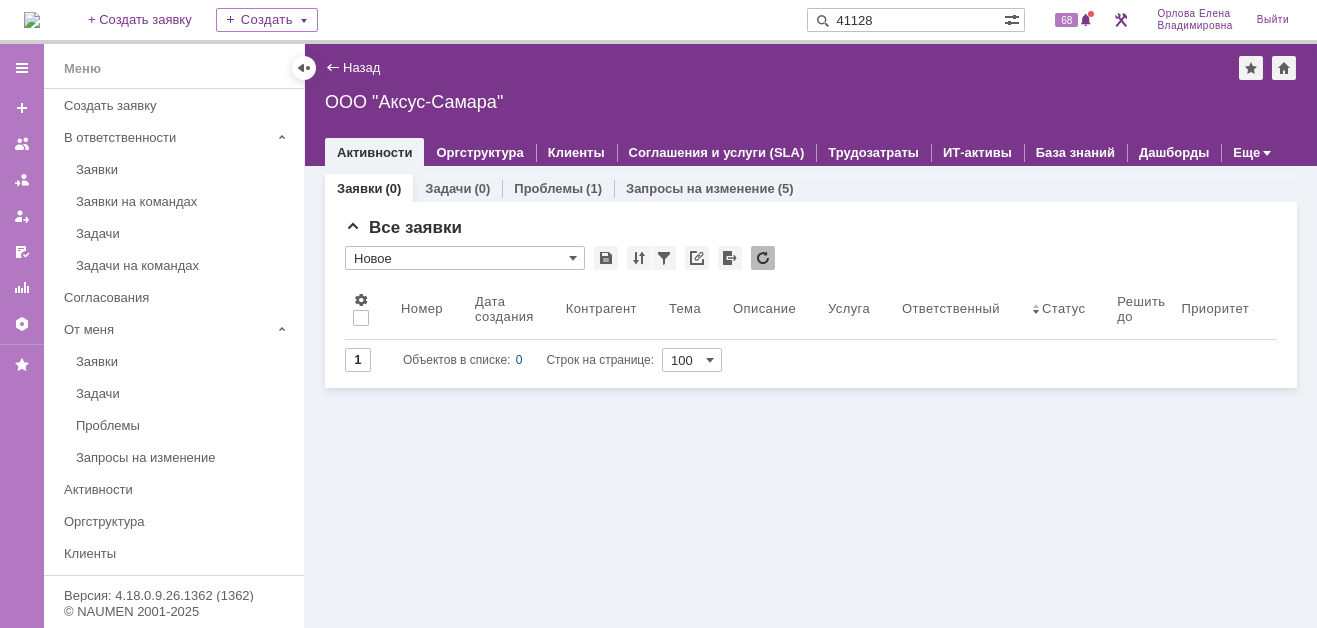 type on "41128" 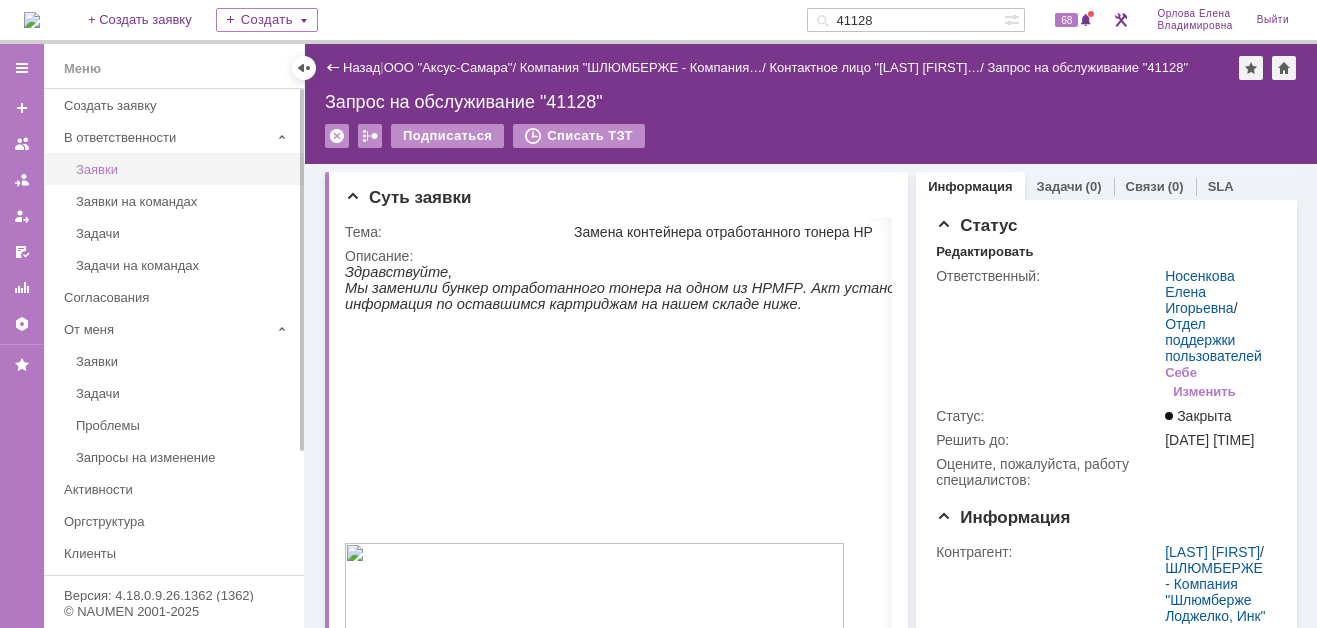 scroll, scrollTop: 0, scrollLeft: 0, axis: both 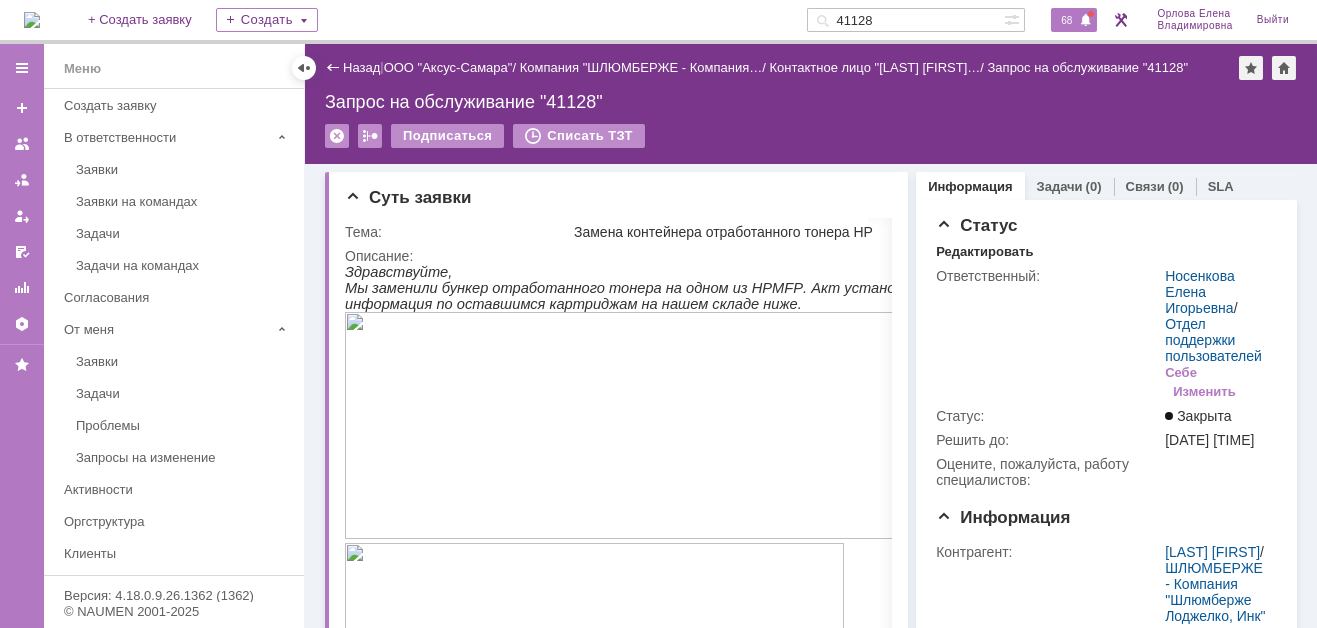 click on "68" at bounding box center [1066, 20] 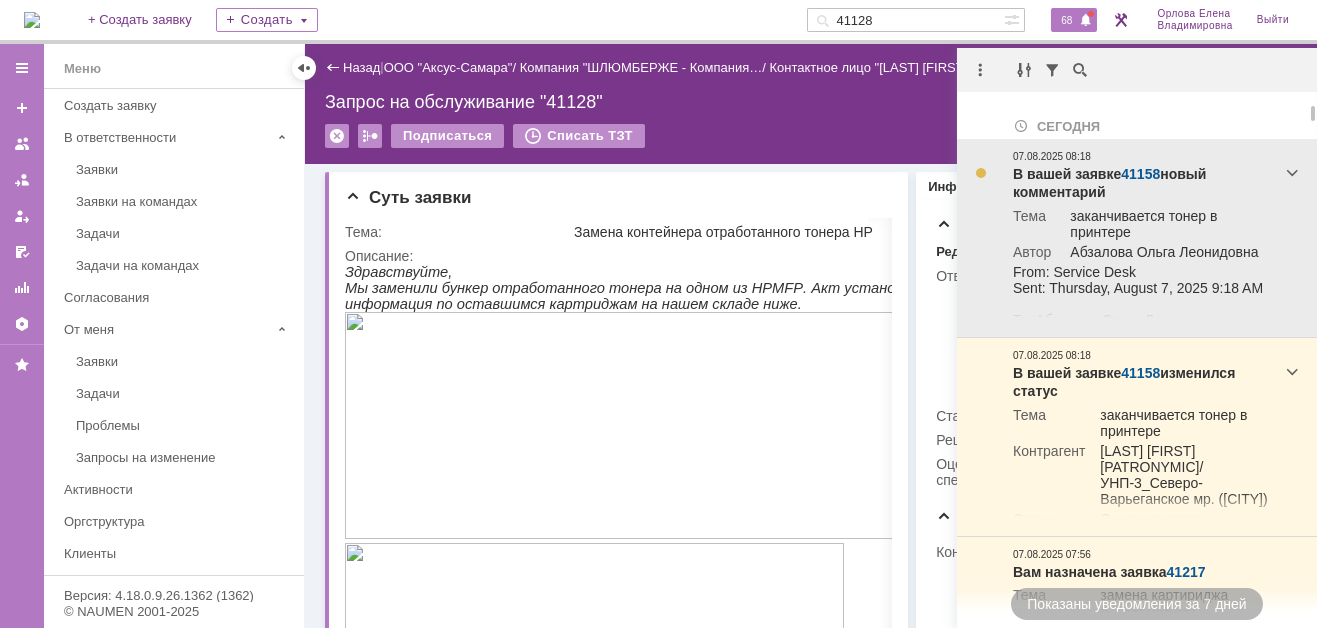 click on "41158" at bounding box center (1140, 174) 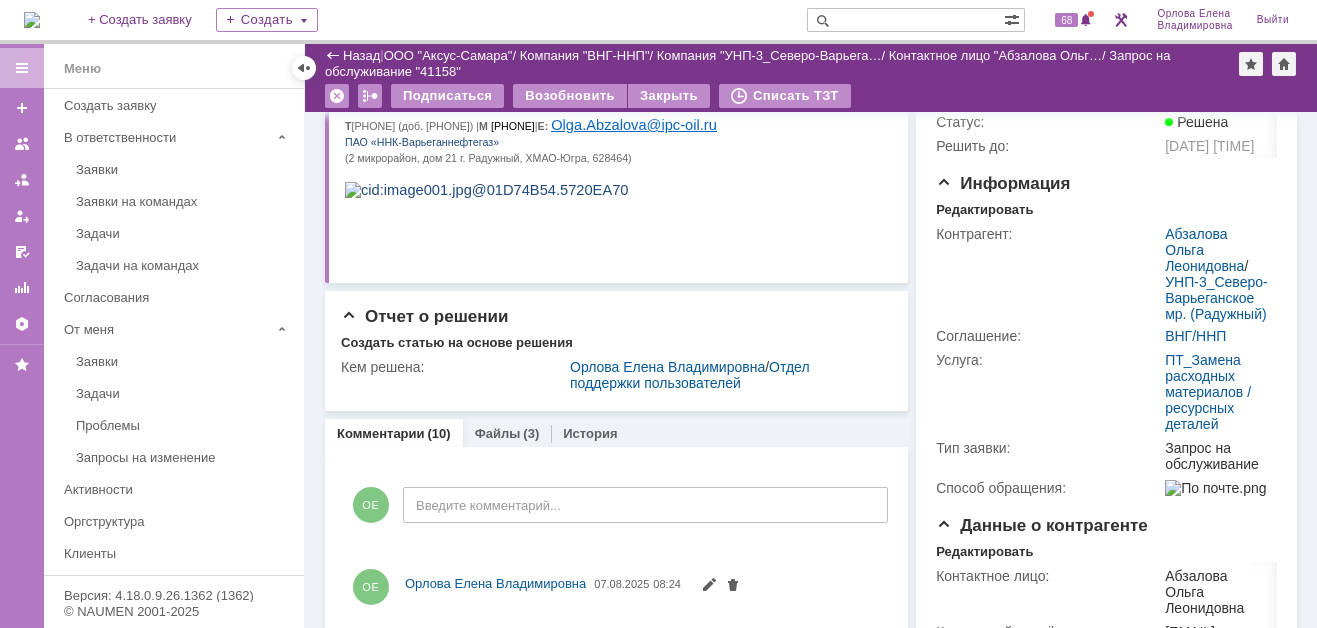 scroll, scrollTop: 0, scrollLeft: 0, axis: both 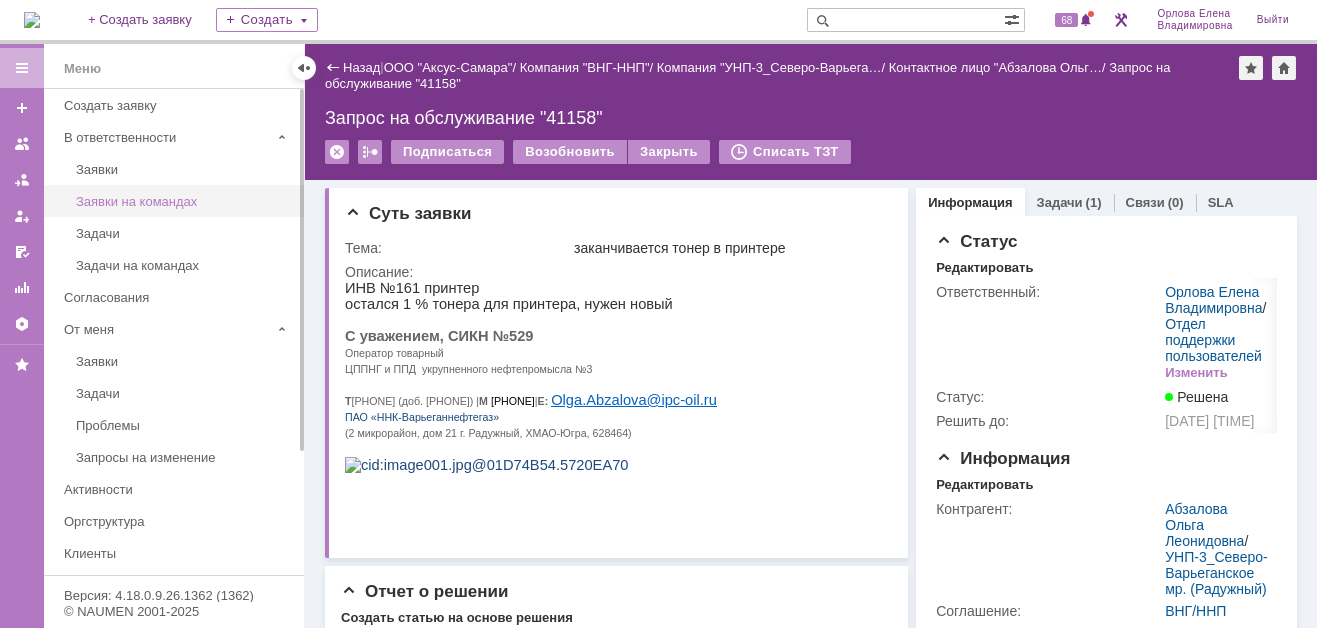 click on "Заявки на командах" at bounding box center [184, 201] 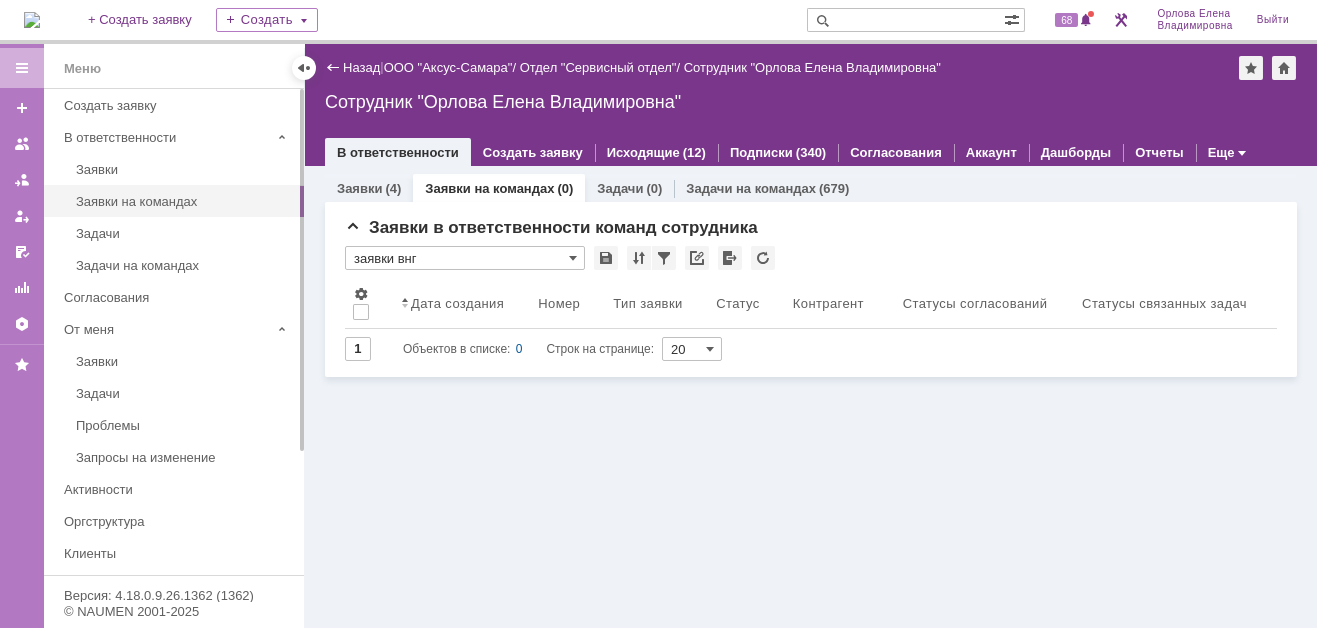 click at bounding box center [32, 20] 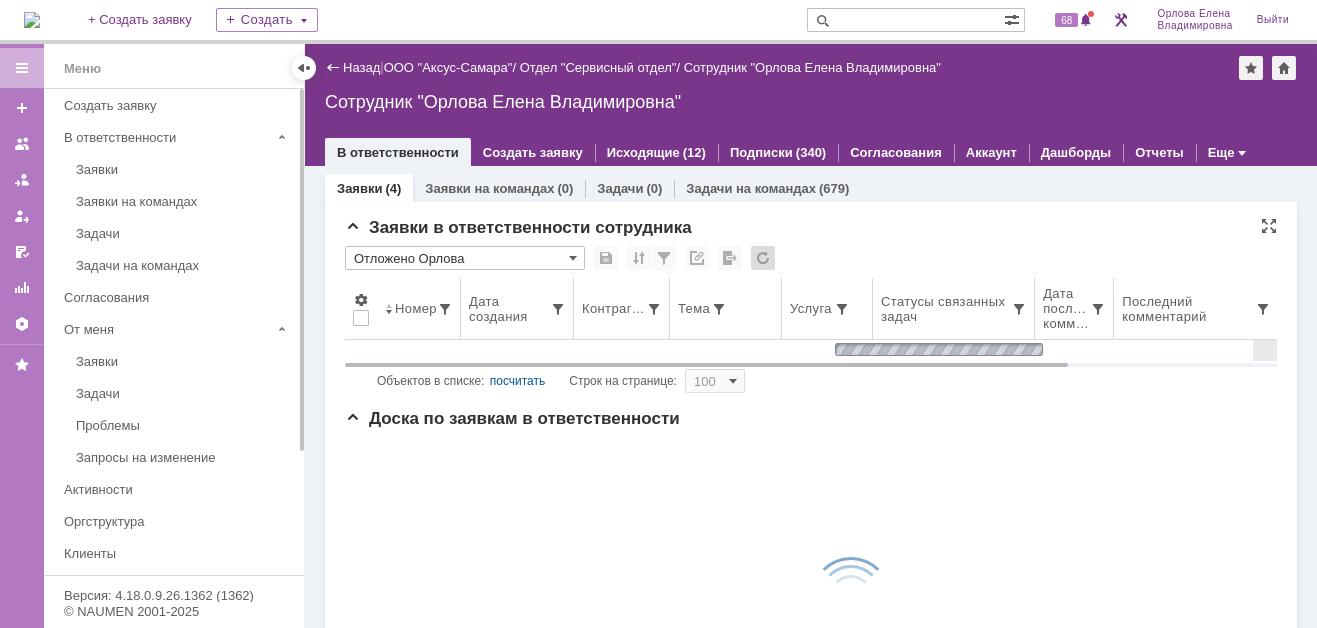 scroll, scrollTop: 0, scrollLeft: 0, axis: both 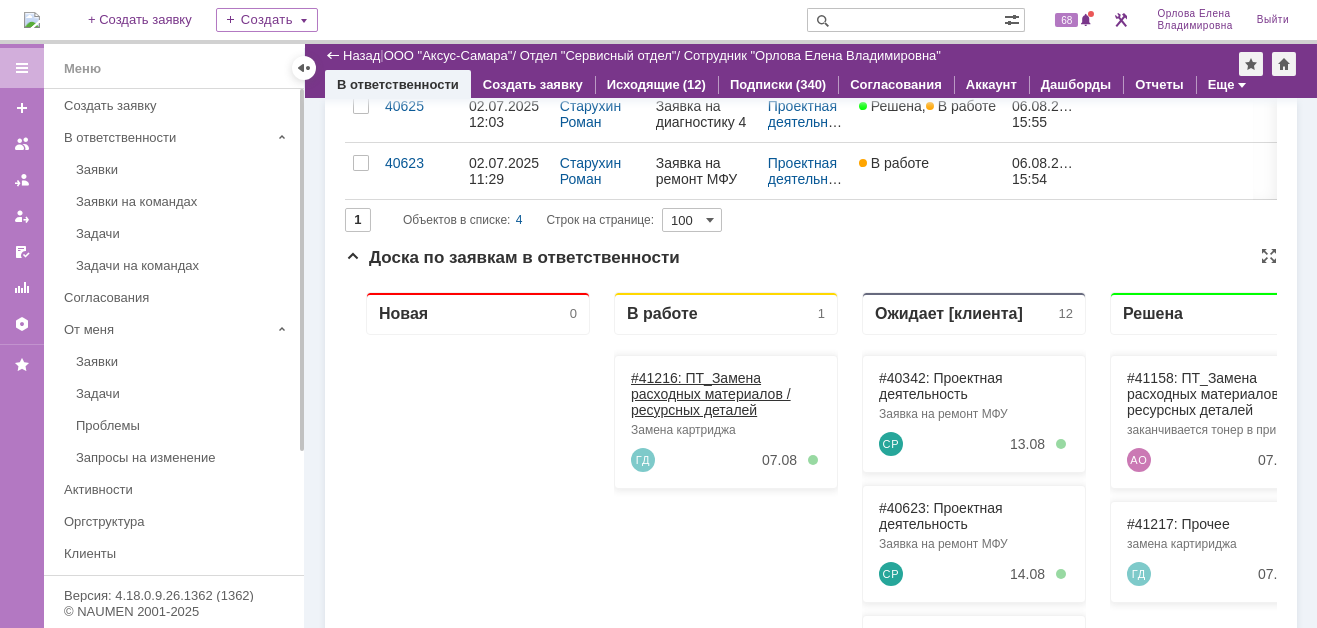 click on "#41216: ПТ_Замена расходных материалов / ресурсных деталей" at bounding box center [711, 394] 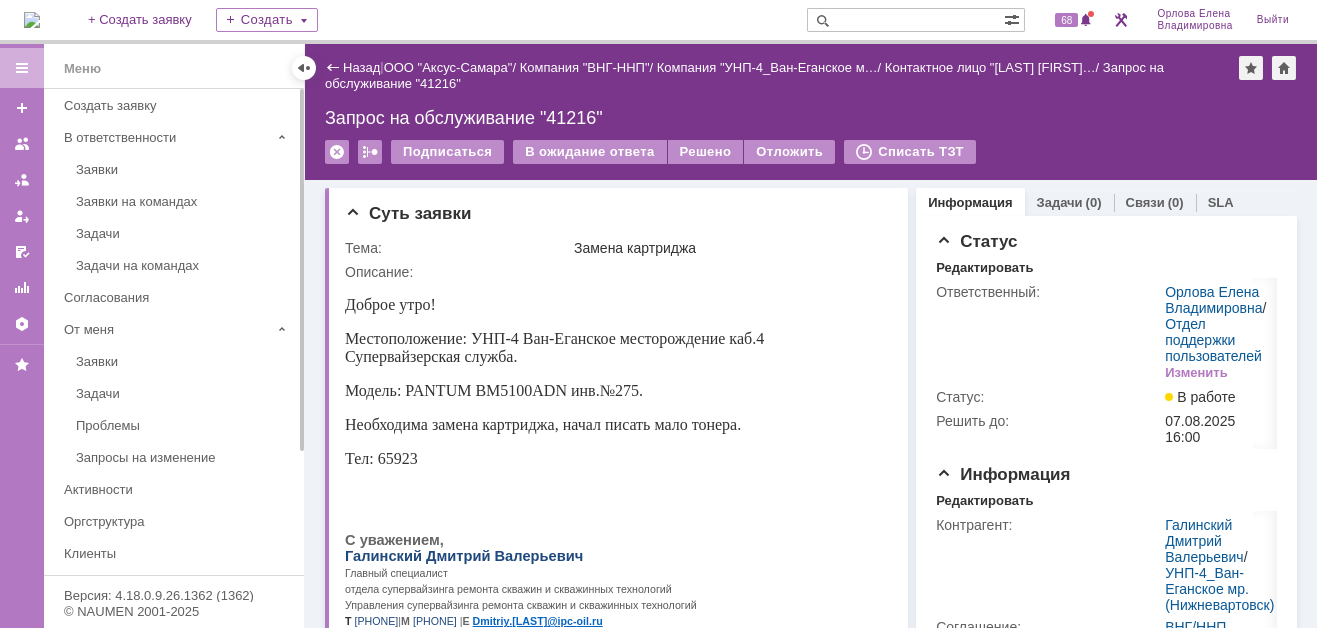 scroll, scrollTop: 0, scrollLeft: 0, axis: both 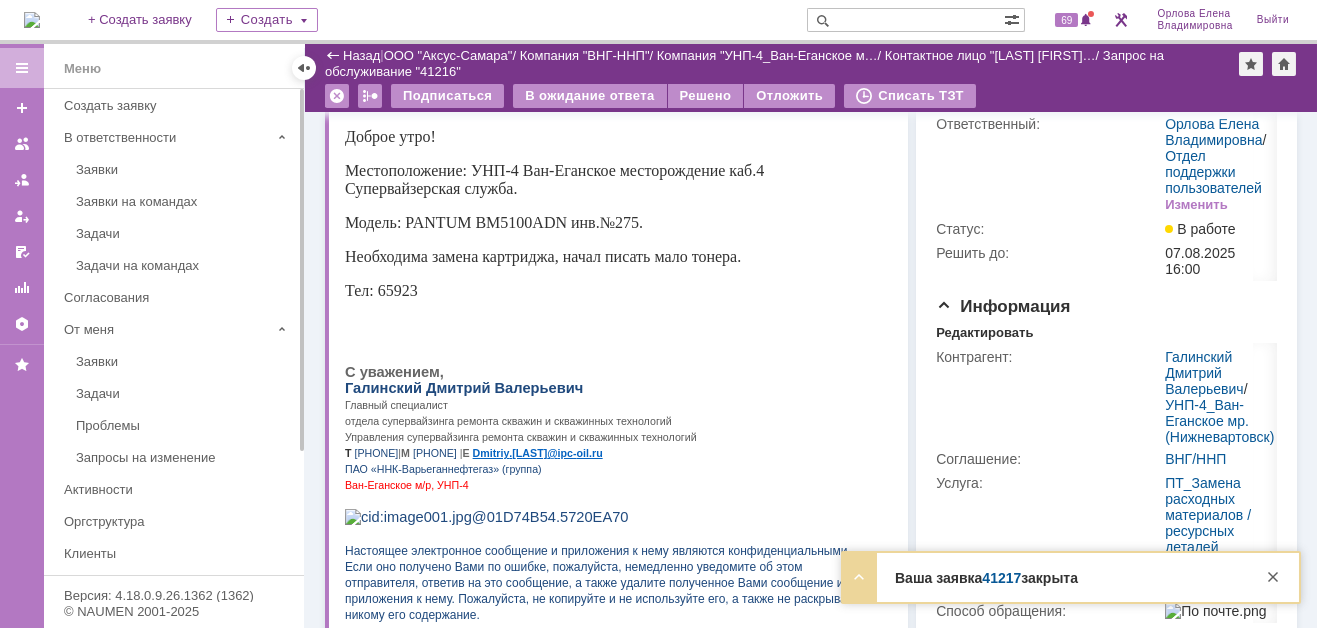 click on "41217" at bounding box center (1001, 578) 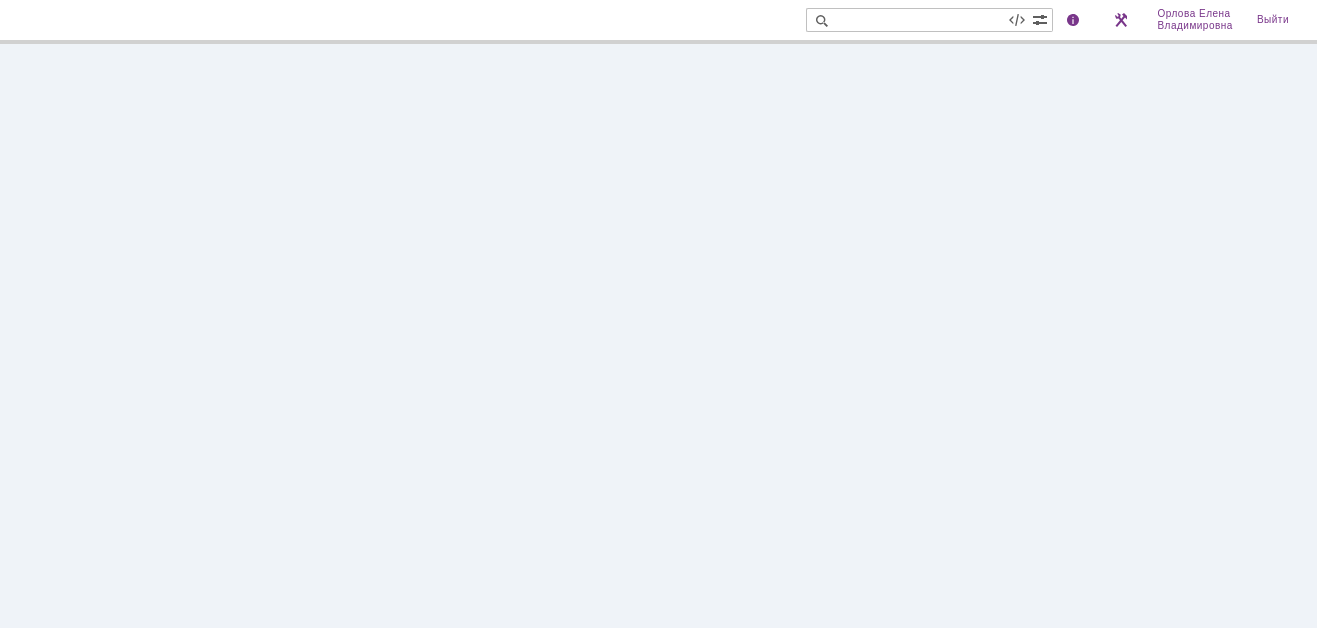 scroll, scrollTop: 0, scrollLeft: 0, axis: both 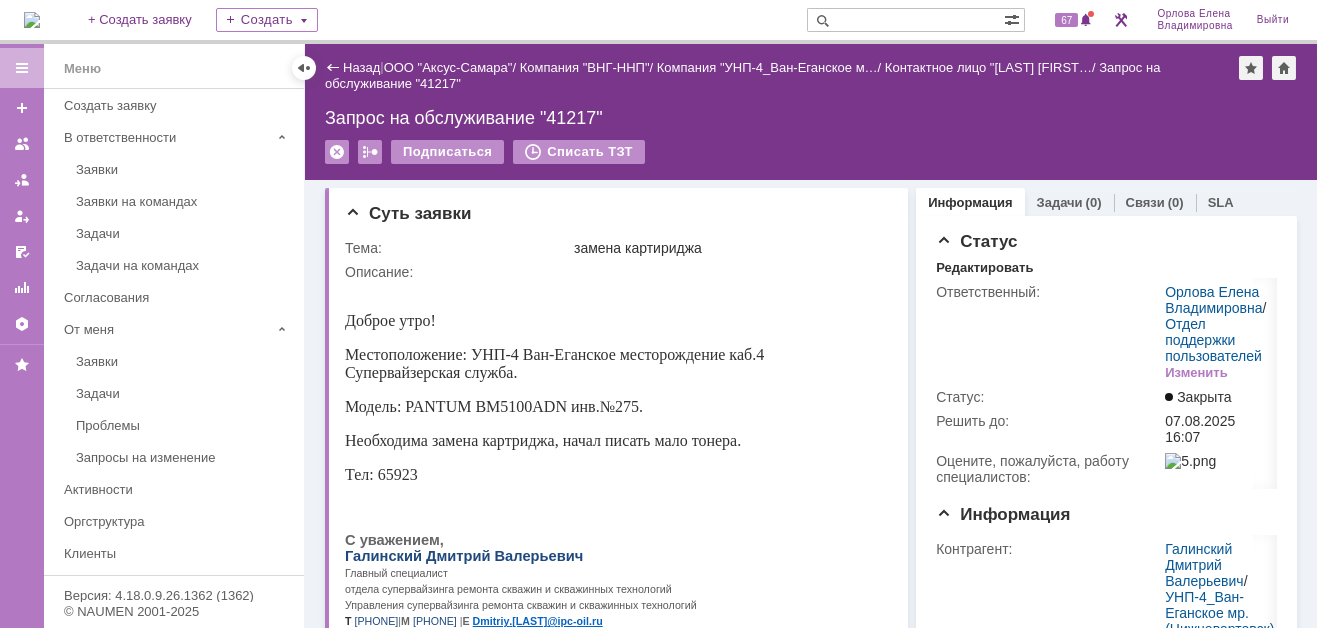 click at bounding box center (32, 20) 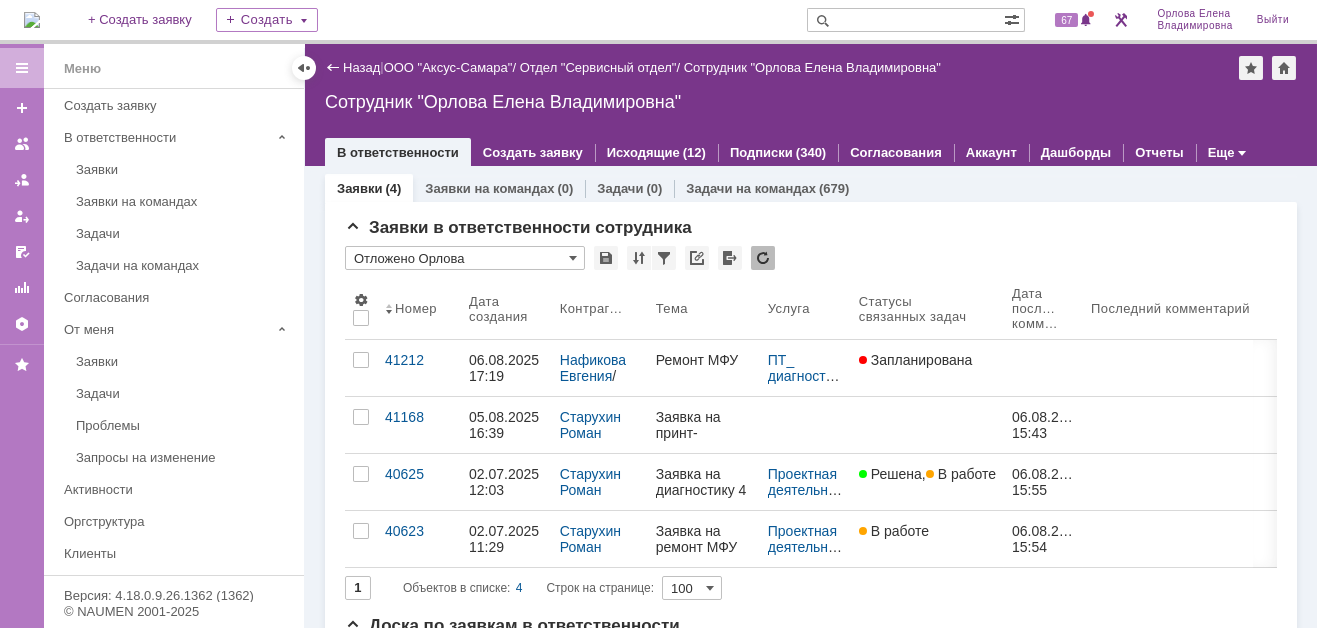 scroll, scrollTop: 0, scrollLeft: 0, axis: both 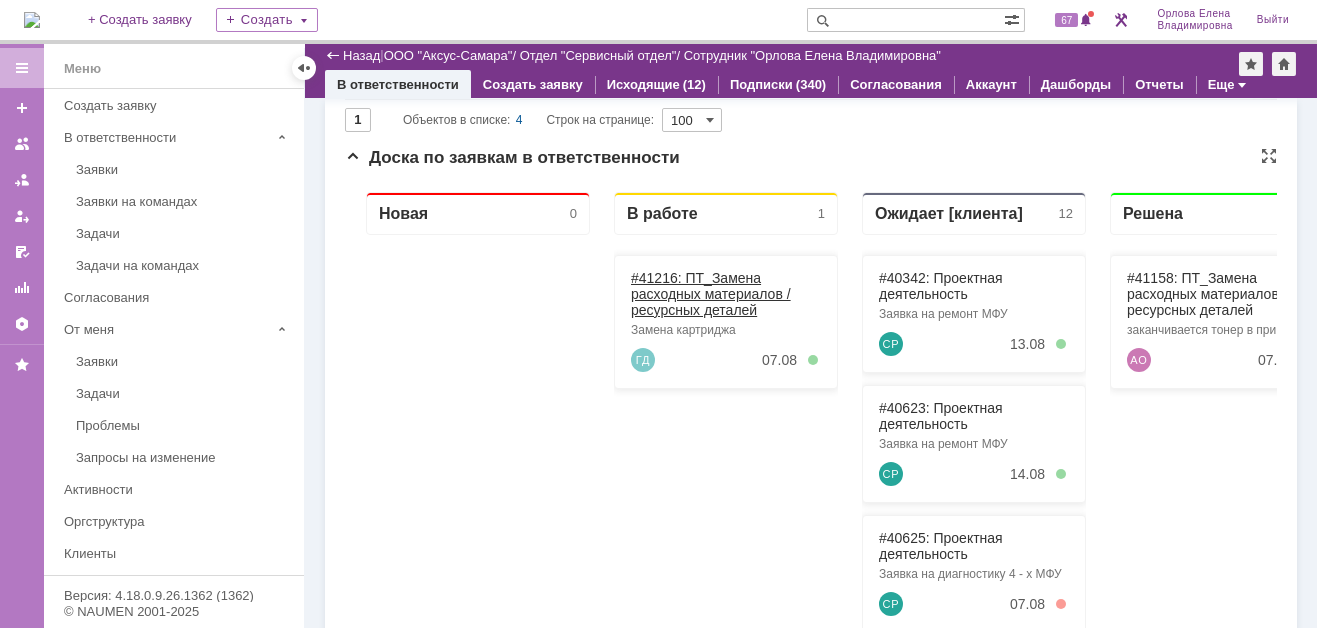 click on "#41216: ПТ_Замена расходных материалов / ресурсных деталей" at bounding box center [711, 294] 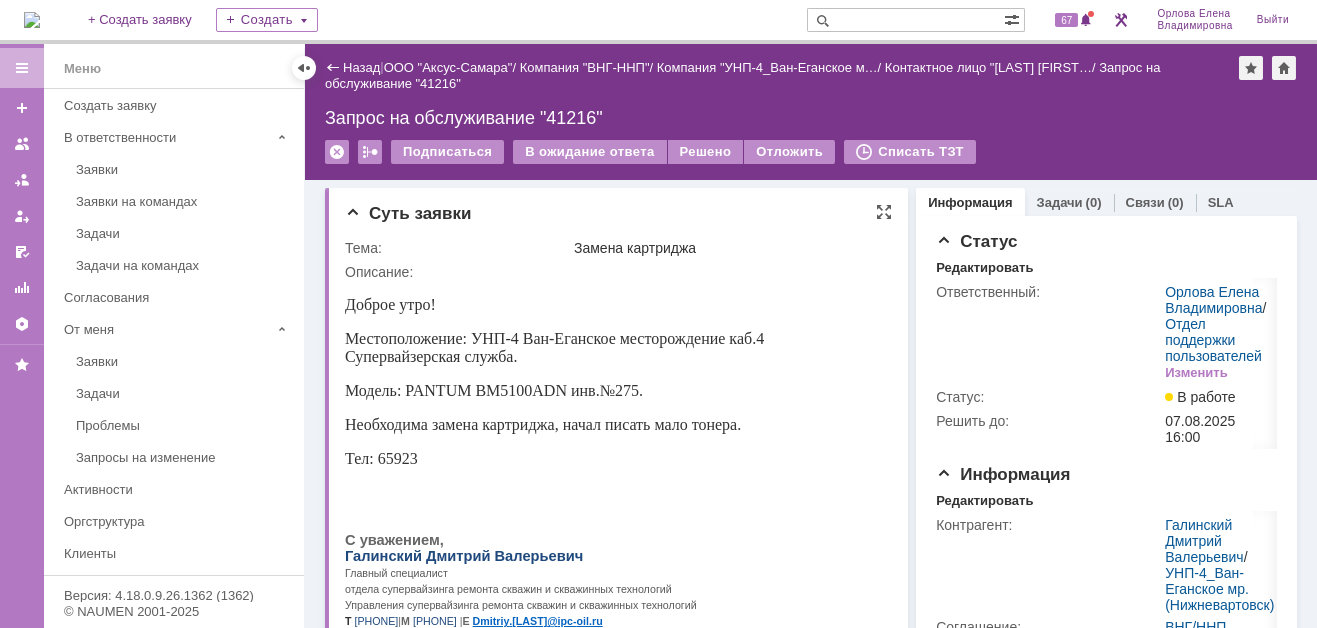 scroll, scrollTop: 0, scrollLeft: 0, axis: both 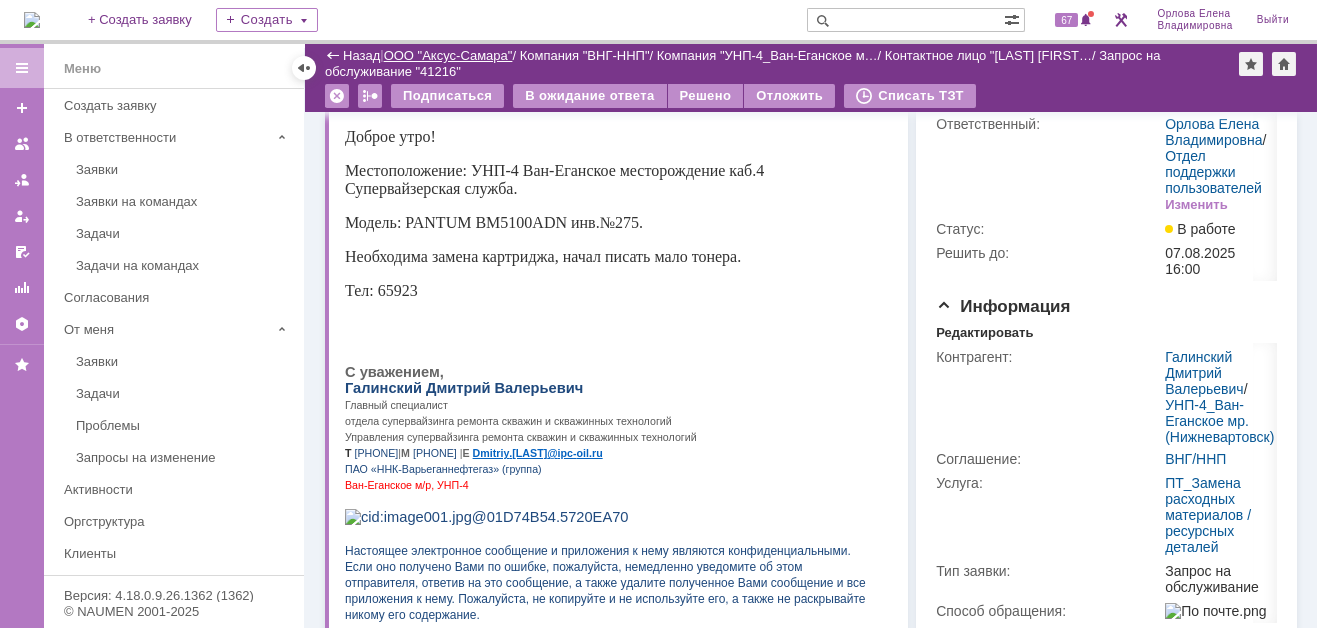 click on "ООО "Аксус-Самара"" at bounding box center [448, 55] 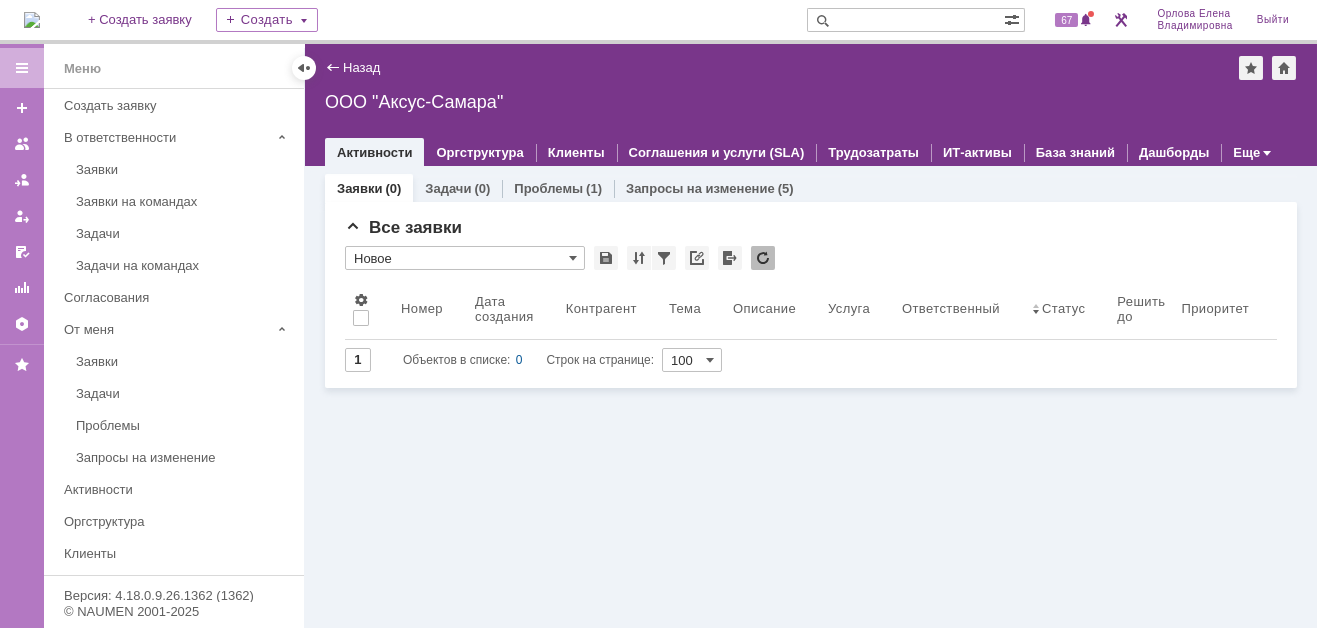 click at bounding box center (32, 20) 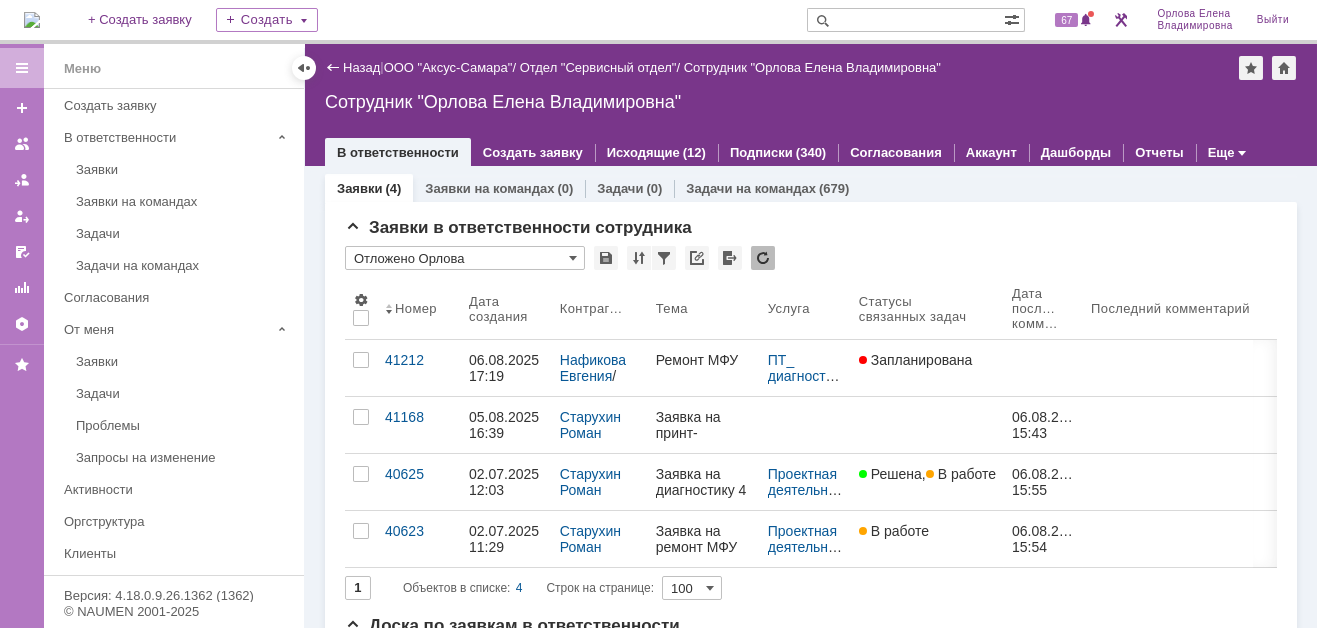 scroll, scrollTop: 0, scrollLeft: 0, axis: both 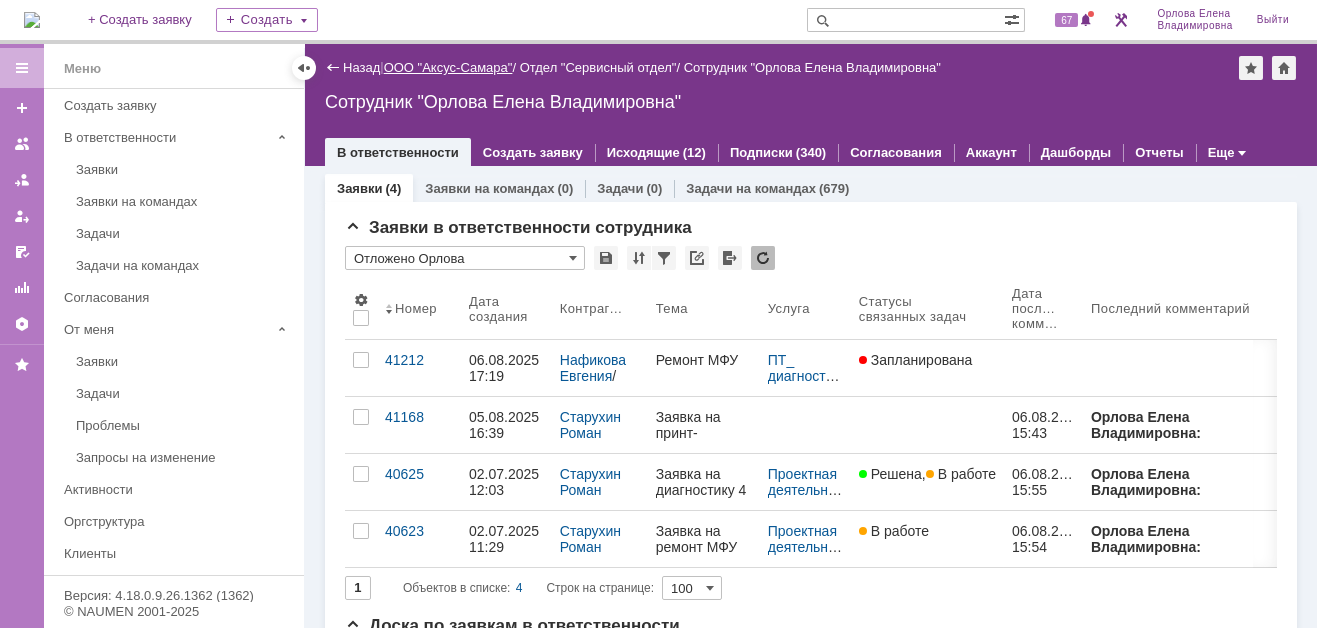 click on "ООО "Аксус-Самара"" at bounding box center (448, 67) 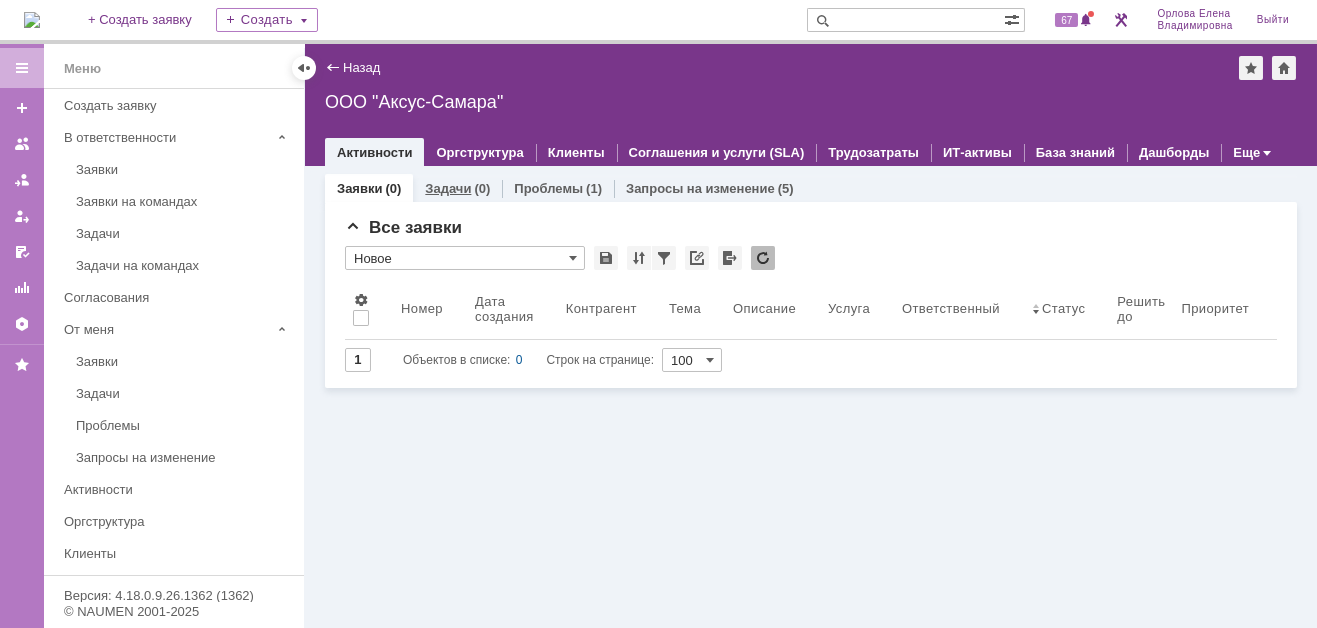 click on "Задачи" at bounding box center (448, 188) 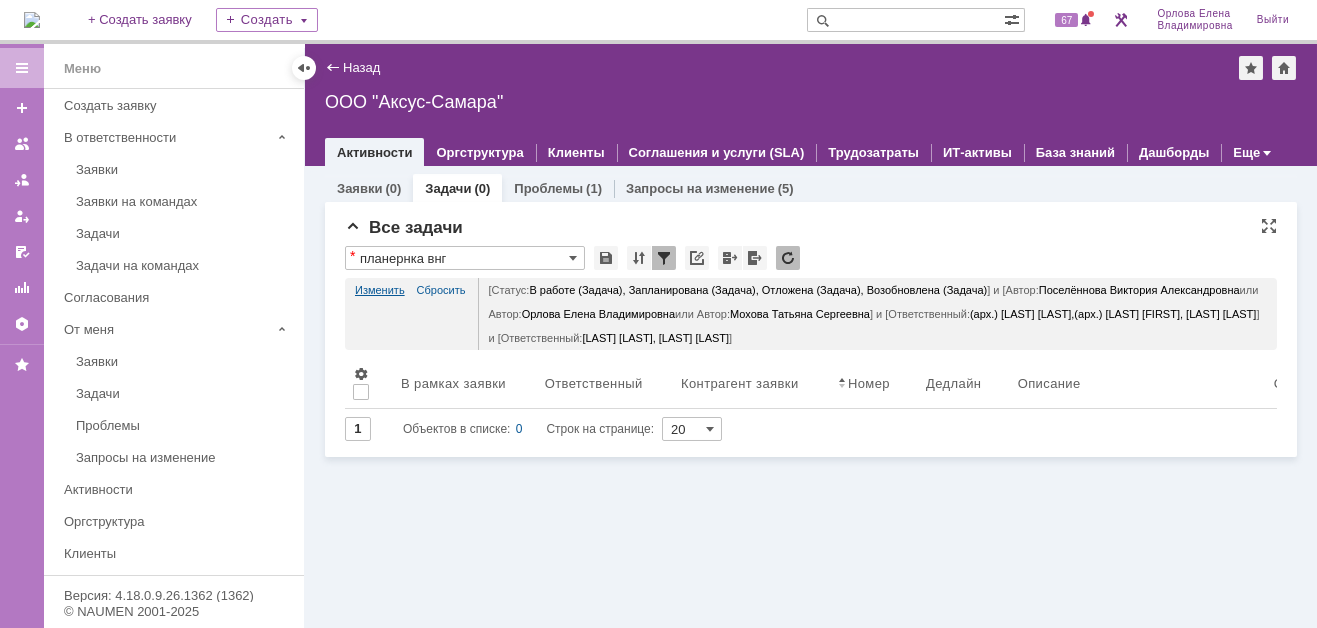 click on "Изменить" at bounding box center (380, 290) 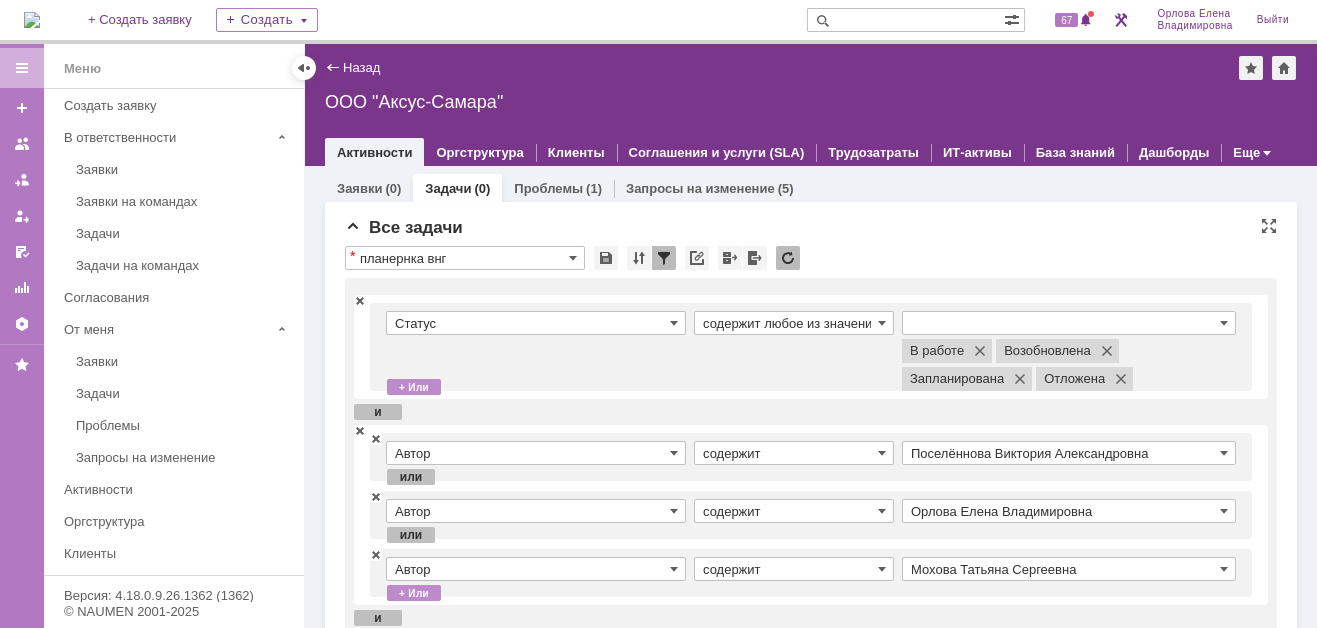 scroll, scrollTop: 300, scrollLeft: 0, axis: vertical 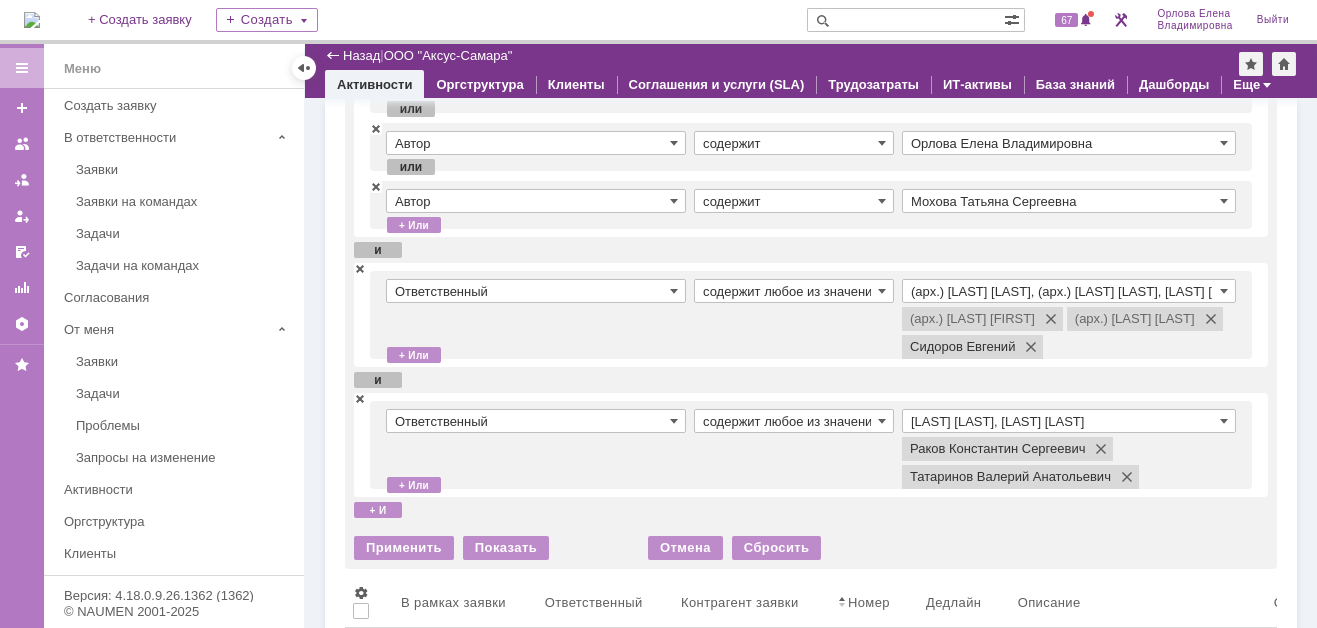 click at bounding box center [360, 268] 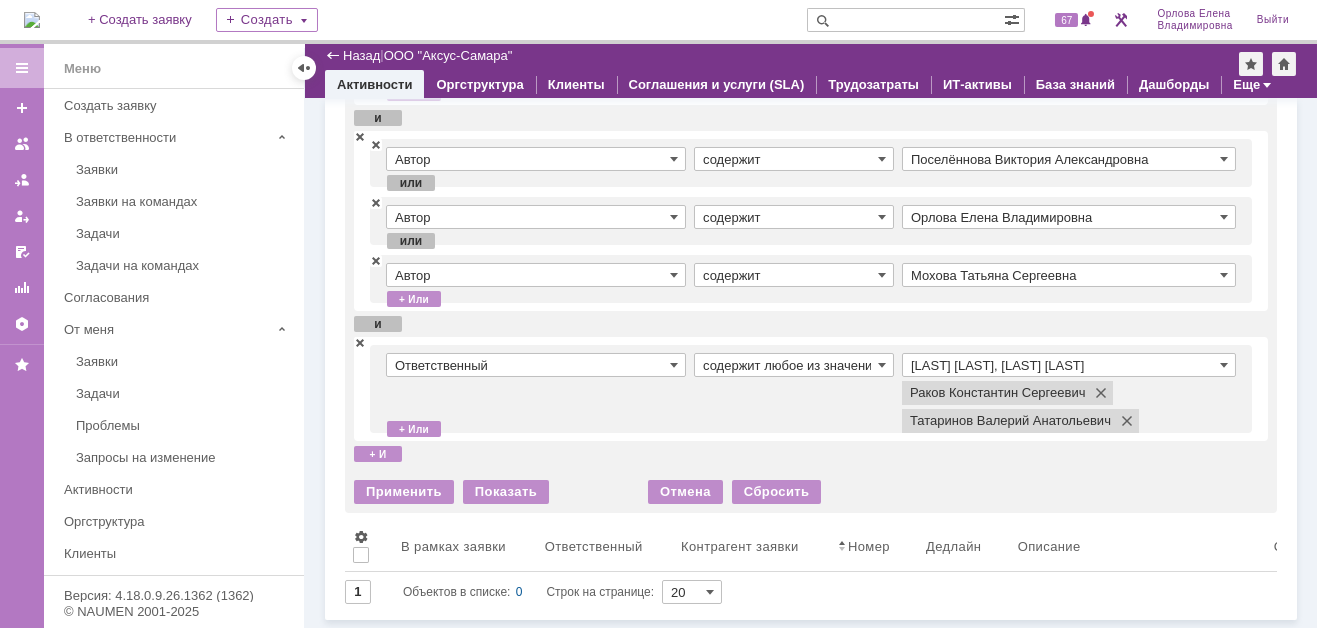 scroll, scrollTop: 224, scrollLeft: 0, axis: vertical 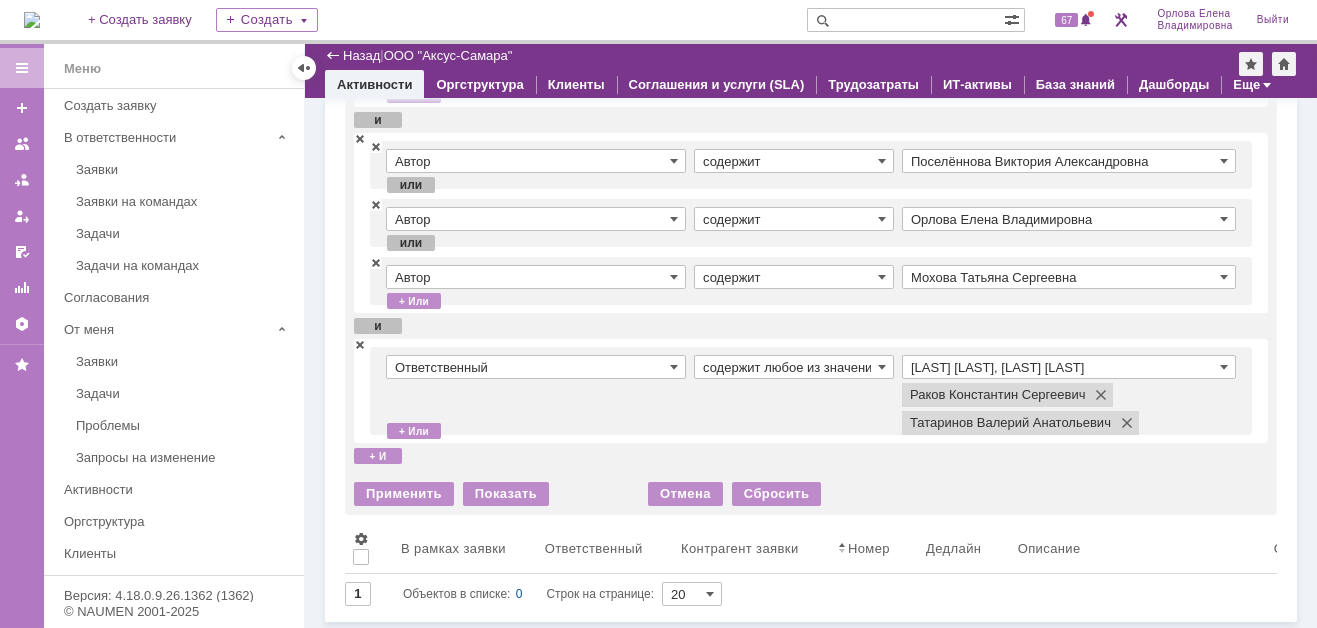 click on "Раков Константин Сергеевич, Татаринов Валерий Анатольевич" at bounding box center [1069, 367] 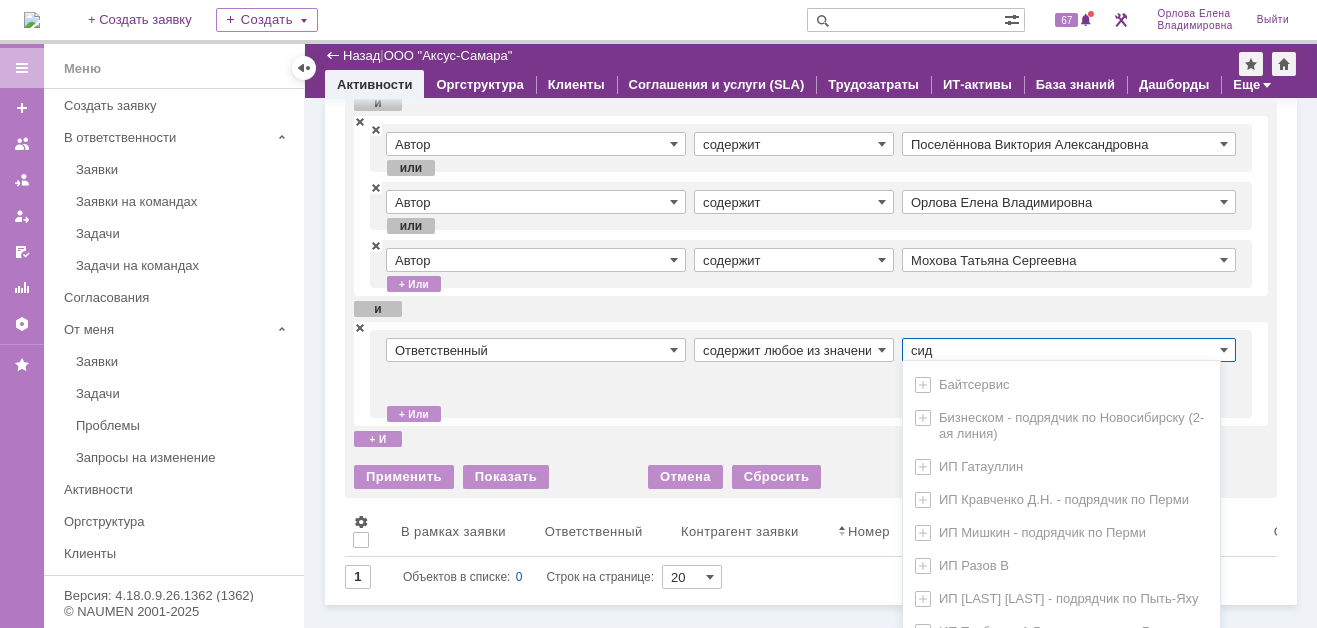 scroll, scrollTop: 224, scrollLeft: 0, axis: vertical 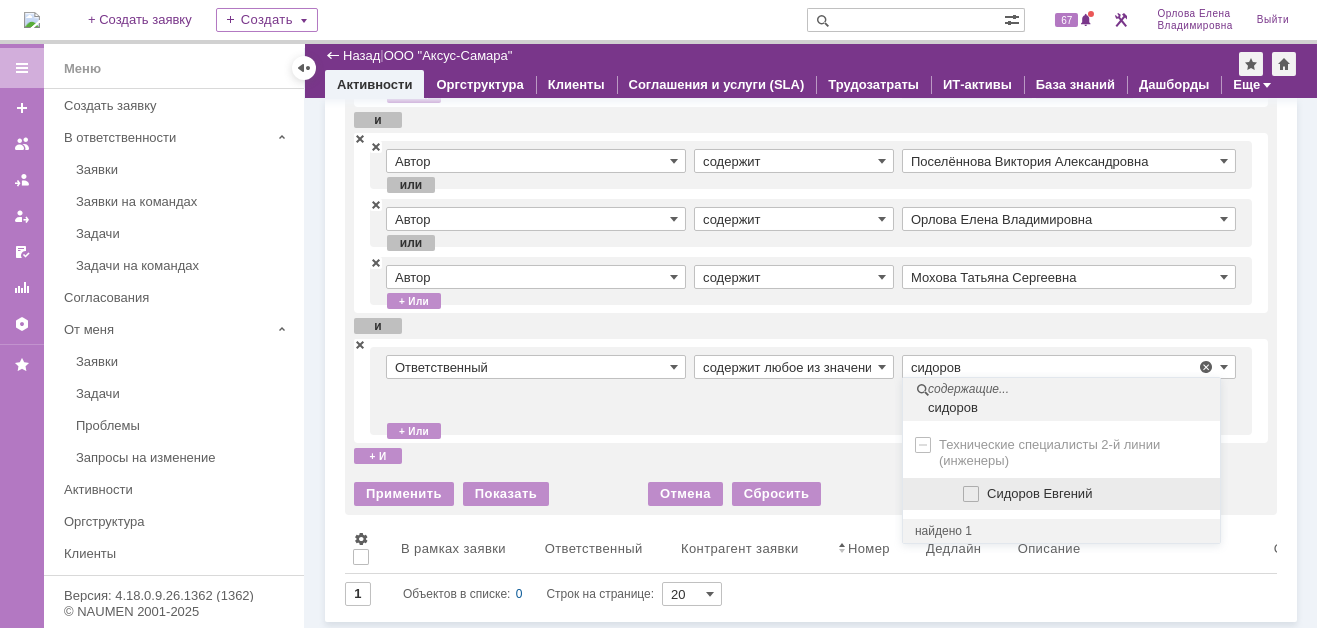click at bounding box center (987, 491) 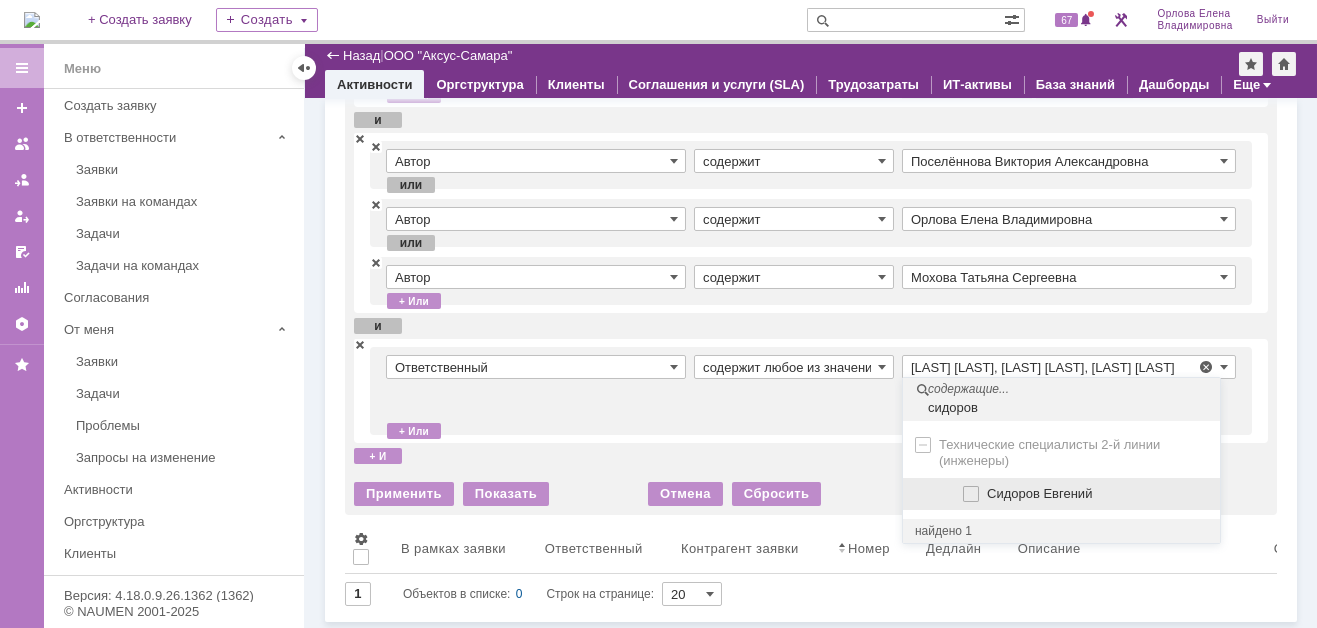 scroll, scrollTop: 0, scrollLeft: 231, axis: horizontal 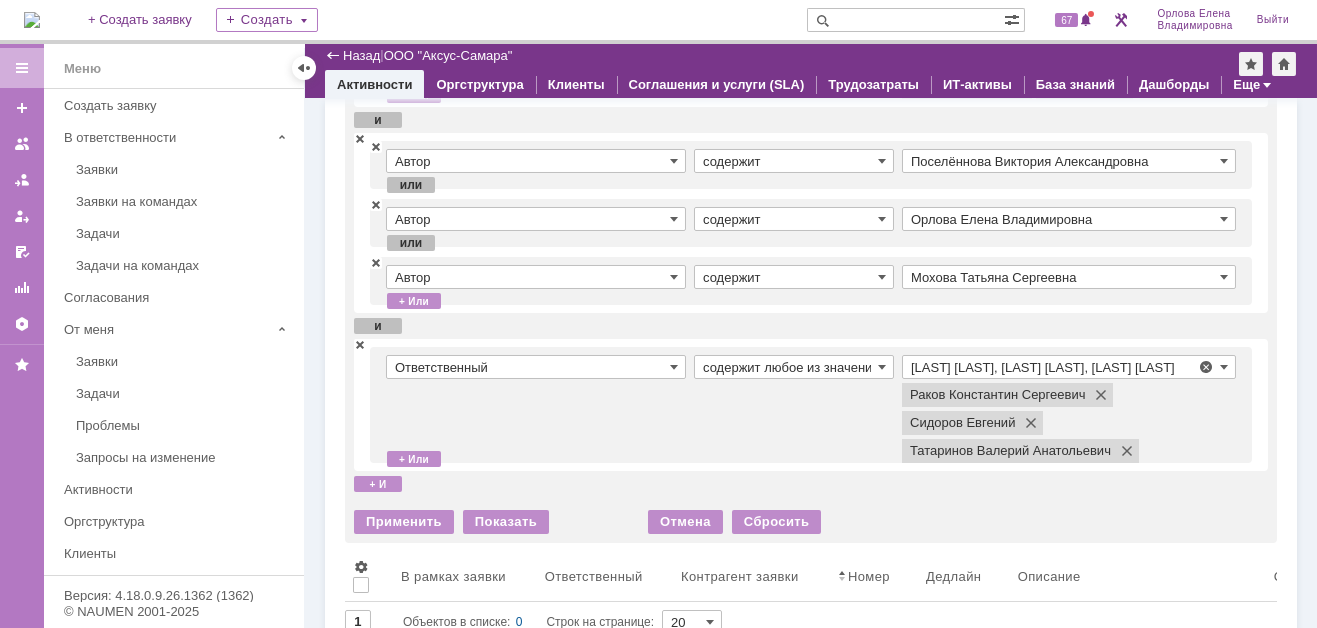 click on "содержит любое из значений" at bounding box center (798, 405) 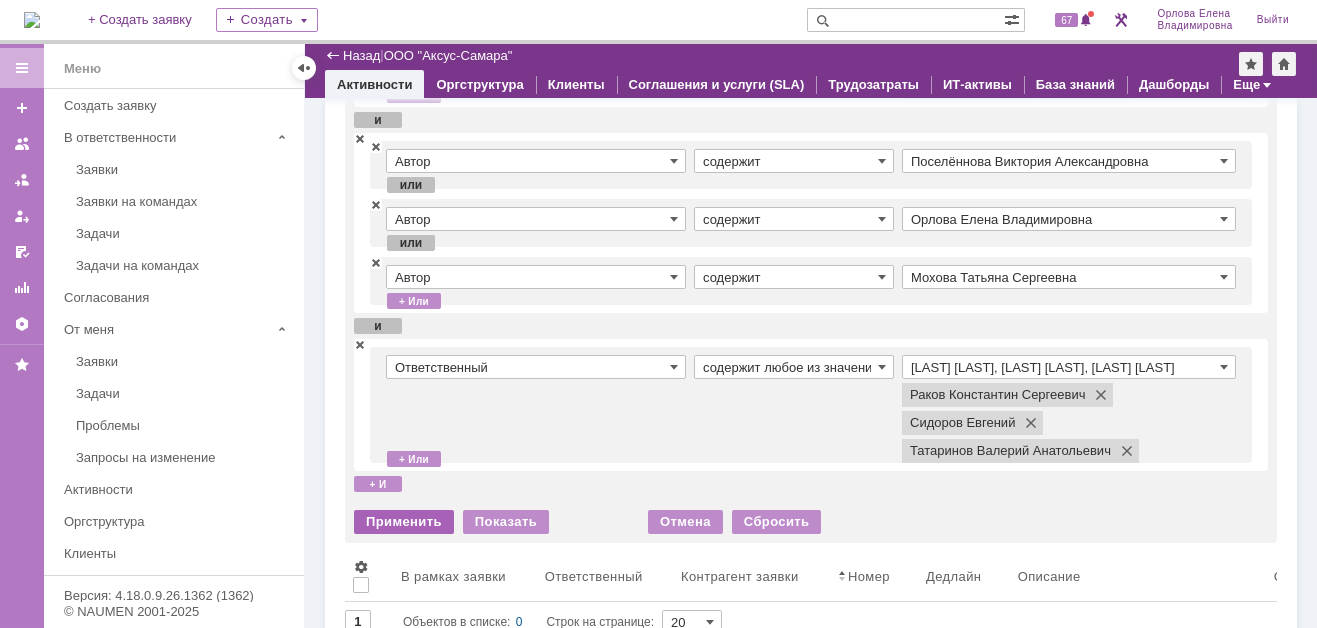 click on "Применить" at bounding box center (404, 522) 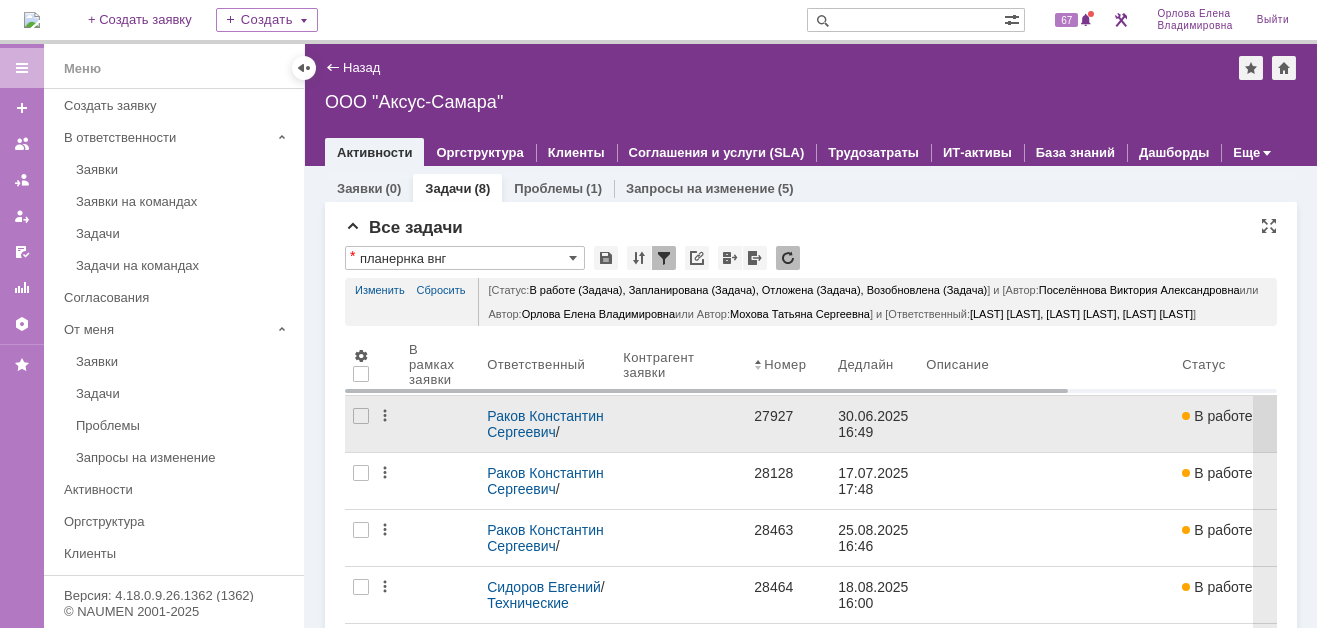 scroll, scrollTop: 0, scrollLeft: 0, axis: both 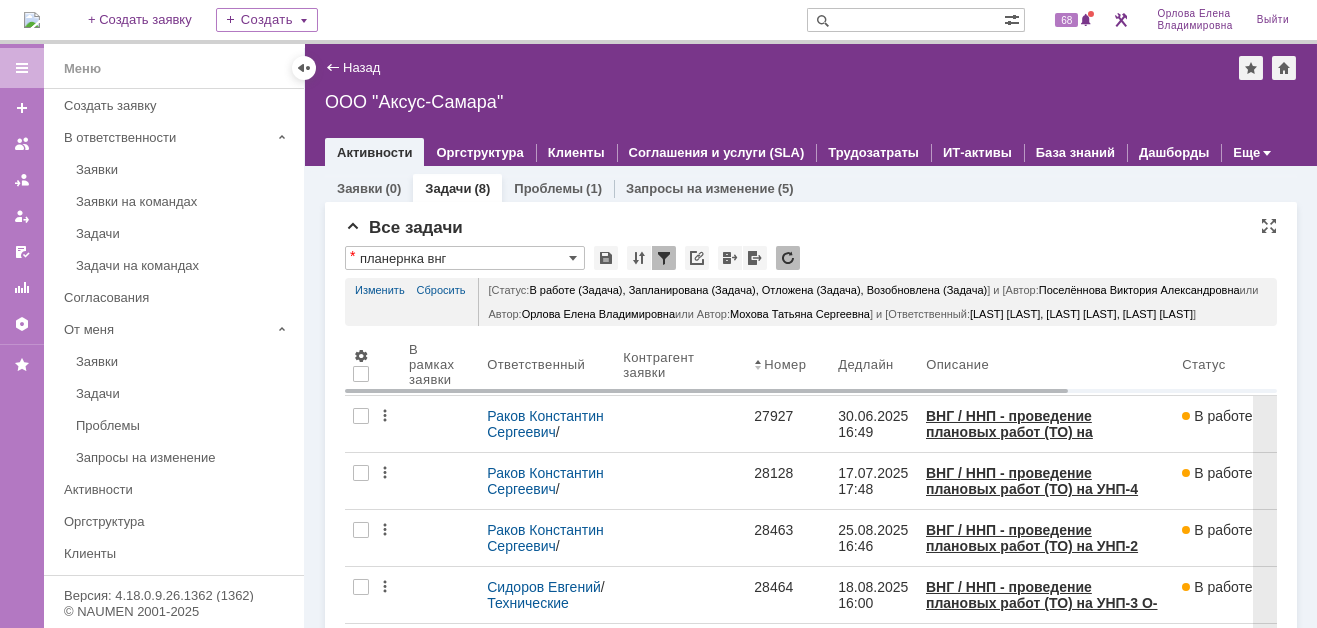 click at bounding box center [905, 20] 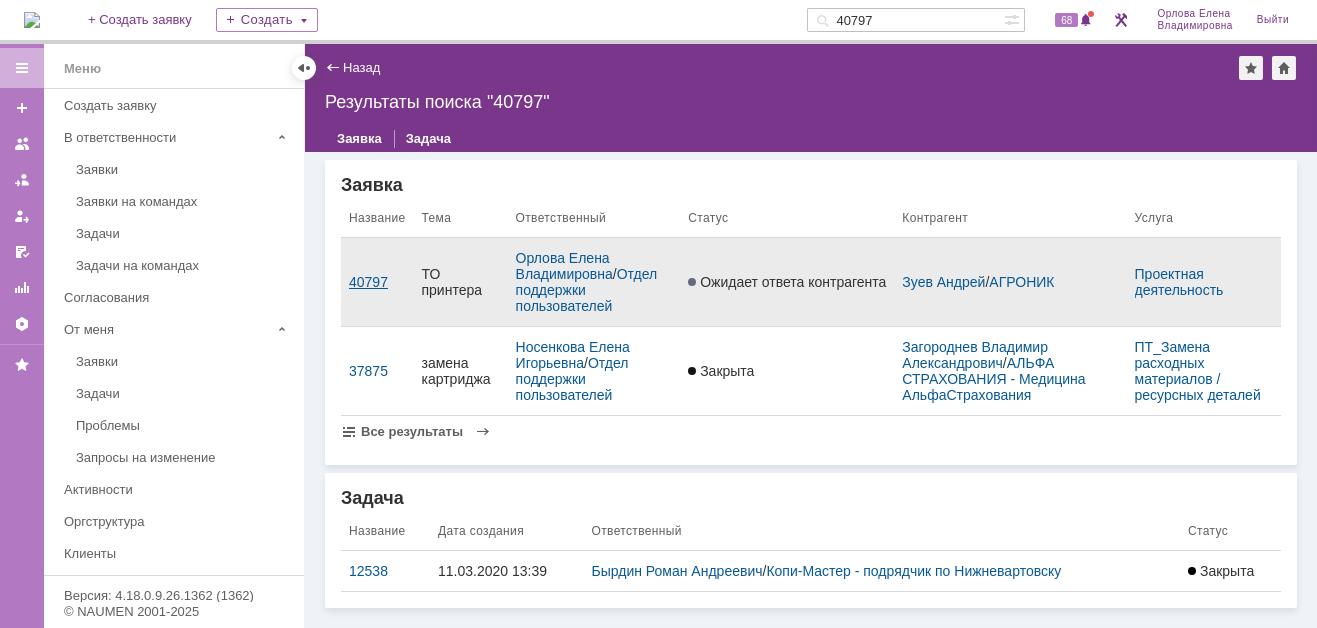 click on "40797" at bounding box center (377, 282) 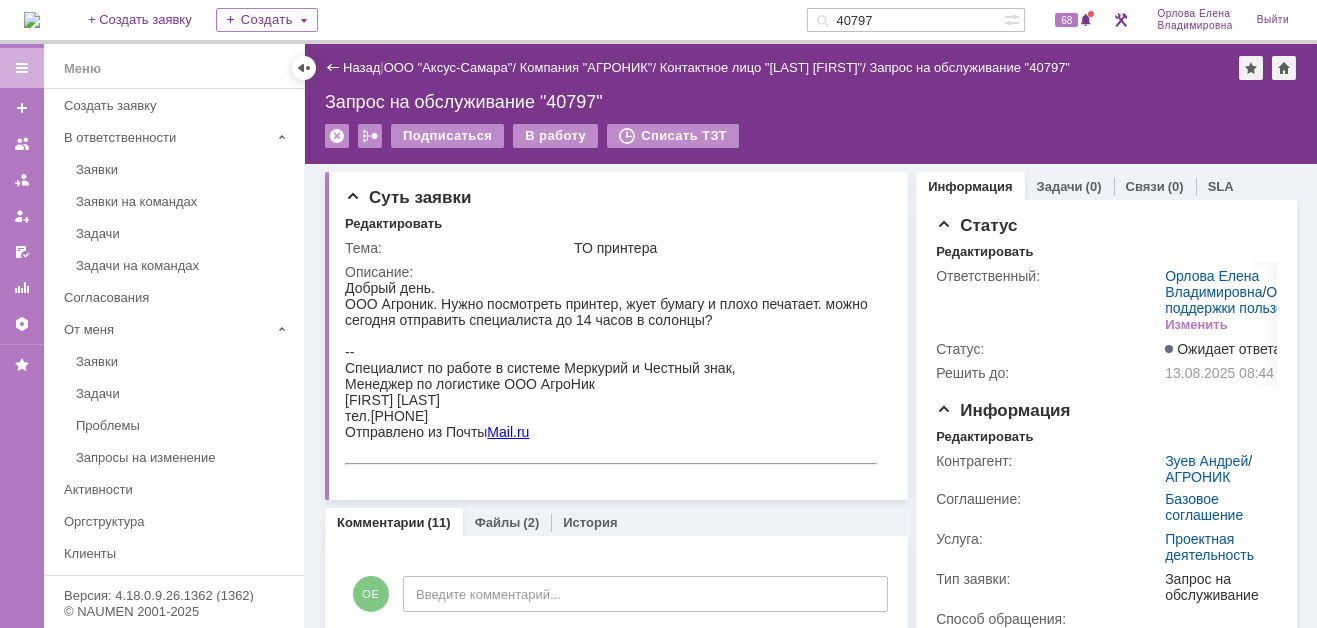 scroll, scrollTop: 0, scrollLeft: 0, axis: both 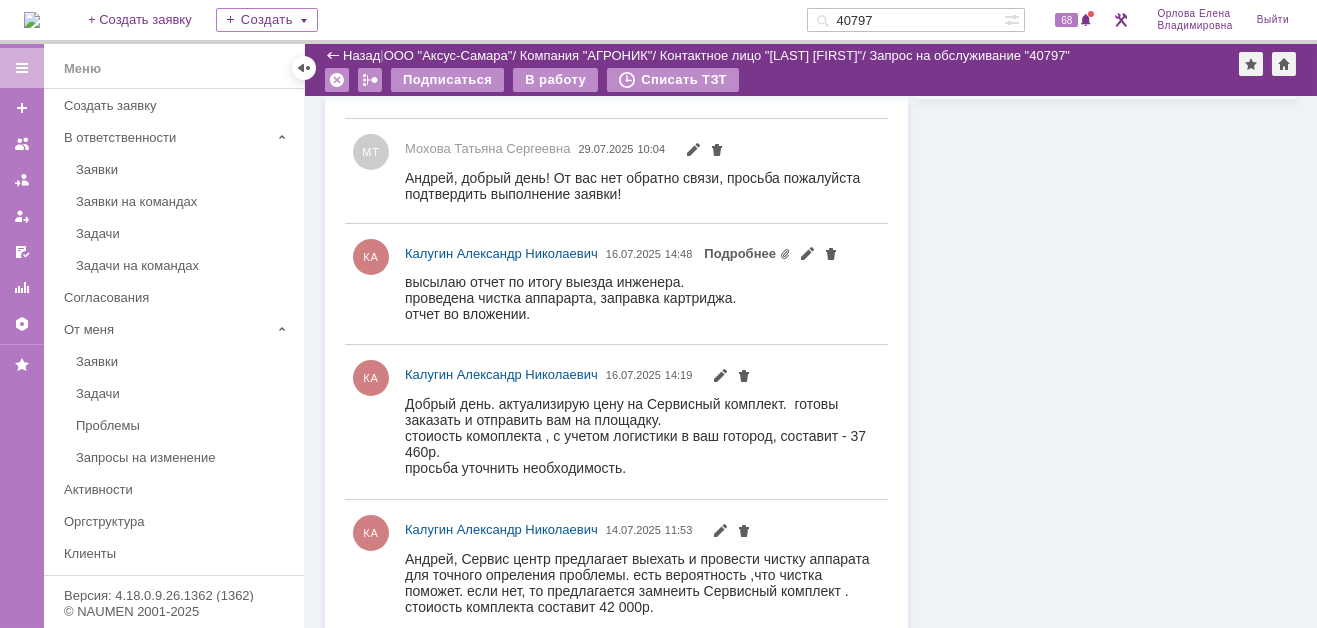 click on "40797" at bounding box center (905, 20) 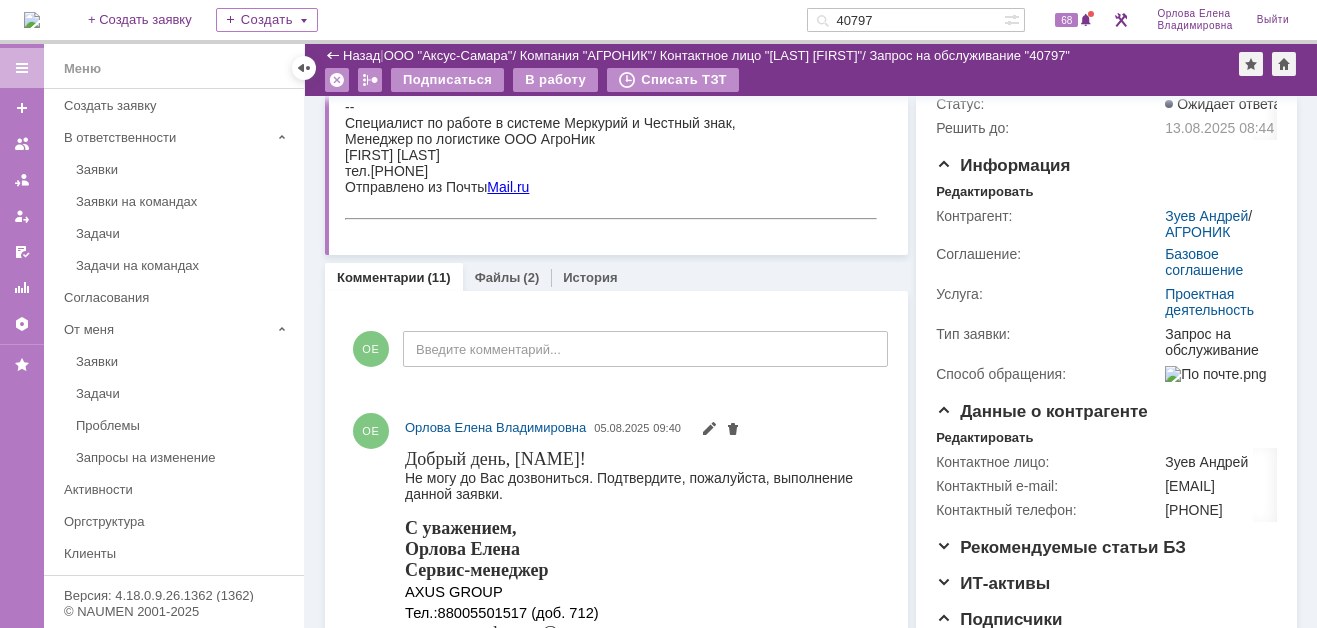 scroll, scrollTop: 500, scrollLeft: 0, axis: vertical 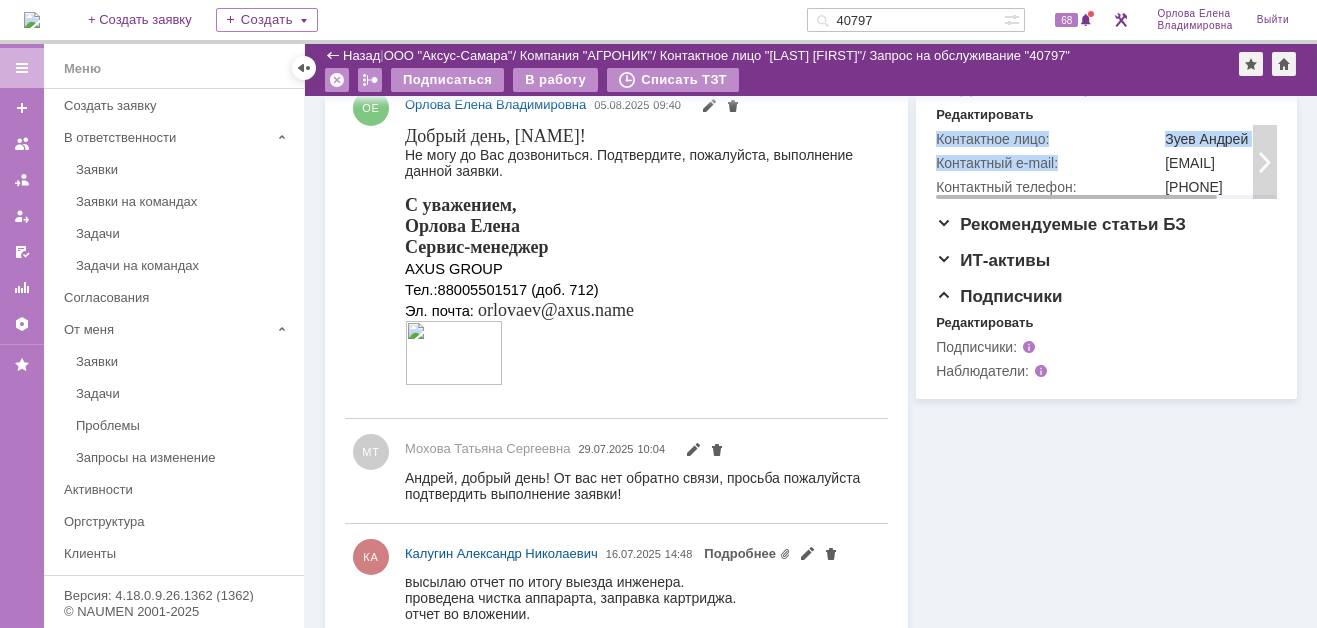 drag, startPoint x: 1155, startPoint y: 175, endPoint x: 1257, endPoint y: 172, distance: 102.044106 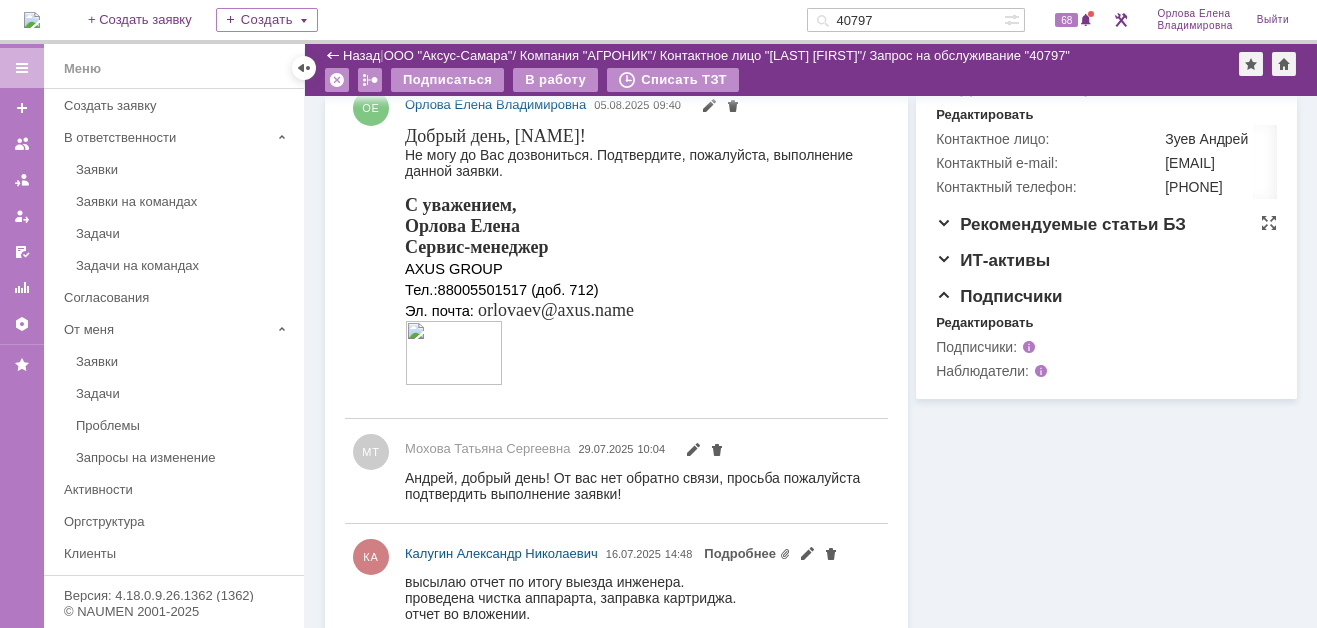 drag, startPoint x: 1257, startPoint y: 172, endPoint x: 1198, endPoint y: 257, distance: 103.4698 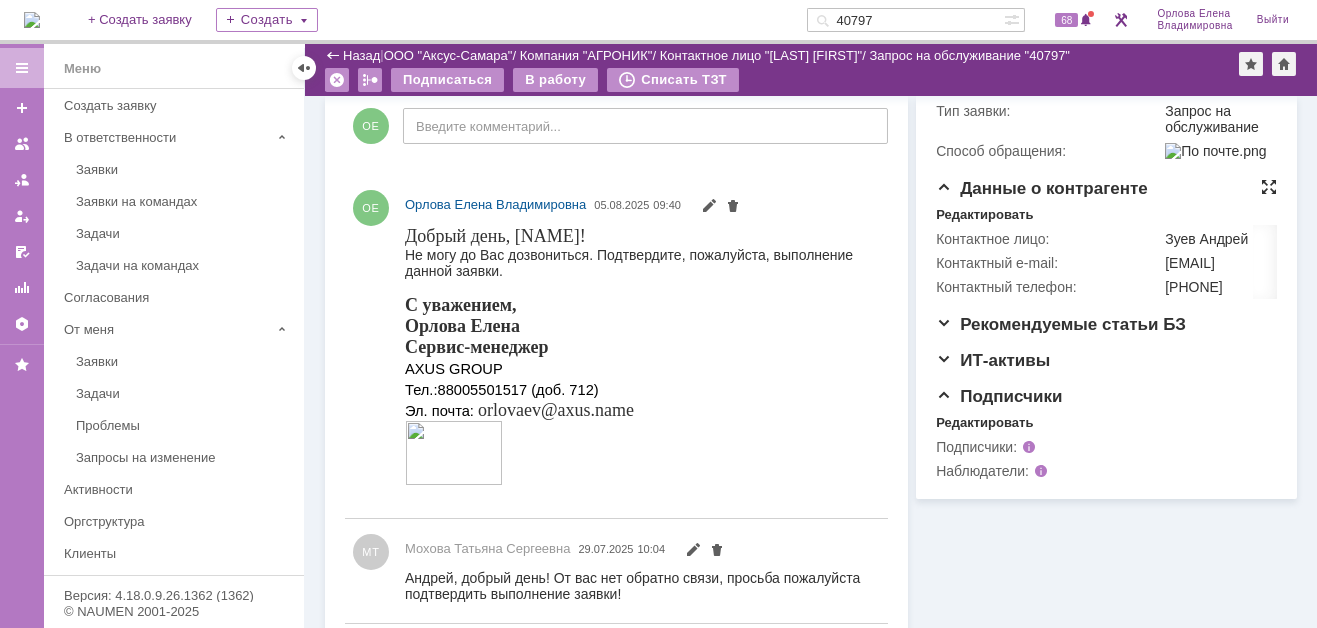 click at bounding box center [1269, 187] 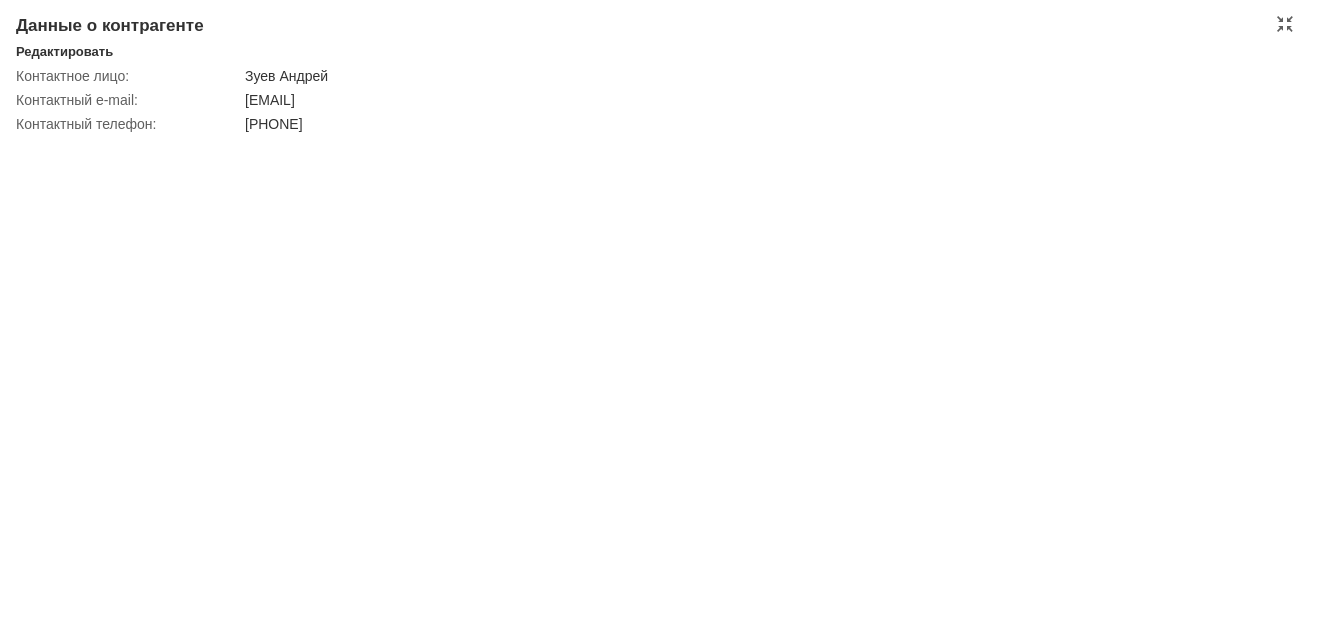 drag, startPoint x: 245, startPoint y: 96, endPoint x: 425, endPoint y: 98, distance: 180.01111 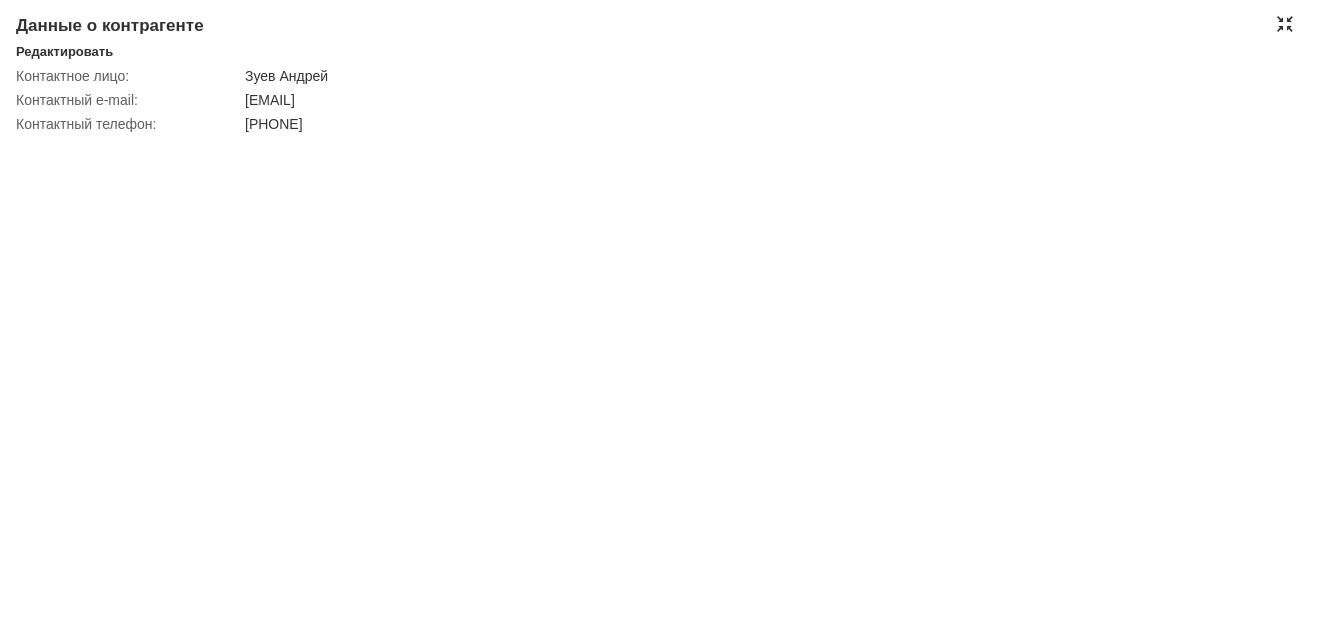 click at bounding box center [1285, 24] 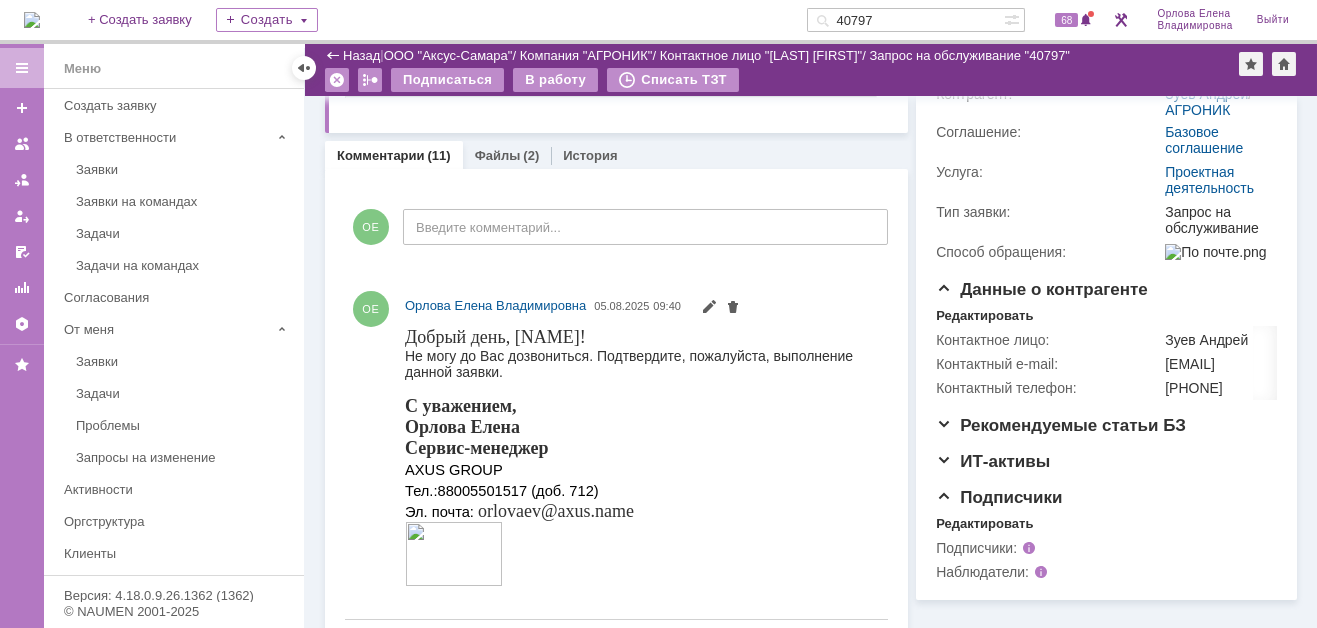 scroll, scrollTop: 300, scrollLeft: 0, axis: vertical 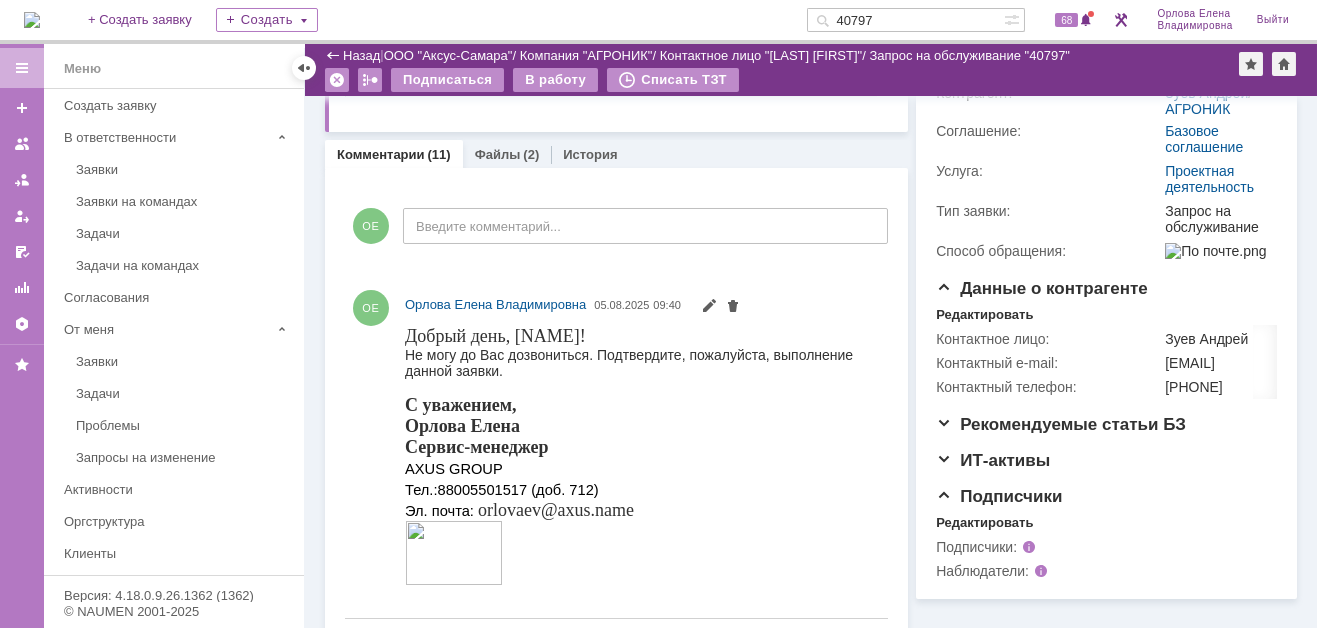 drag, startPoint x: 902, startPoint y: 16, endPoint x: 841, endPoint y: 21, distance: 61.204575 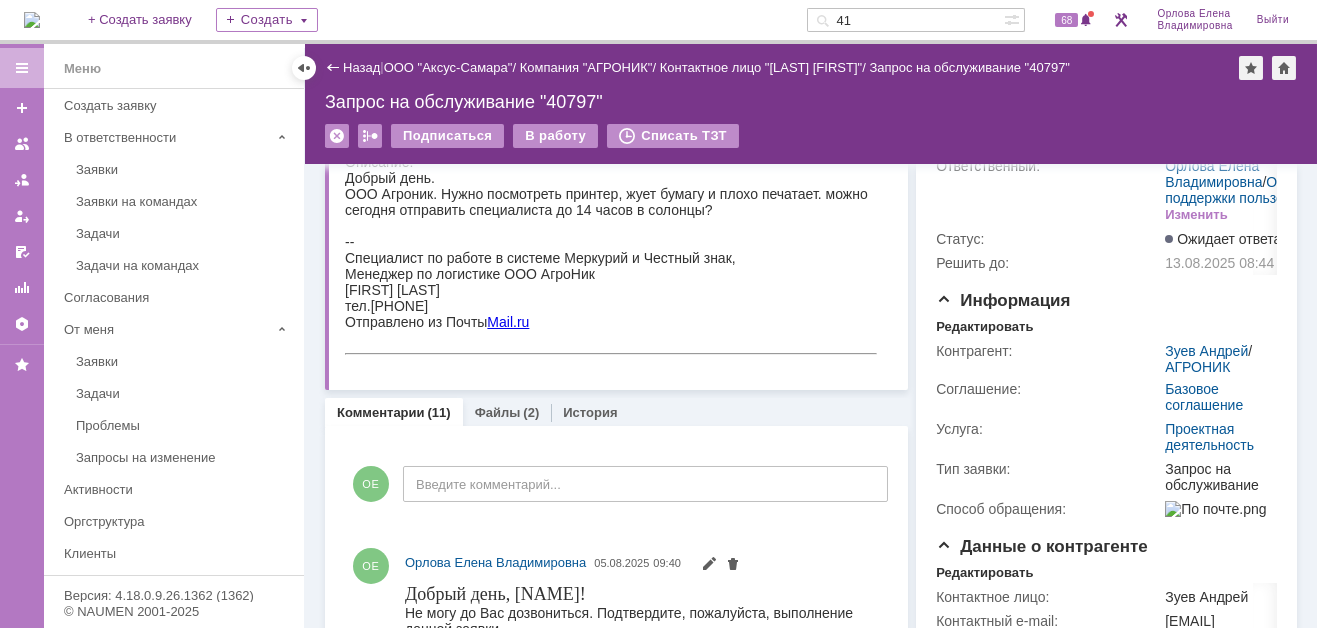 scroll, scrollTop: 0, scrollLeft: 0, axis: both 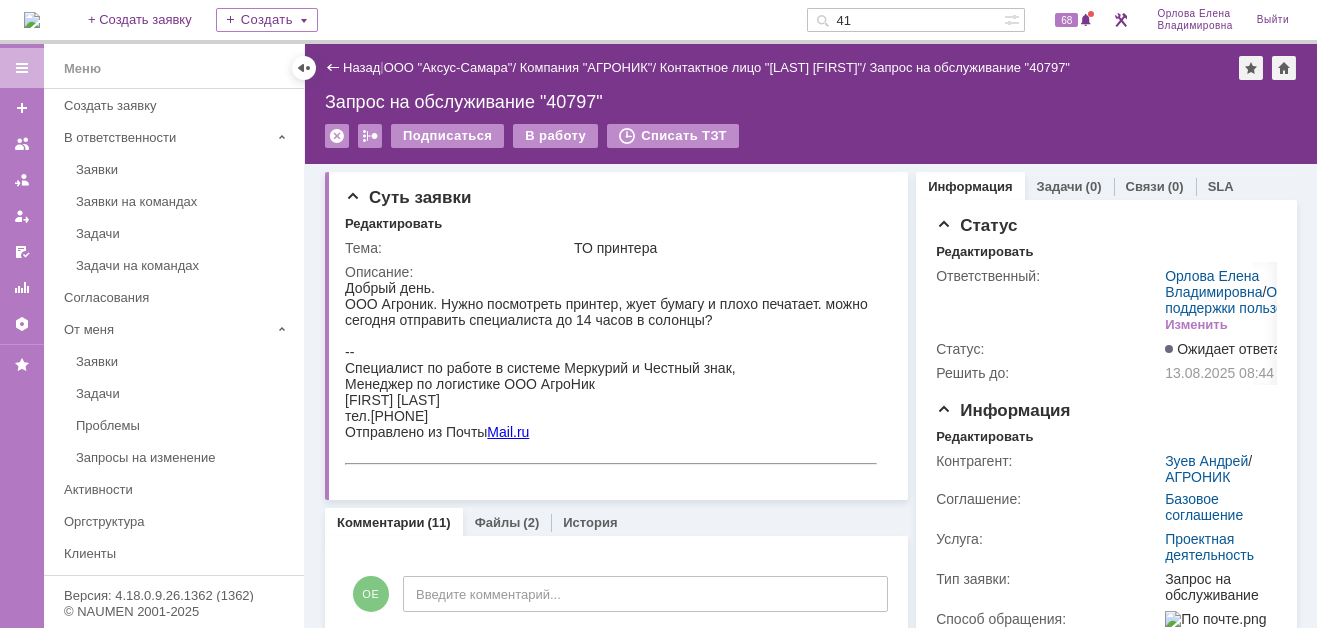 drag, startPoint x: 881, startPoint y: 21, endPoint x: 829, endPoint y: 19, distance: 52.03845 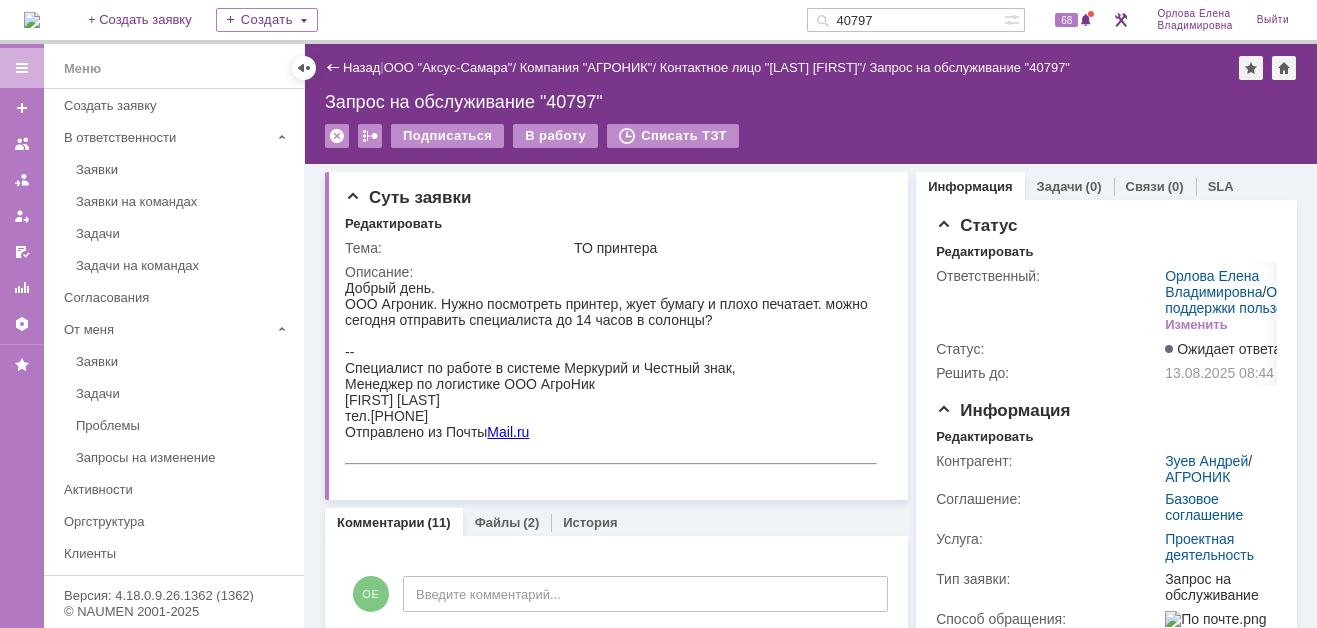type on "40797" 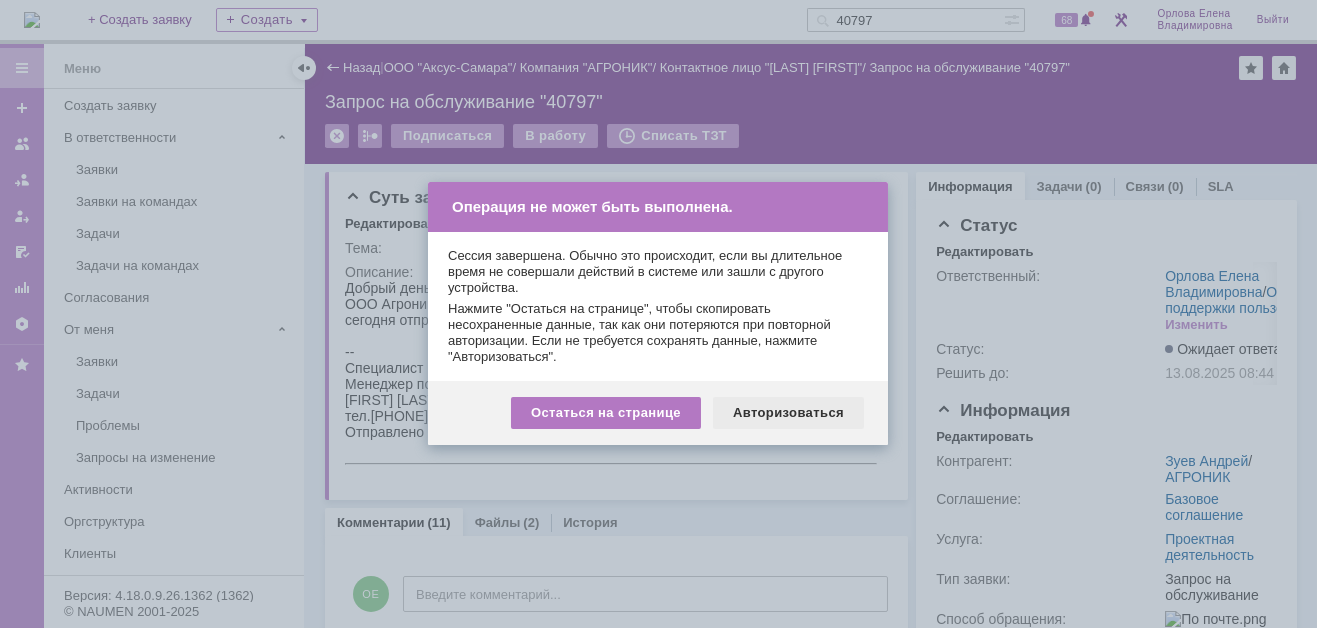click on "Авторизоваться" at bounding box center [788, 413] 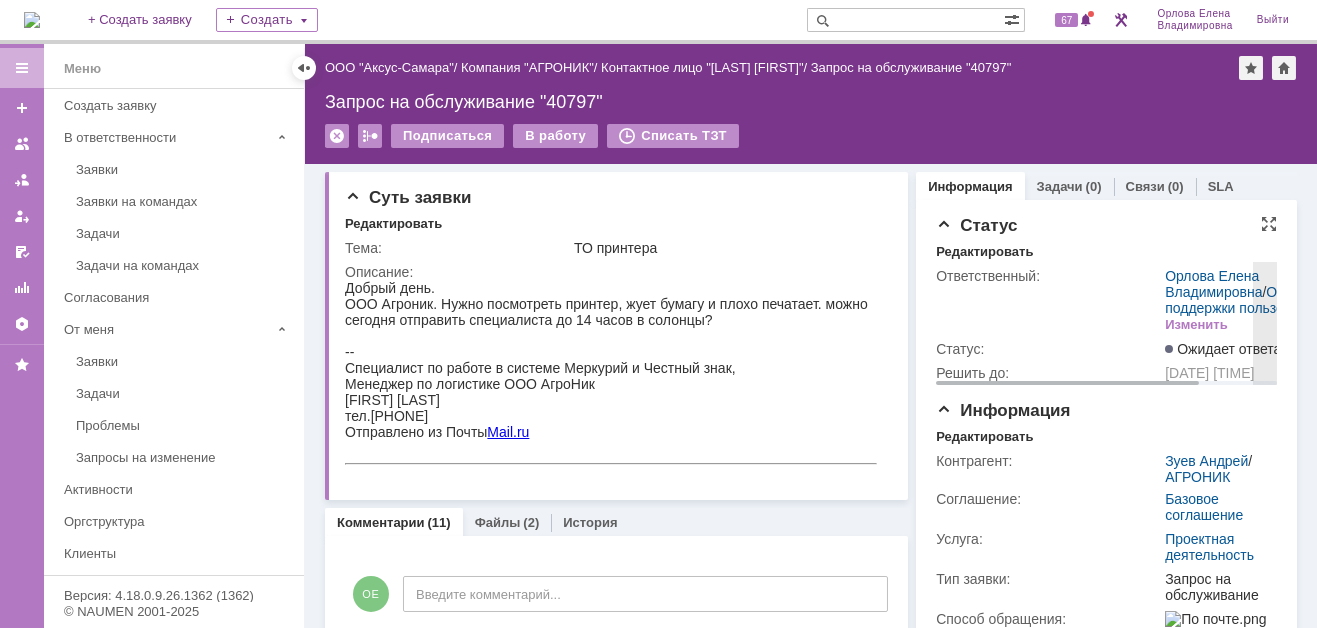 scroll, scrollTop: 0, scrollLeft: 0, axis: both 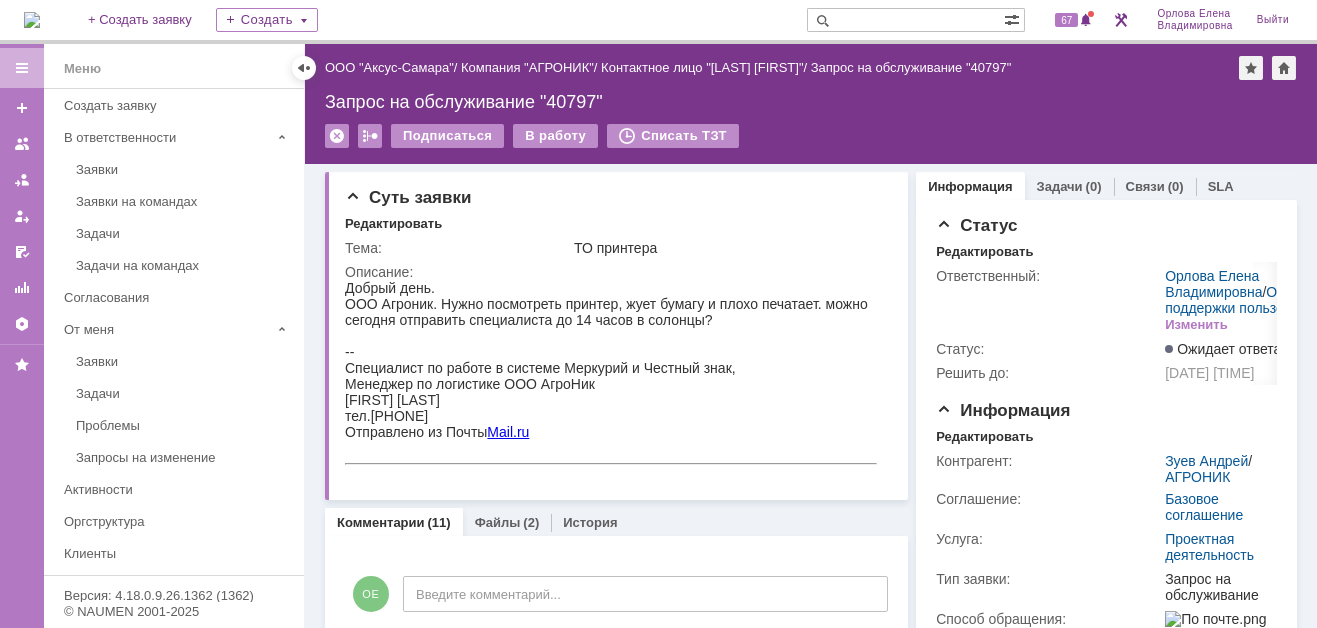 click at bounding box center (905, 20) 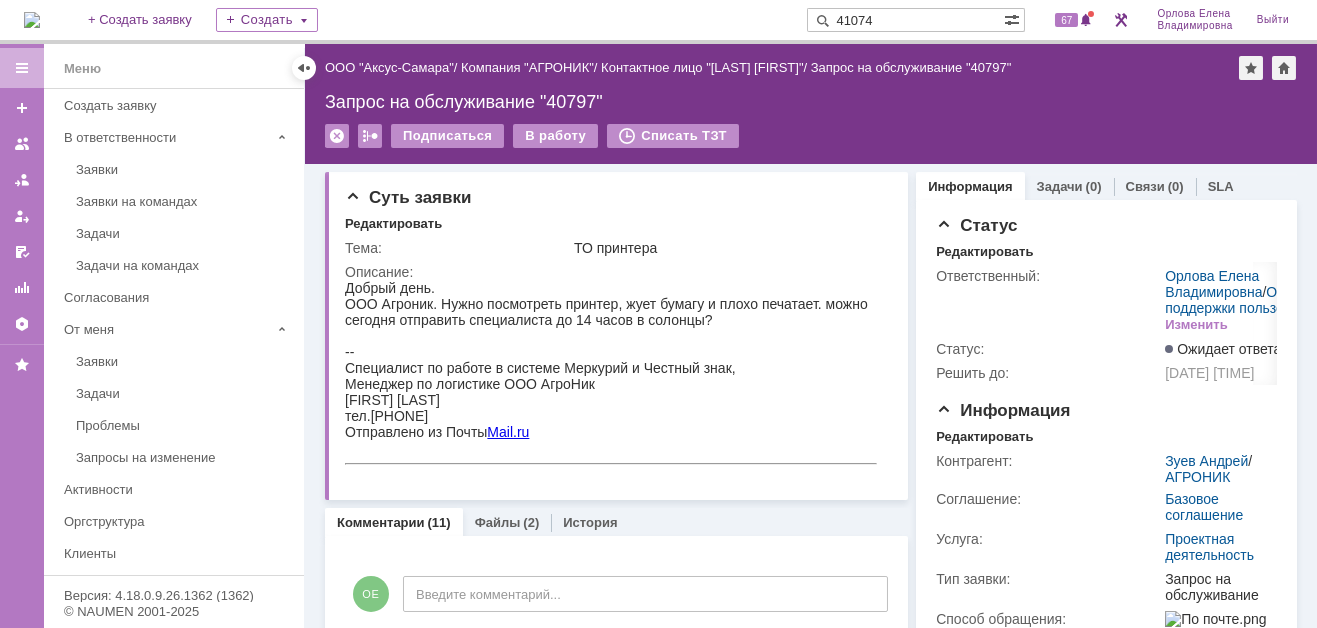 type on "41074" 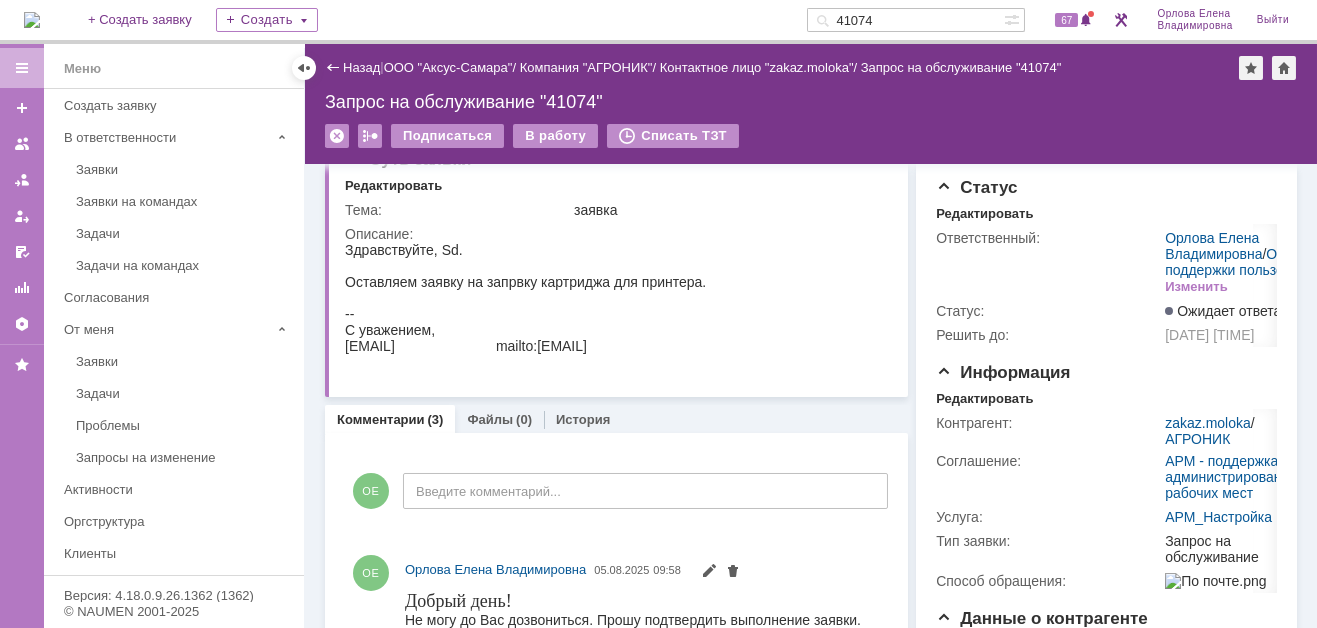 scroll, scrollTop: 0, scrollLeft: 0, axis: both 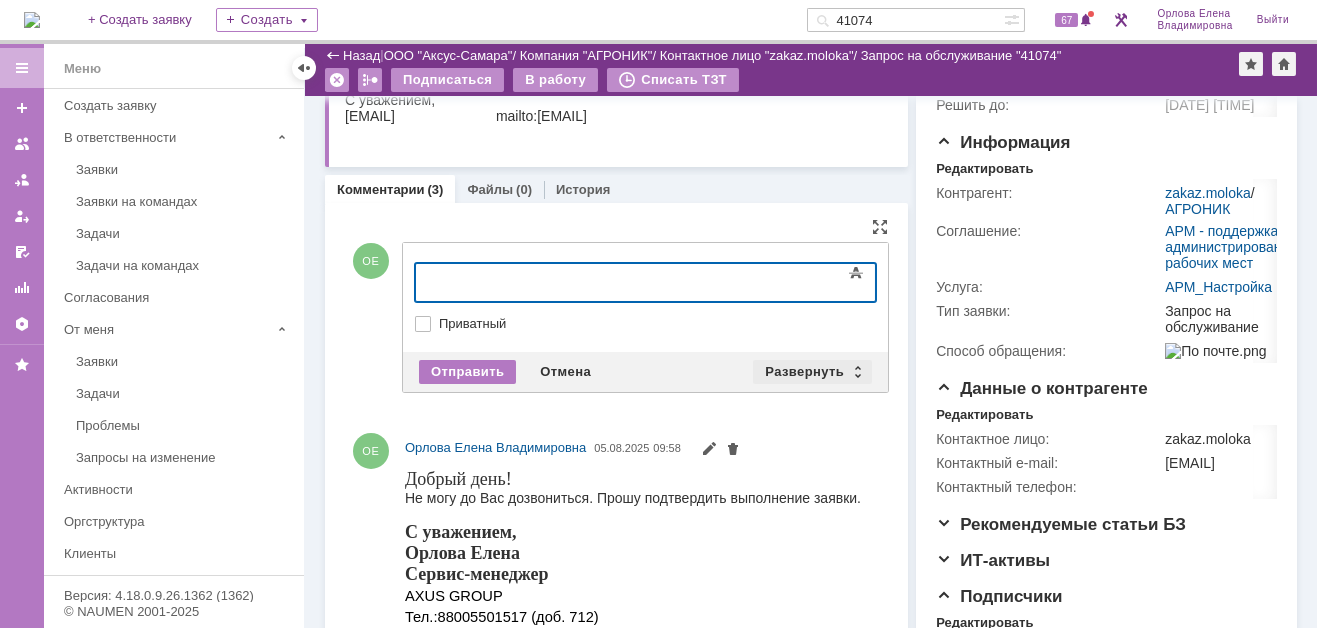 click on "Развернуть" at bounding box center (812, 372) 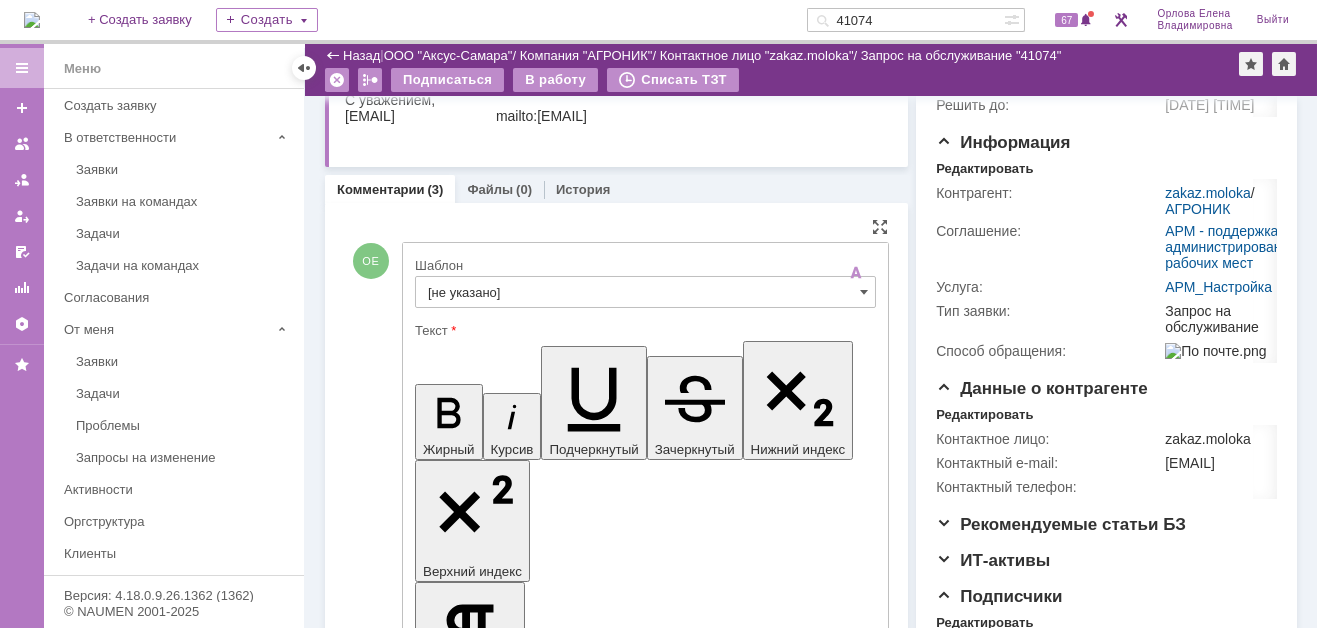 scroll, scrollTop: 0, scrollLeft: 0, axis: both 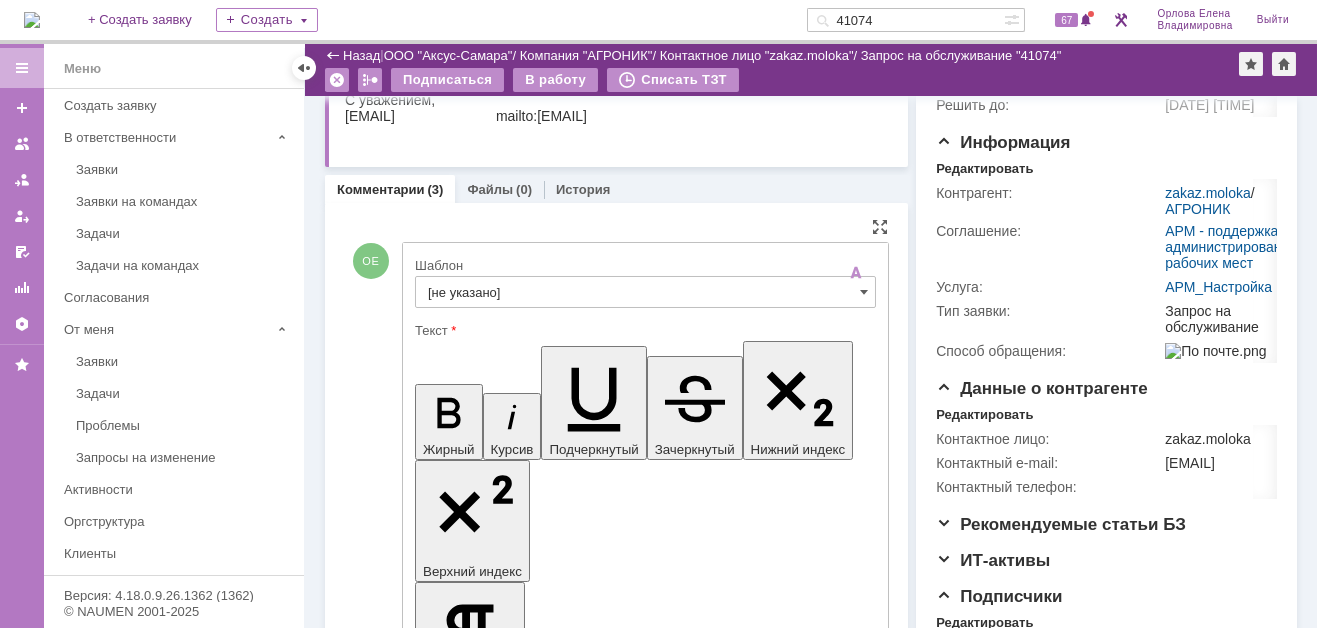 click on "[не указано]" at bounding box center [645, 292] 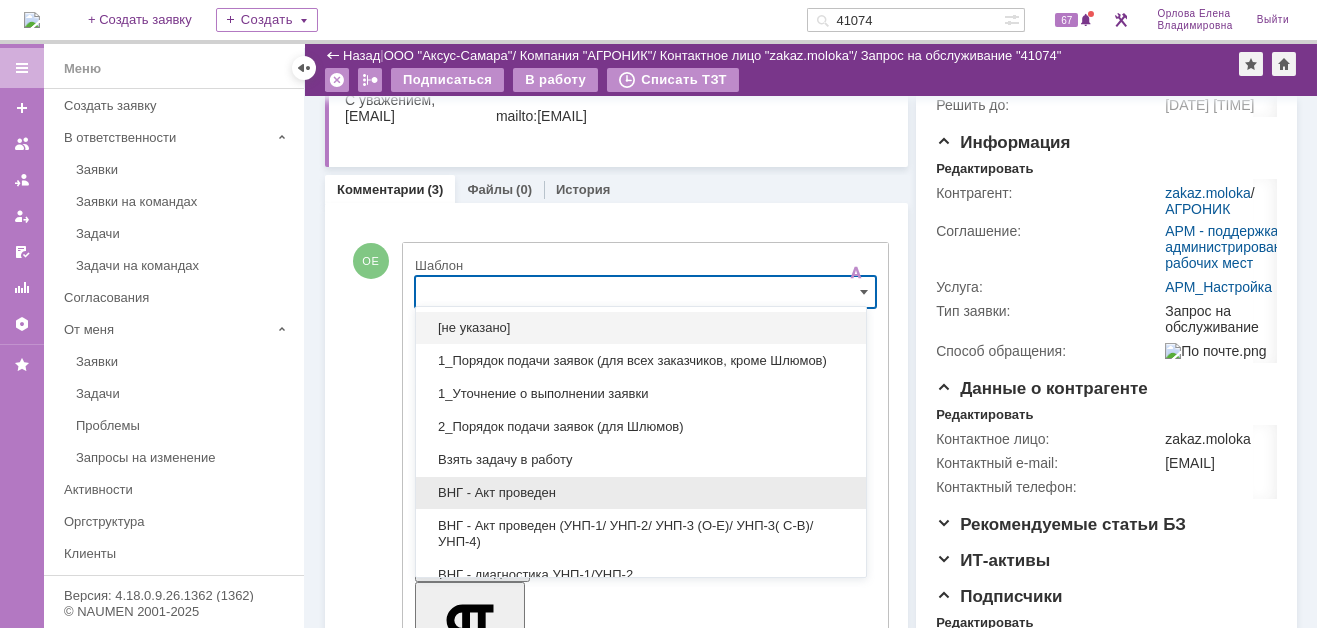 click on "ВНГ - Акт проведен" at bounding box center (641, 493) 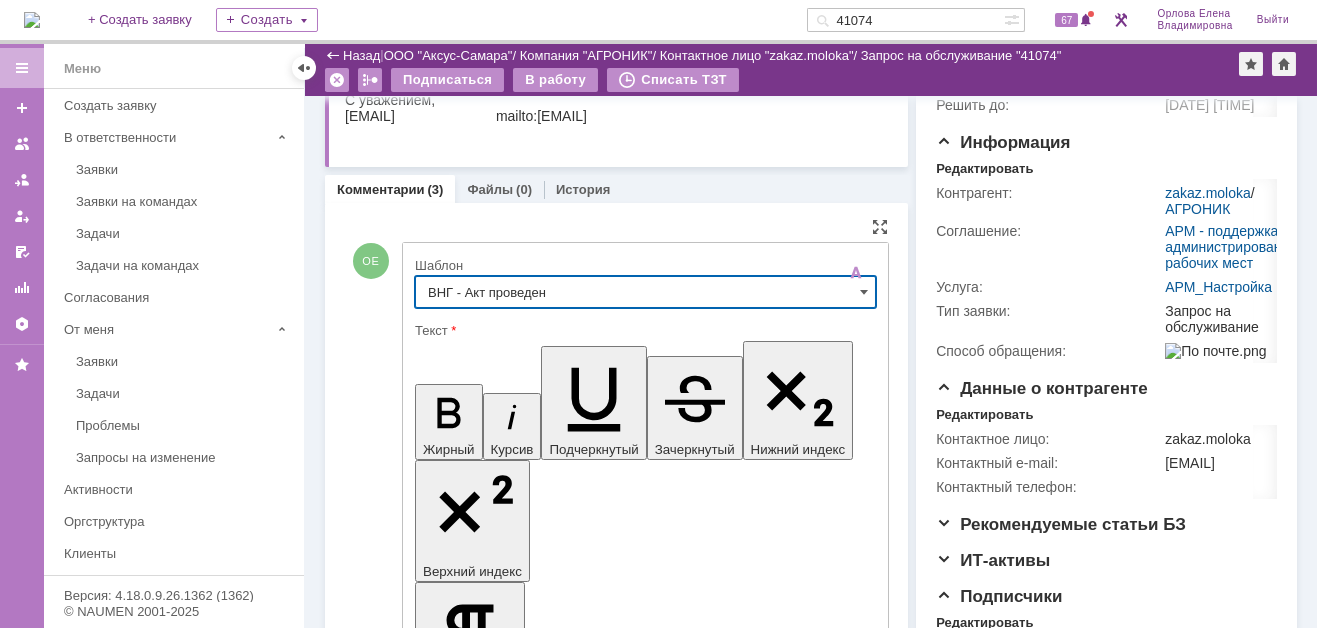 type on "ВНГ - Акт проведен" 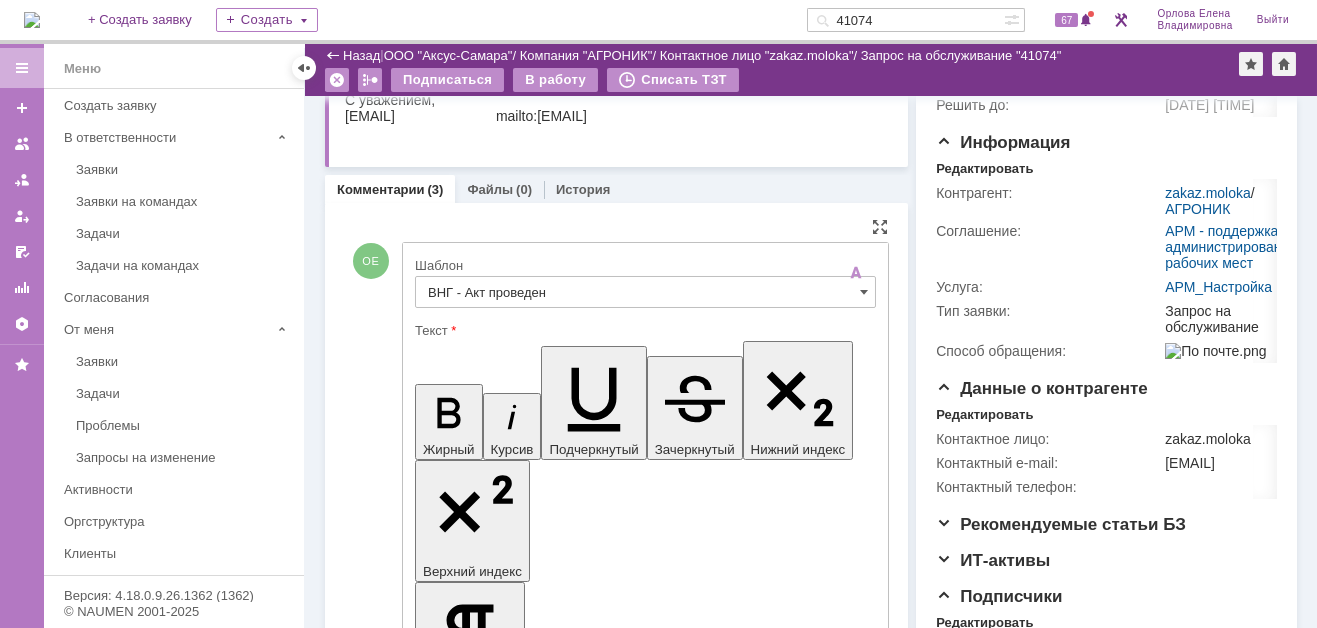 drag, startPoint x: 435, startPoint y: 4434, endPoint x: 519, endPoint y: 4486, distance: 98.79271 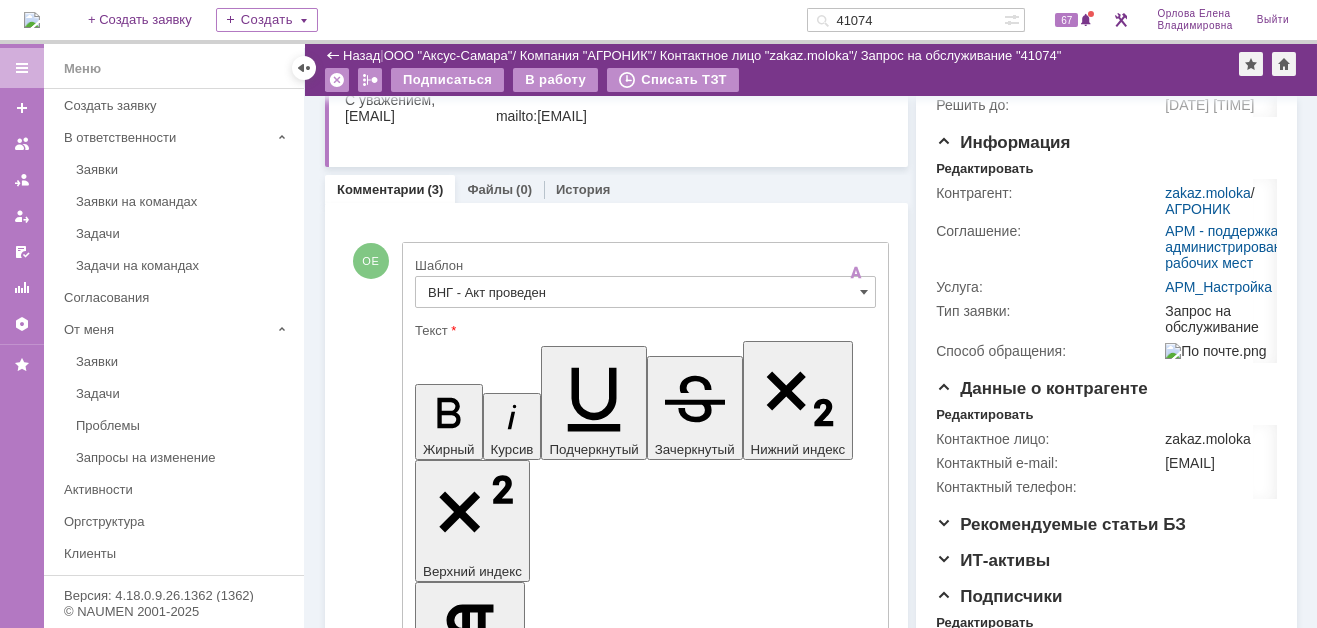 scroll, scrollTop: 191, scrollLeft: 5, axis: both 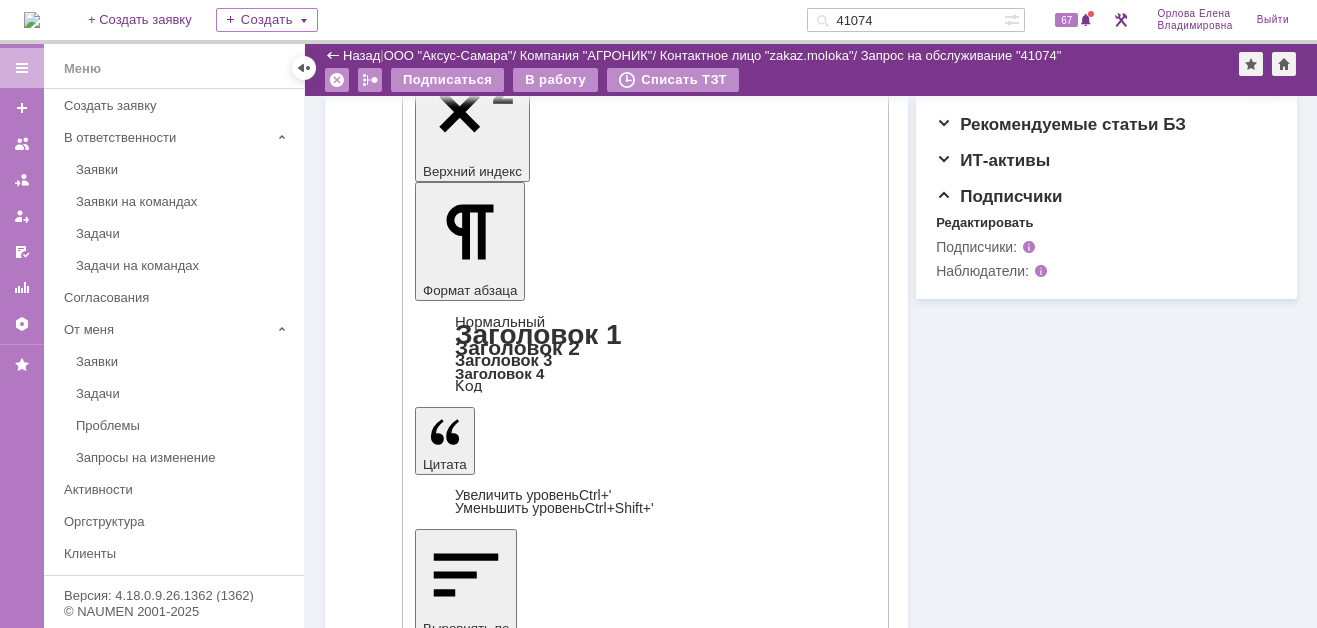 click on "Отправить" at bounding box center [467, 4430] 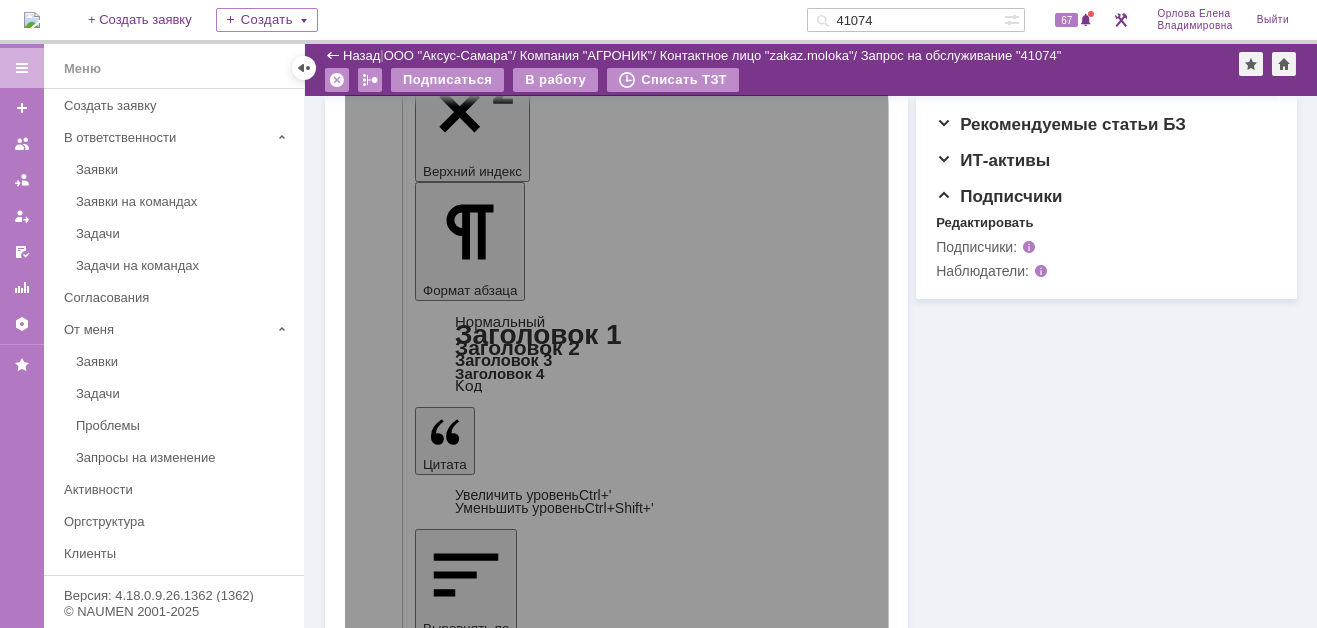 scroll, scrollTop: 290, scrollLeft: 0, axis: vertical 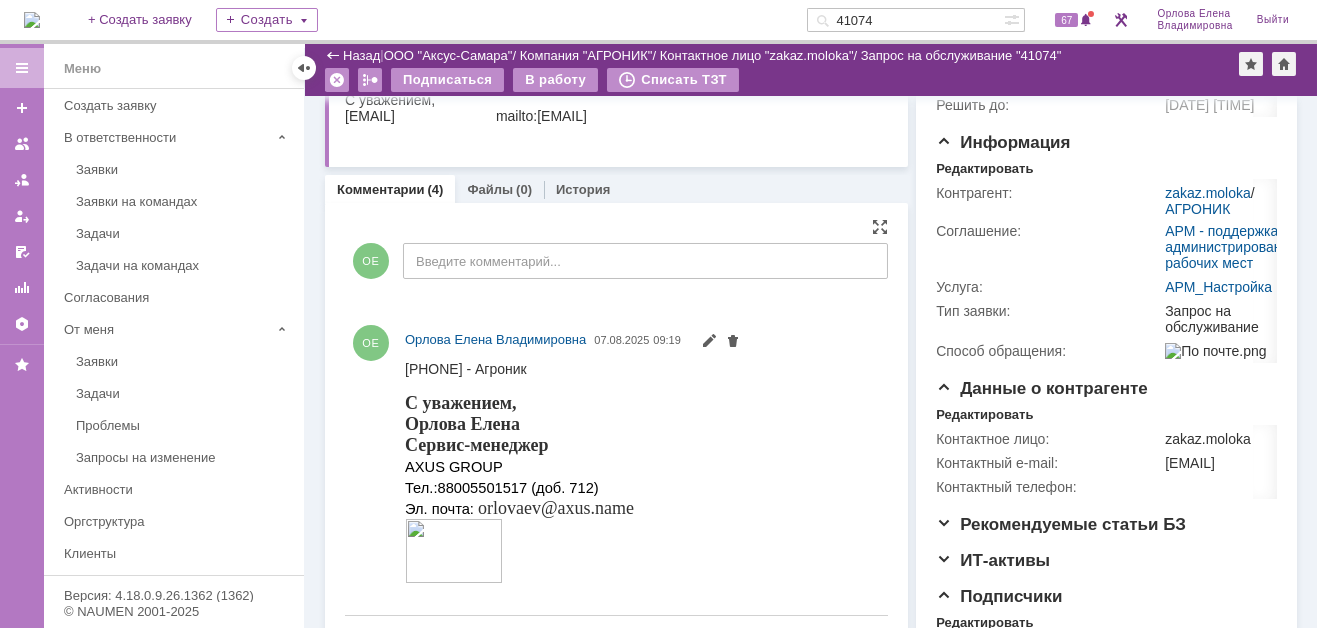 drag, startPoint x: 405, startPoint y: 369, endPoint x: 594, endPoint y: 371, distance: 189.01057 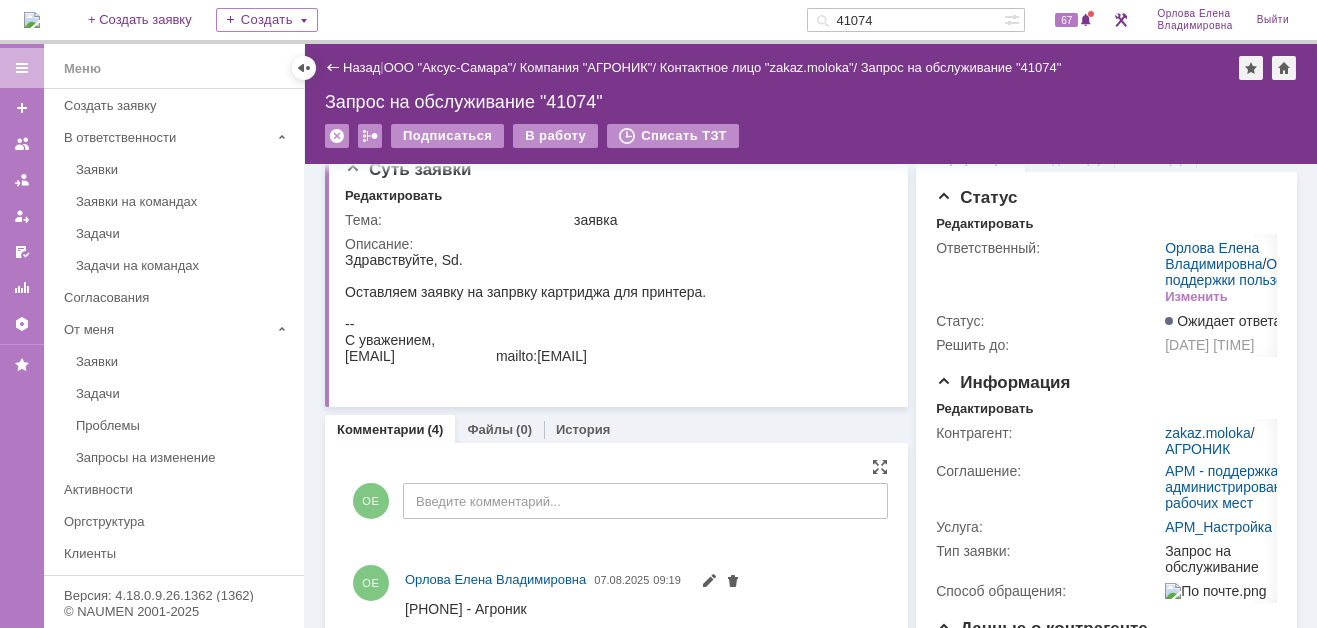 scroll, scrollTop: 0, scrollLeft: 0, axis: both 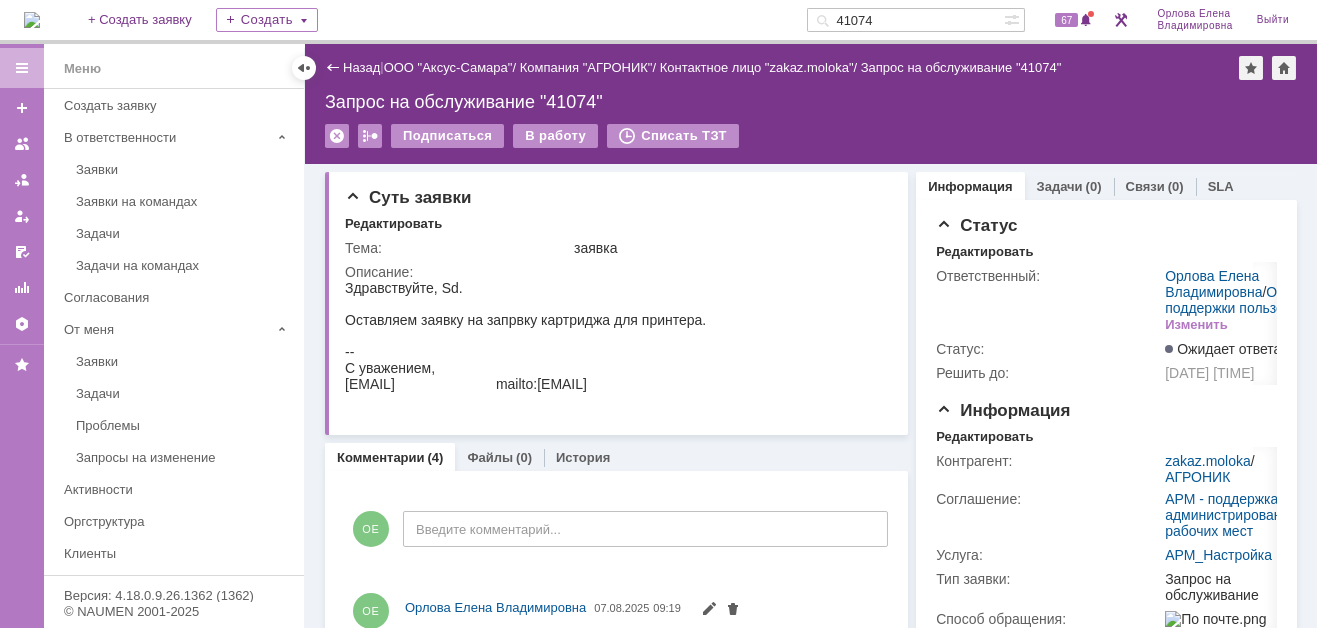 click on "41074" at bounding box center (905, 20) 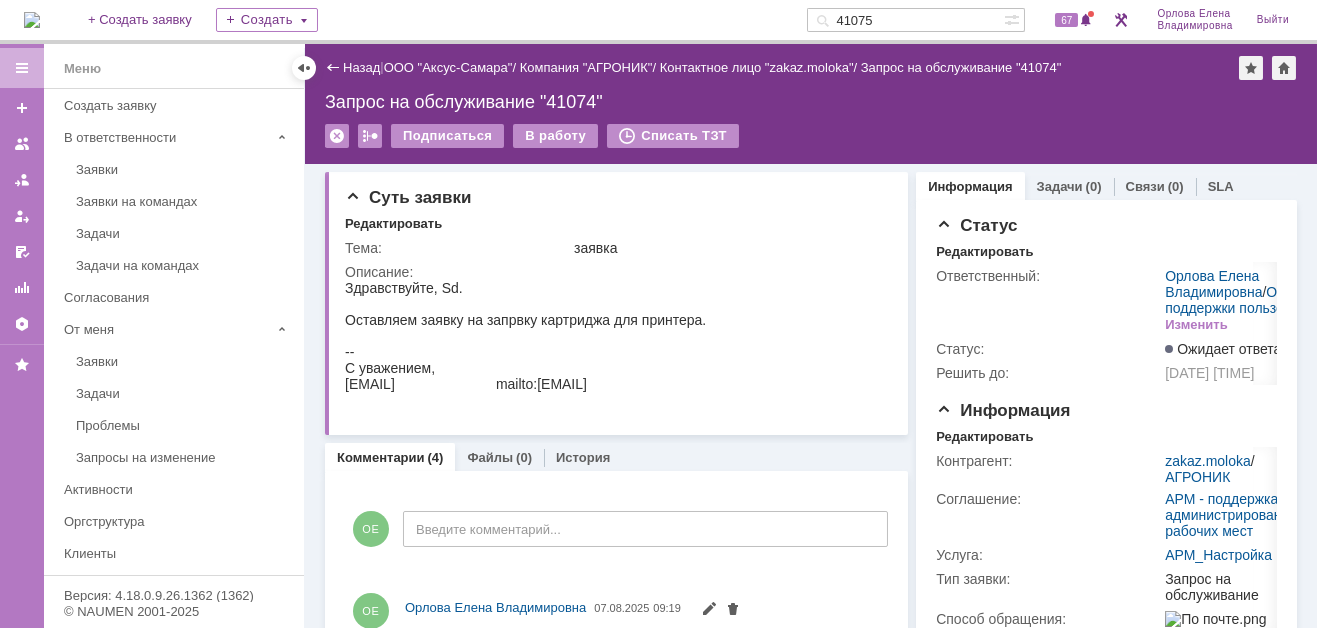 type on "41075" 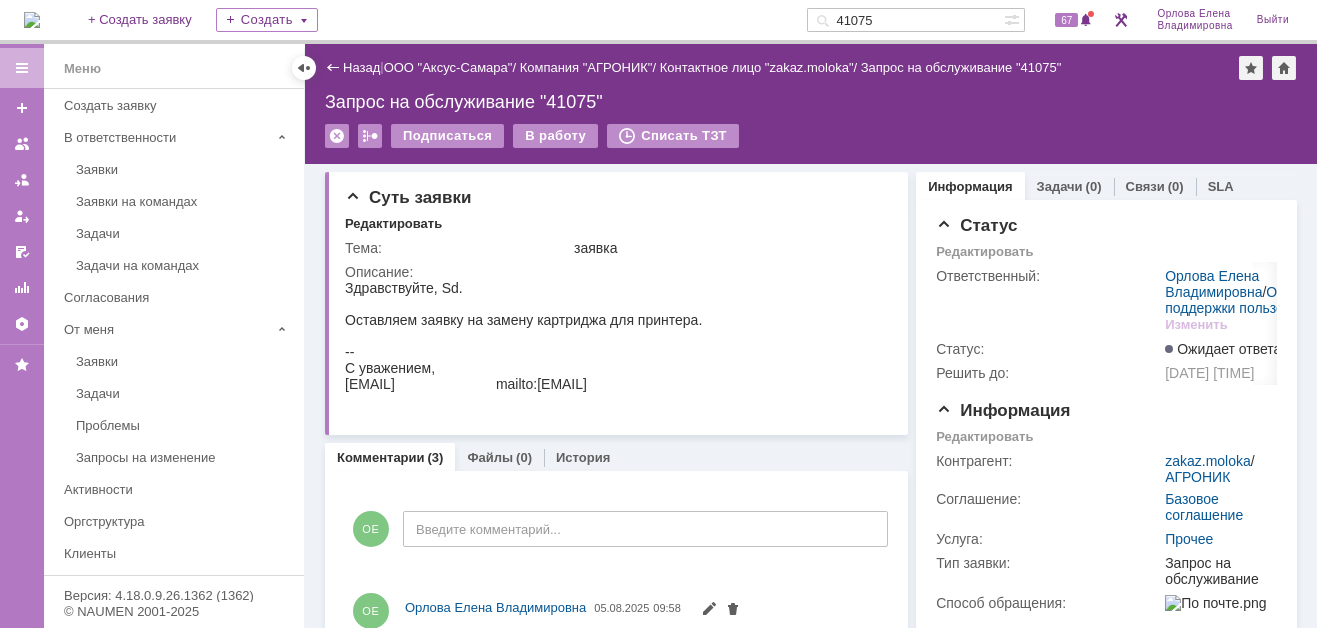 scroll, scrollTop: 0, scrollLeft: 0, axis: both 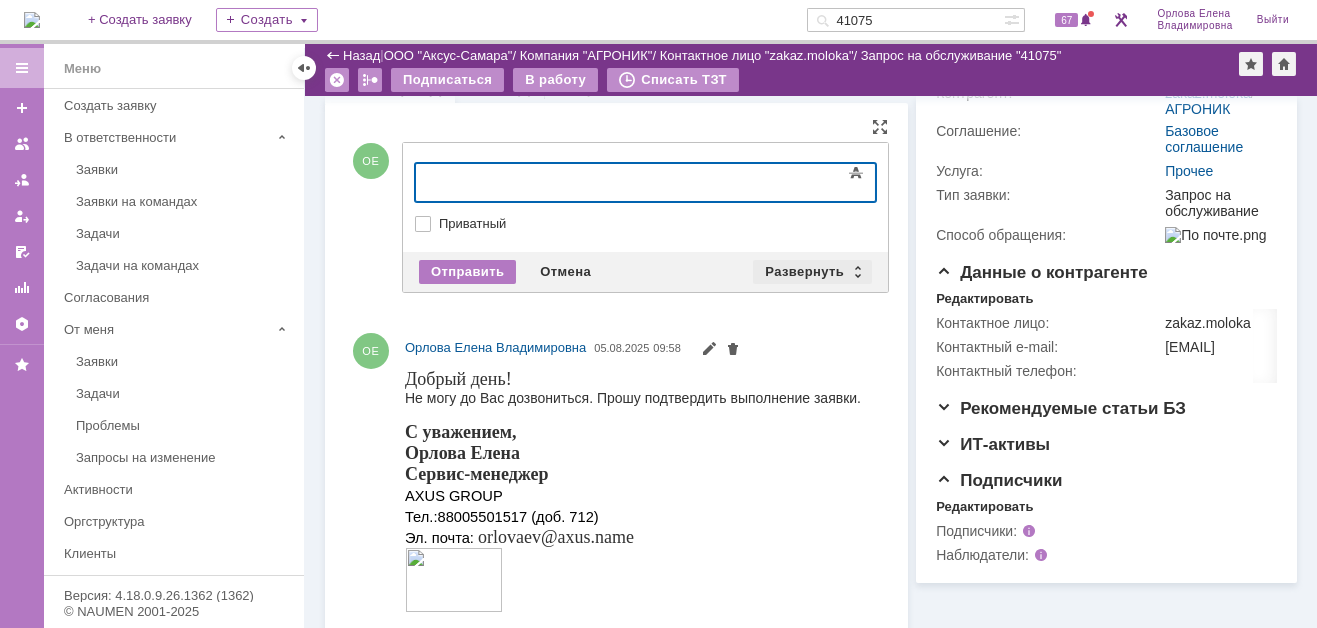 click on "Развернуть" at bounding box center [812, 272] 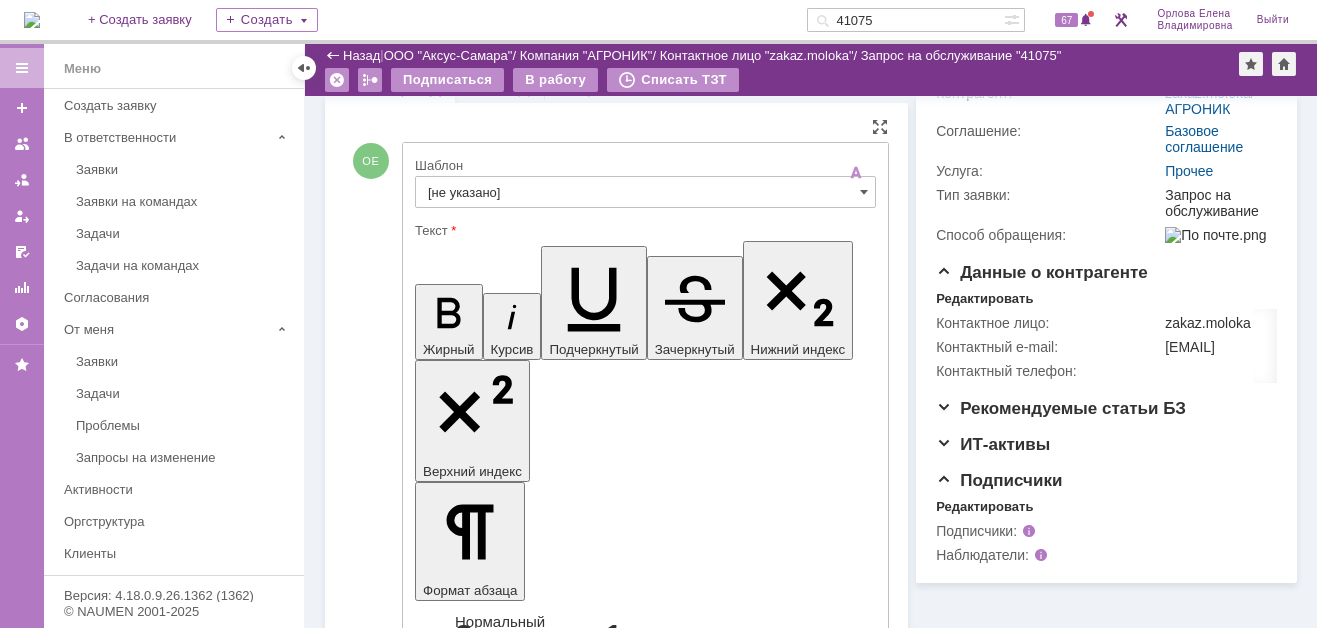 scroll, scrollTop: 0, scrollLeft: 0, axis: both 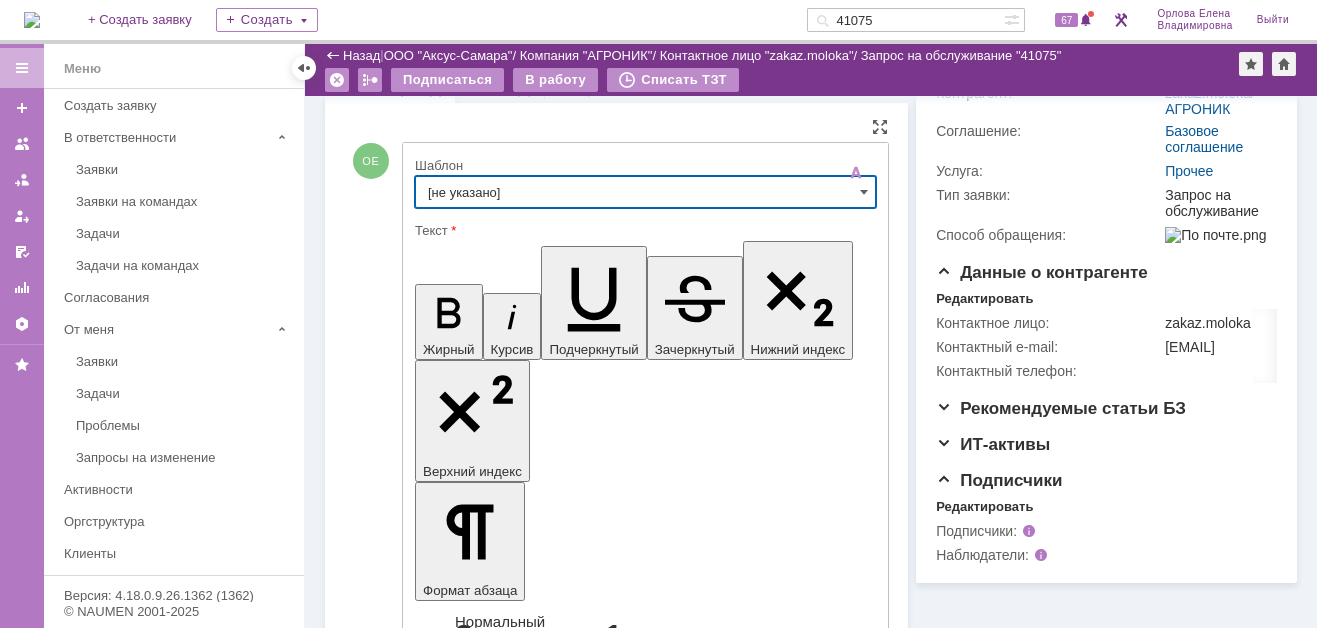 click on "[не указано]" at bounding box center [645, 192] 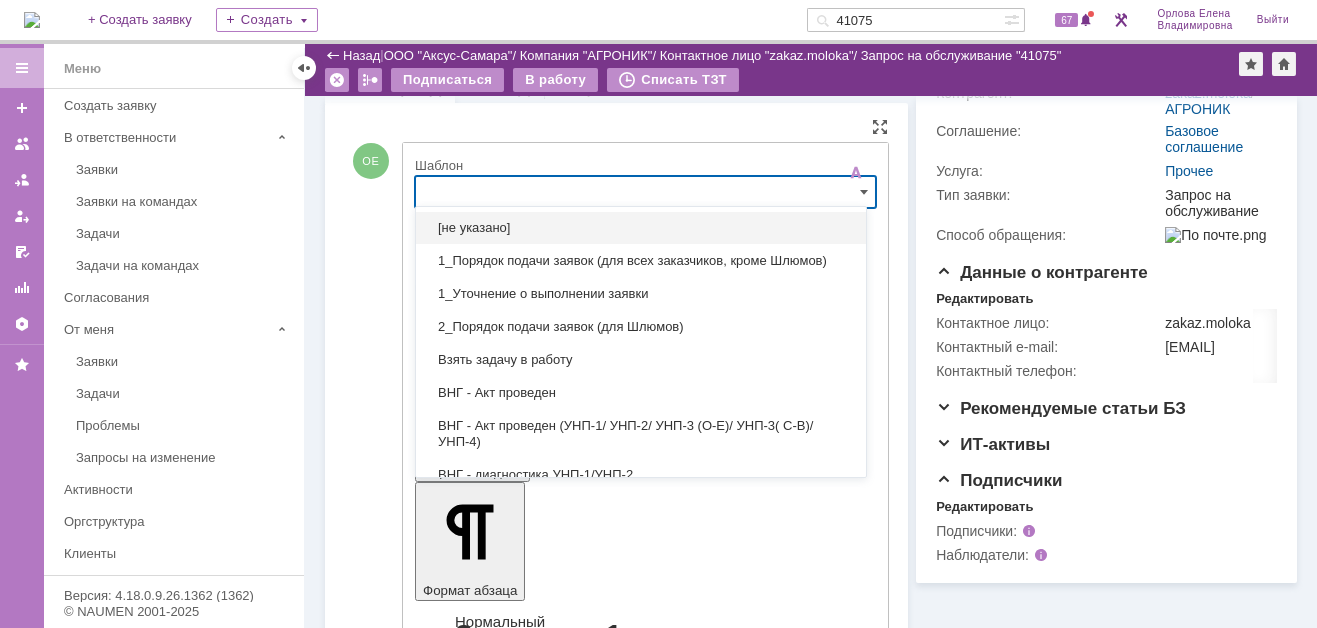 click on "ОЕ Добавление комментария       Внимание!                   Основные параметры Шаблон Текст Жирный Курсив Подчеркнутый Зачеркнутый Нижний индекс Верхний индекс Формат абзаца Нормальный Заголовок 1 Заголовок 2 Заголовок 3 Заголовок 4 Код Цитата Увеличить уровень Ctrl+' Уменьшить уровень Ctrl+Shift+' Выровнять по
По левому краю
По центру
По правому краю
По ширине Нумерованный список Маркированный список Уменьшить отступ Увеличить отступ Шрифт Arial Georgia Impact Tahoma Times New Roman Verdana Courier New Размер шрифта 8 9 10 11 12 13 14 16 18 20 24 28 32 36 48 60 72 96 Цвет текста Цвет фона Помощь" at bounding box center [616, 2394] 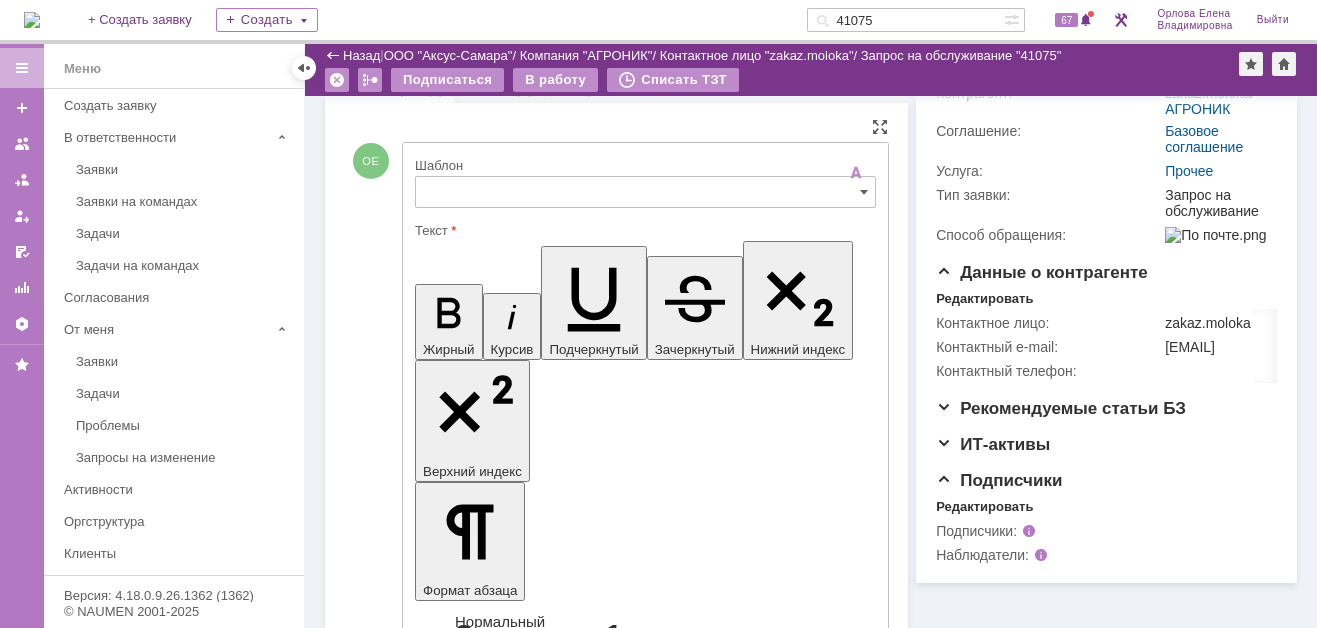 type on "[не указано]" 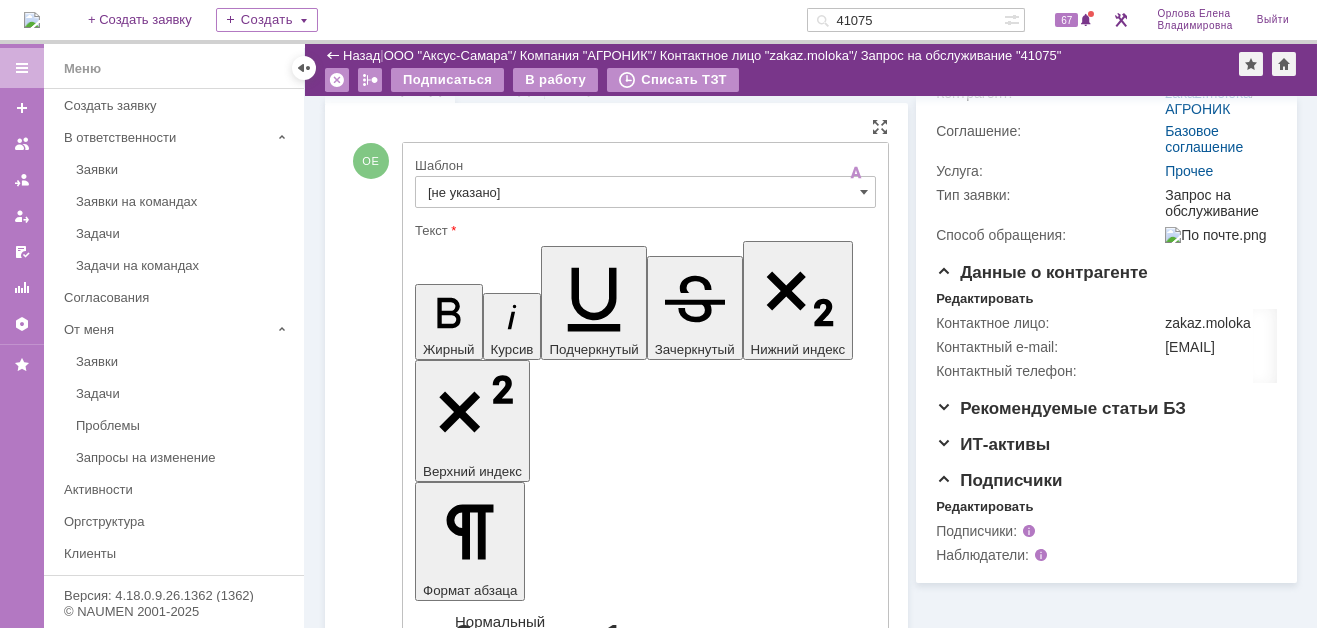 click at bounding box center [577, 4339] 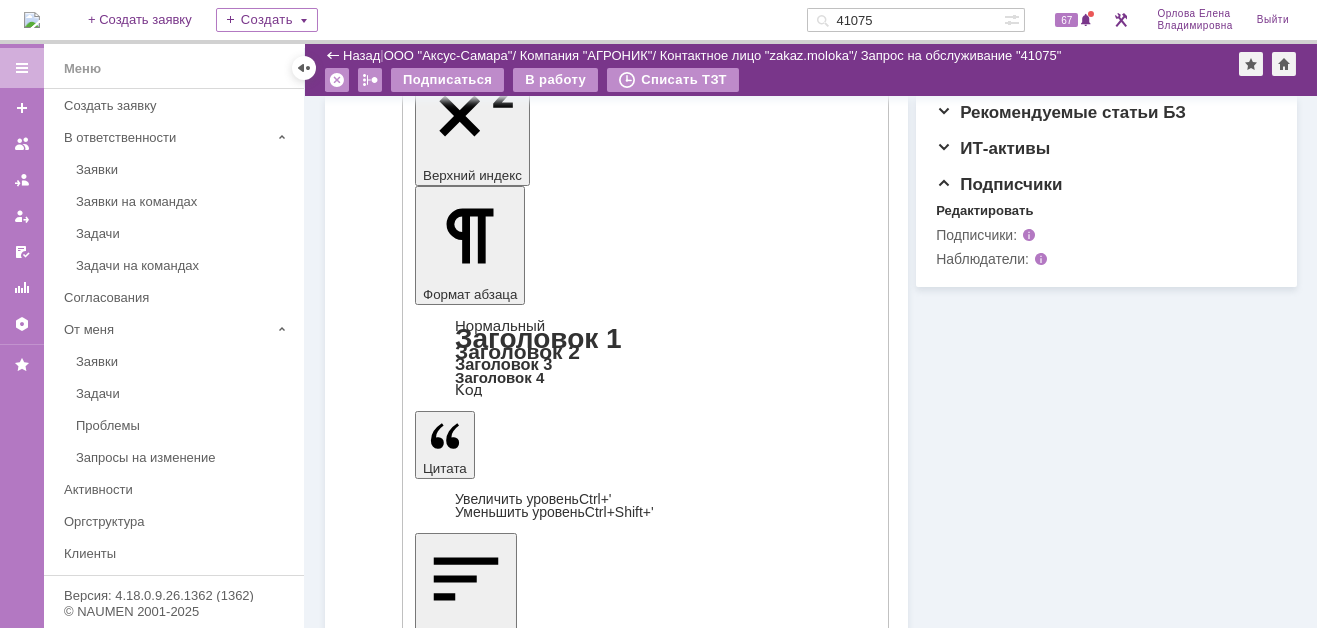 scroll, scrollTop: 700, scrollLeft: 0, axis: vertical 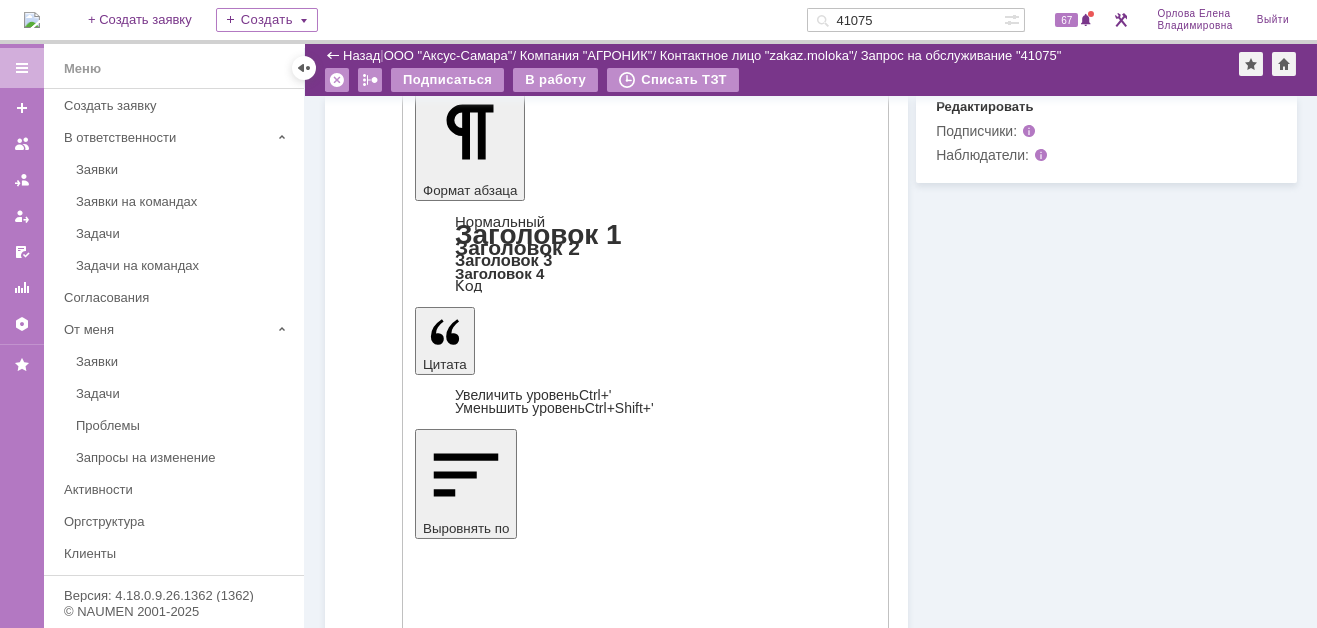 click on "Отправить" at bounding box center [467, 4226] 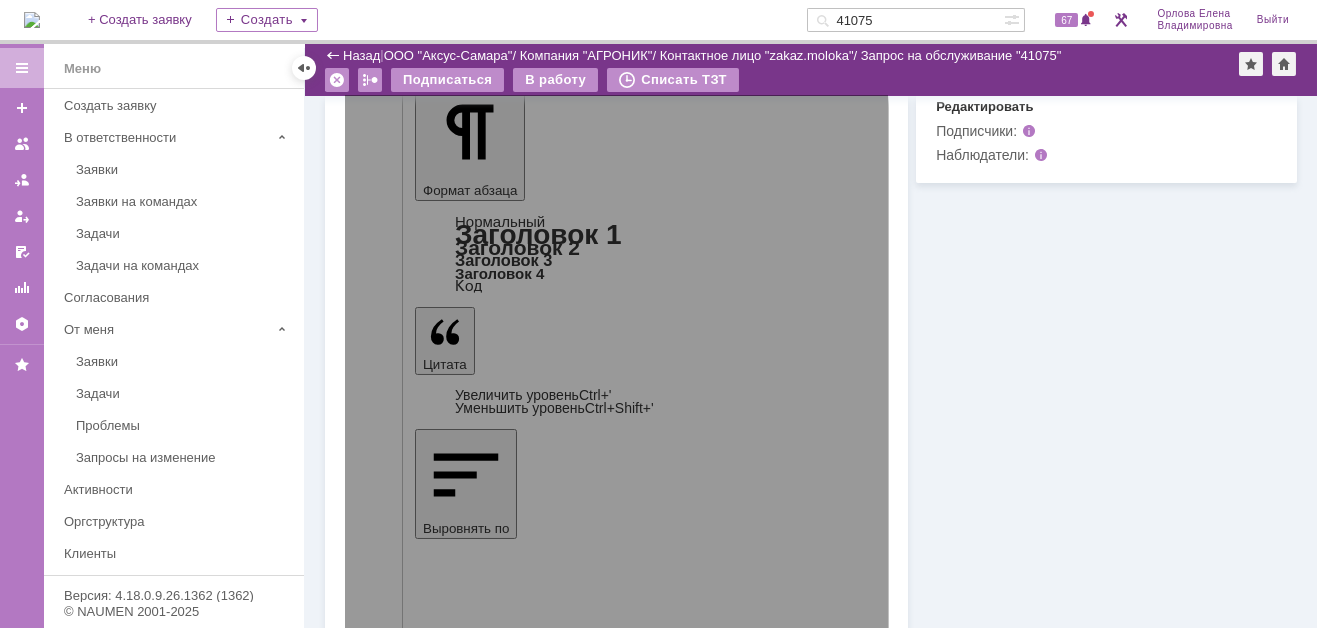 scroll, scrollTop: 274, scrollLeft: 0, axis: vertical 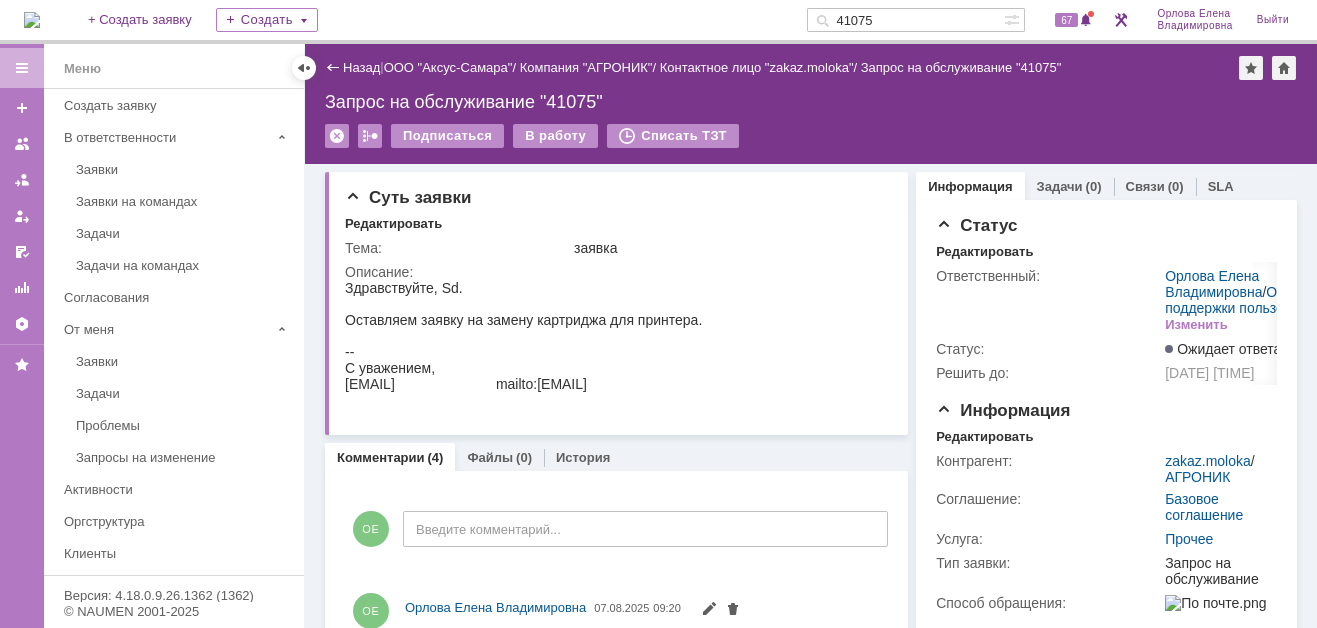 drag, startPoint x: 905, startPoint y: 19, endPoint x: 843, endPoint y: 17, distance: 62.03225 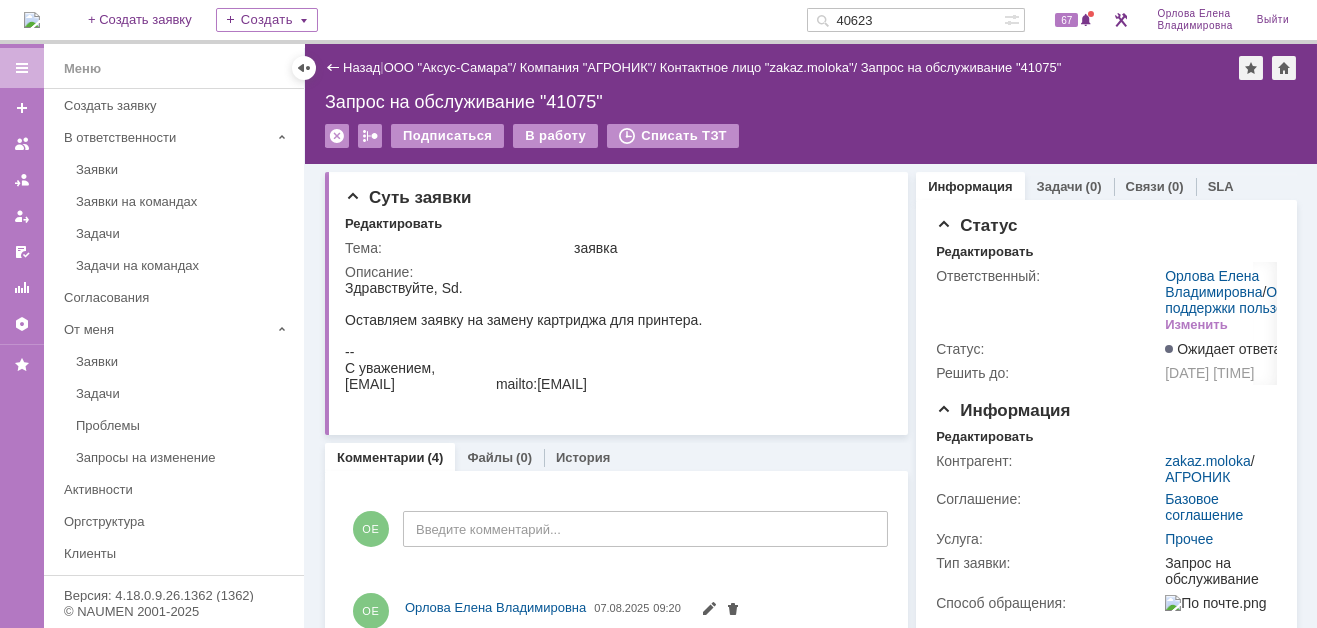 type on "40623" 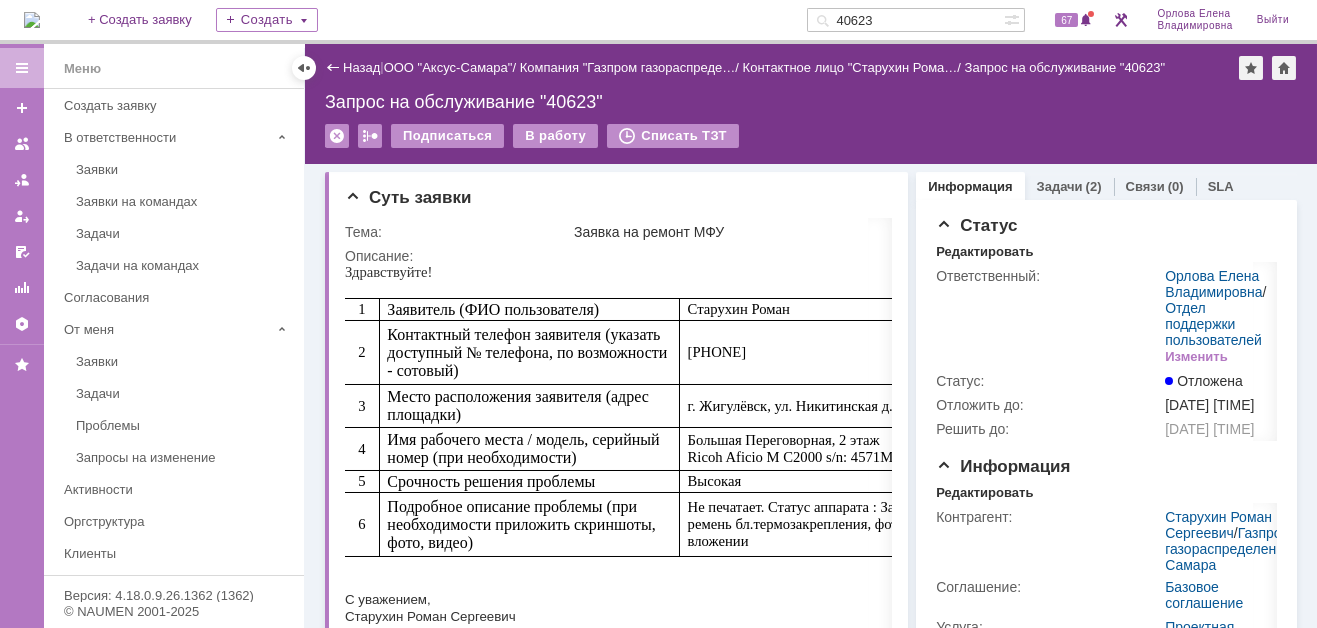 scroll, scrollTop: 0, scrollLeft: 0, axis: both 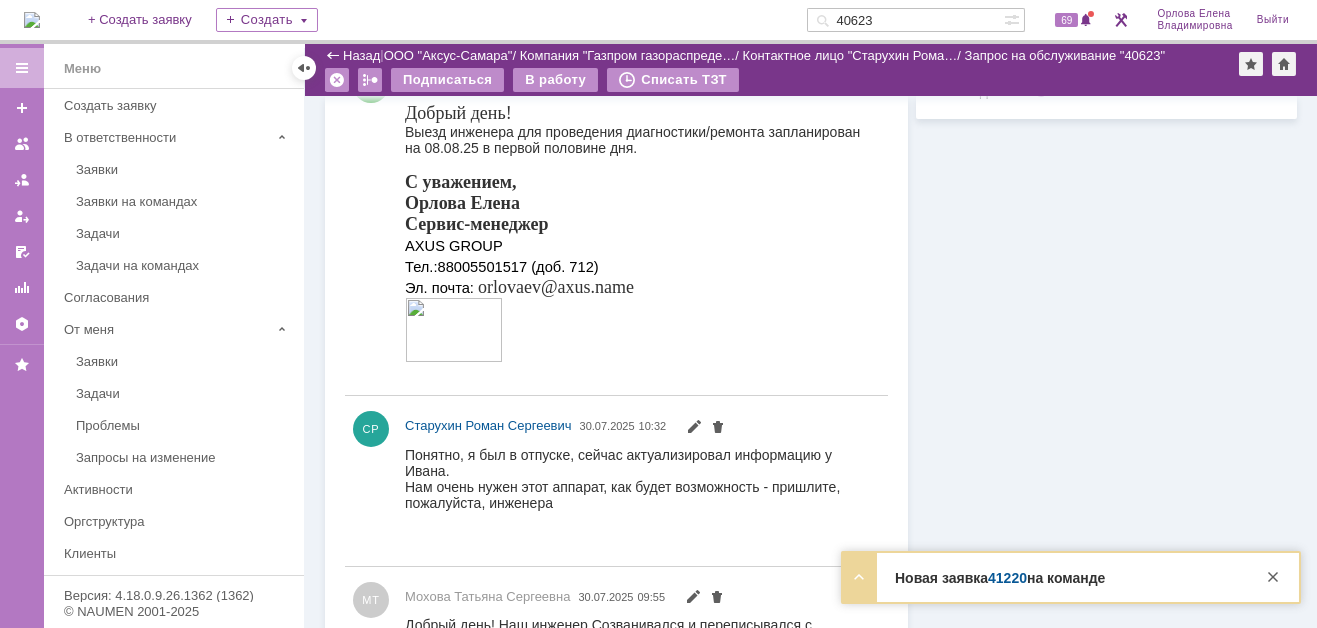 click on "Новая заявка  41220  на команде
Тема
[Тема не заполнена]
Контрагент
Иванушкина Татьяна/САМ" at bounding box center (1071, 577) 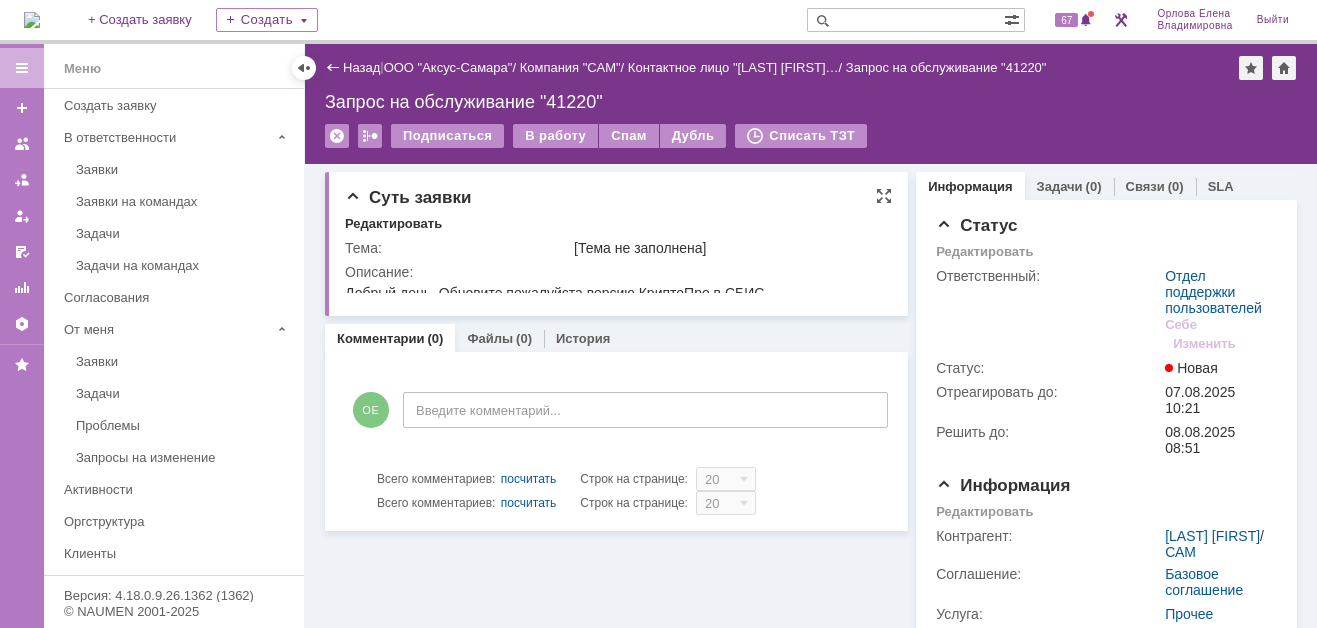 scroll, scrollTop: 0, scrollLeft: 0, axis: both 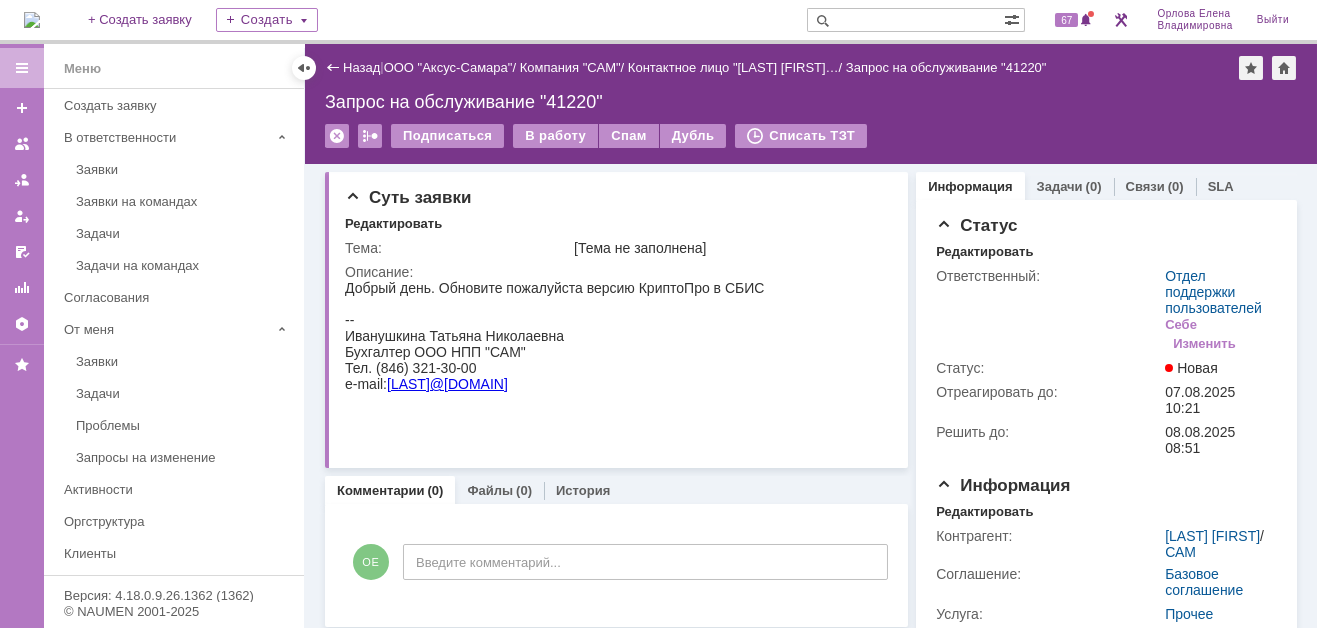click at bounding box center [32, 20] 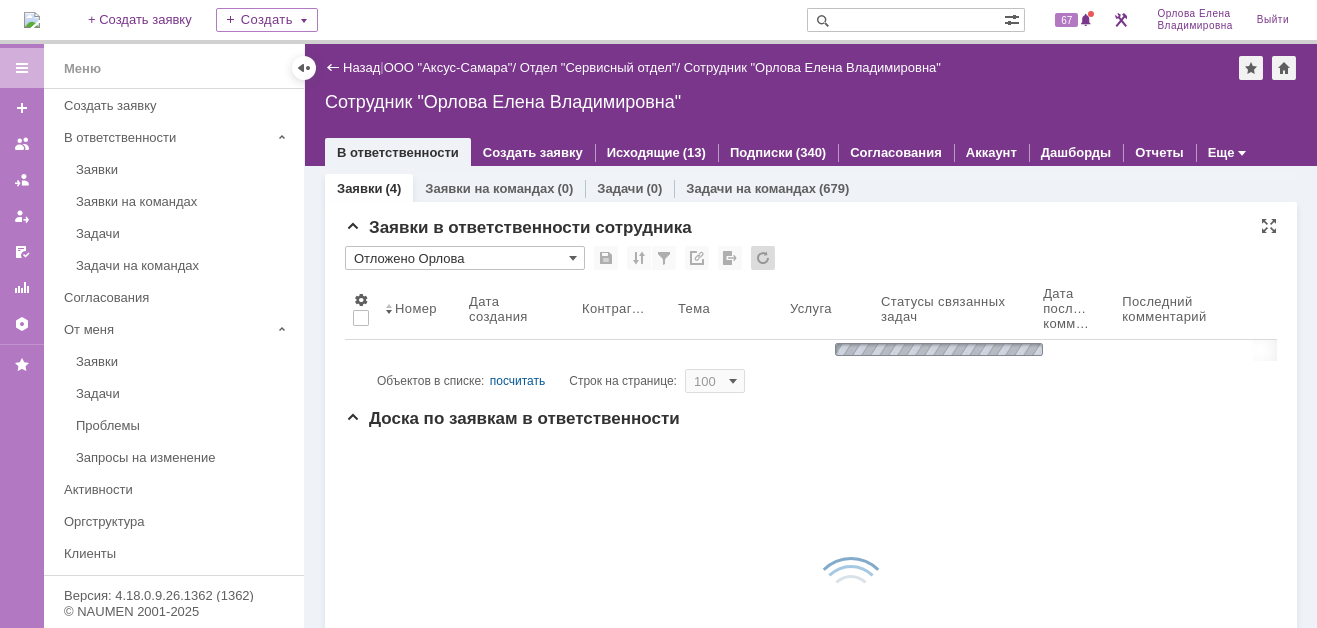 scroll, scrollTop: 0, scrollLeft: 0, axis: both 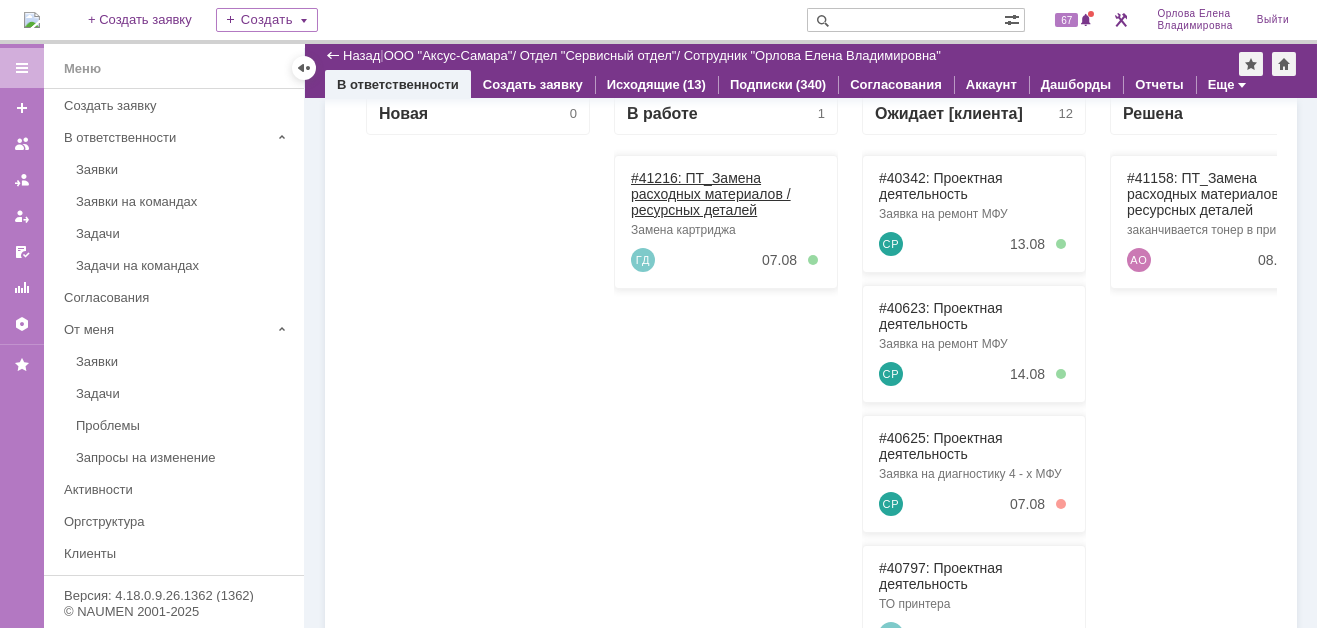 click on "#41216: ПТ_Замена расходных материалов / ресурсных деталей" at bounding box center [711, 194] 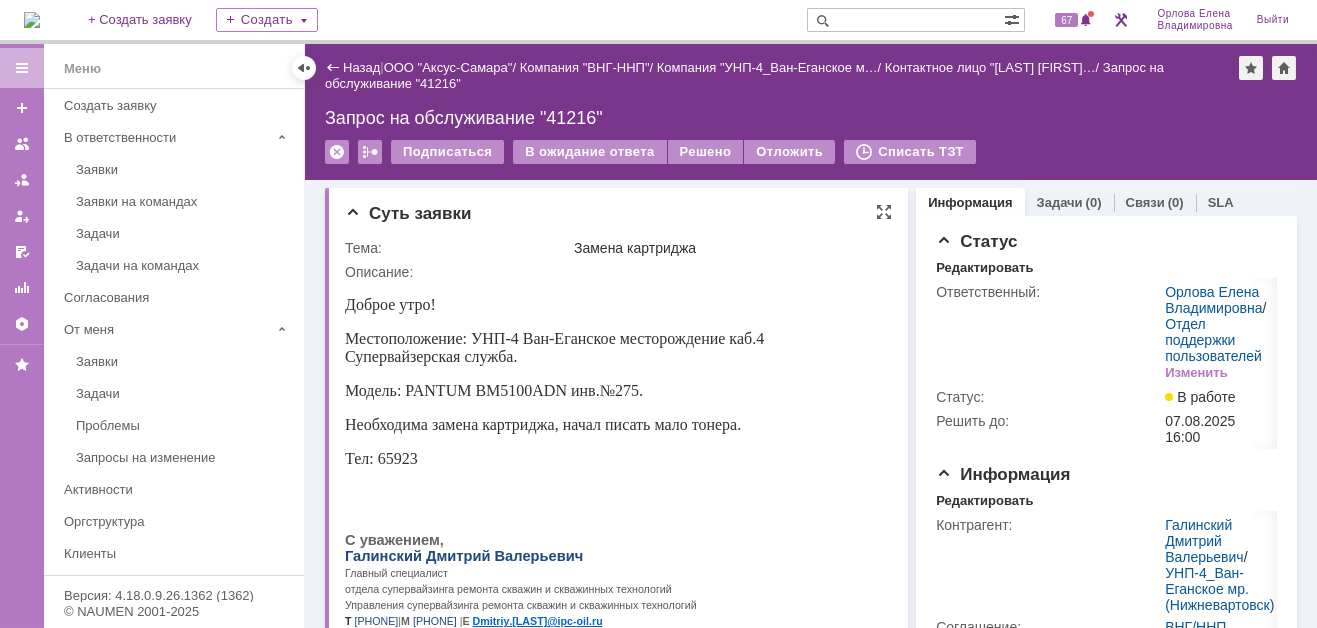 scroll, scrollTop: 0, scrollLeft: 0, axis: both 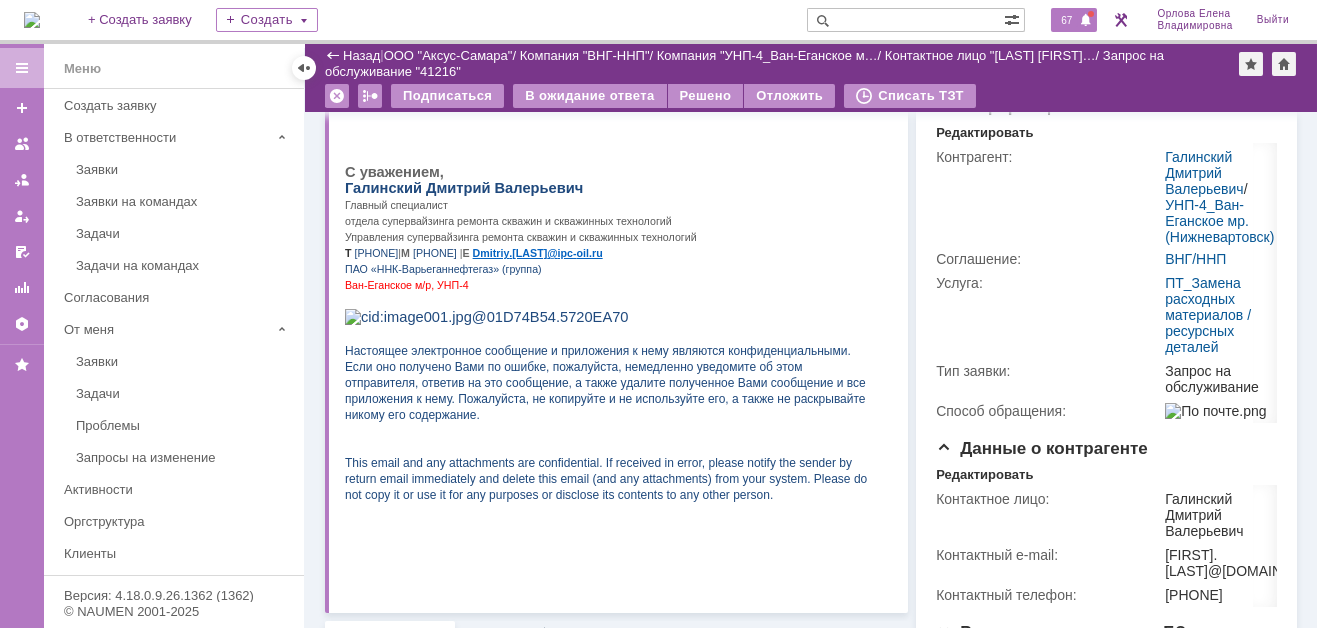 click on "67" at bounding box center [1066, 20] 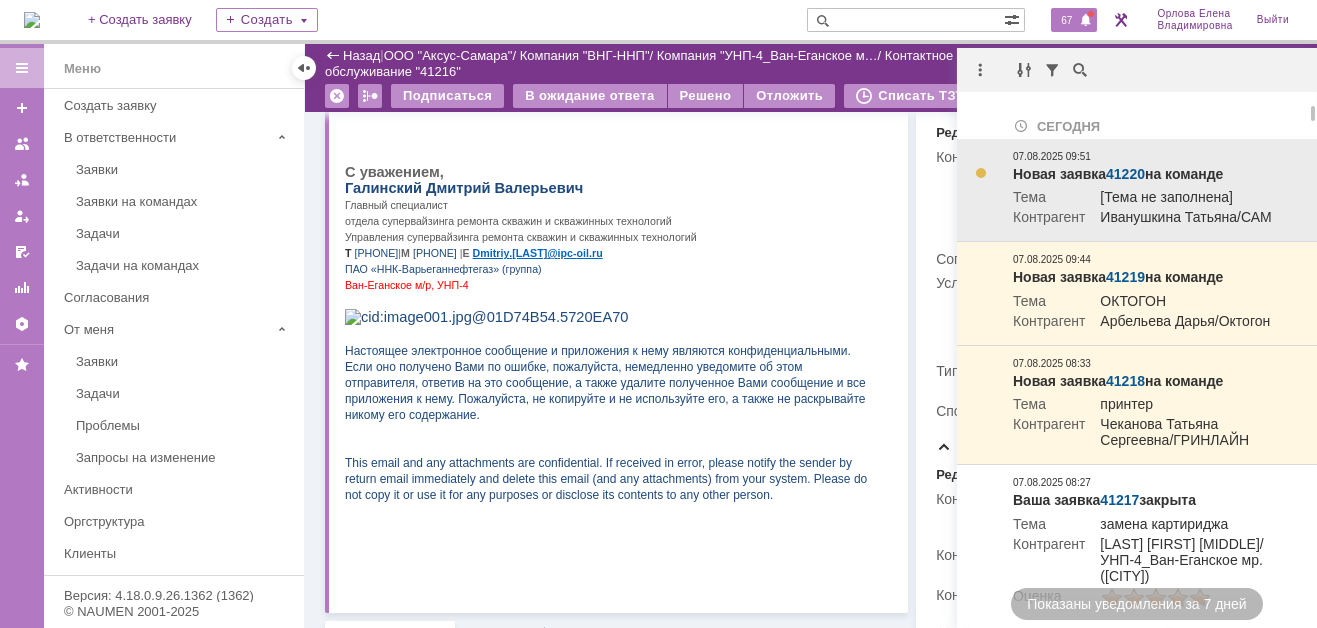 click on "41220" at bounding box center (1125, 174) 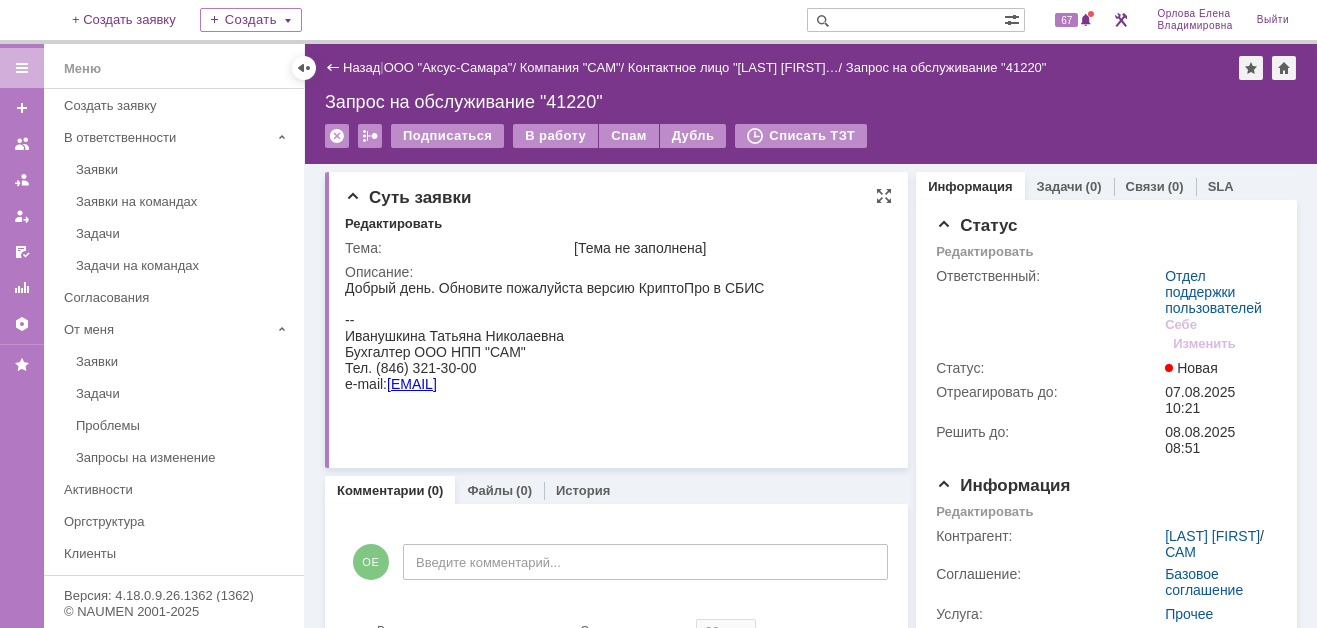 scroll, scrollTop: 0, scrollLeft: 0, axis: both 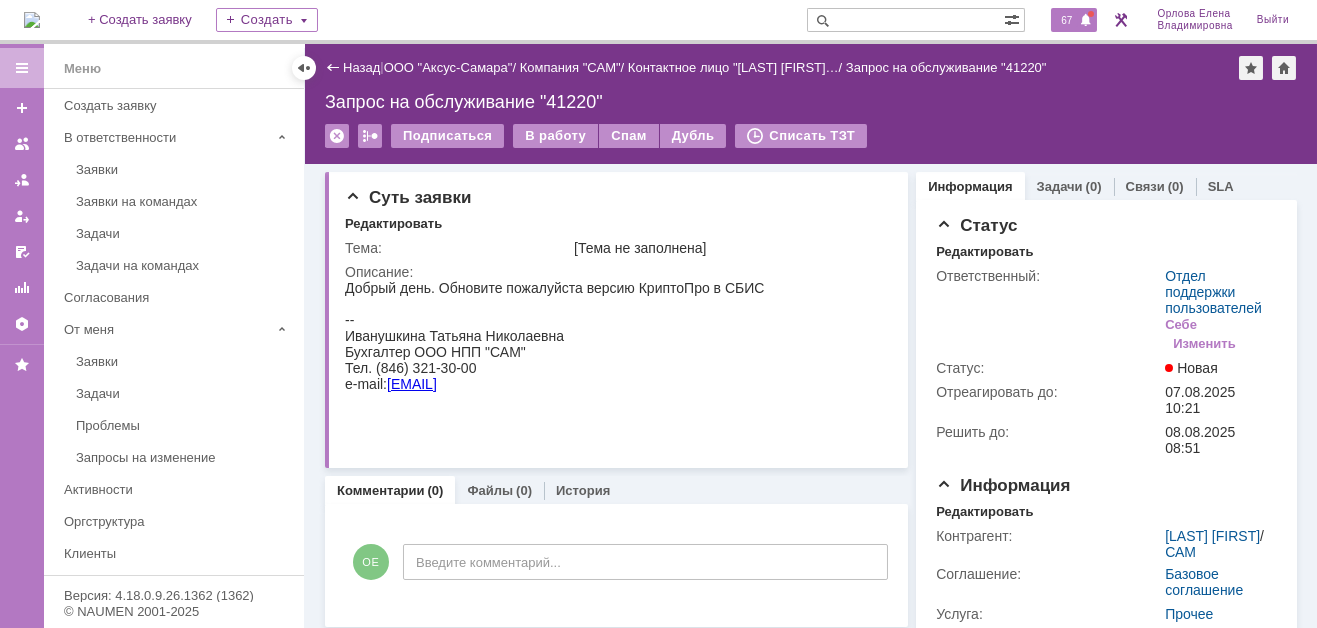 click on "67" at bounding box center [1066, 20] 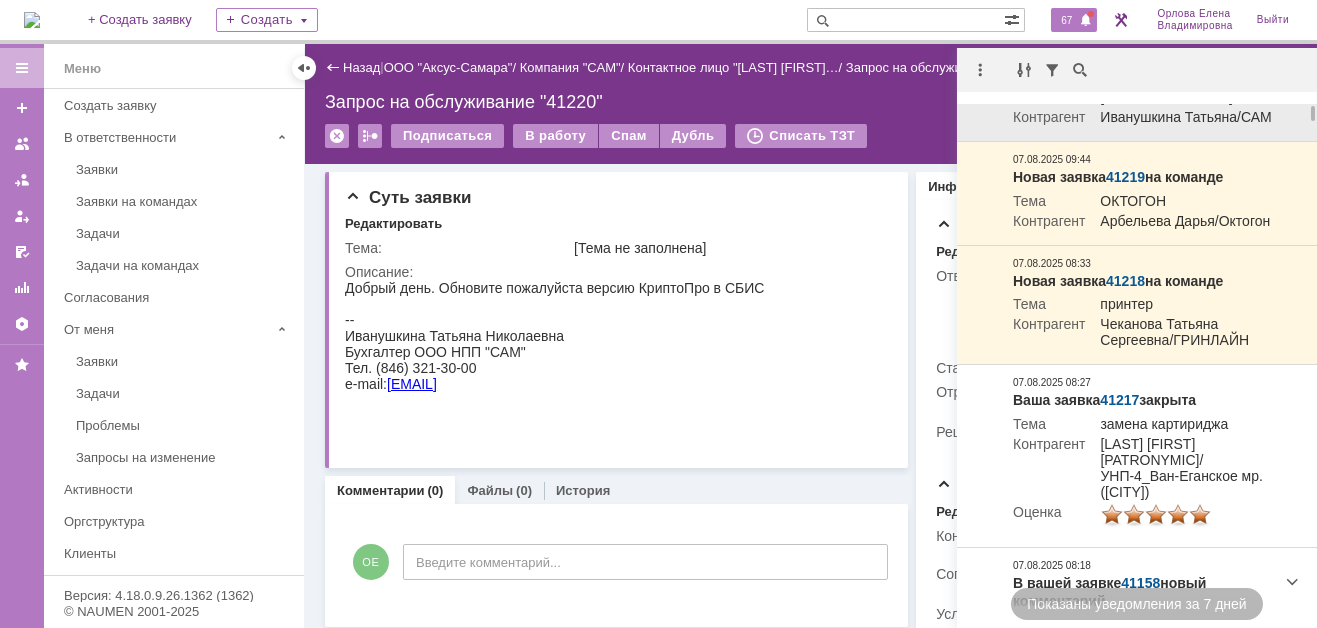 scroll, scrollTop: 0, scrollLeft: 0, axis: both 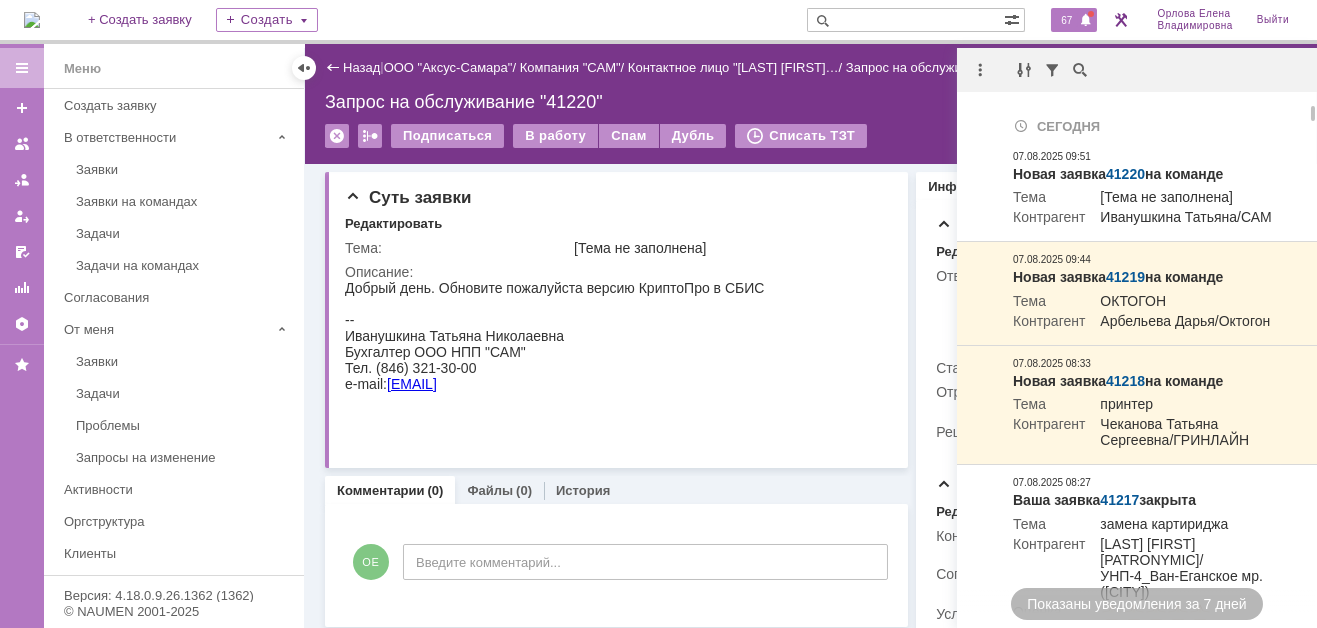 drag, startPoint x: 33, startPoint y: 19, endPoint x: 39, endPoint y: 31, distance: 13.416408 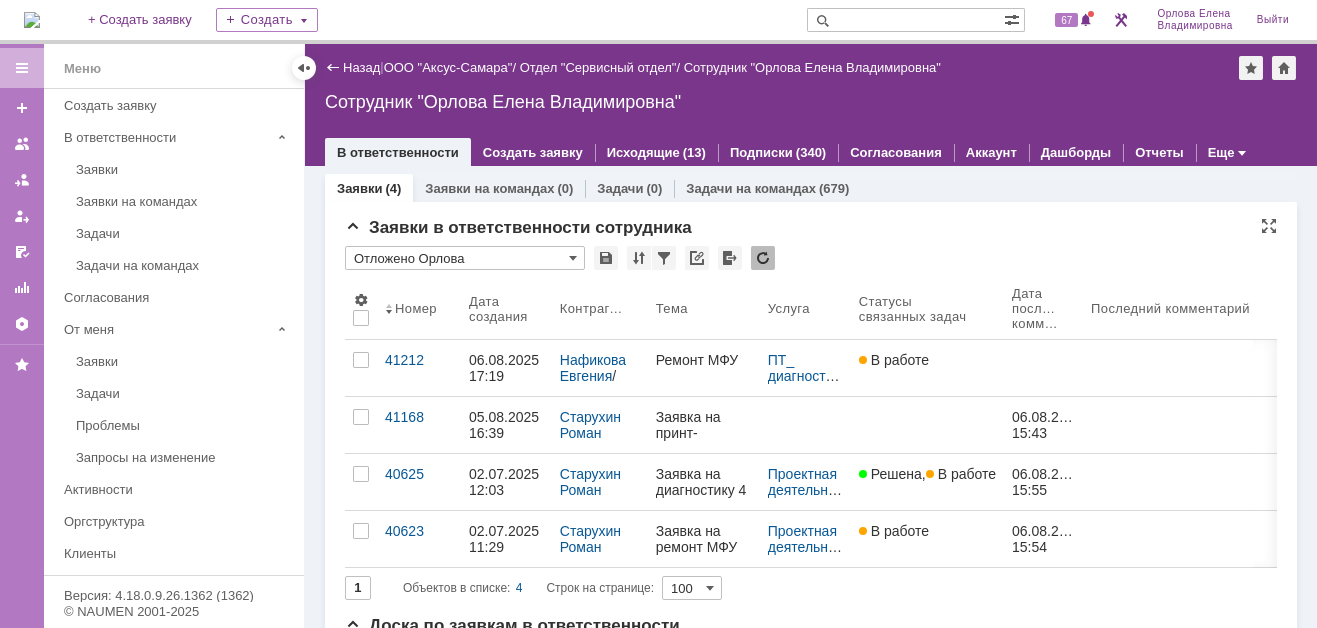 scroll, scrollTop: 0, scrollLeft: 0, axis: both 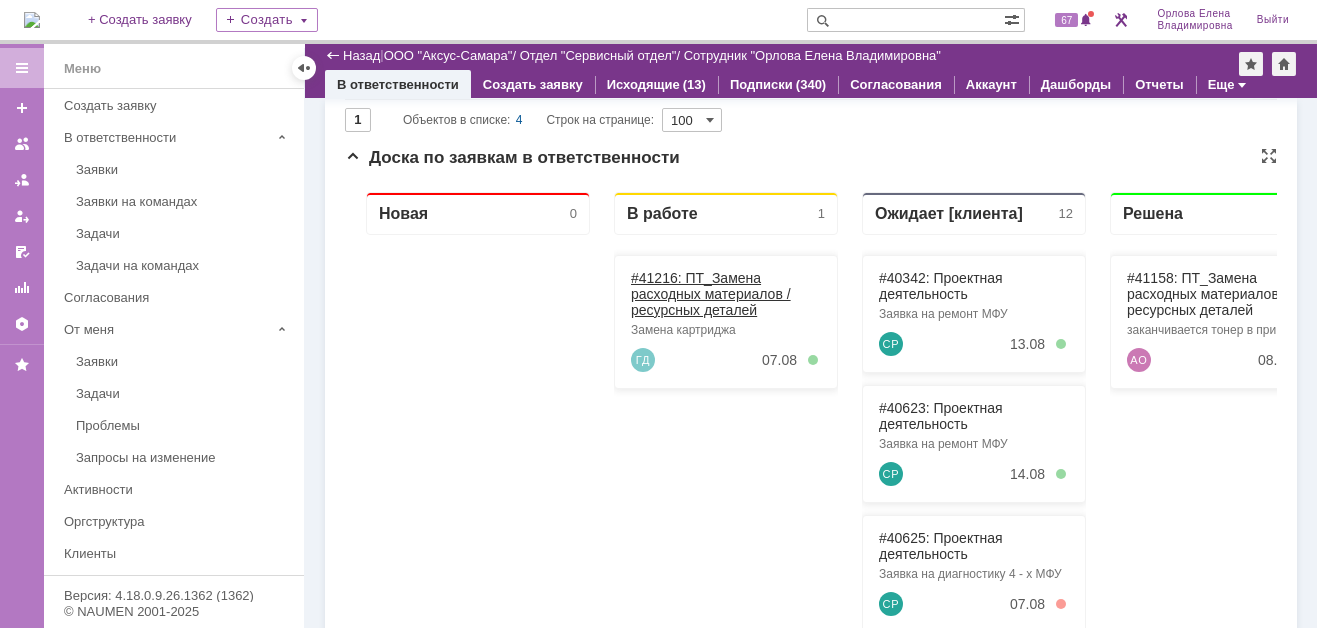 click on "#41216: ПТ_Замена расходных материалов / ресурсных деталей" at bounding box center [711, 294] 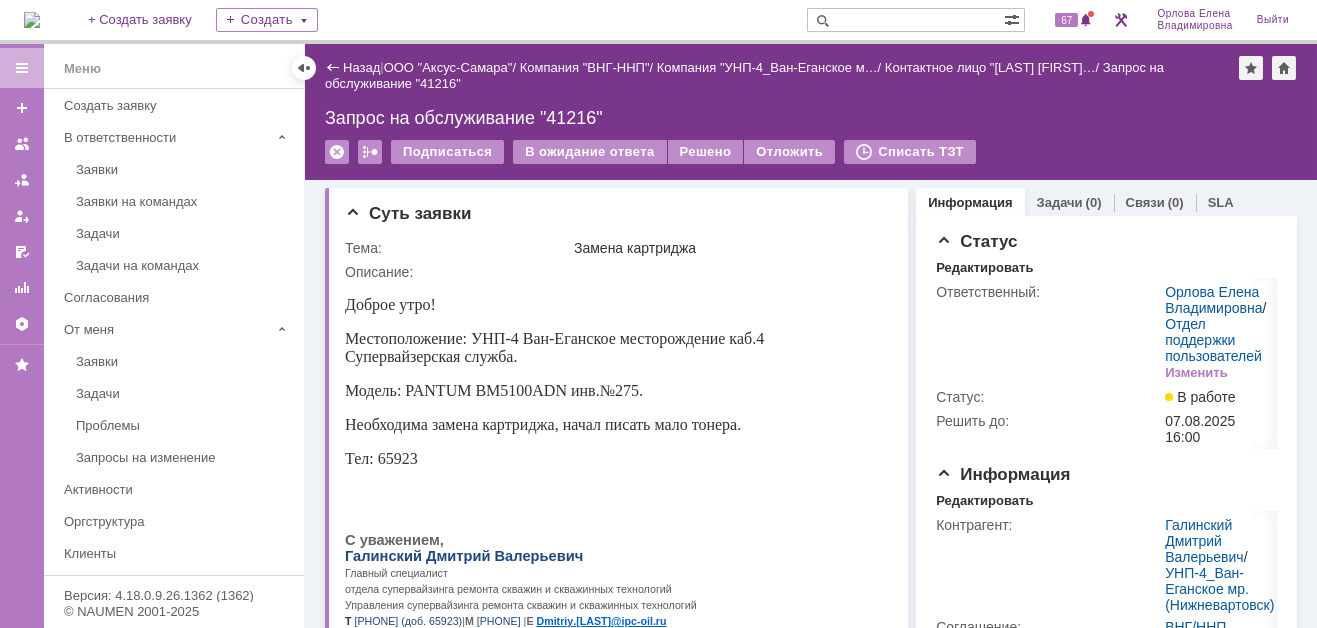 scroll, scrollTop: 0, scrollLeft: 0, axis: both 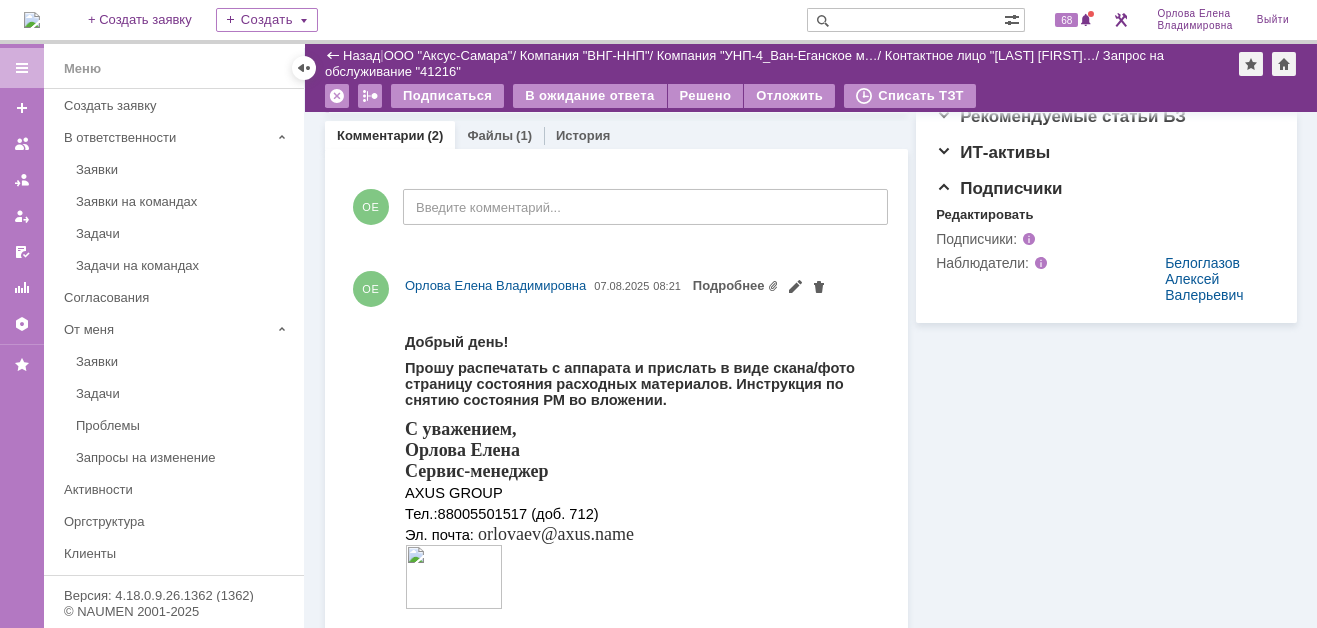 click at bounding box center [32, 20] 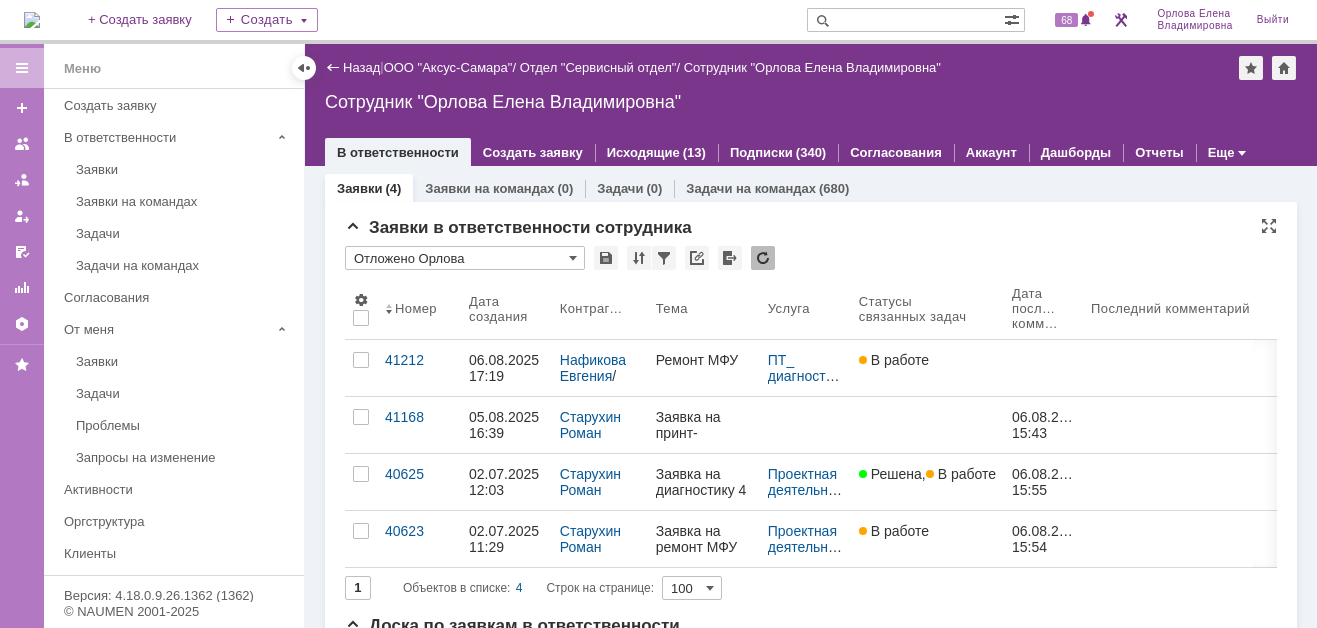 scroll, scrollTop: 133, scrollLeft: 0, axis: vertical 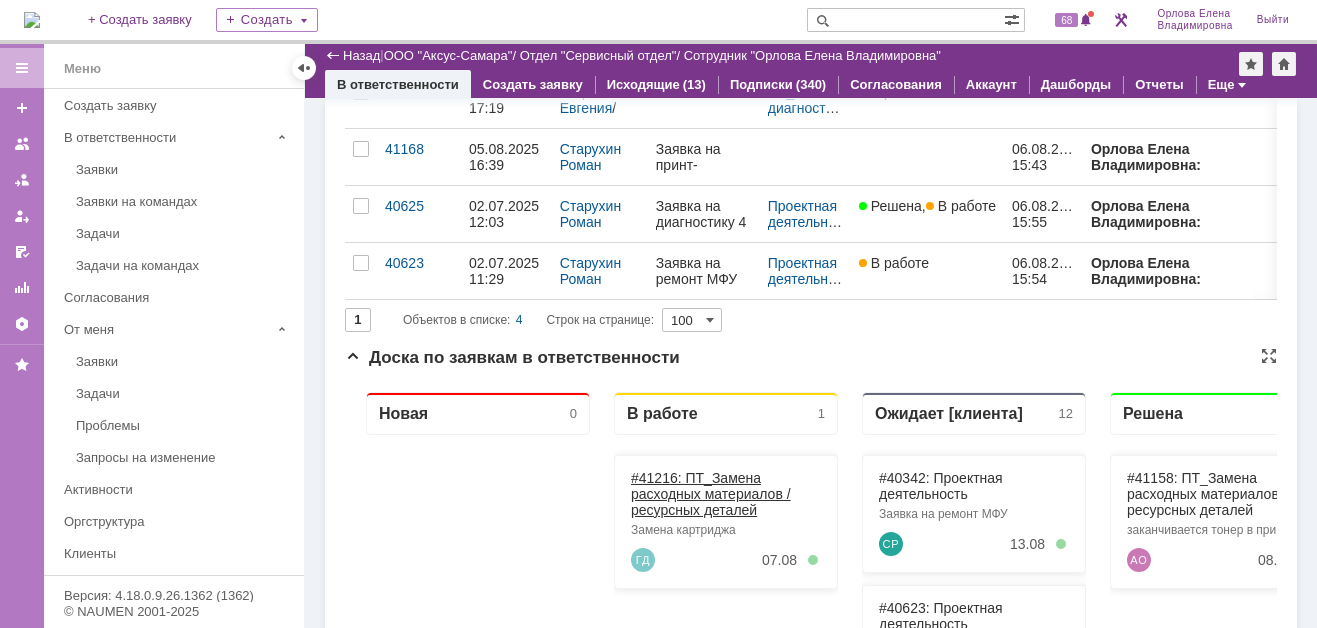 click on "#41216: ПТ_Замена расходных материалов / ресурсных деталей" at bounding box center (711, 494) 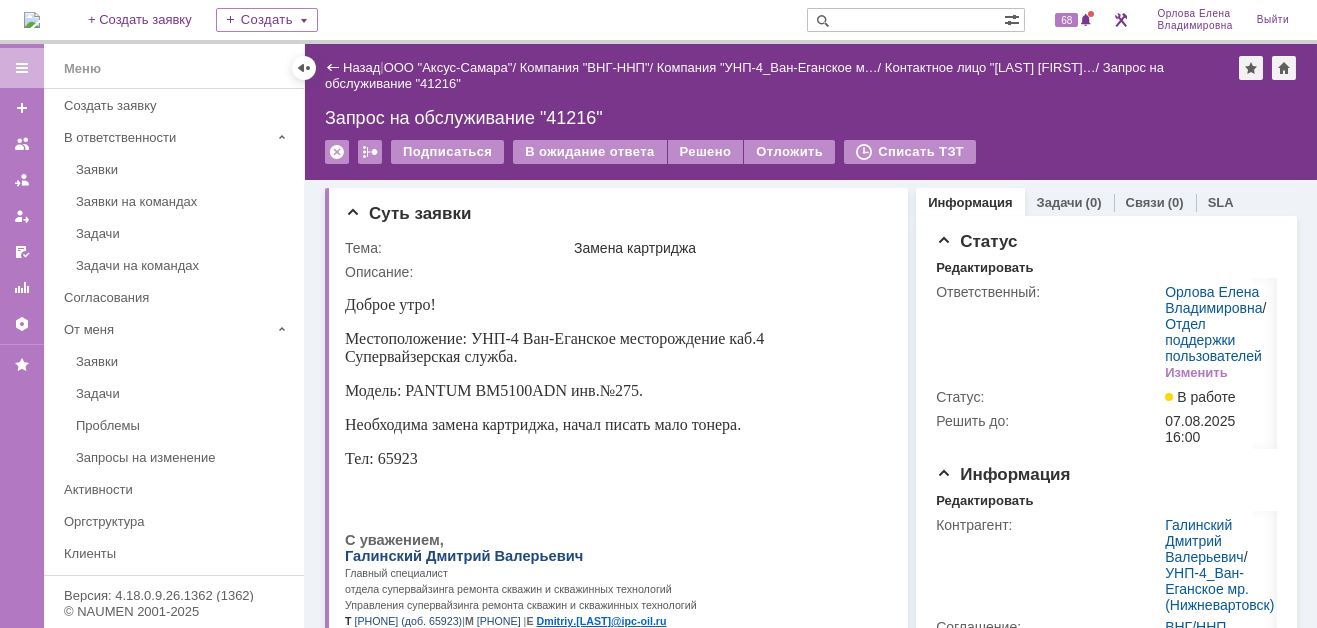 scroll, scrollTop: 0, scrollLeft: 0, axis: both 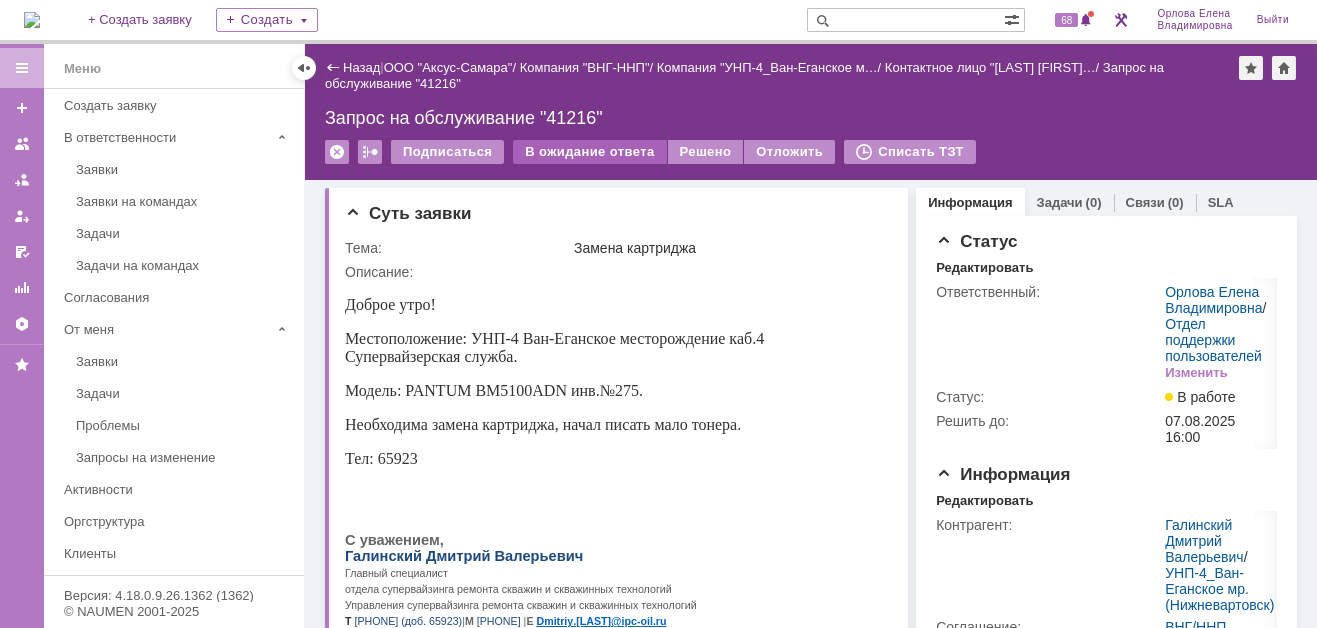 click on "В ожидание ответа" at bounding box center (589, 152) 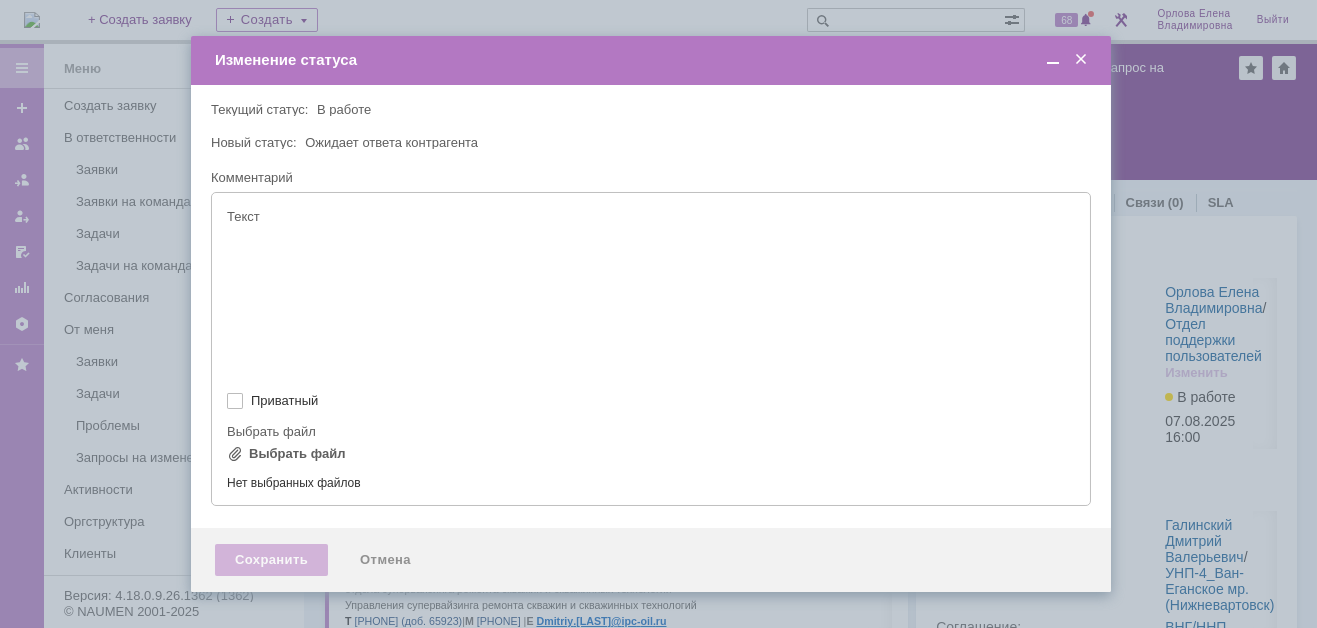 type on "[не указано]" 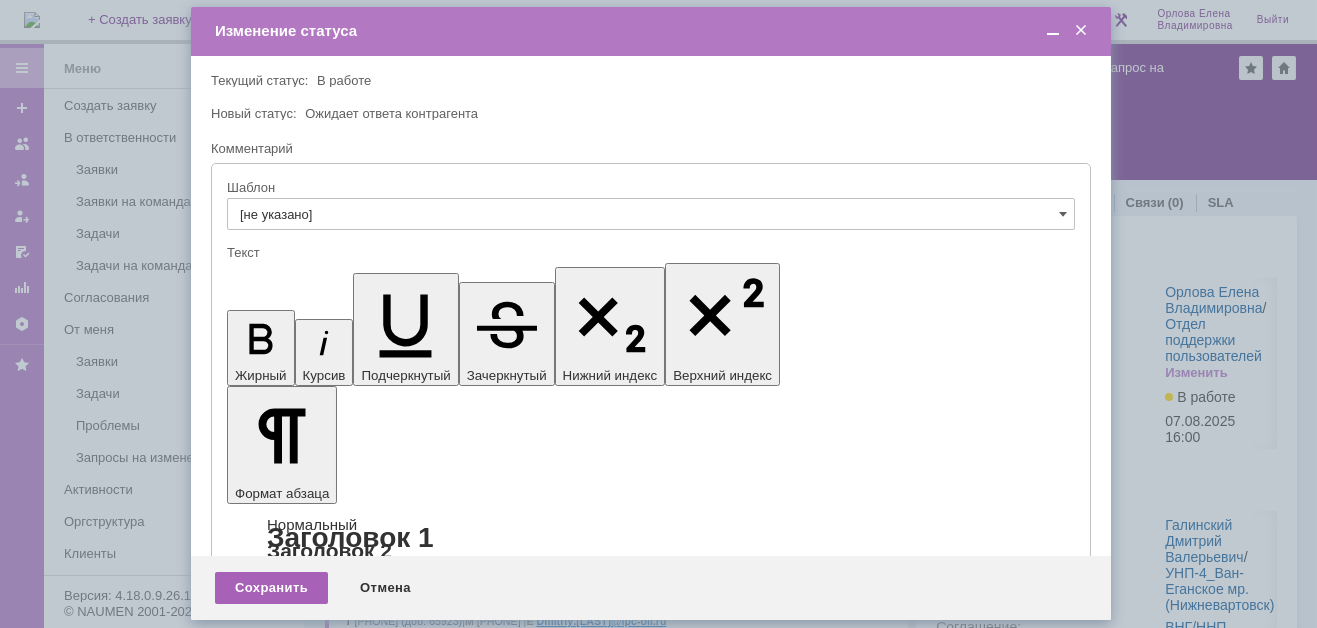 click on "Сохранить" at bounding box center (271, 588) 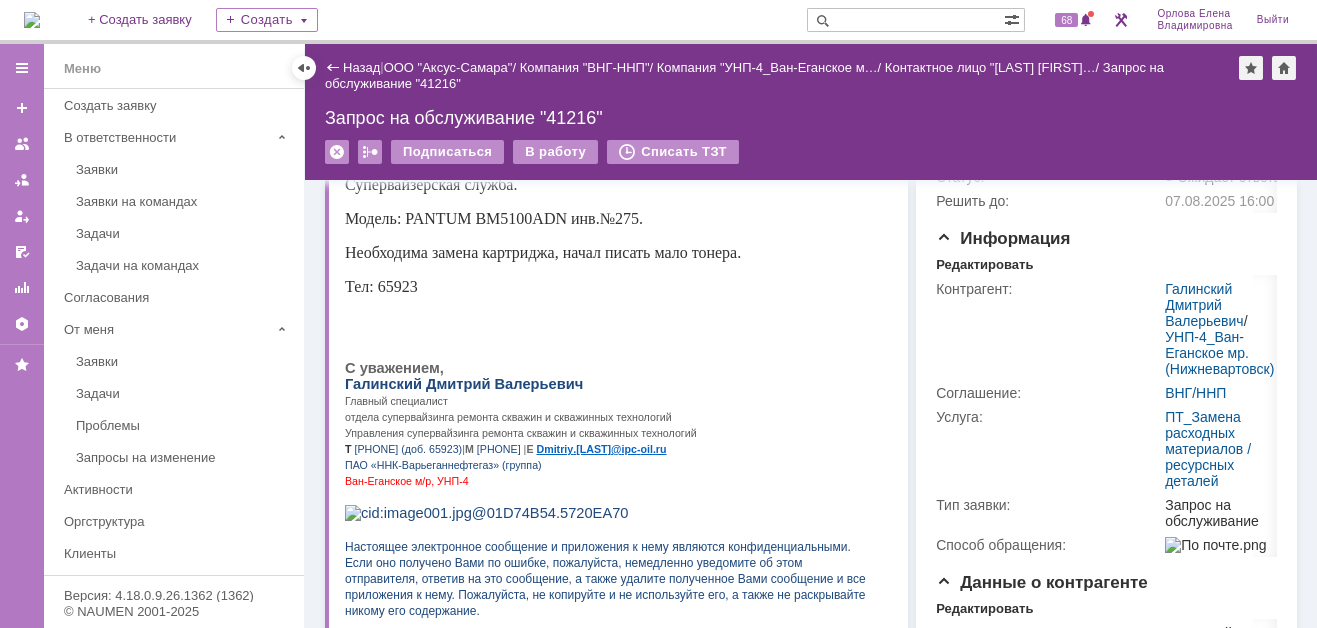 scroll, scrollTop: 0, scrollLeft: 0, axis: both 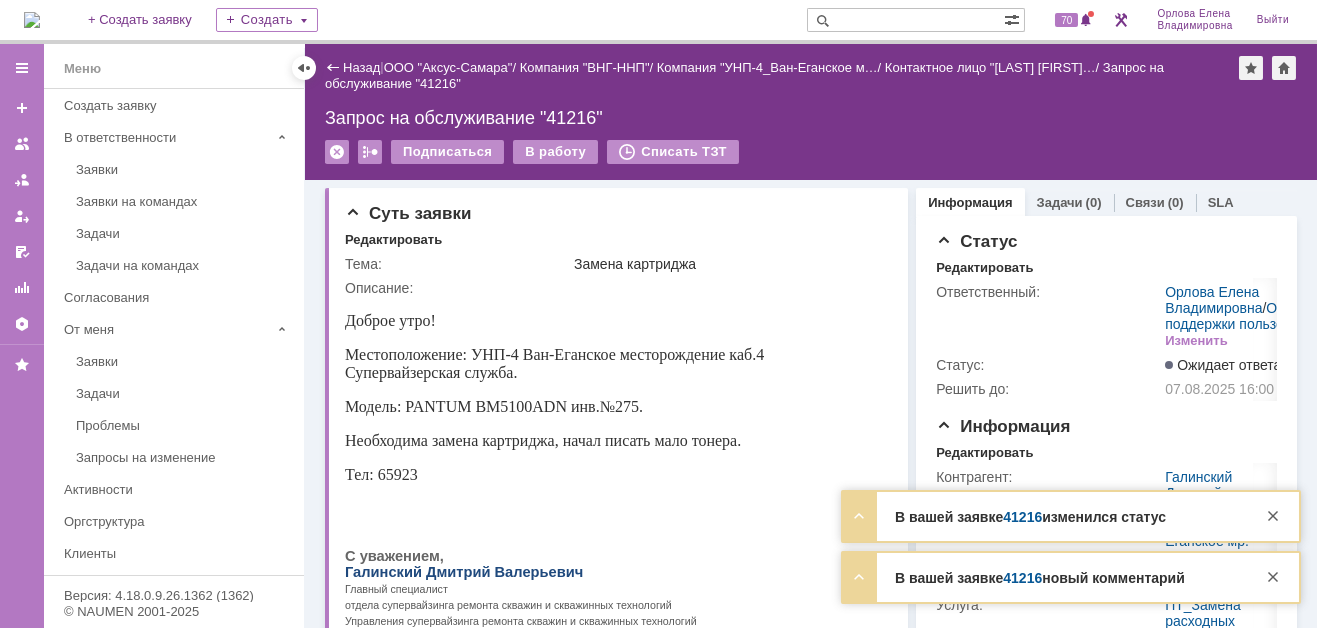 click on "41216" at bounding box center [1022, 517] 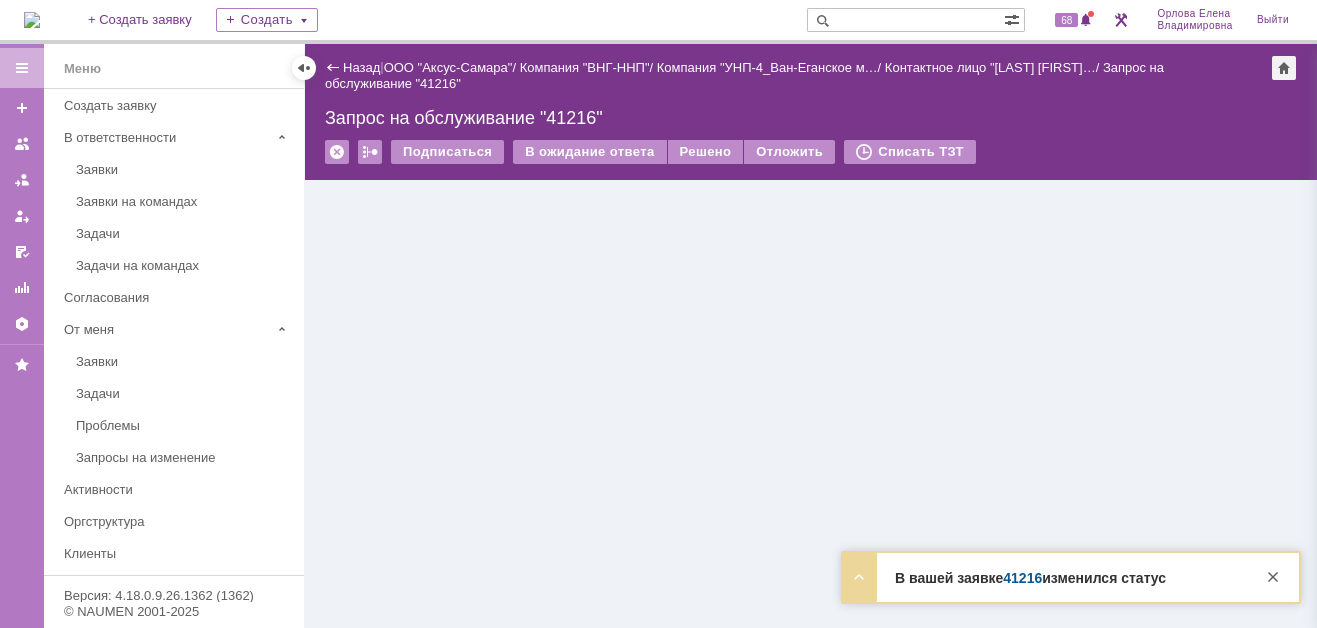 scroll, scrollTop: 0, scrollLeft: 0, axis: both 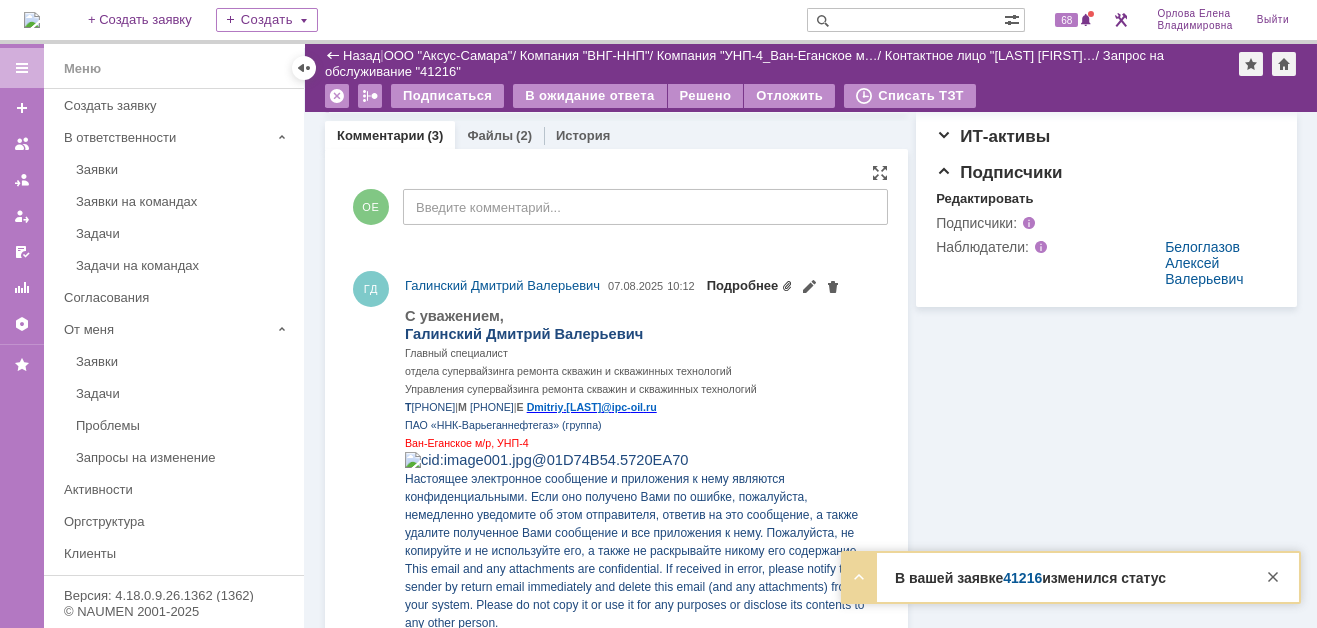 click on "Подробнее" at bounding box center (750, 285) 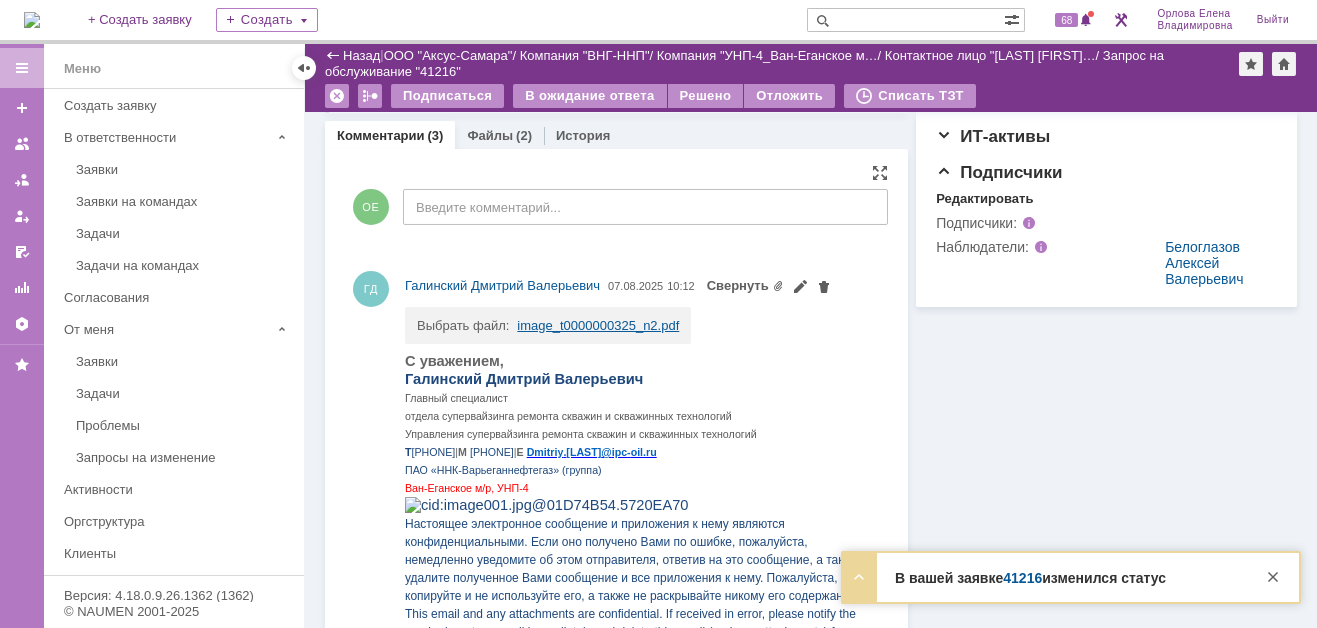 click on "image_t0000000325_n2.pdf" at bounding box center (598, 325) 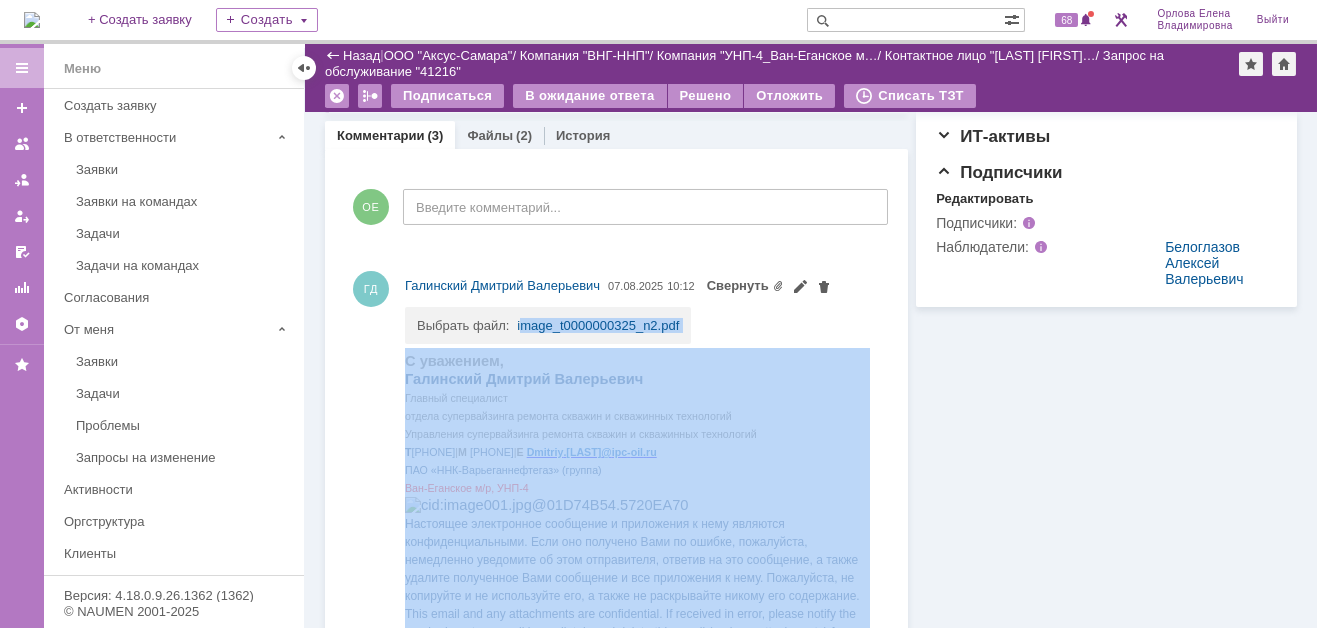 drag, startPoint x: 523, startPoint y: 310, endPoint x: 984, endPoint y: 395, distance: 468.77072 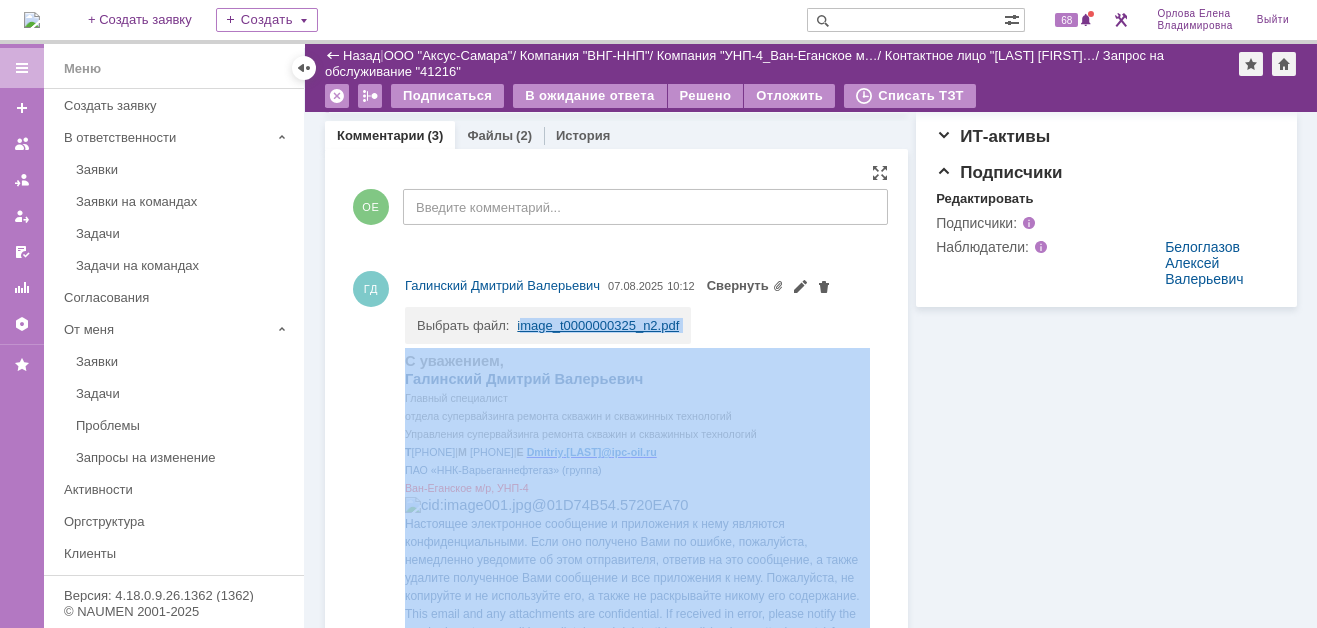 click on "image_t0000000325_n2.pdf" at bounding box center (598, 325) 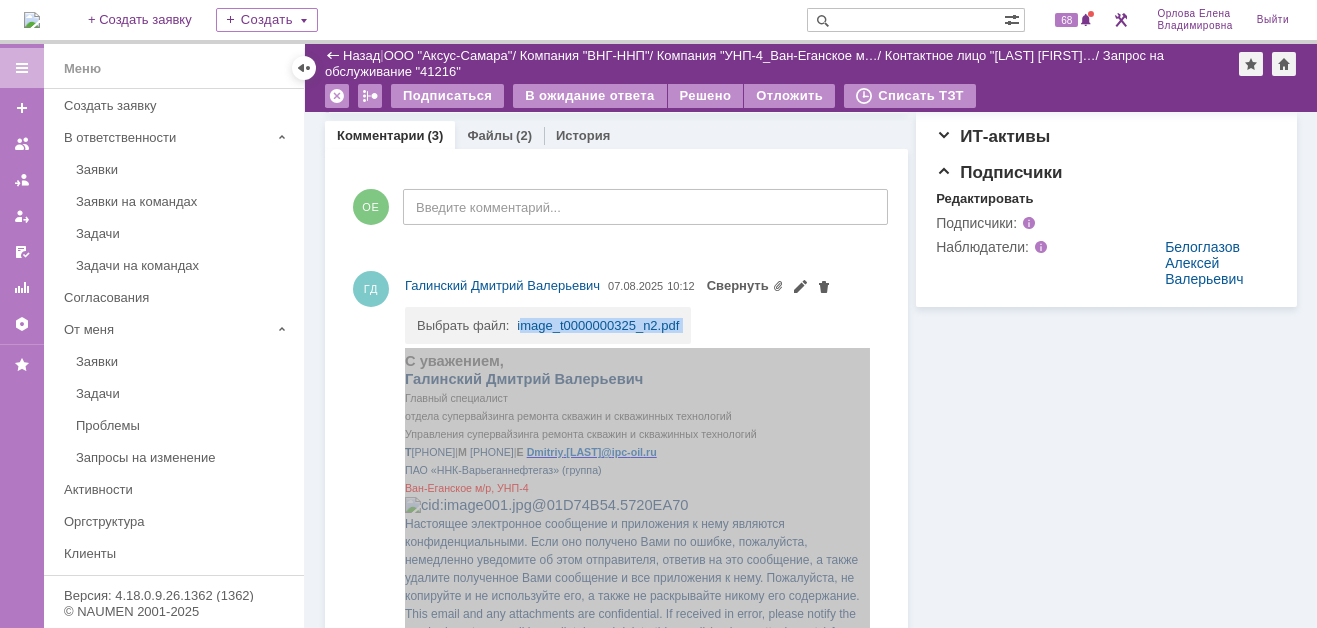 click on "Комментарии
Добавить комментарий             ОЕ Введите комментарий... 1       Всего комментариев:   3  Строк на странице:        20       ГД [LAST] [FIRST] [MIDDLE] [DATE] [TIME] Свернуть Выбрать файл: image_t0000000325_n2.pdf ОЕ [LAST] [FIRST] [MIDDLE] [DATE] [TIME] Подробнее КА [LAST] [FIRST] [MIDDLE] [DATE] [TIME] 1       Всего комментариев:   3  Строк на странице:        20" at bounding box center [616, 840] 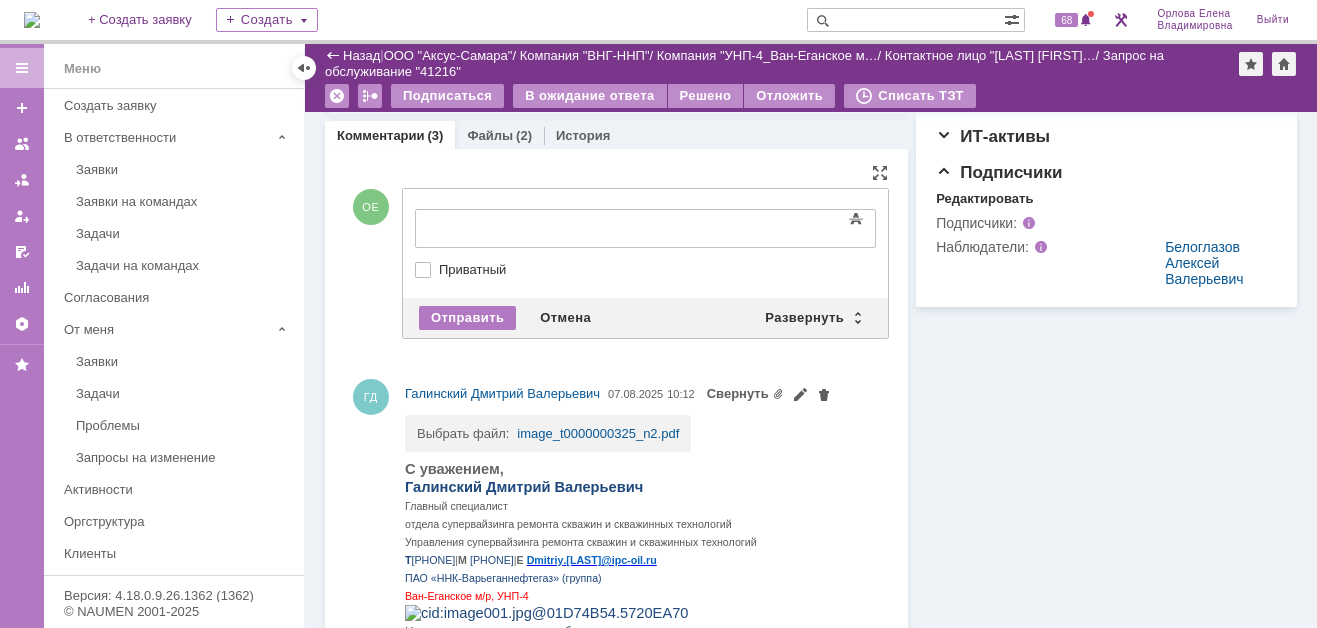 scroll, scrollTop: 0, scrollLeft: 0, axis: both 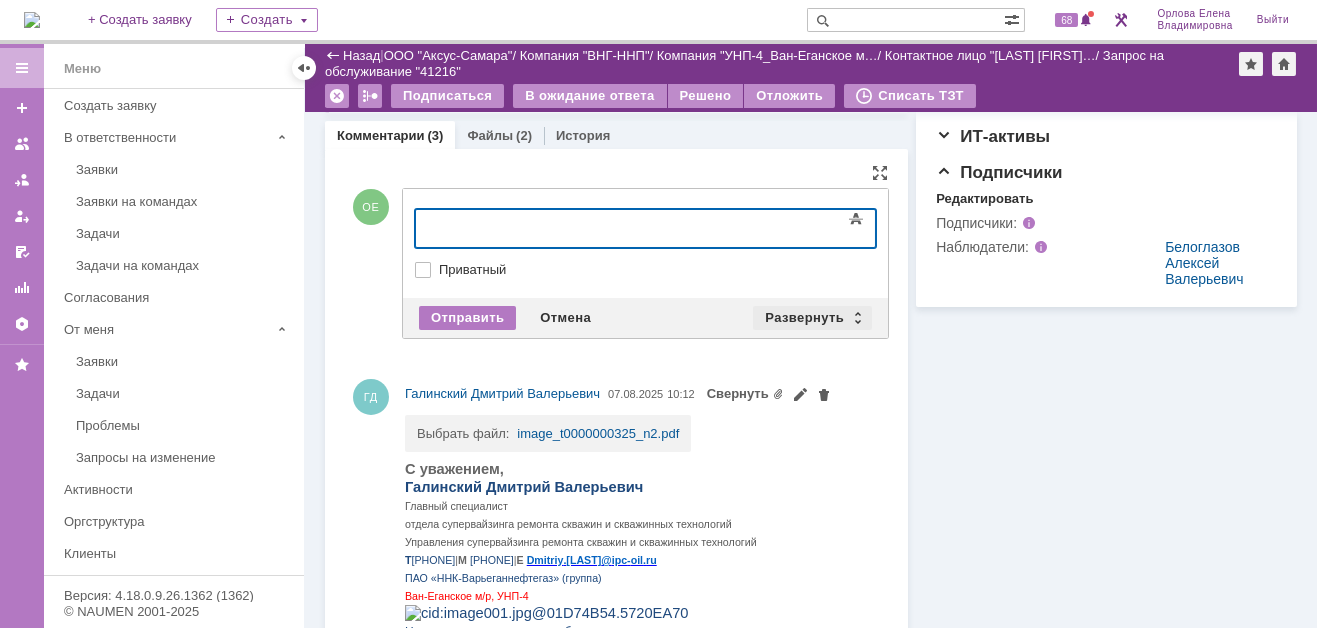 click on "Развернуть" at bounding box center (812, 318) 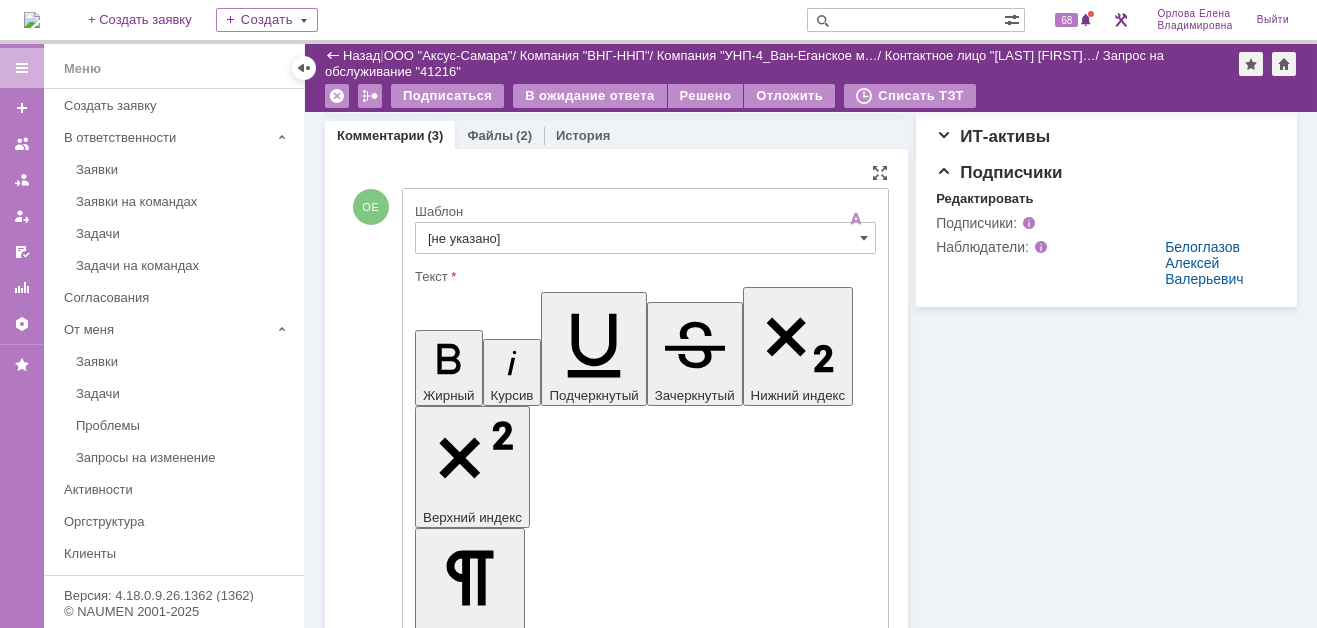 scroll, scrollTop: 0, scrollLeft: 0, axis: both 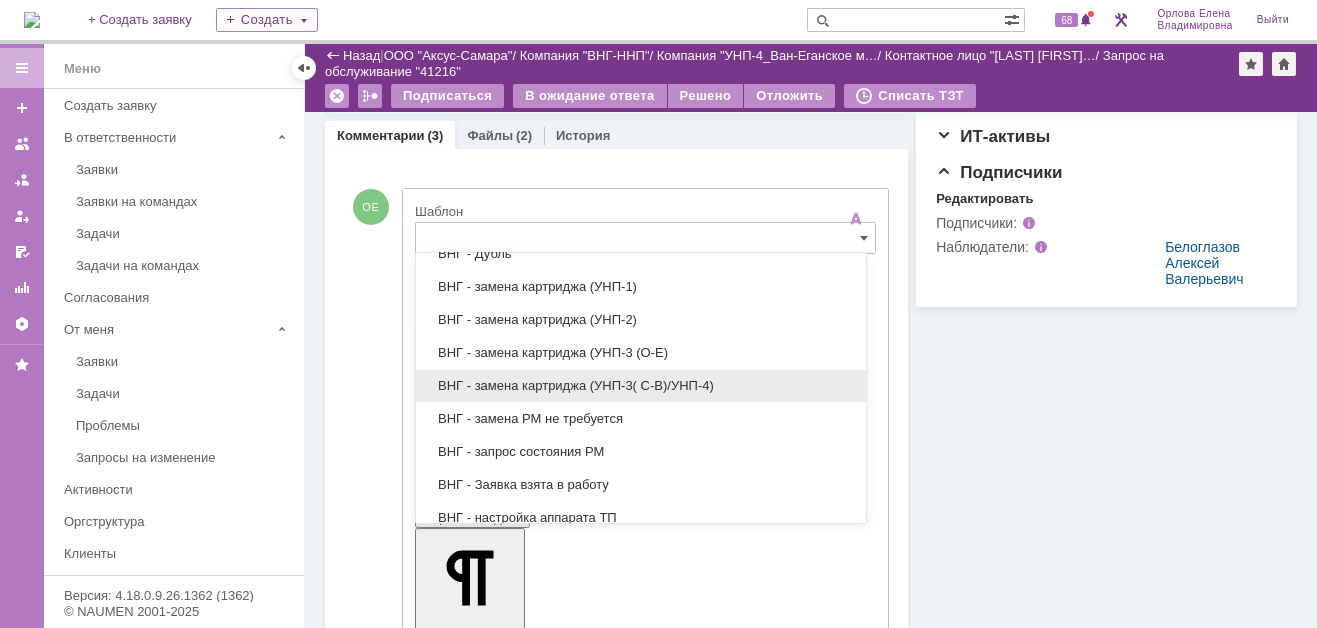 click on "ВНГ - замена картриджа (УНП-3( С-В)/УНП-4)" at bounding box center (641, 386) 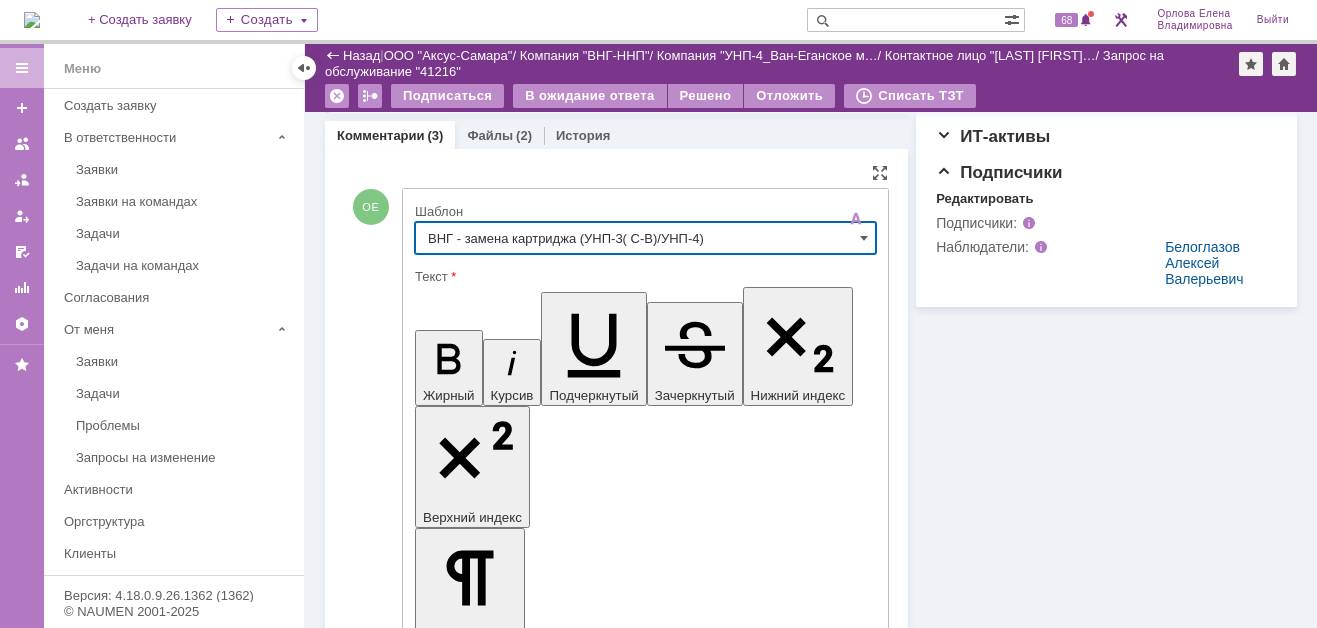 type on "ВНГ - замена картриджа (УНП-3( С-В)/УНП-4)" 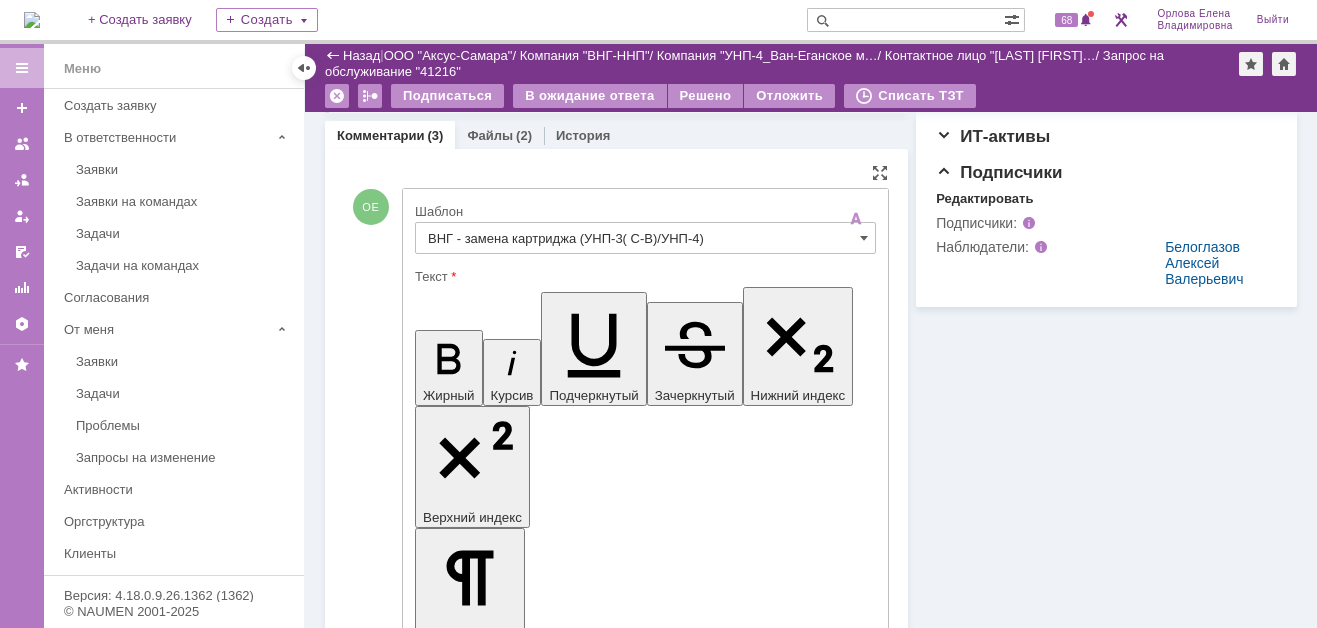 type 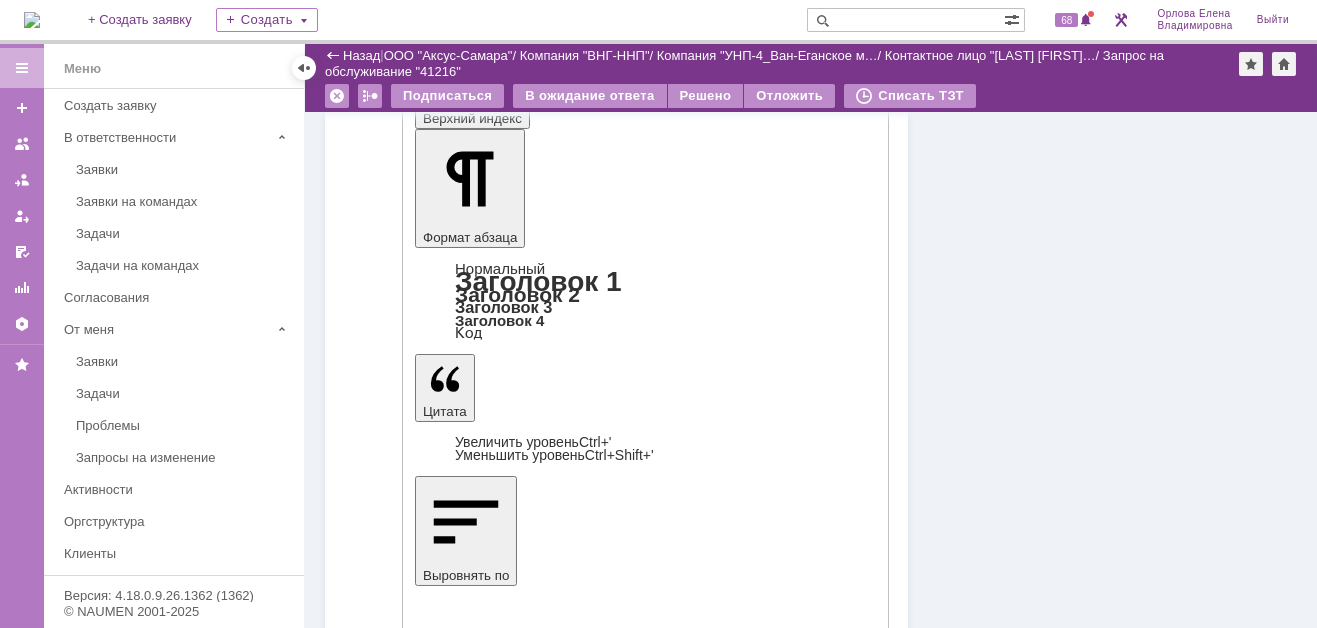 click on "Отправить" at bounding box center (467, 4422) 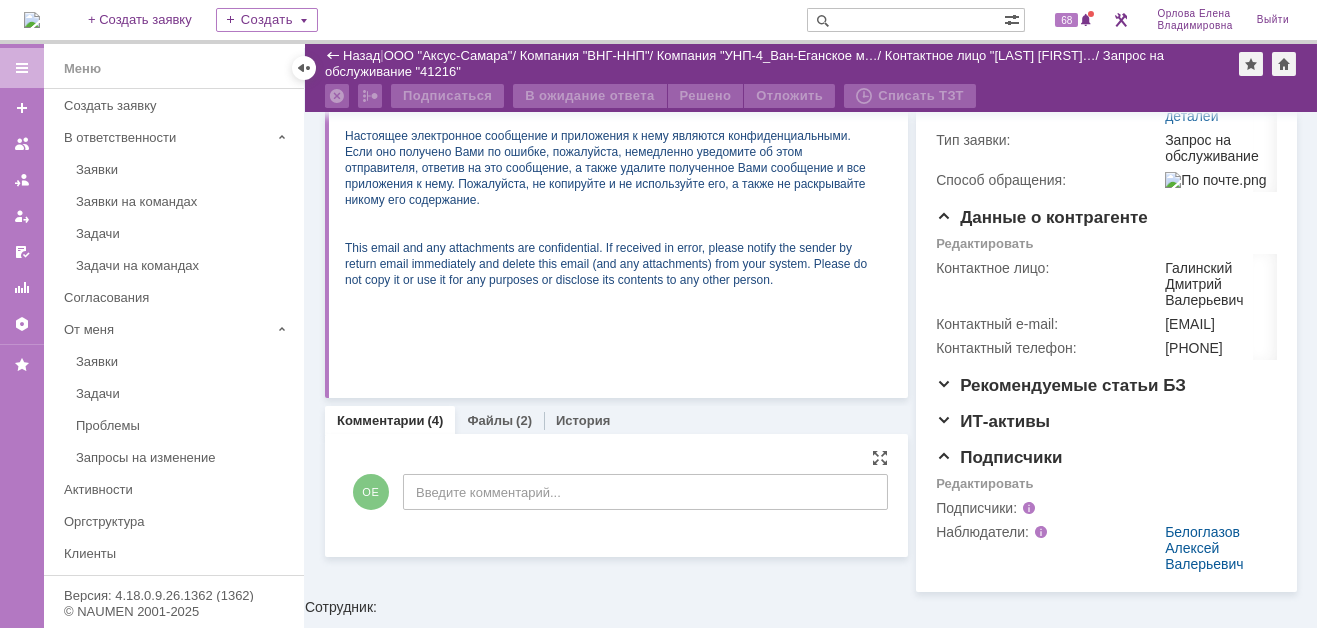 scroll, scrollTop: 767, scrollLeft: 0, axis: vertical 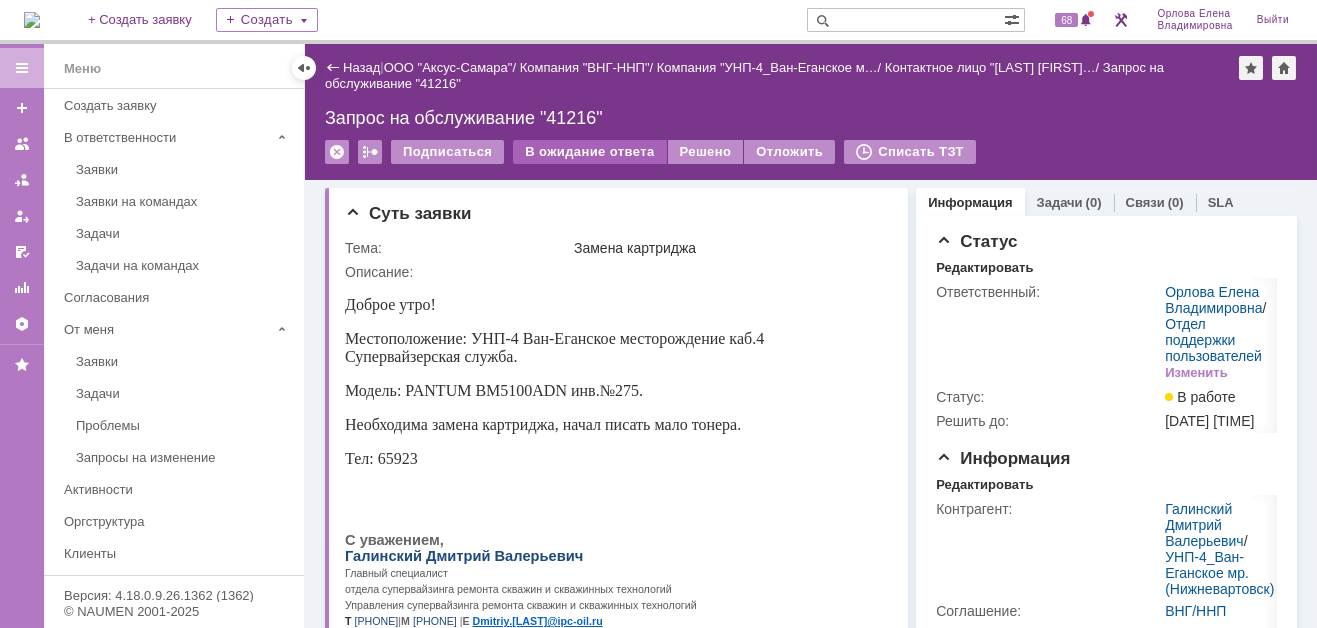 click on "В ожидание ответа" at bounding box center (589, 152) 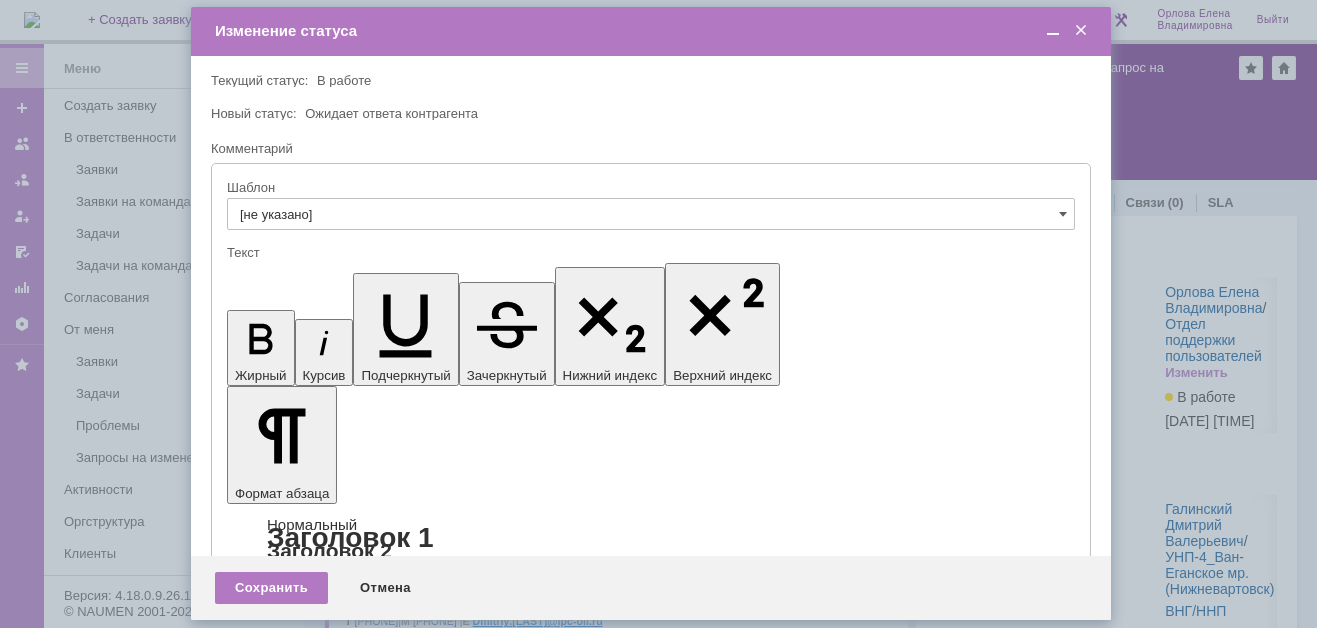 scroll, scrollTop: 0, scrollLeft: 0, axis: both 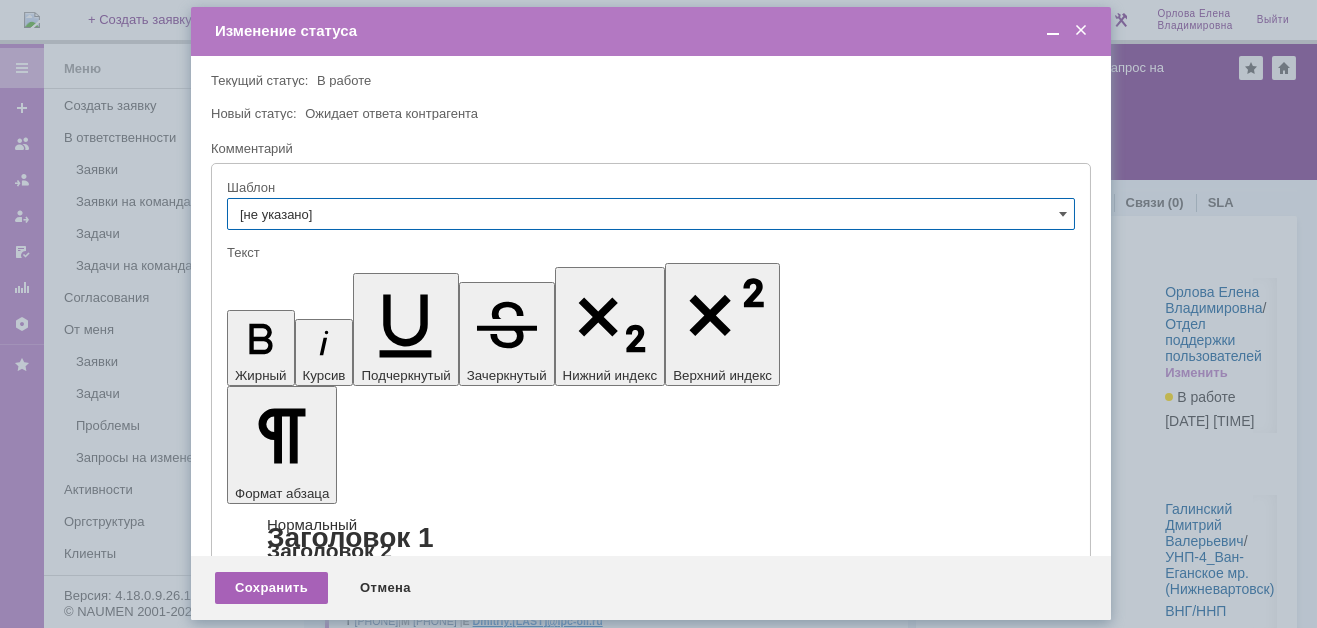 click on "Сохранить" at bounding box center [271, 588] 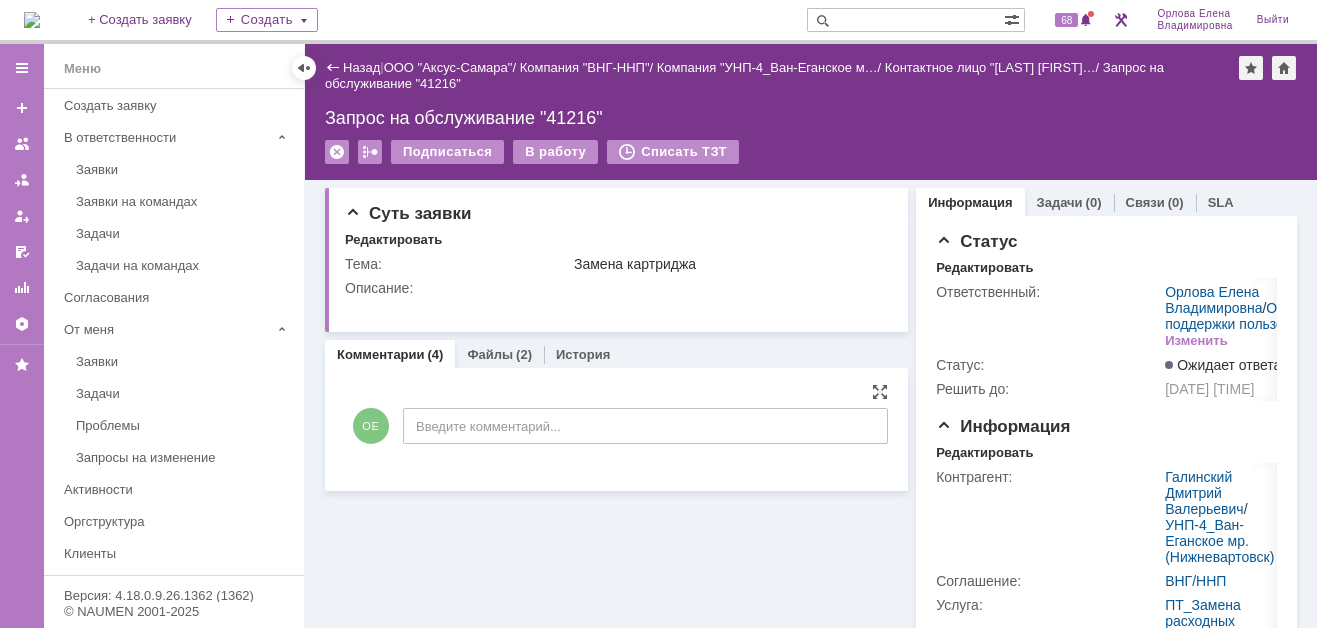 scroll, scrollTop: 0, scrollLeft: 0, axis: both 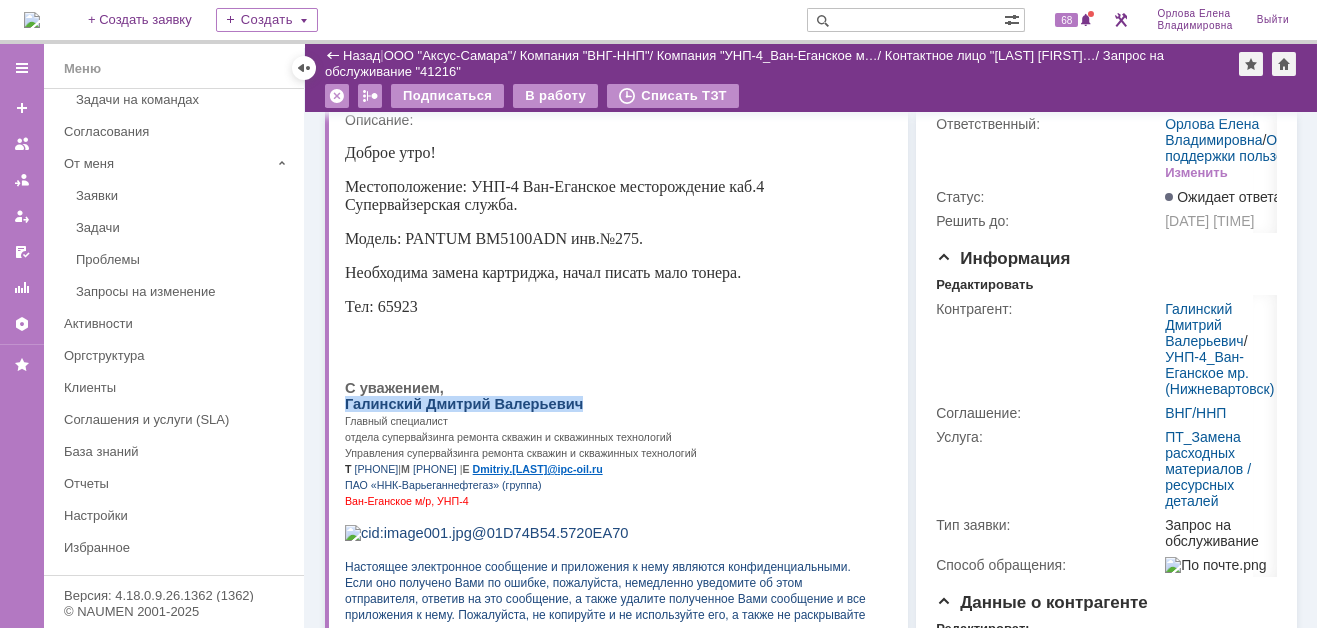 drag, startPoint x: 345, startPoint y: 415, endPoint x: 549, endPoint y: 413, distance: 204.0098 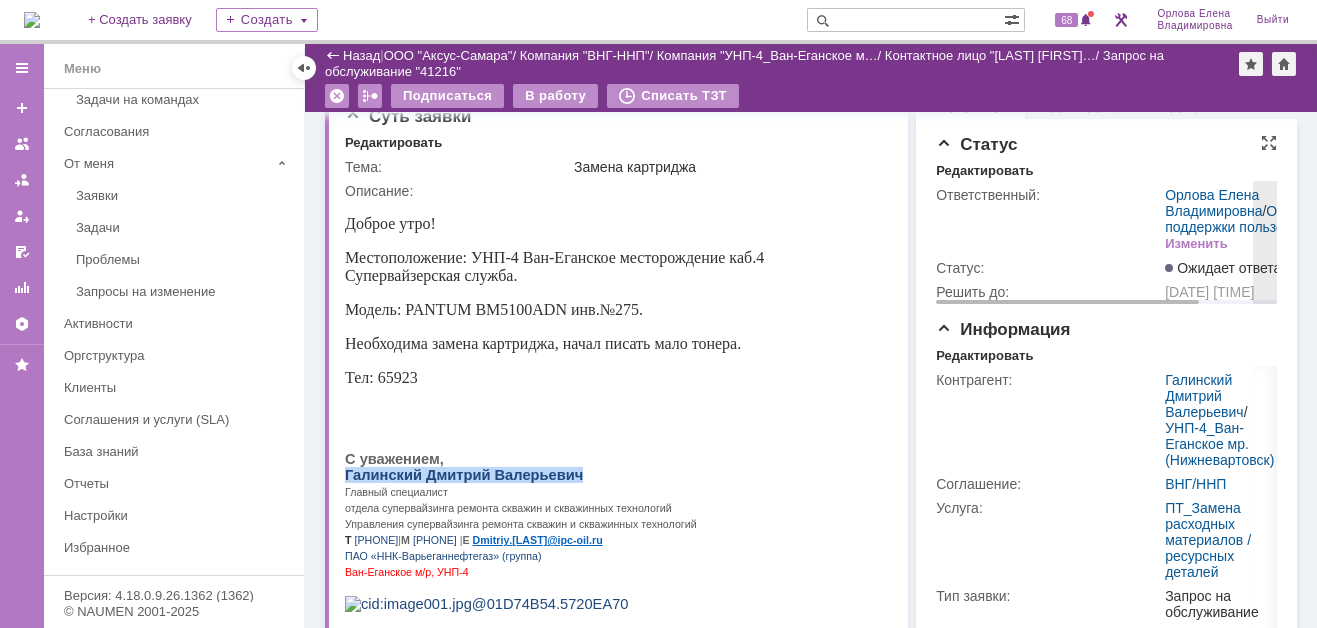 scroll, scrollTop: 0, scrollLeft: 0, axis: both 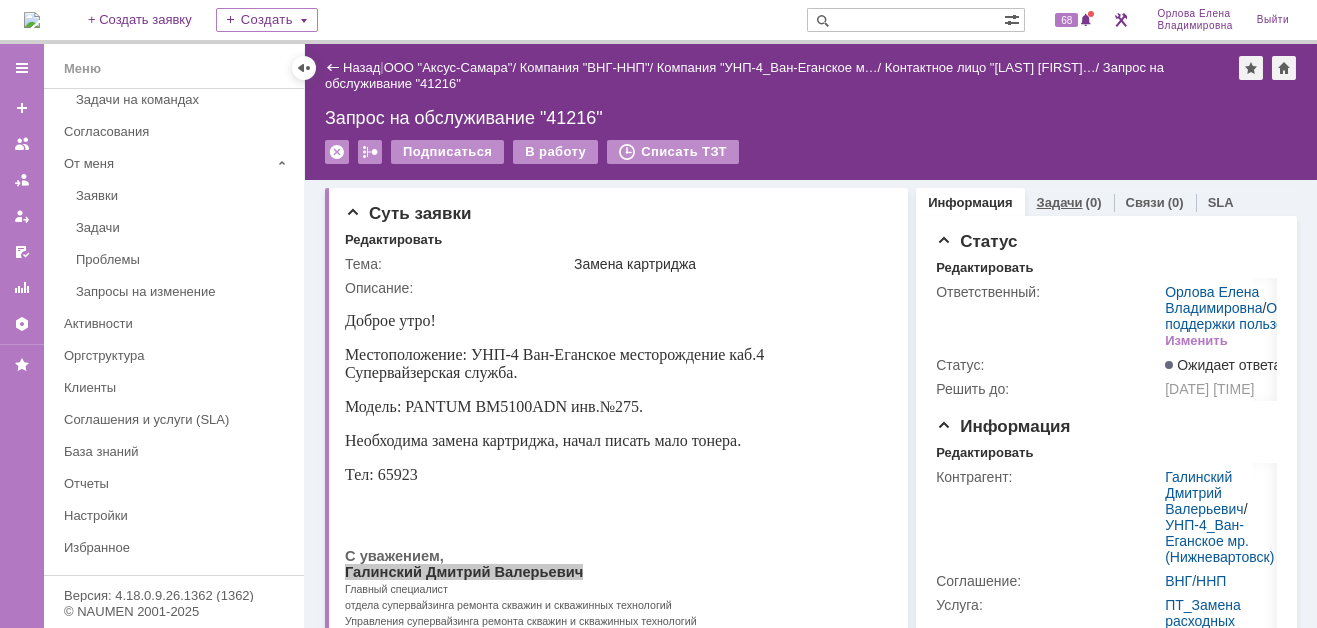 click on "Задачи" at bounding box center (1060, 202) 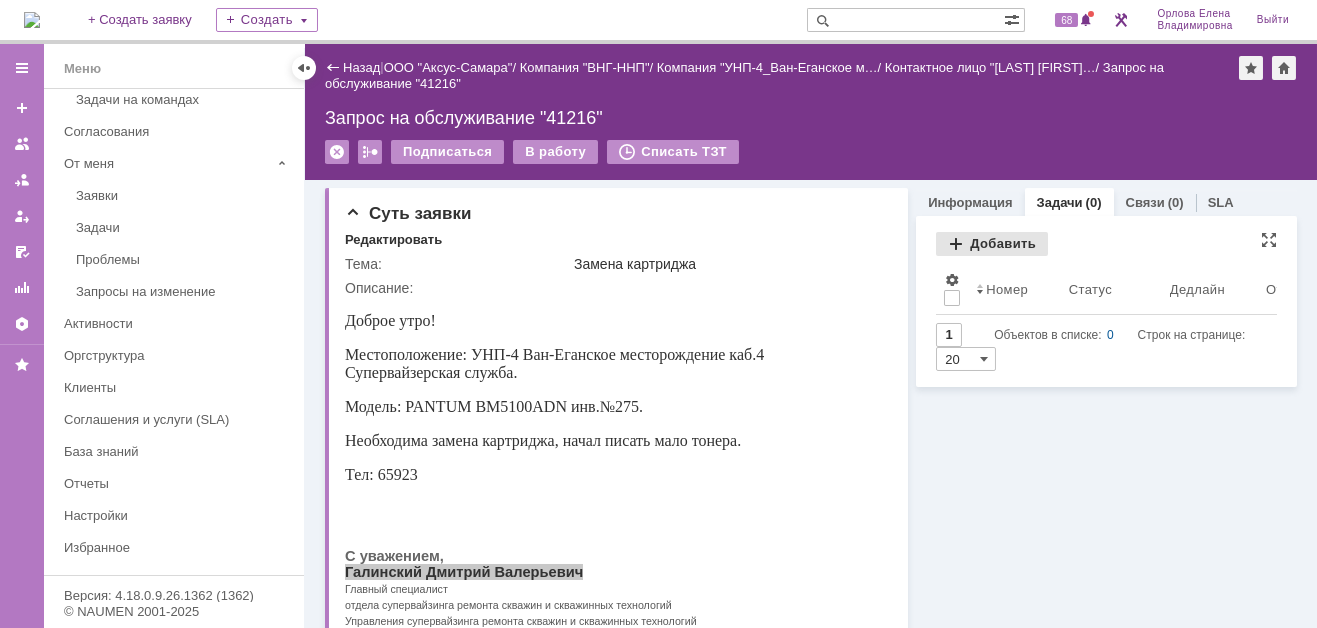 click on "Добавить" at bounding box center (992, 244) 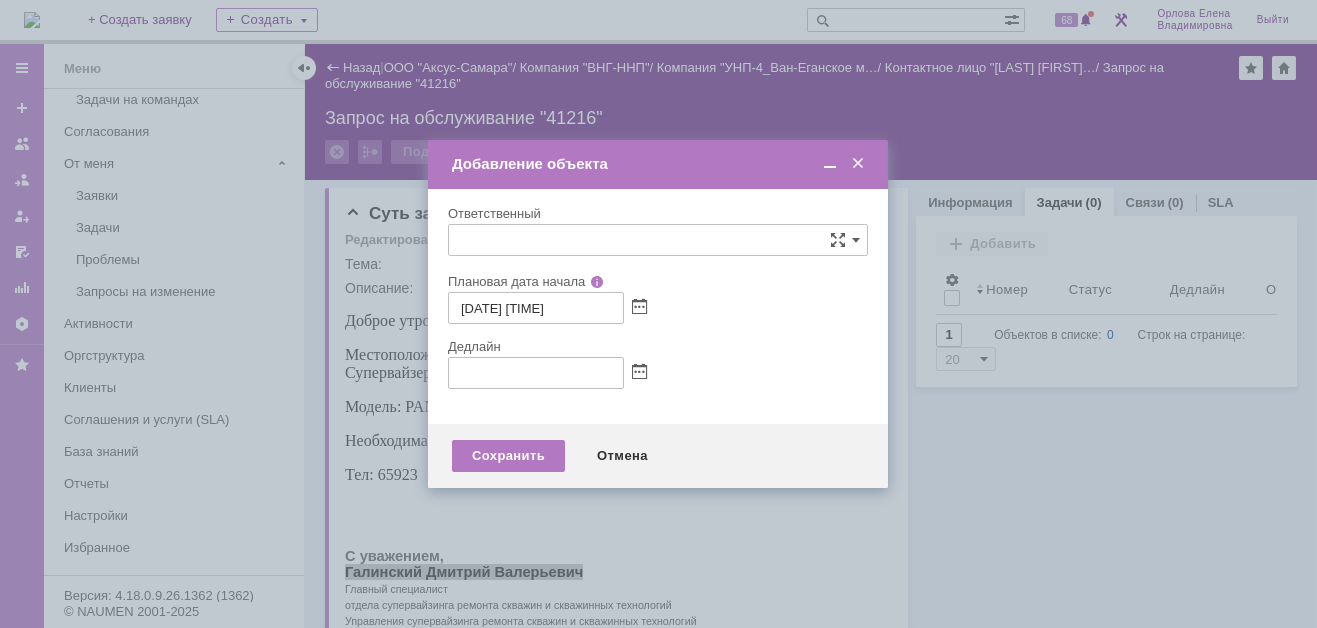 type on "[не указано]" 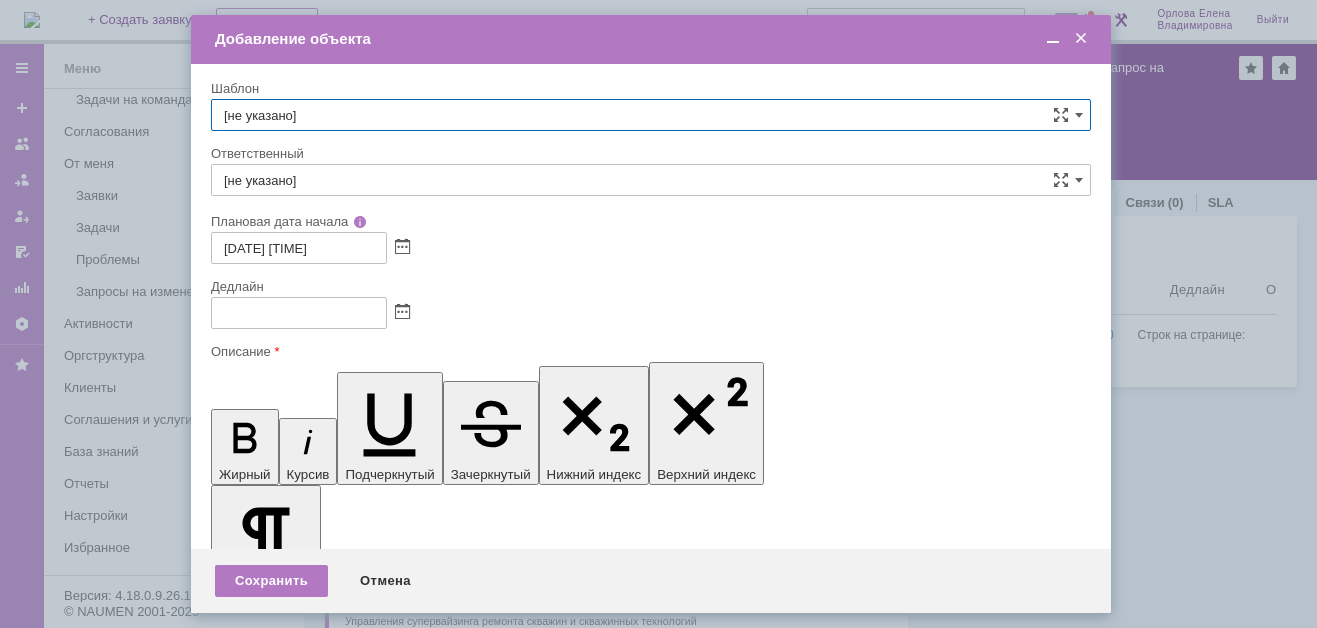 scroll, scrollTop: 0, scrollLeft: 0, axis: both 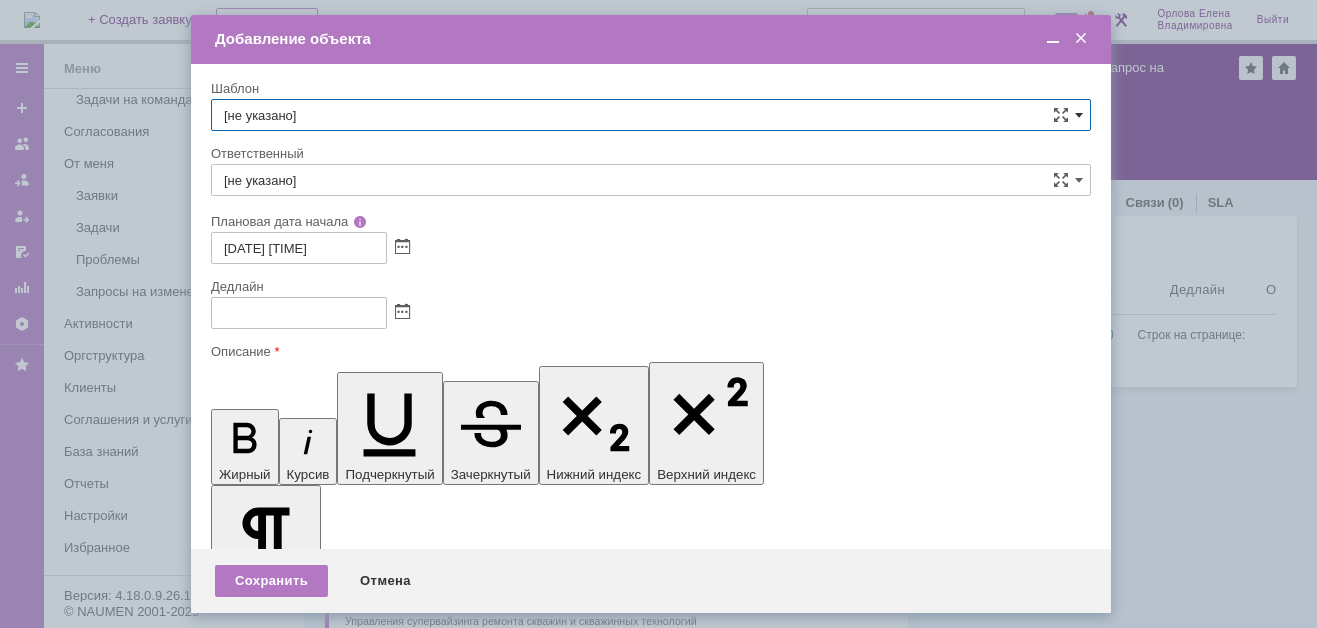click at bounding box center (1079, 115) 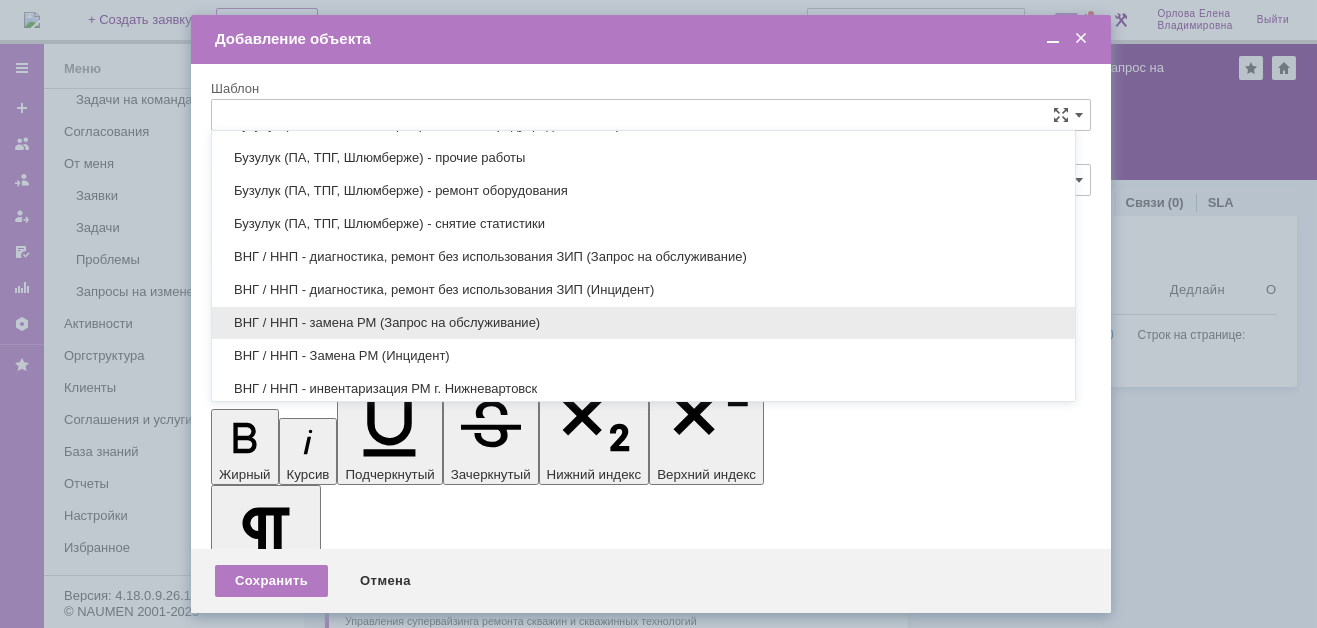 scroll, scrollTop: 679, scrollLeft: 0, axis: vertical 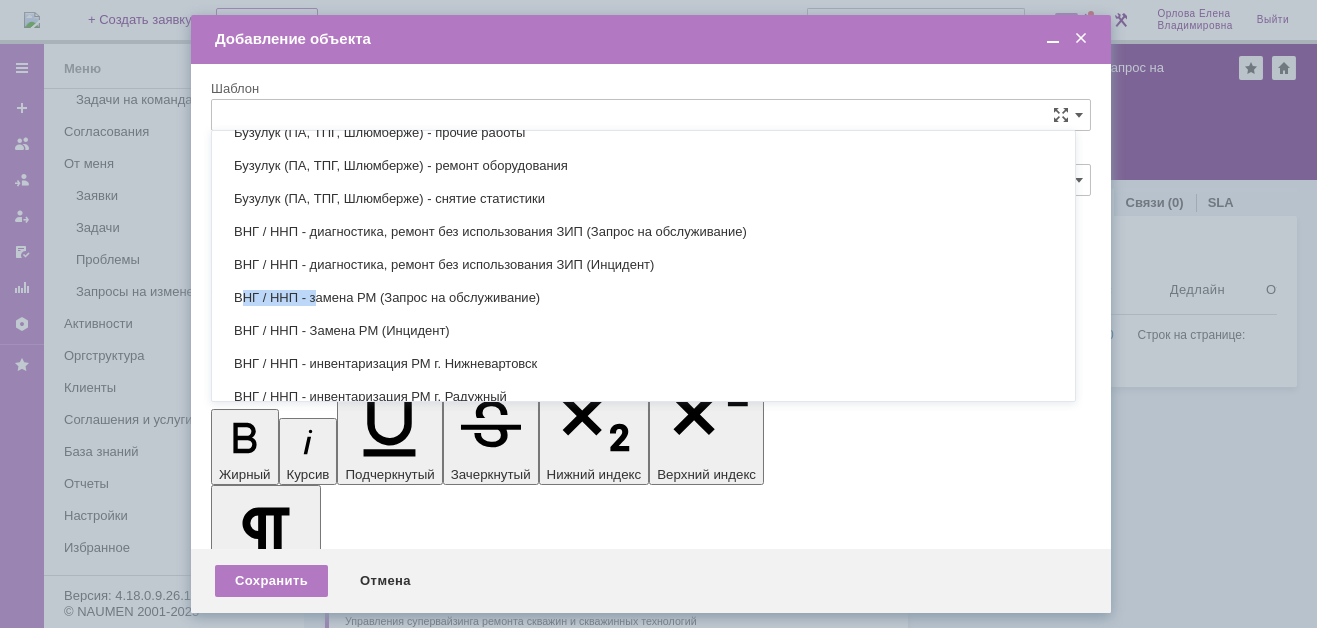 drag, startPoint x: 317, startPoint y: 285, endPoint x: 242, endPoint y: 302, distance: 76.902534 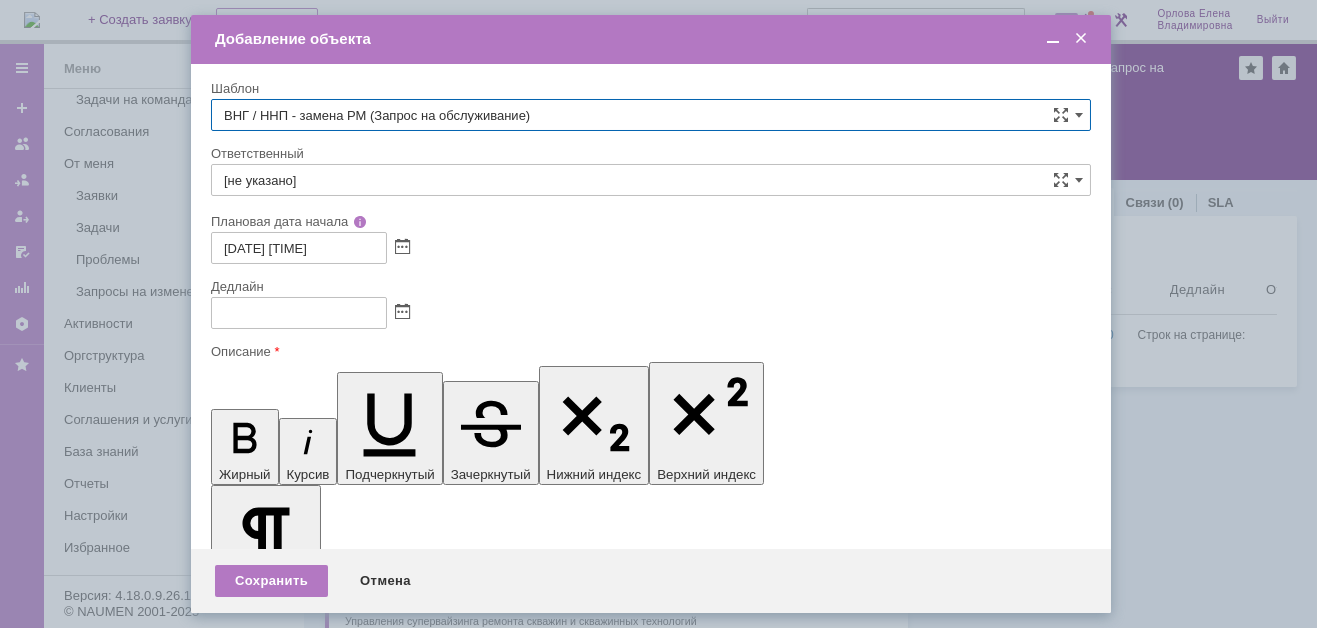 type on "Сидоров Евгений" 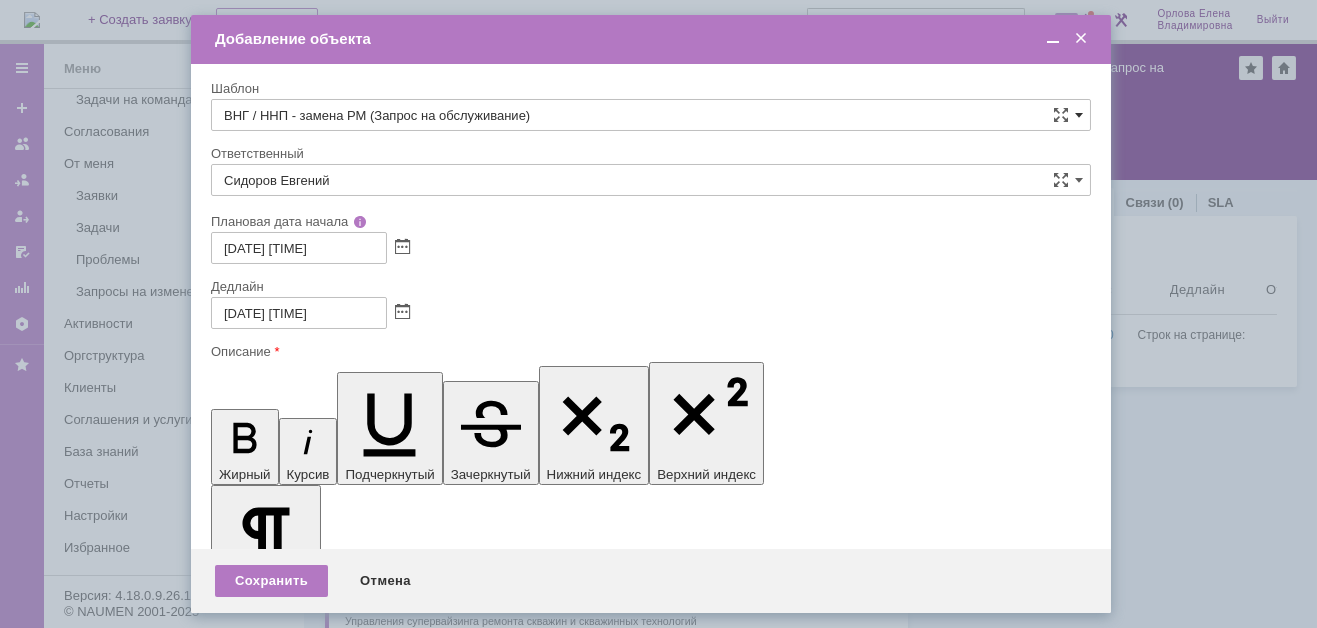 click at bounding box center [1079, 115] 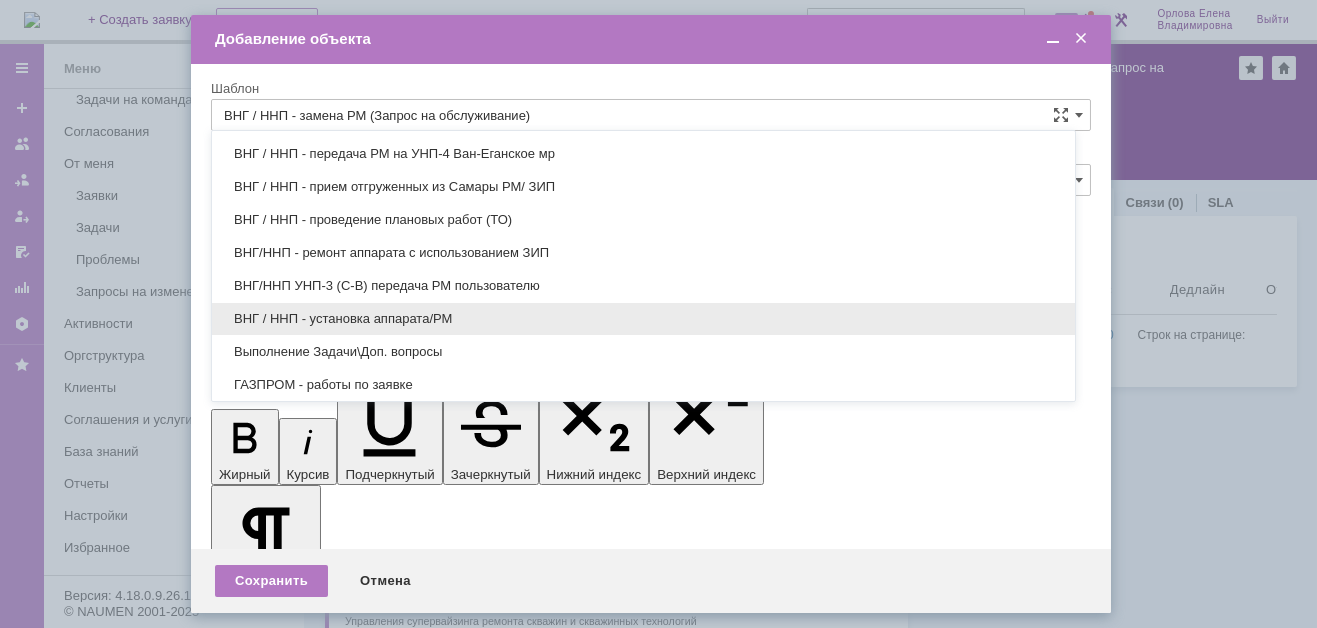 scroll, scrollTop: 921, scrollLeft: 0, axis: vertical 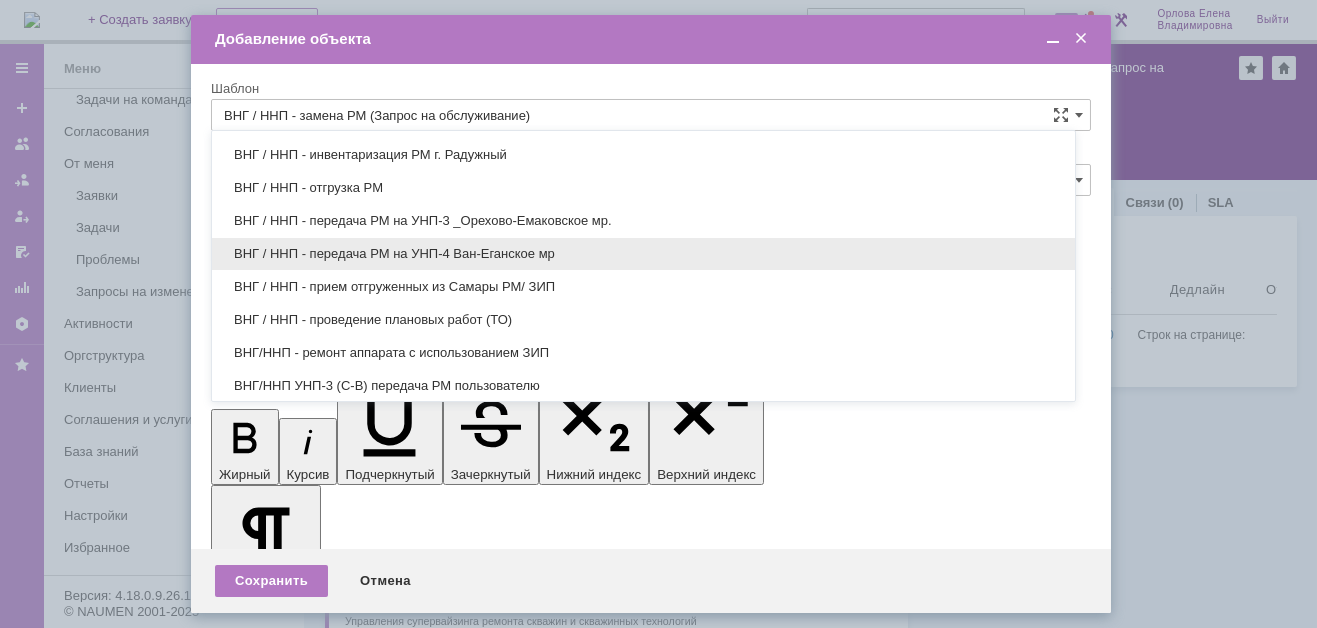 click on "ВНГ / ННП - передача РМ на УНП-4 Ван-Еганское мр" at bounding box center [643, 254] 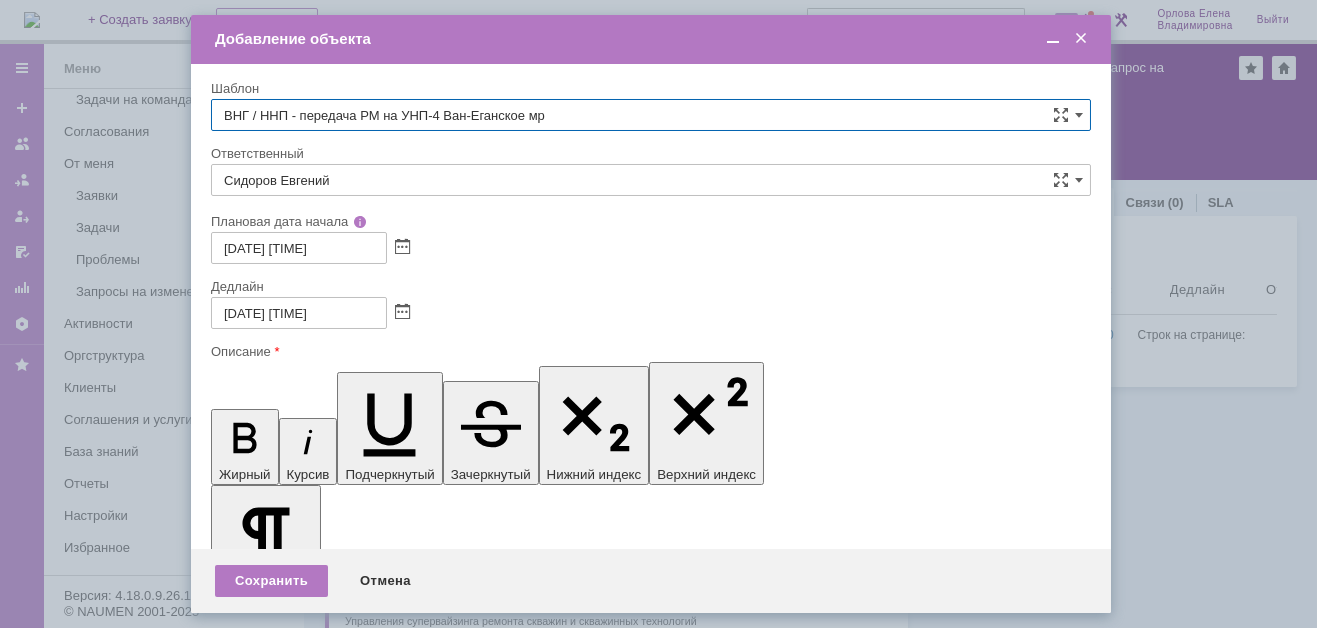 type on "Раков Константин Сергеевич" 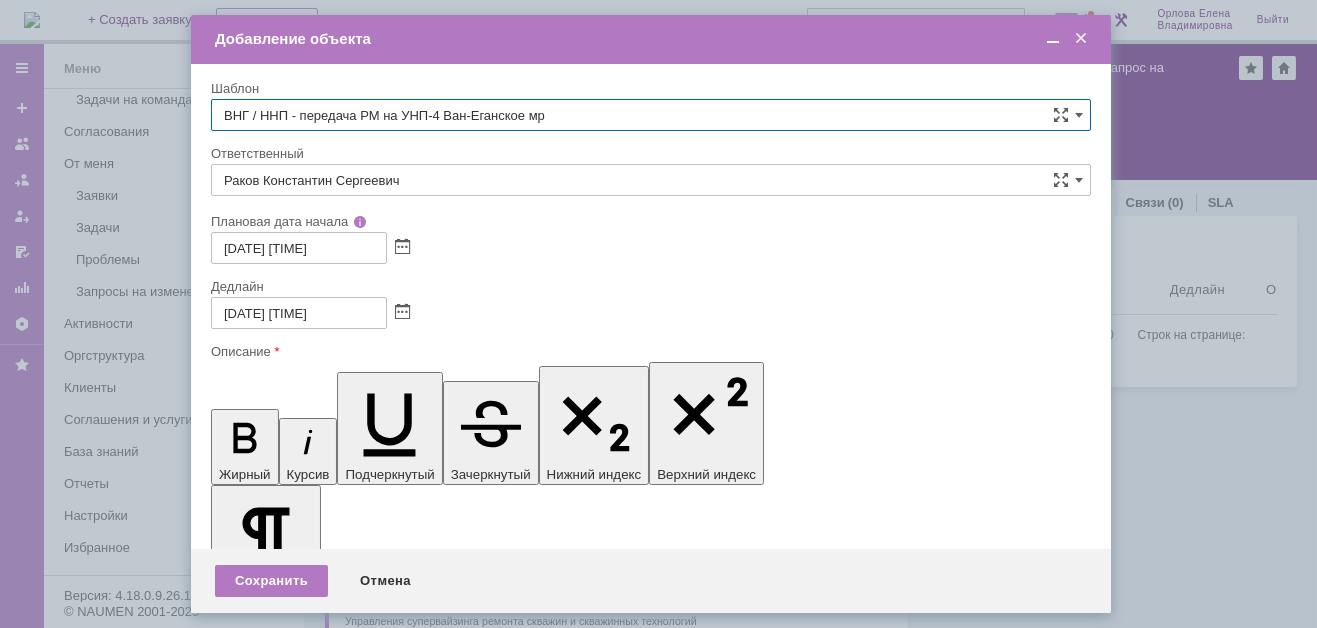 type on "ВНГ / ННП - передача РМ на УНП-4 Ван-Еганское мр" 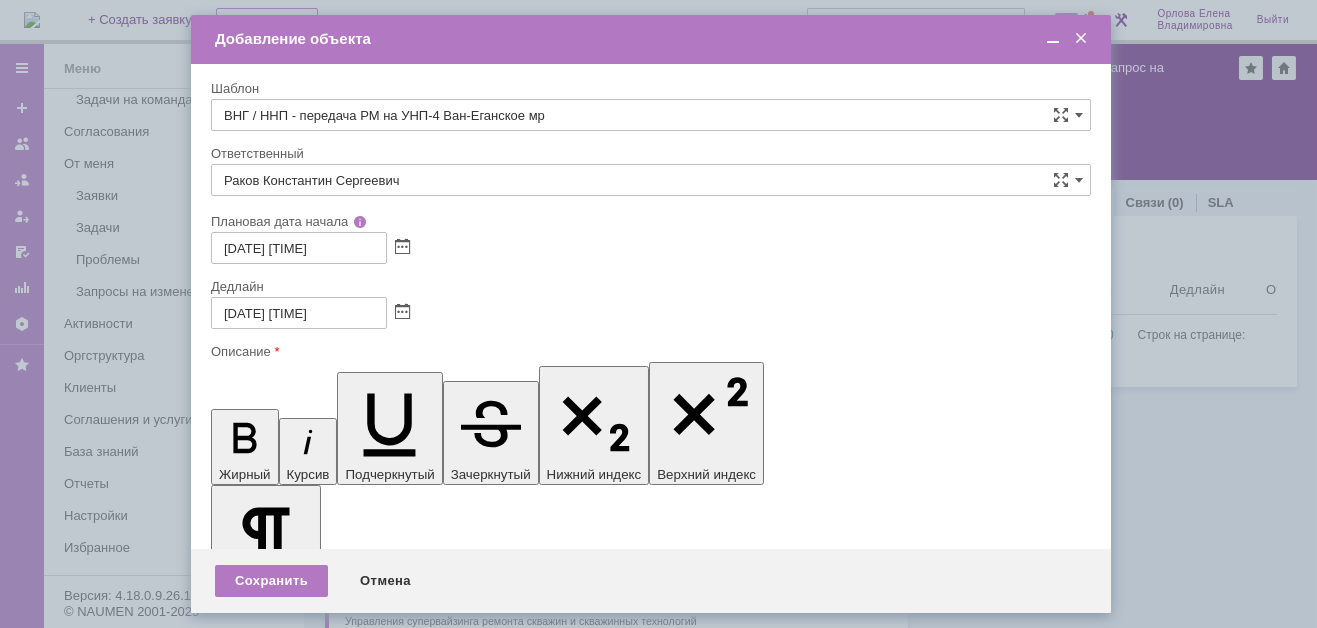 drag, startPoint x: 870, startPoint y: 5760, endPoint x: 894, endPoint y: 5762, distance: 24.083189 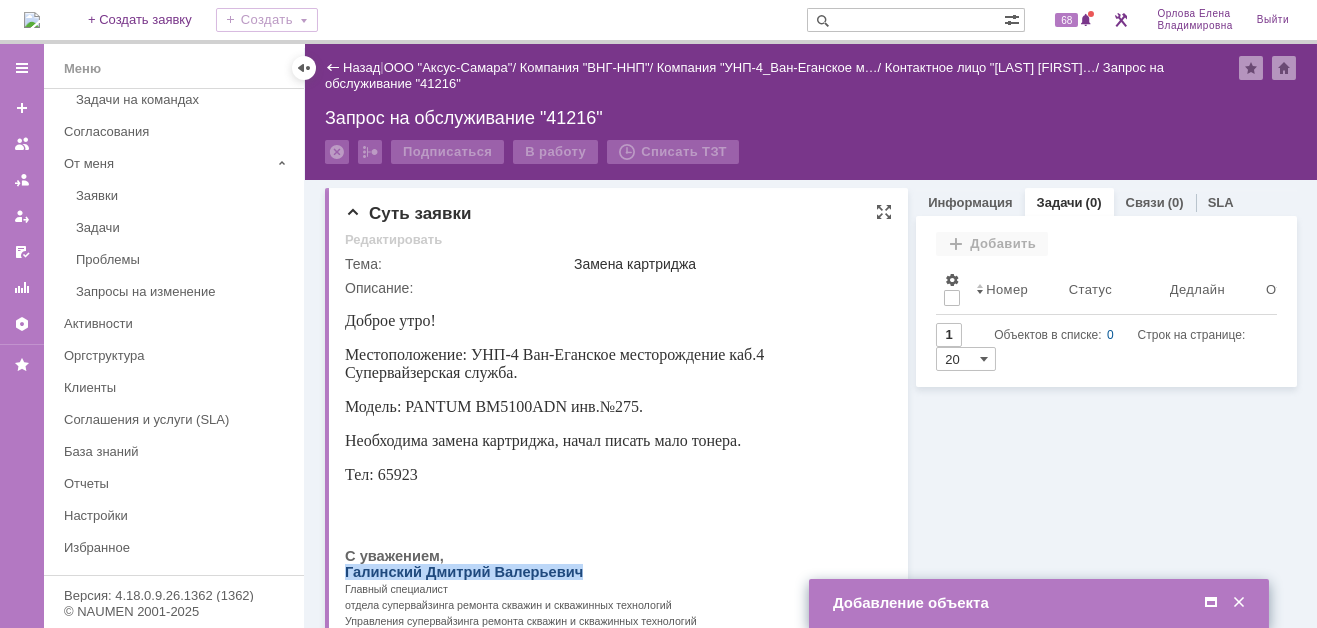 click on "Галинский Дмитрий Валерьевич" at bounding box center [464, 572] 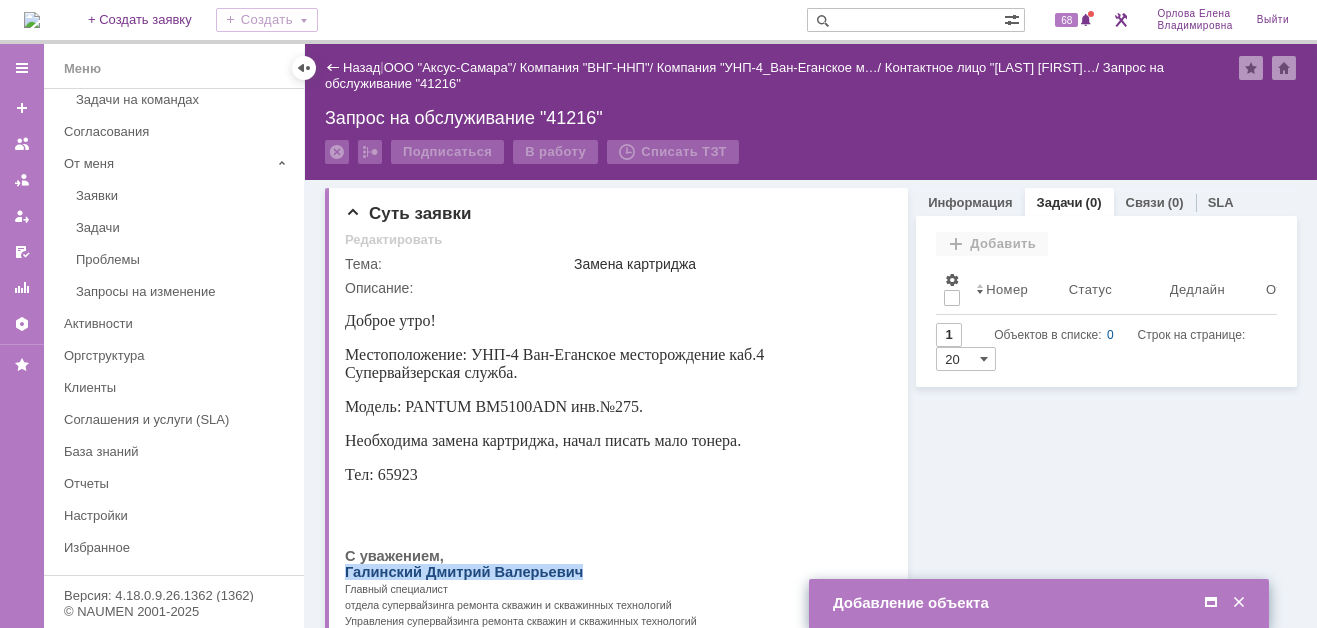click at bounding box center (1211, 603) 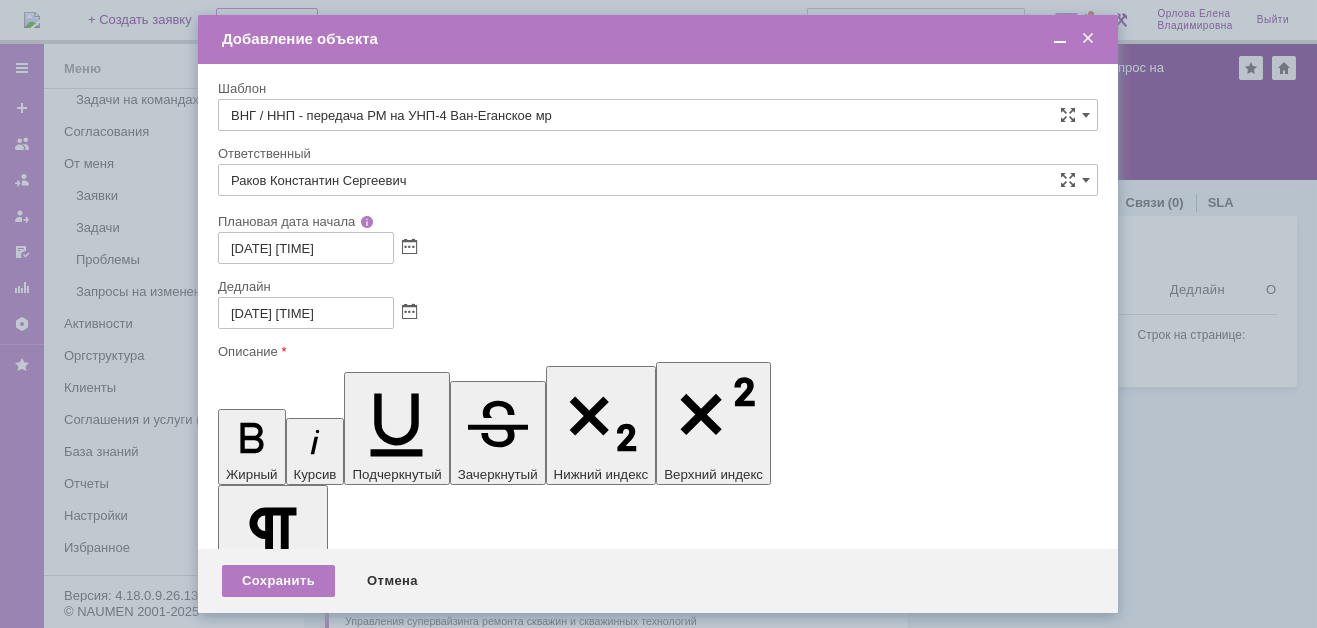 click on "Инициатор заявки:" at bounding box center [381, 5884] 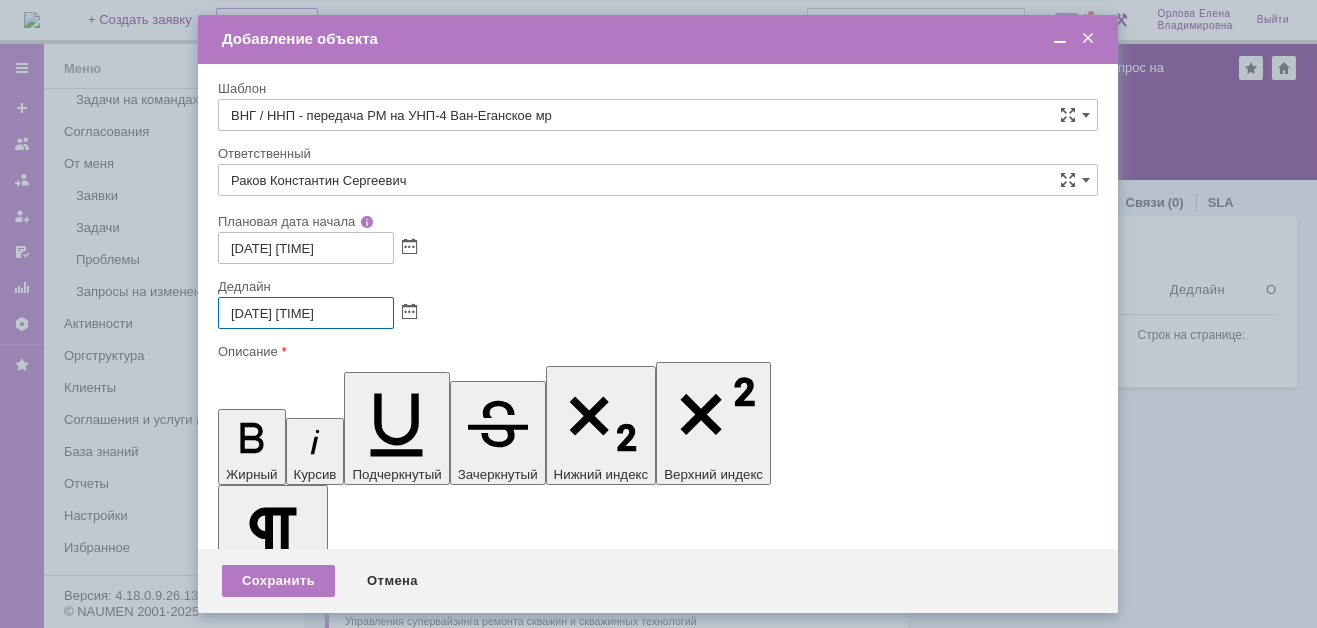 click on "07.08.2025 18:20" at bounding box center [306, 313] 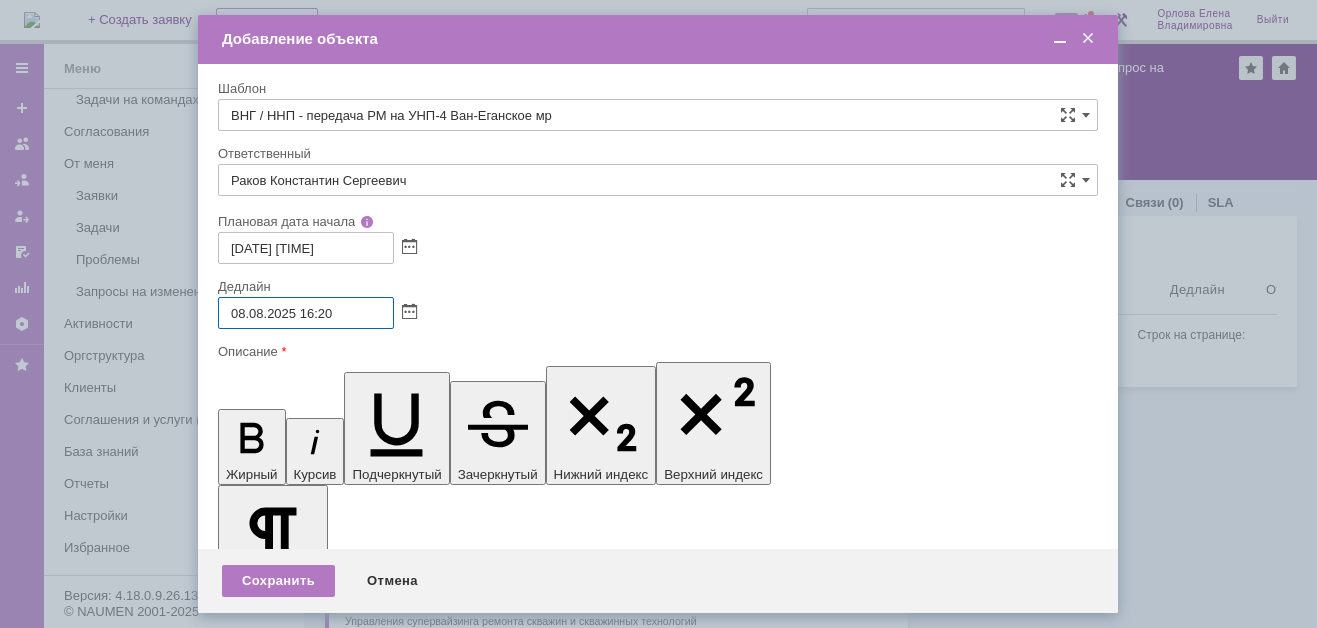 click on "08.08.2025 16:20" at bounding box center (306, 313) 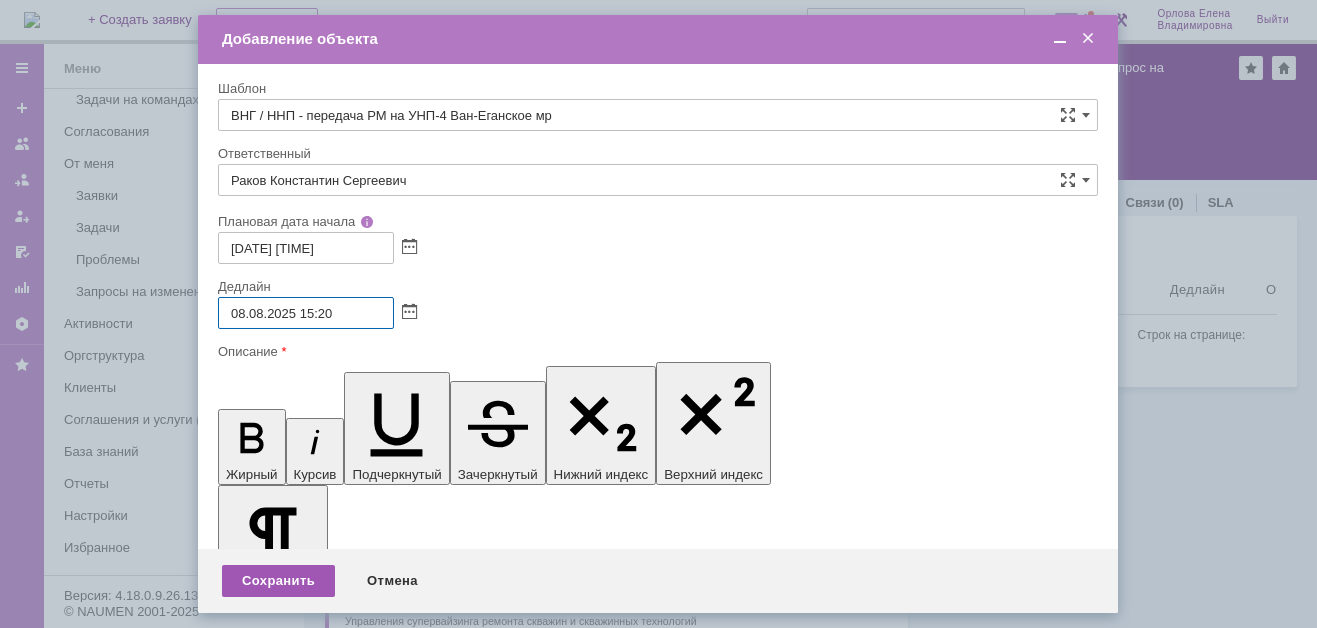type on "08.08.2025 15:20" 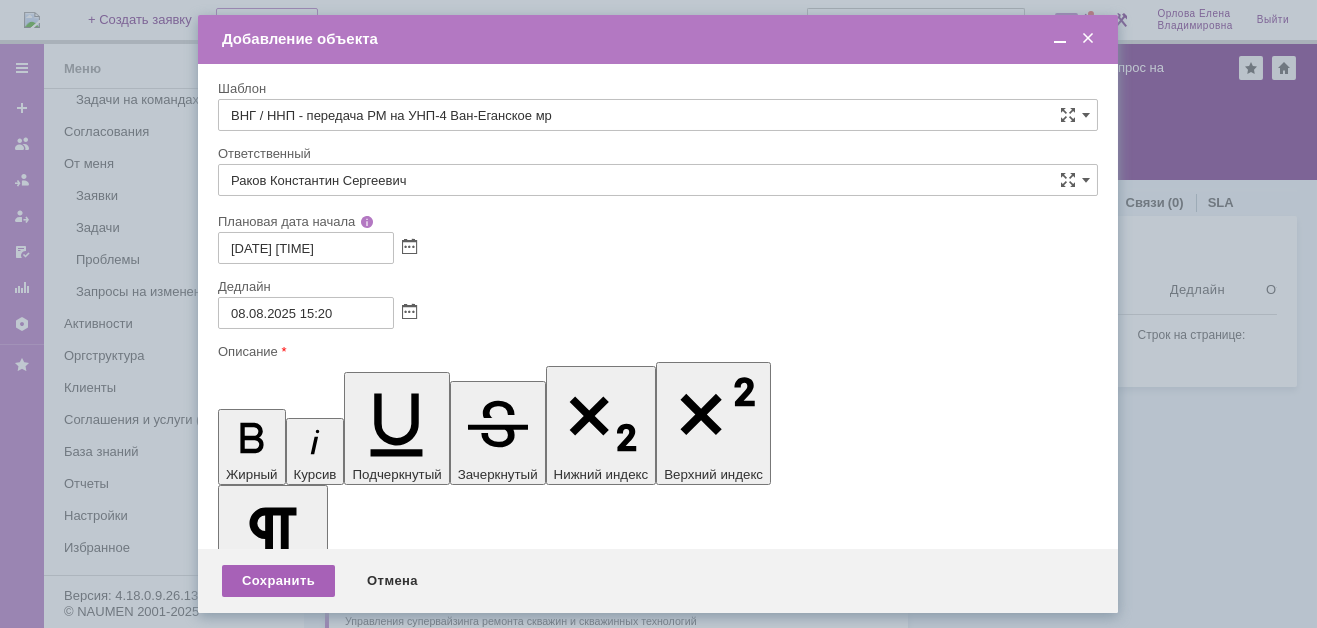 click on "Сохранить" at bounding box center [278, 581] 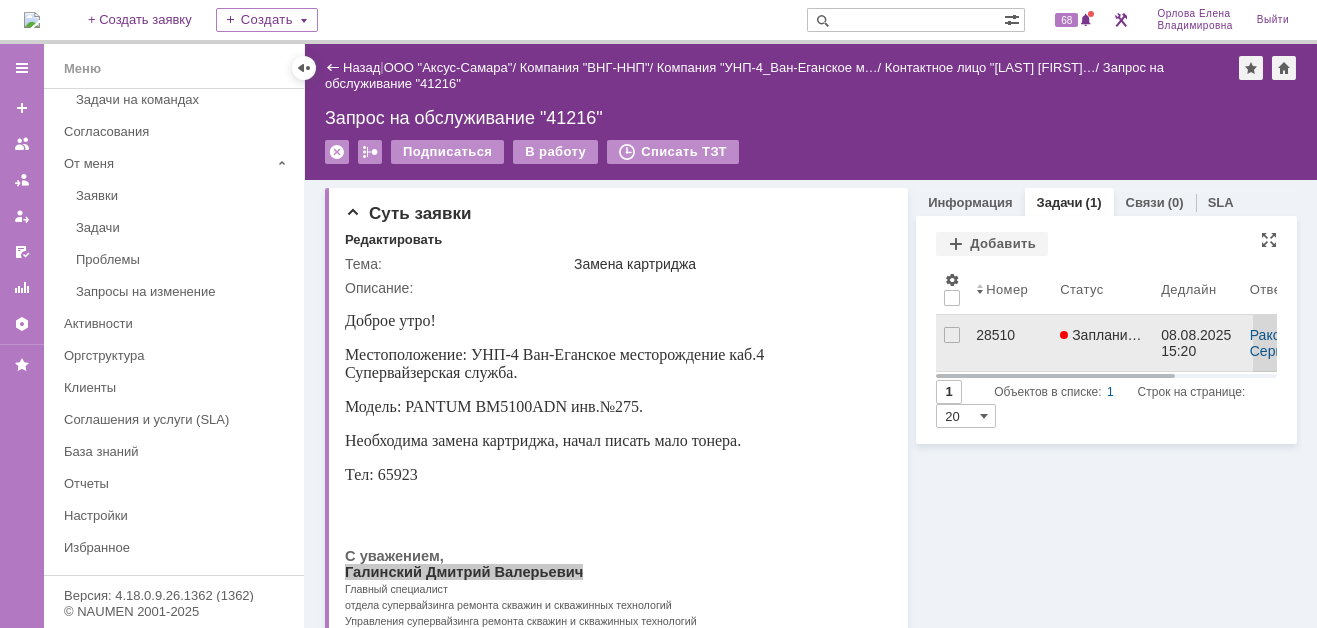 click on "28510" at bounding box center [1010, 335] 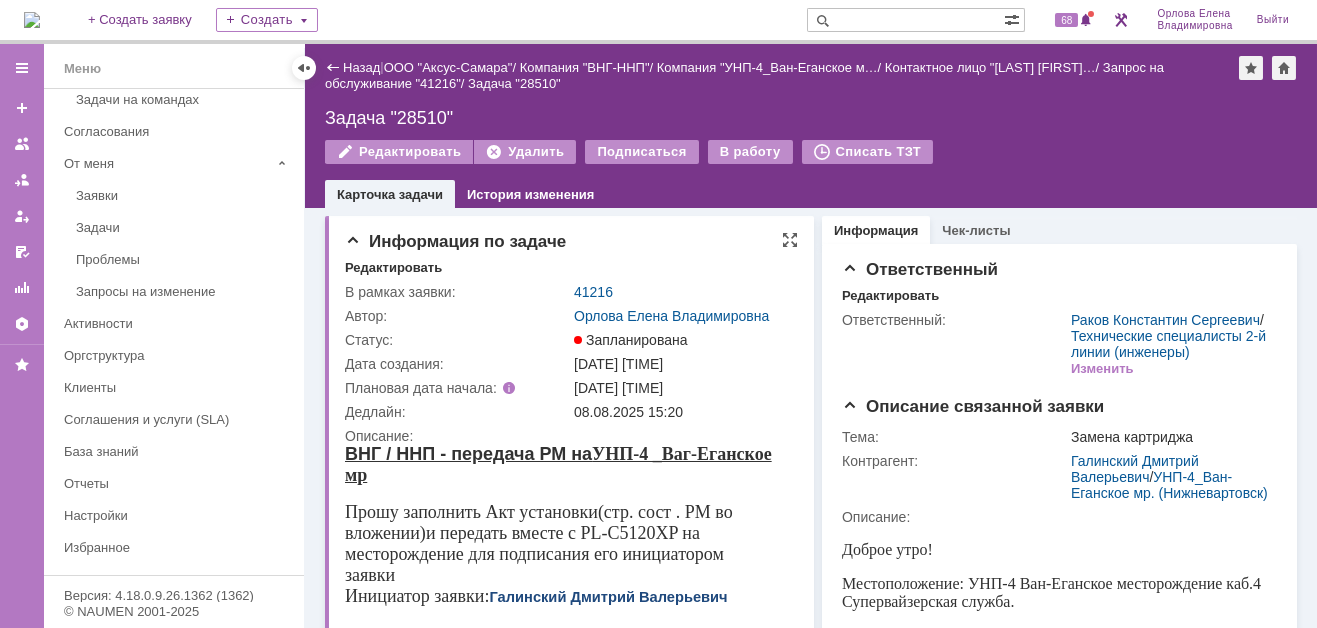 scroll, scrollTop: 0, scrollLeft: 0, axis: both 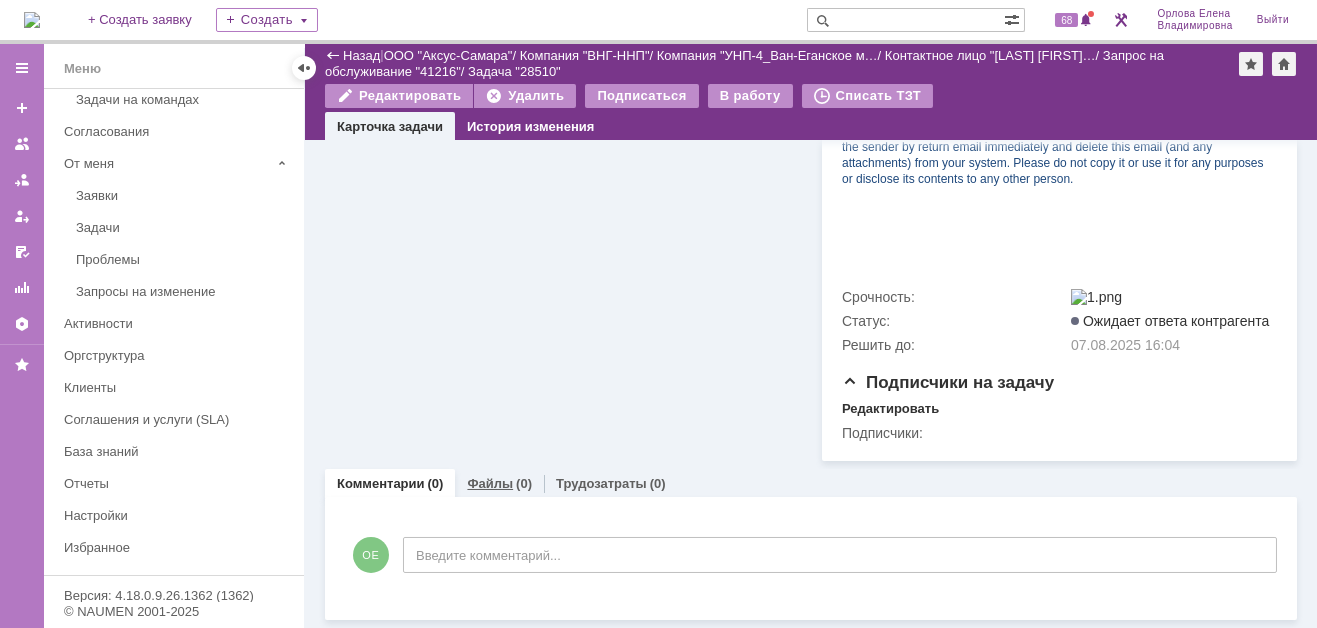 click on "Файлы" at bounding box center (490, 483) 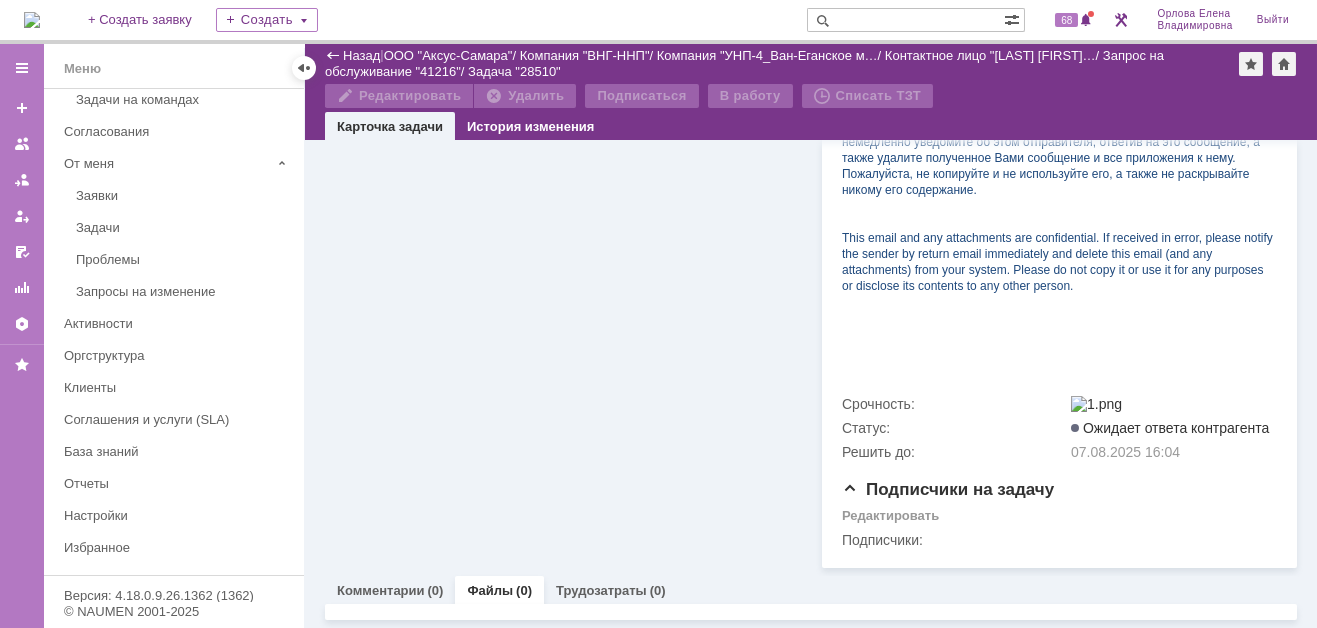 scroll, scrollTop: 915, scrollLeft: 0, axis: vertical 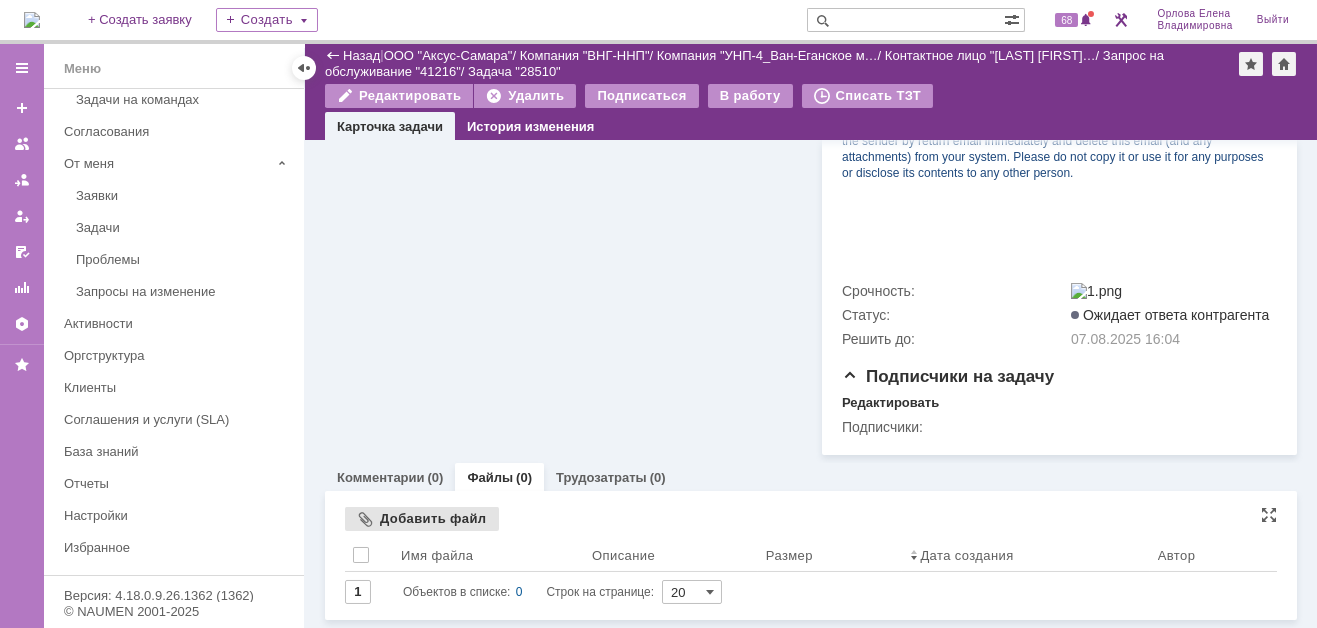 click on "Добавить файл" at bounding box center (422, 519) 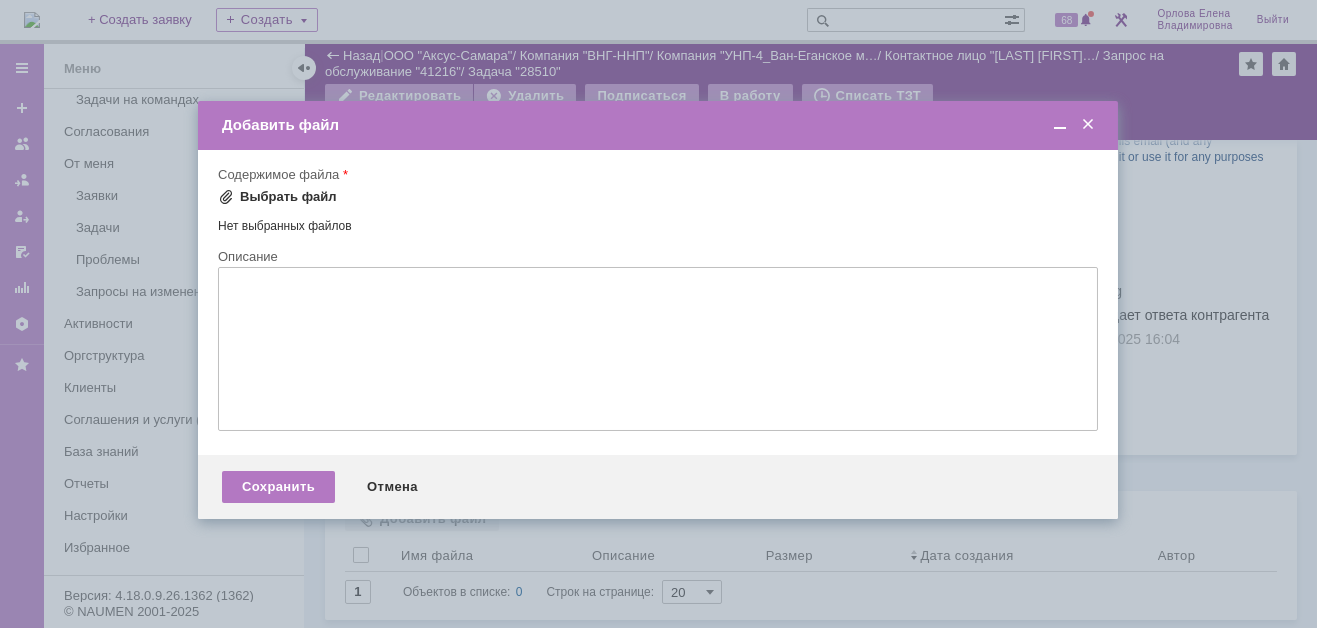 click on "Выбрать файл" at bounding box center [288, 197] 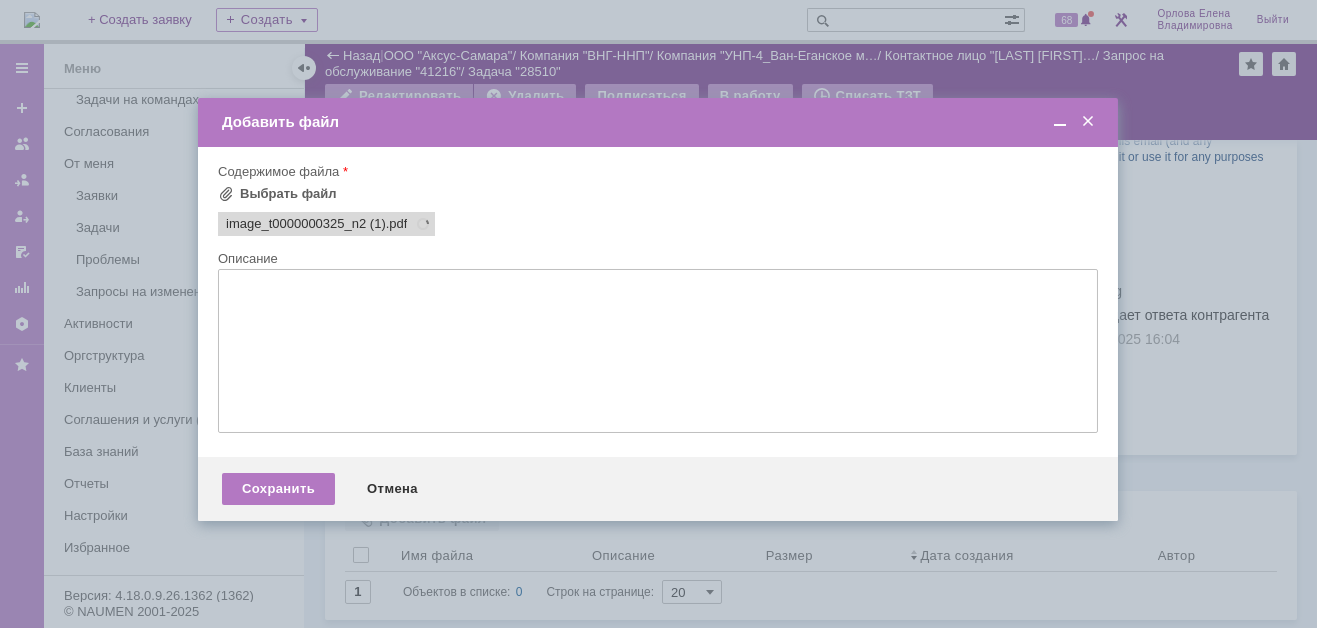 scroll, scrollTop: 0, scrollLeft: 0, axis: both 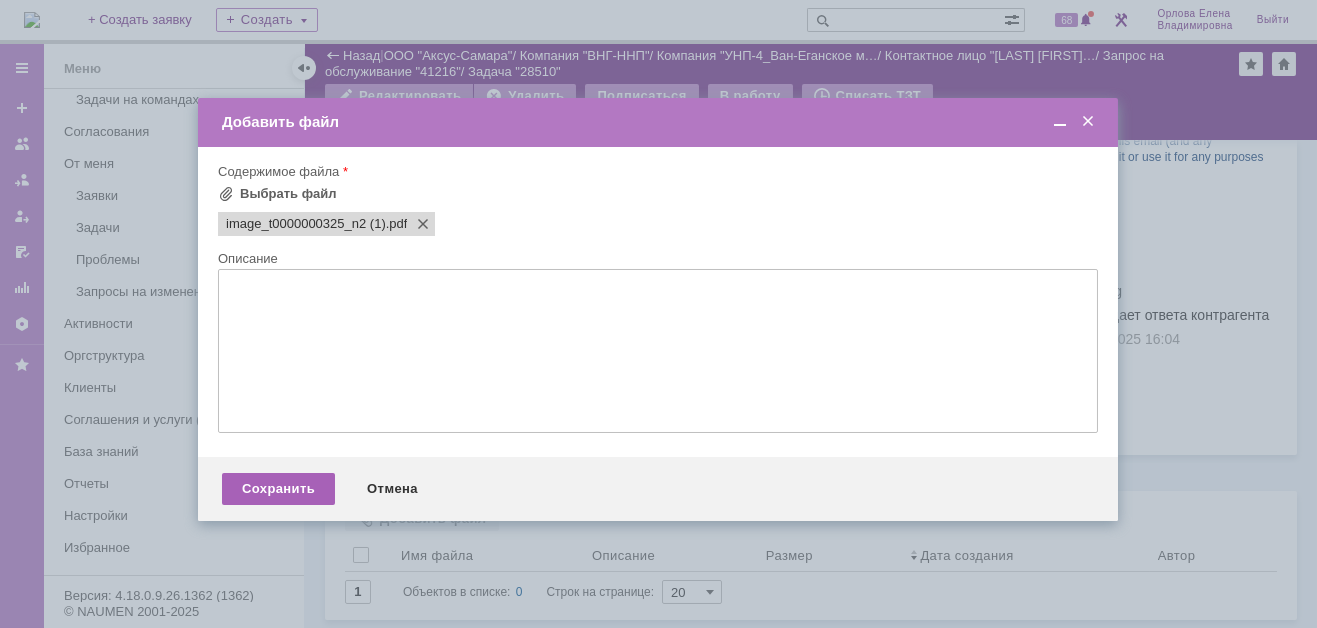 click on "Сохранить" at bounding box center (278, 489) 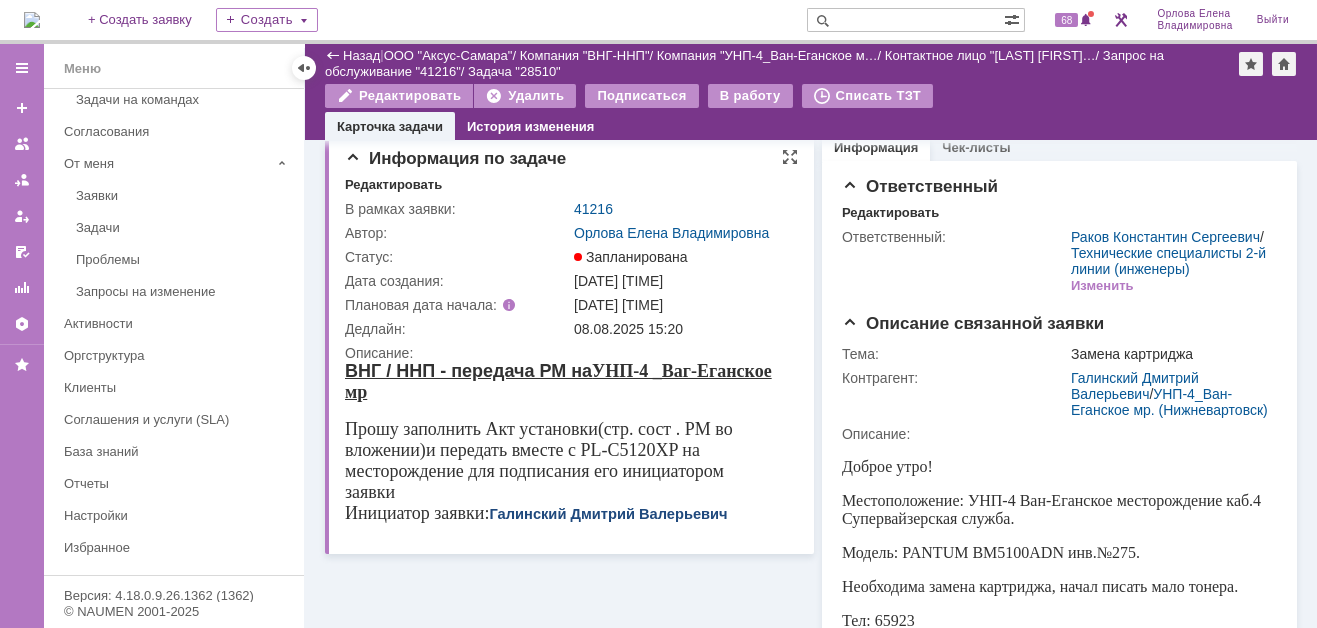 scroll, scrollTop: 0, scrollLeft: 0, axis: both 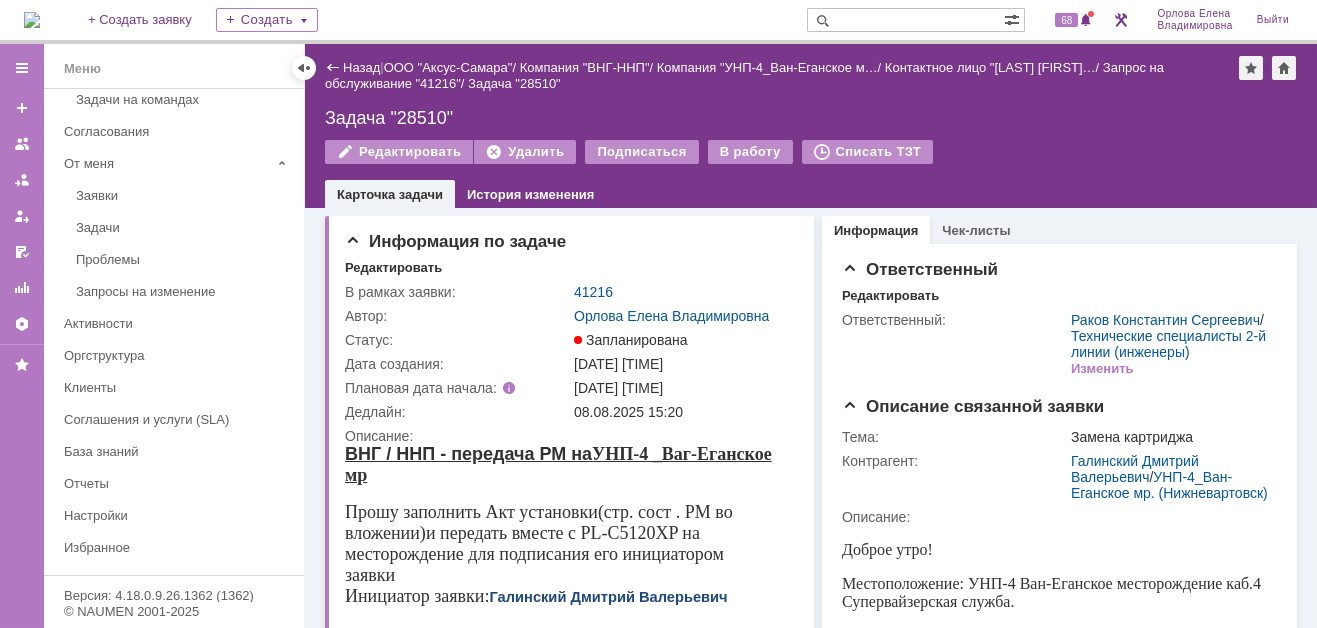 click on "Назад   |   ООО "Аксус-Самара"  /   Компания "ВНГ-ННП"  /   Компания "УНП-4_Ван-Еганское м…  /   Контактное лицо "Галинский Дми…  /   Запрос на обслуживание "41216"  /   Задача "28510" Задача "28510"
Редактировать
Удалить Подписаться В работу Списать ТЗТ task$46014322 Карточка задачи История изменения" at bounding box center (811, 126) 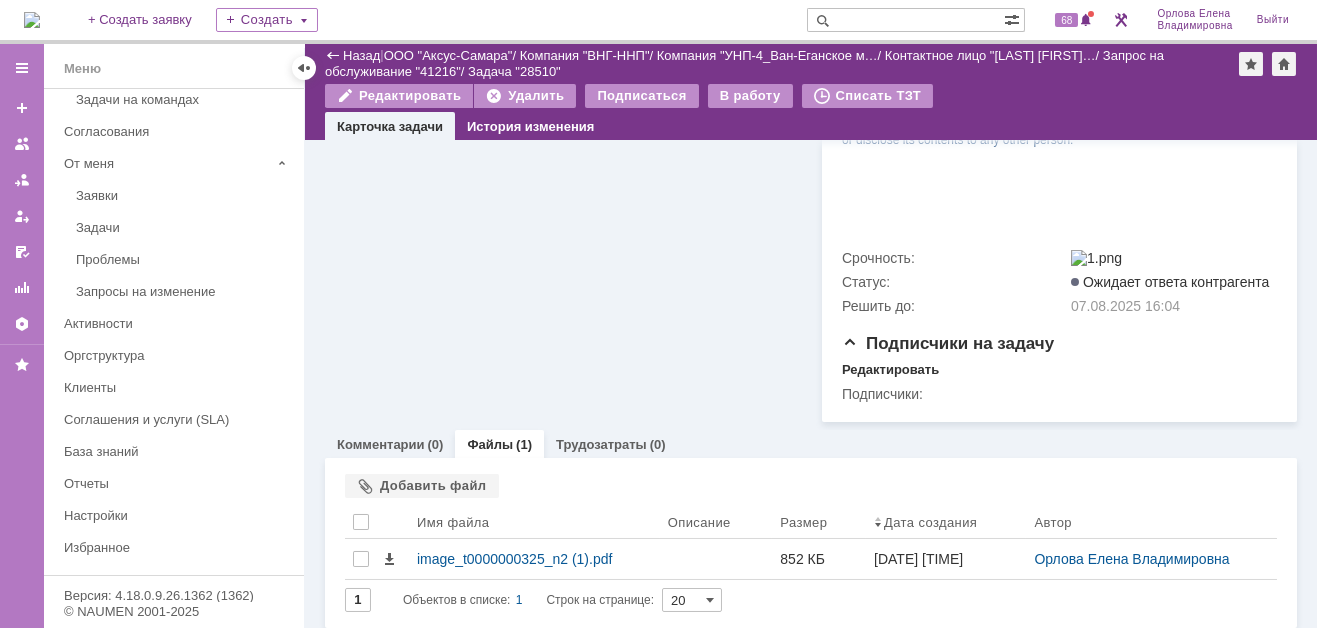scroll, scrollTop: 961, scrollLeft: 0, axis: vertical 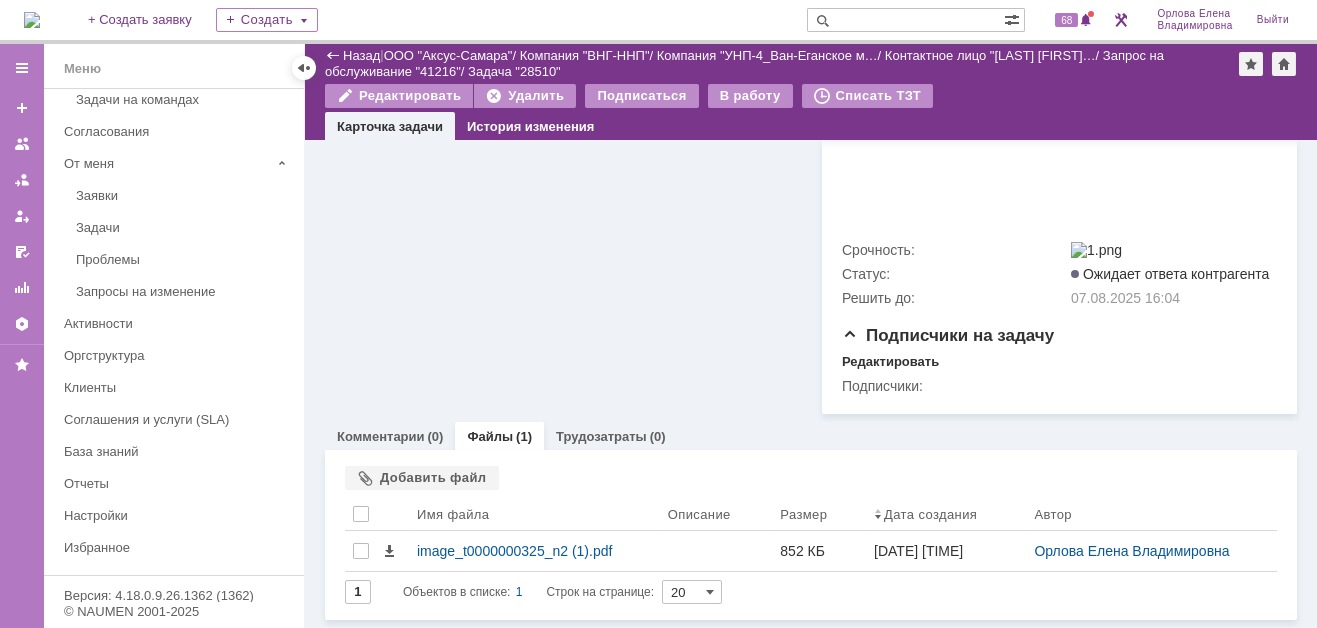 click on "Информация по задаче Редактировать В рамках заявки: 41216 Автор: Орлова Елена Владимировна Статус: Запланирована Дата создания: 07.08.2025 10:22 Плановая дата начала: 07.08.2025 10:20 Дедлайн: 08.08.2025 15:20 Описание:" at bounding box center [569, -193] 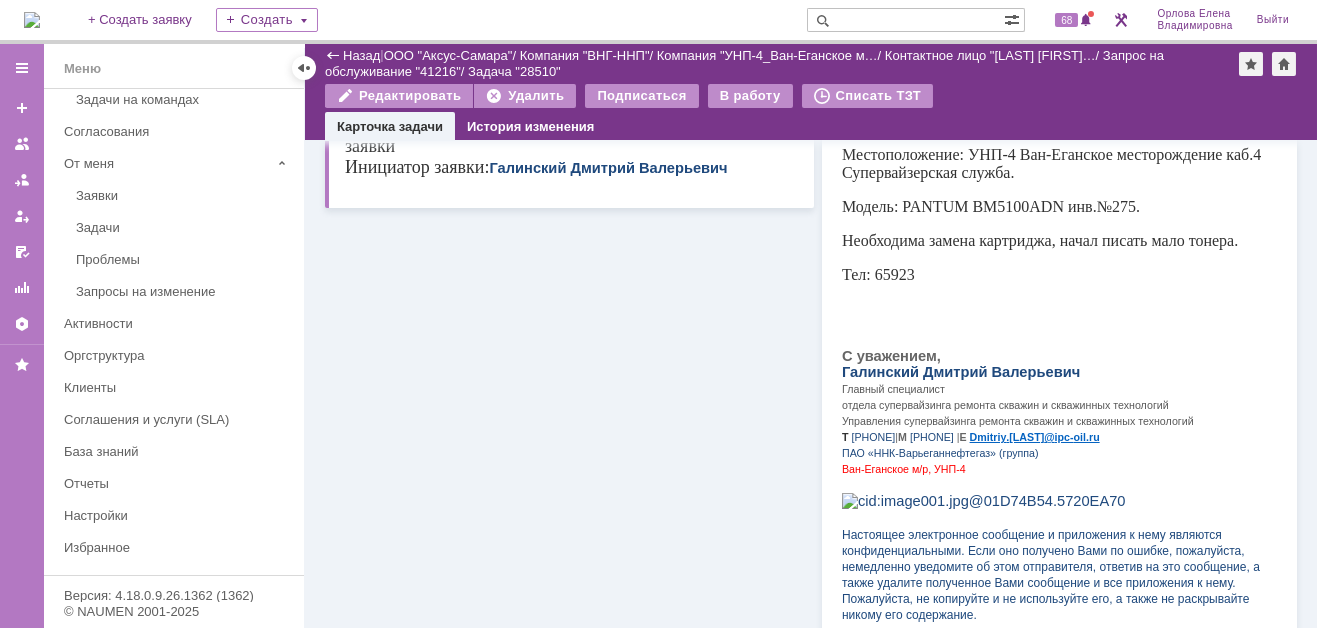 scroll, scrollTop: 61, scrollLeft: 0, axis: vertical 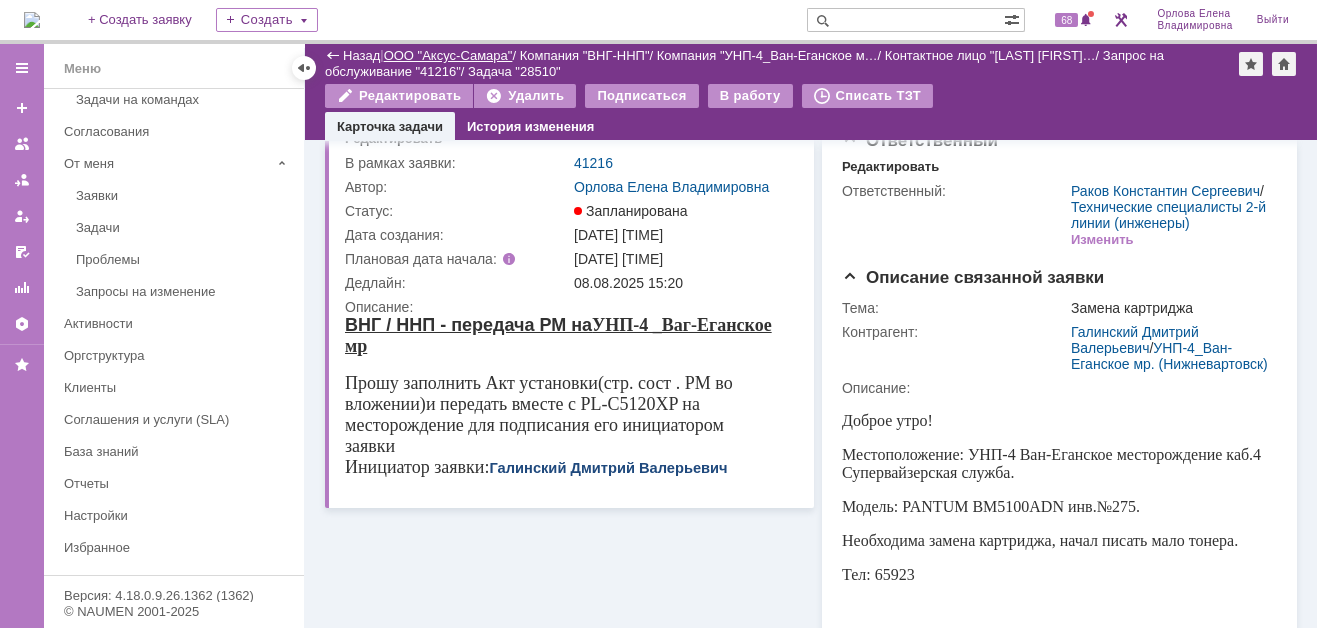 click on "ООО "Аксус-Самара"" at bounding box center (448, 55) 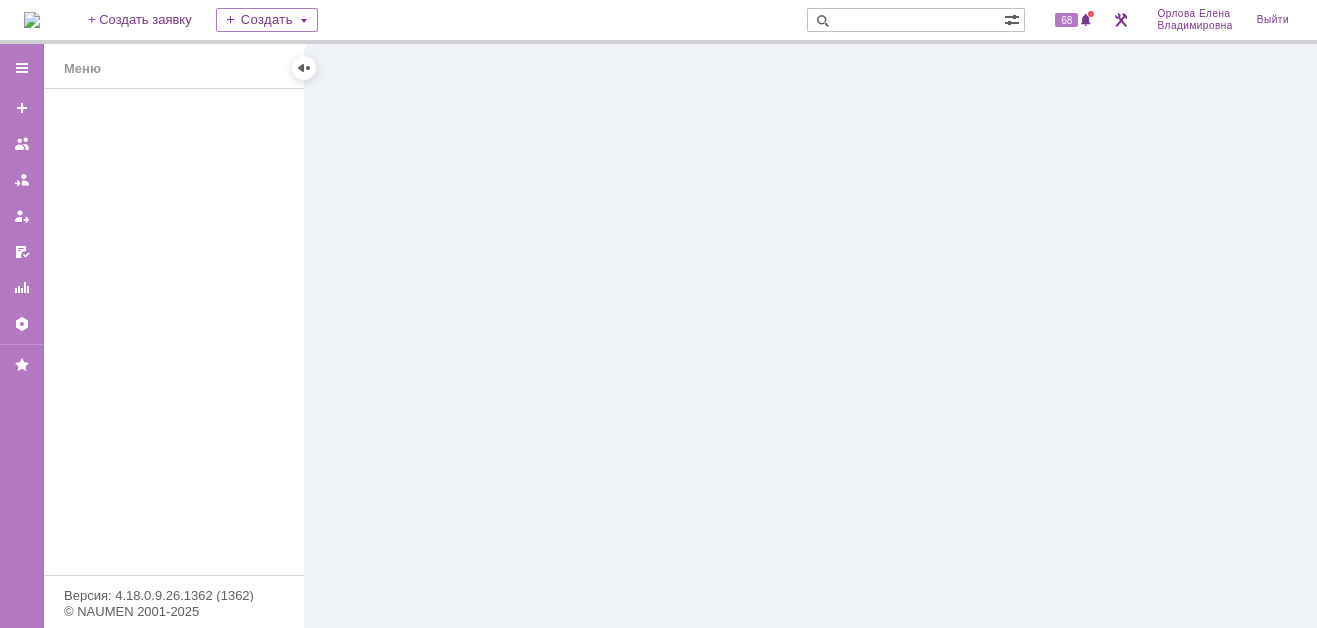 scroll, scrollTop: 0, scrollLeft: 0, axis: both 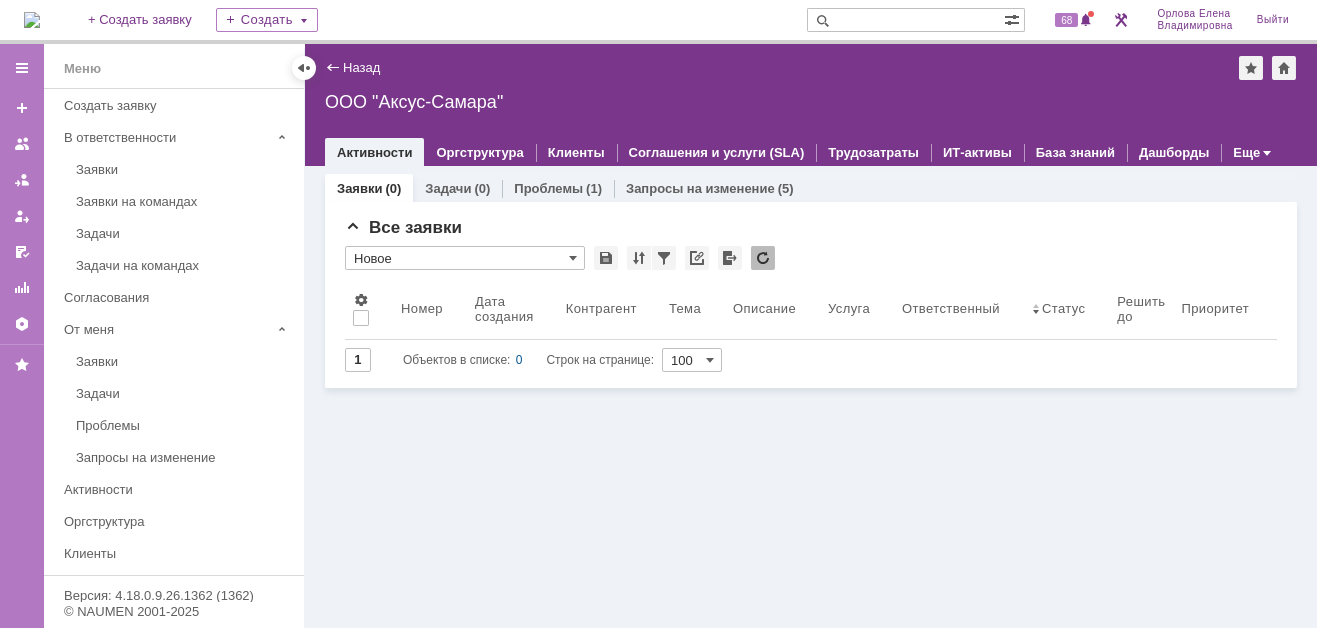 click at bounding box center (32, 20) 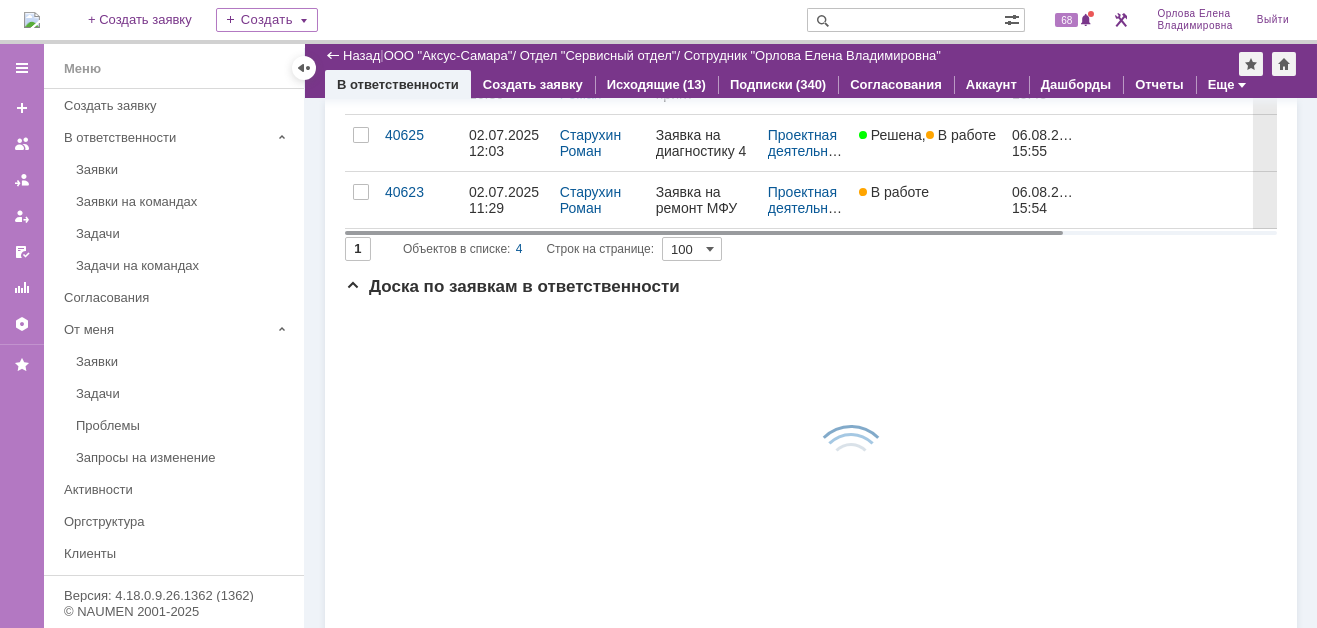 scroll, scrollTop: 0, scrollLeft: 0, axis: both 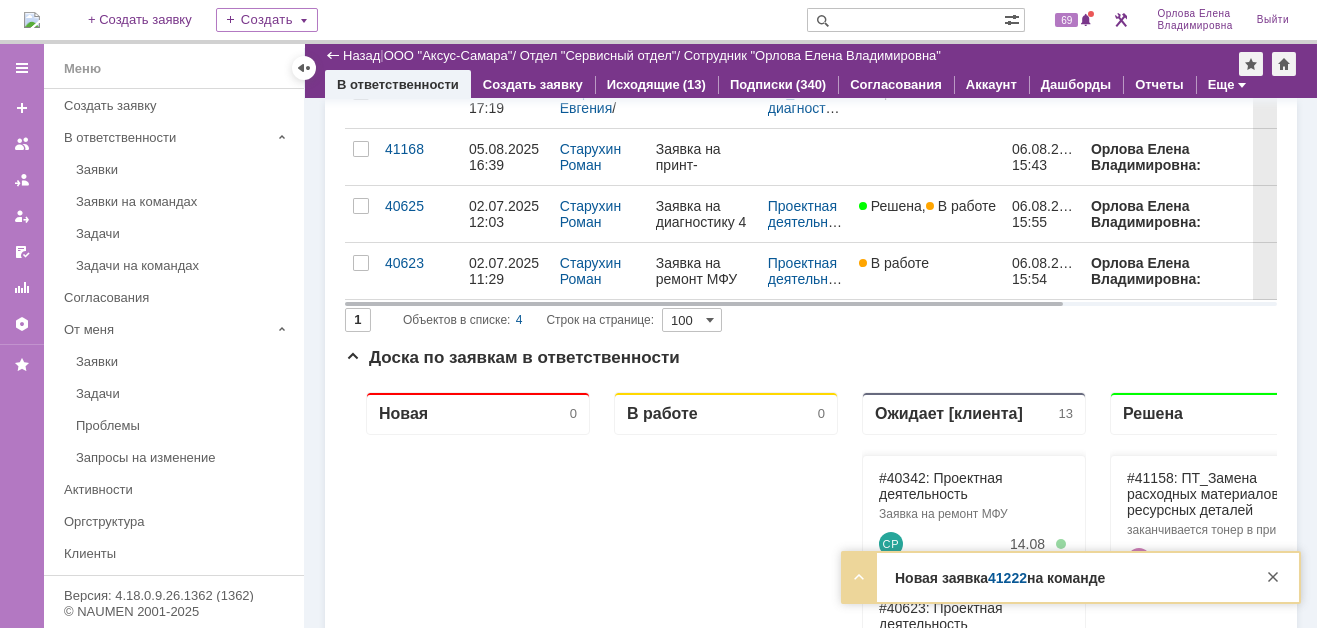 click on "41222" at bounding box center [1007, 578] 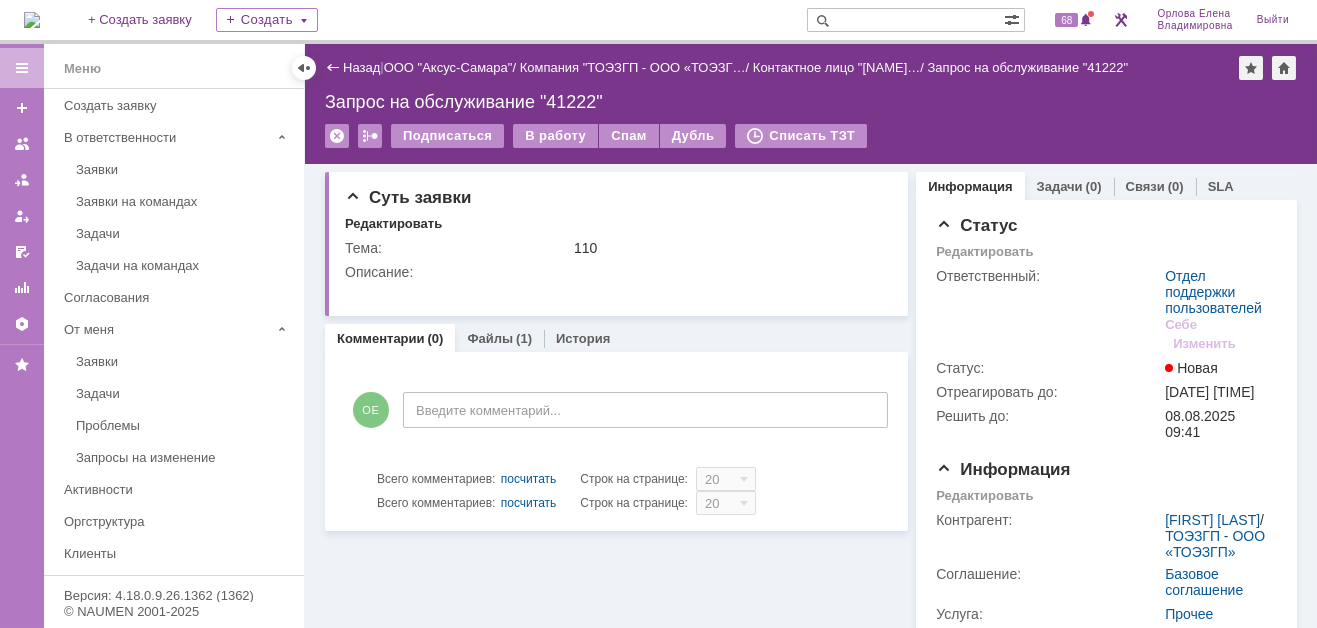 scroll, scrollTop: 0, scrollLeft: 0, axis: both 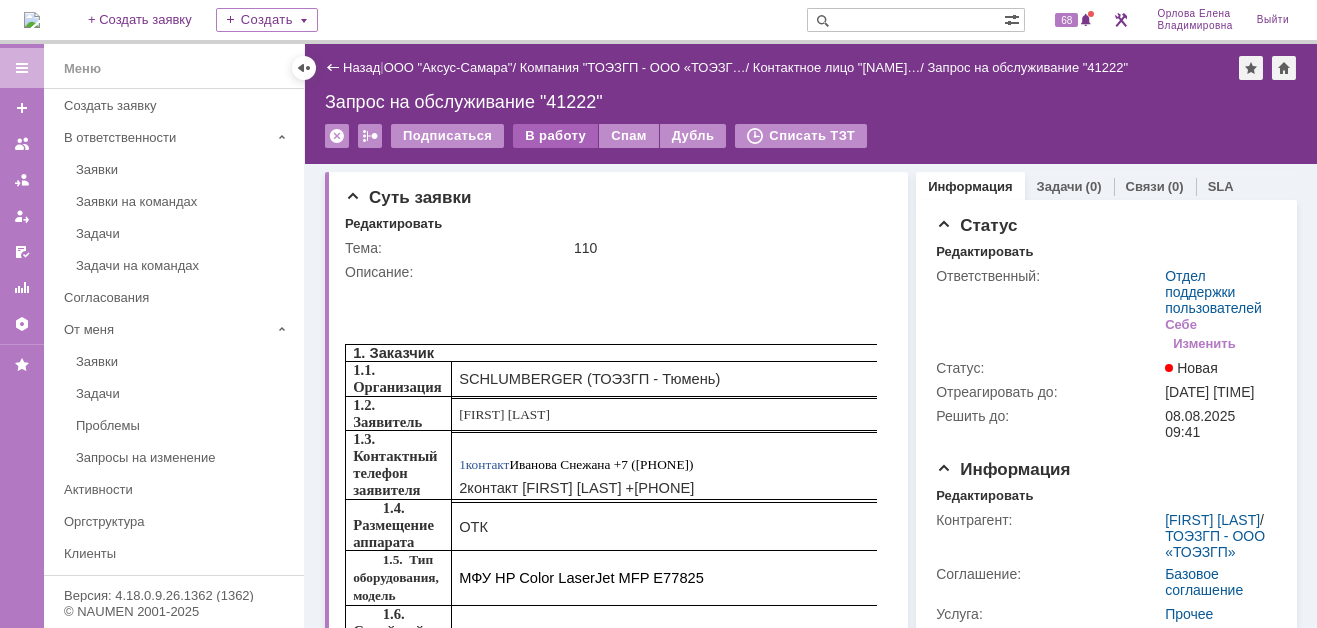 click on "В работу" at bounding box center [555, 136] 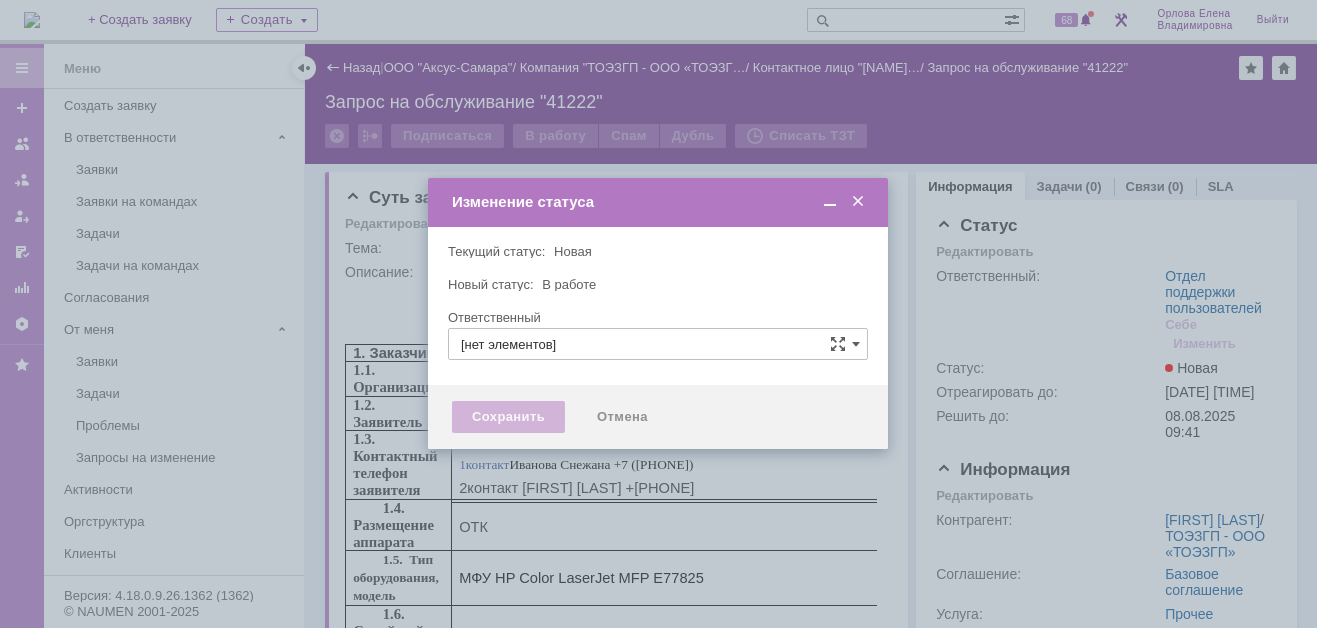 type on "Отдел поддержки пользователей" 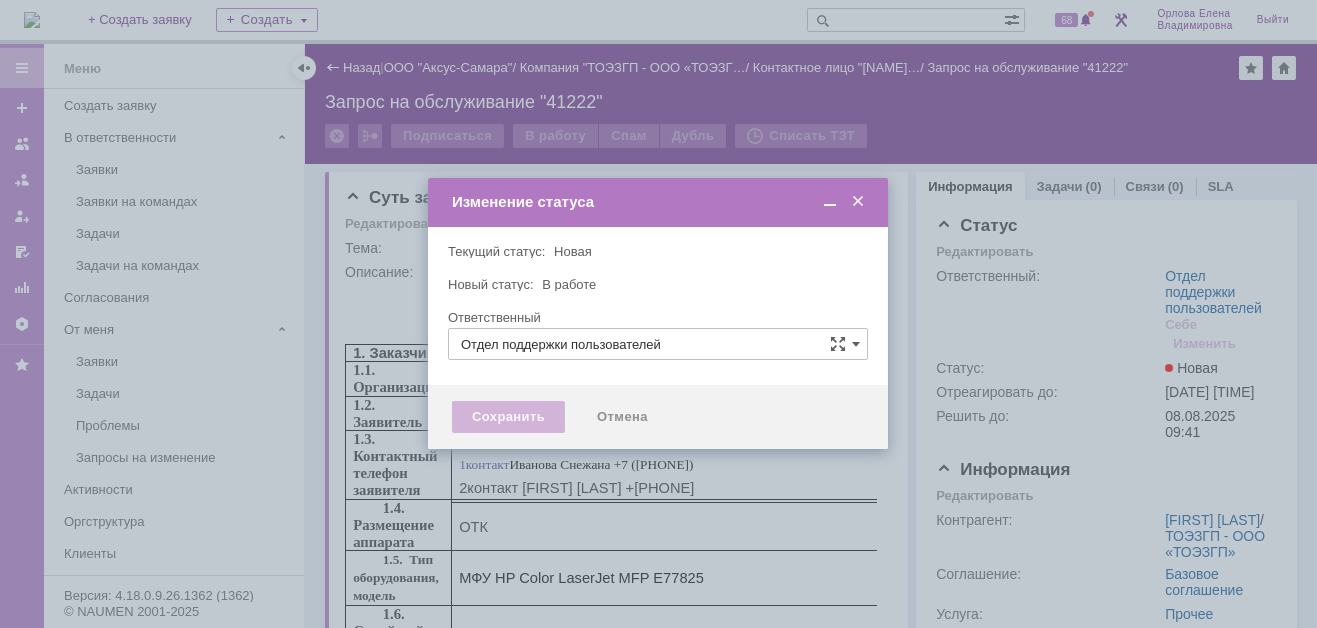 type 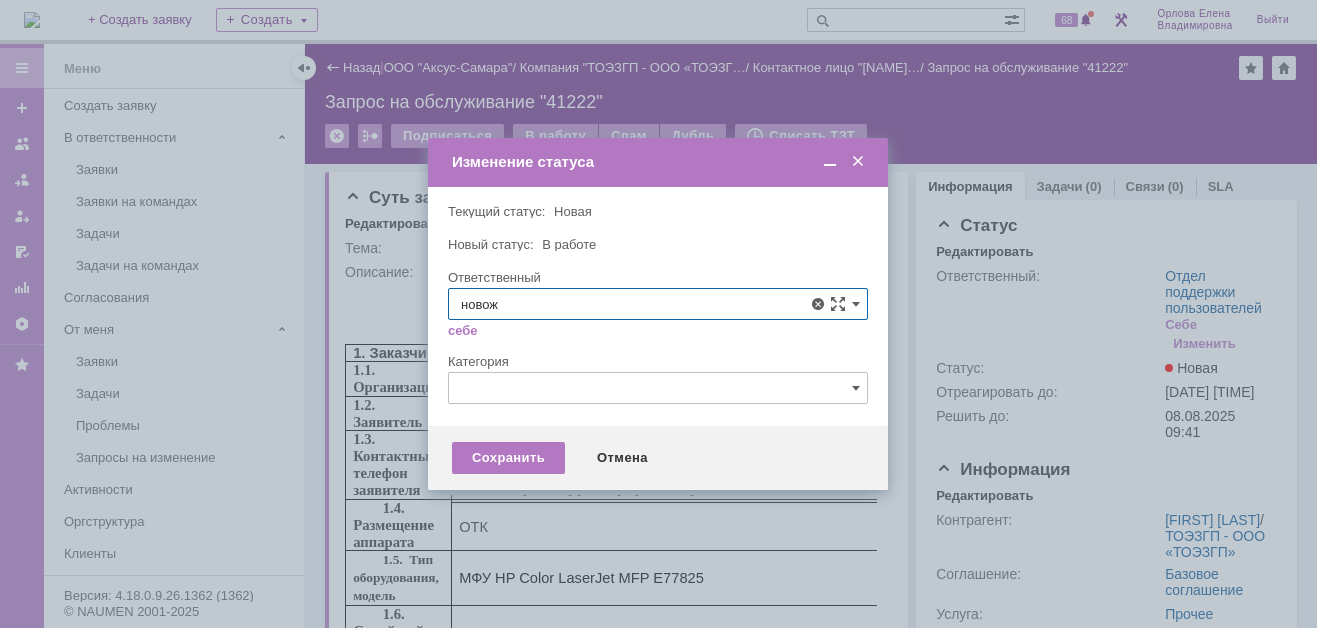click on "Новоженова Наталья Алексеевна" at bounding box center (658, 450) 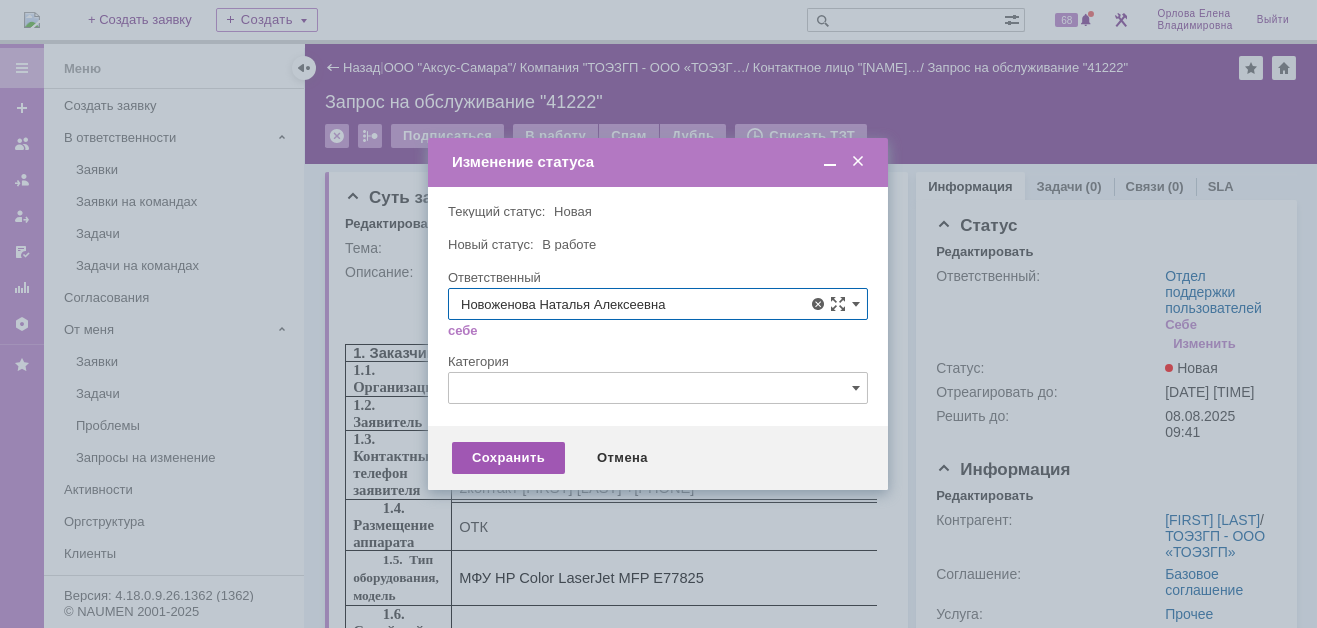 type on "Новоженова Наталья Алексеевна" 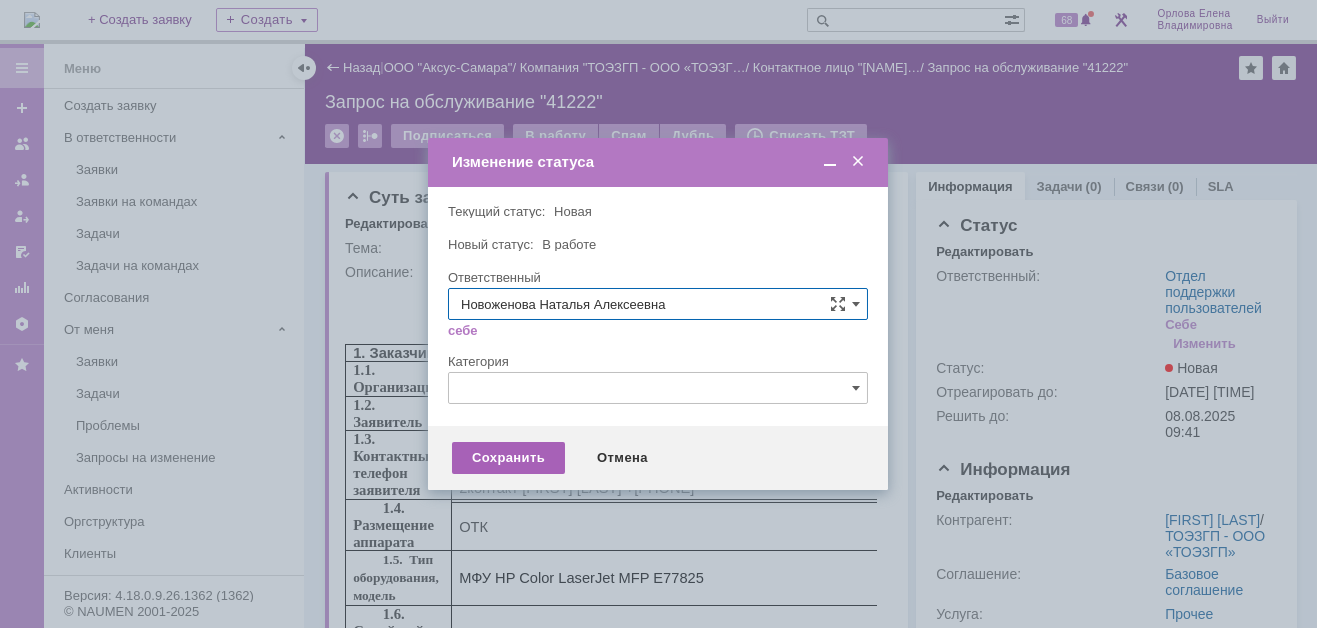 click on "Сохранить" at bounding box center (508, 458) 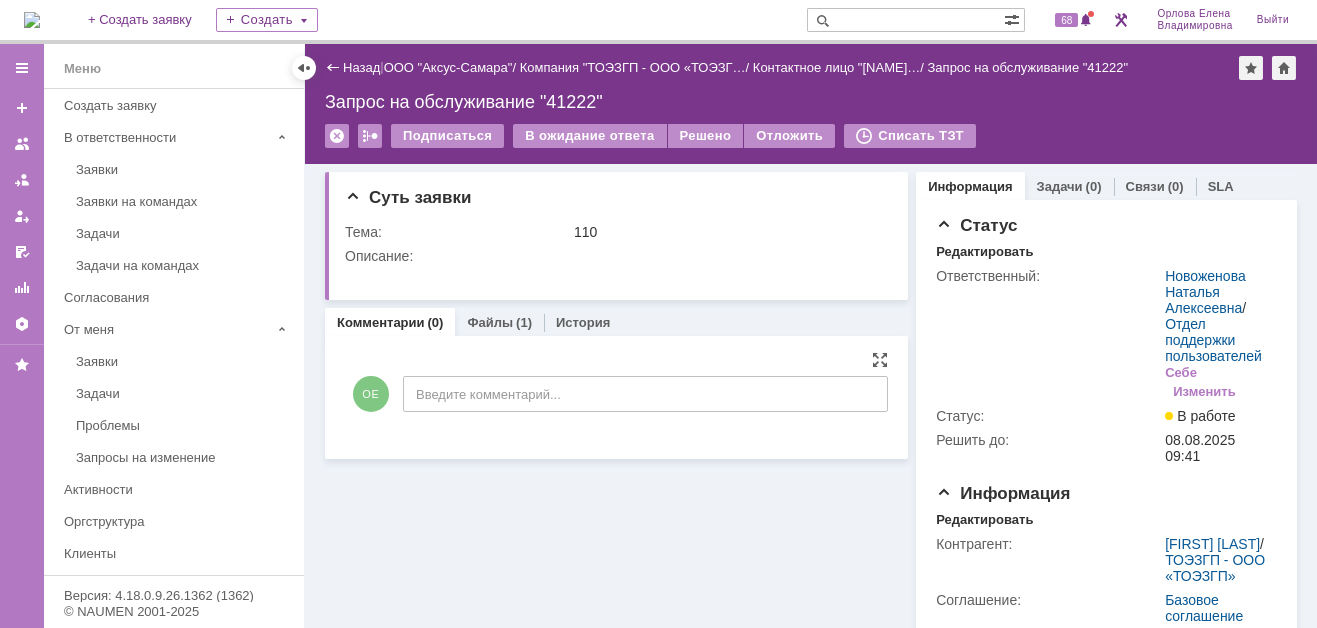 scroll, scrollTop: 0, scrollLeft: 0, axis: both 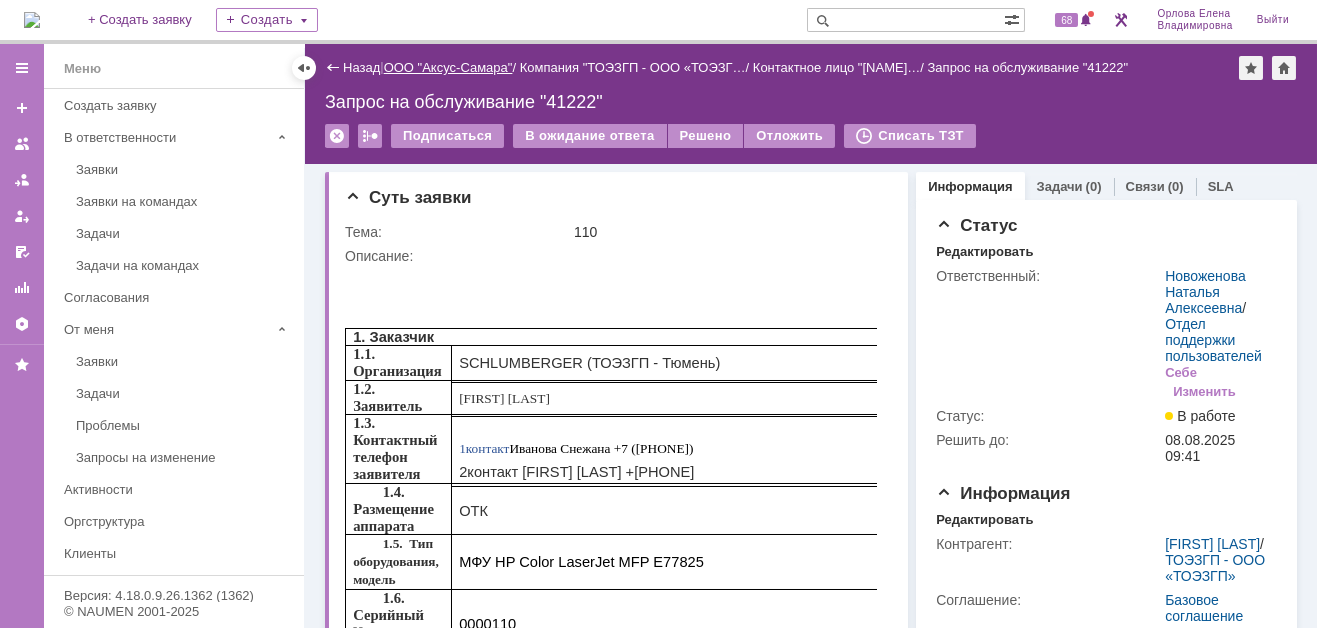 click on "ООО "Аксус-Самара"" at bounding box center (448, 67) 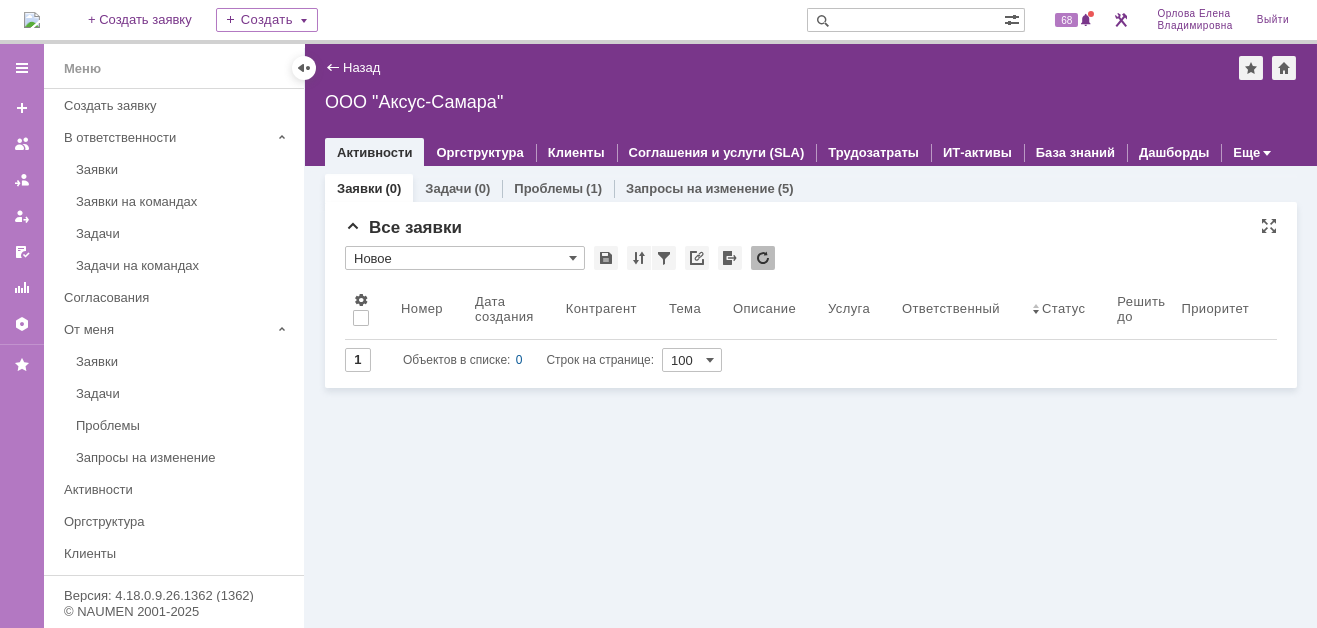 click on "Все заявки" at bounding box center [811, 228] 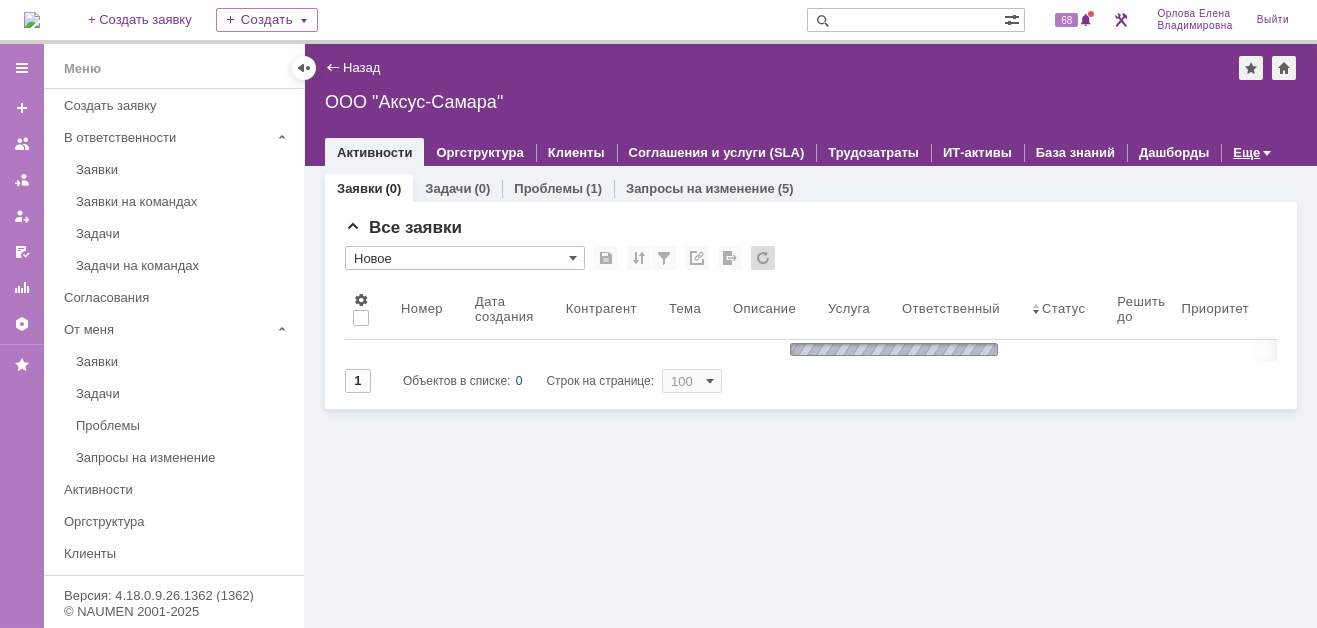 click on "Еще" at bounding box center (1246, 152) 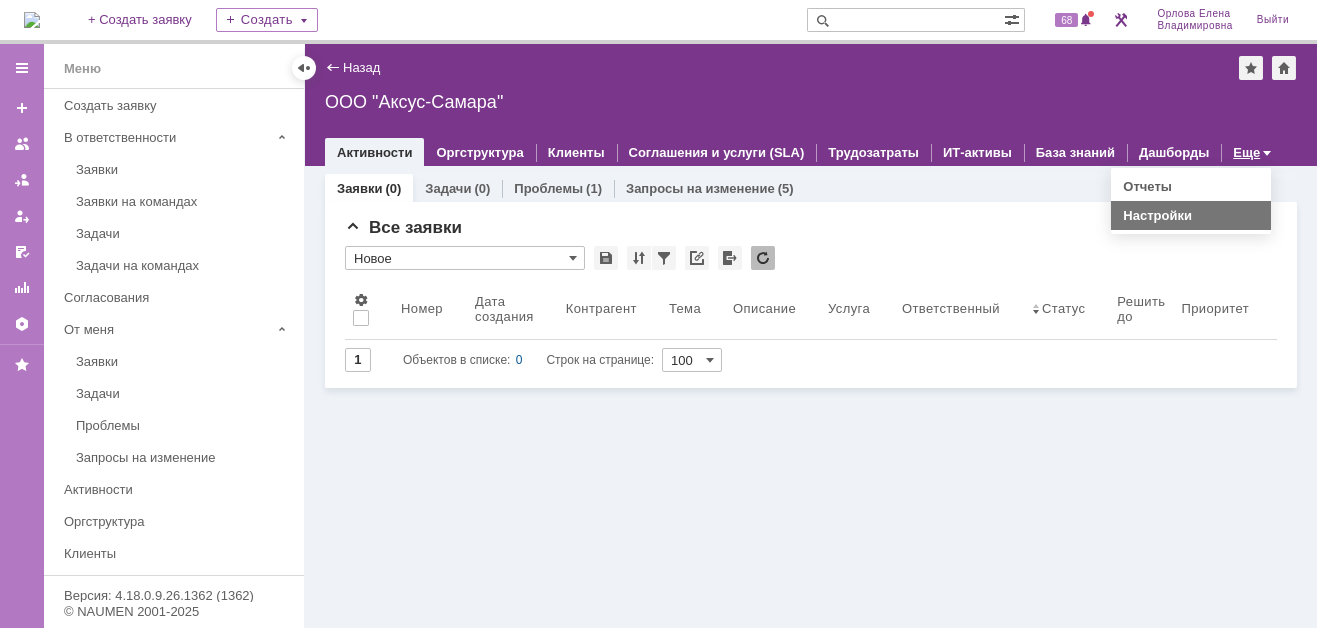 click on "Настройки" at bounding box center [1157, 215] 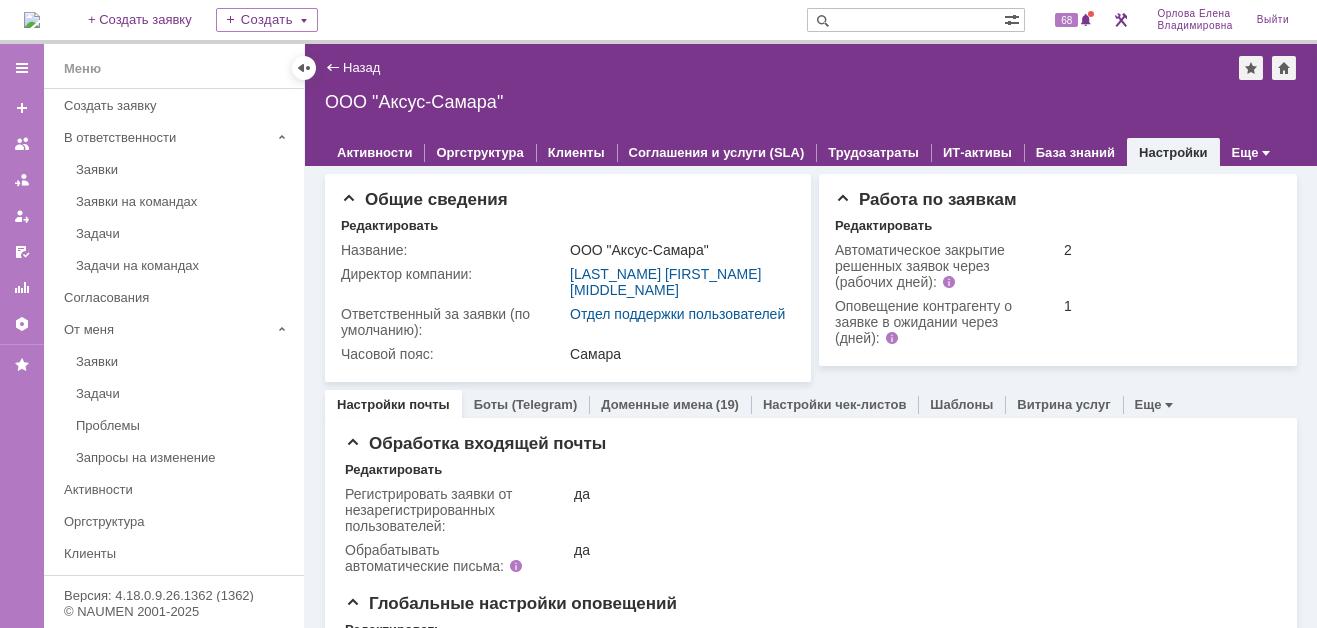 scroll, scrollTop: 0, scrollLeft: 0, axis: both 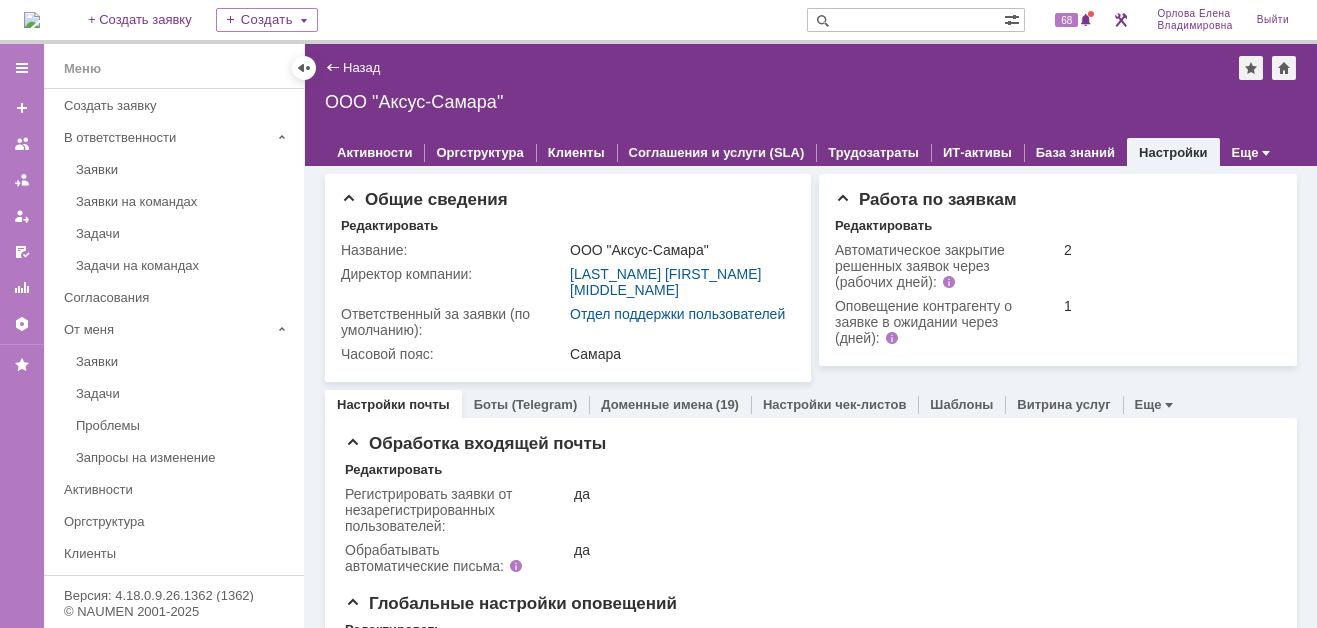 click on "ООО "Аксус-Самара"" at bounding box center (811, 102) 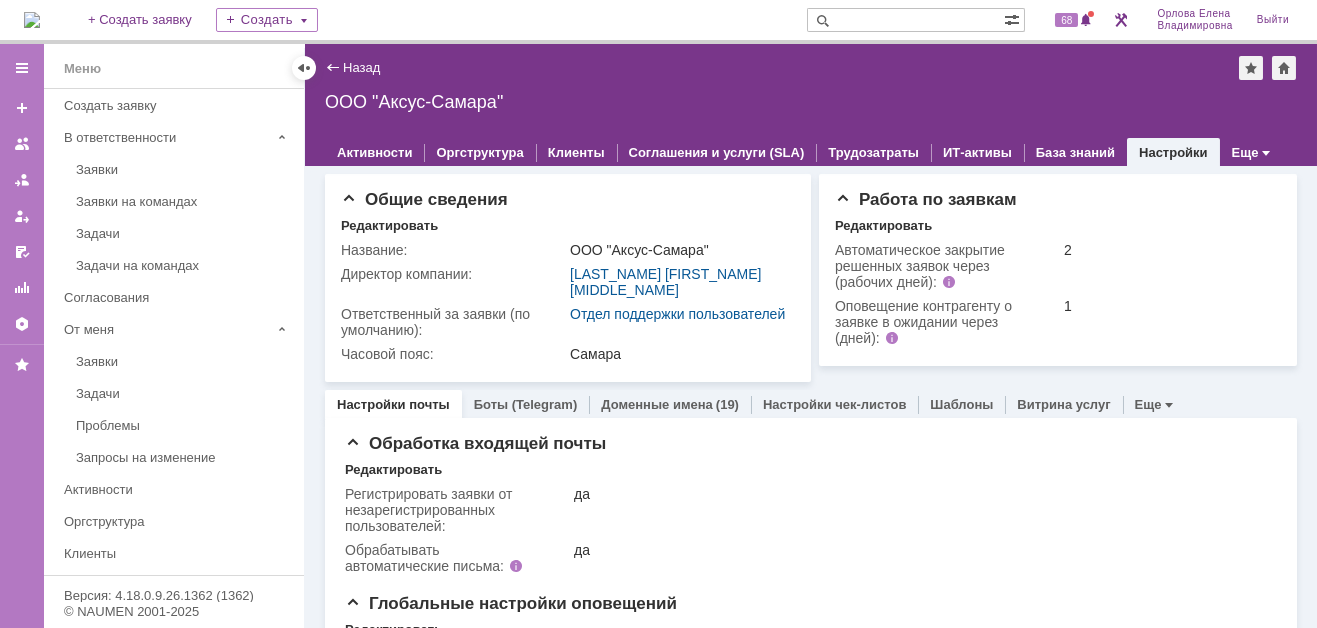 click on "Назад" at bounding box center [352, 67] 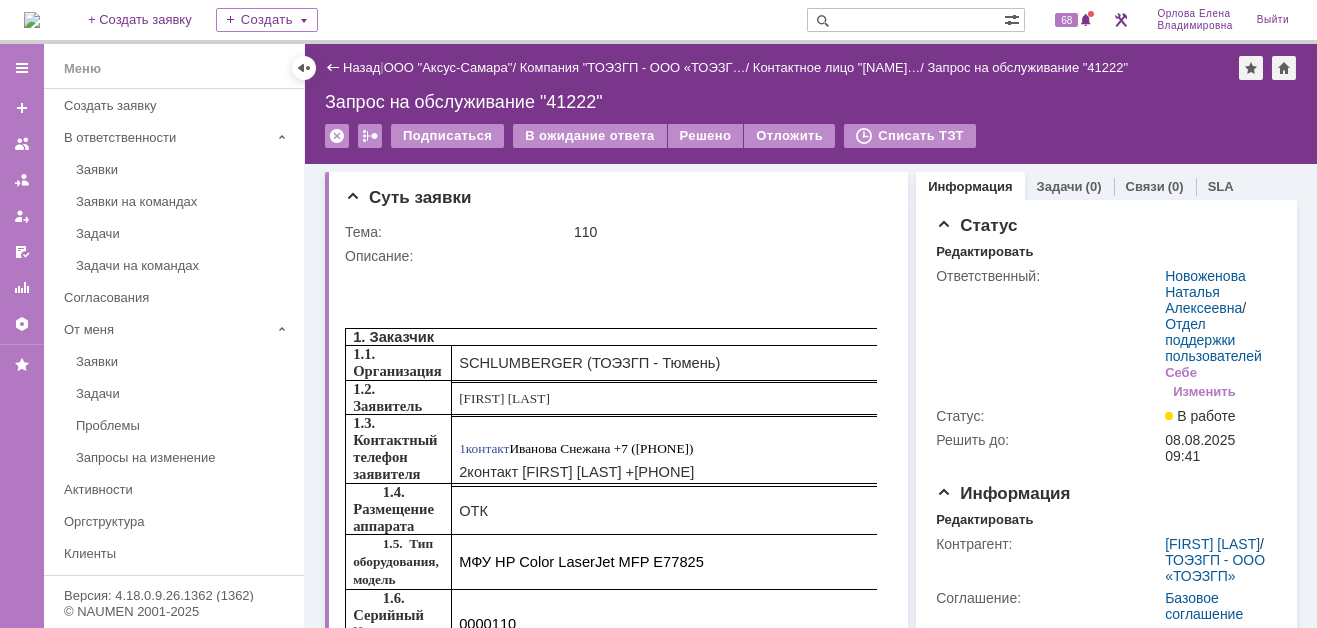 scroll, scrollTop: 0, scrollLeft: 0, axis: both 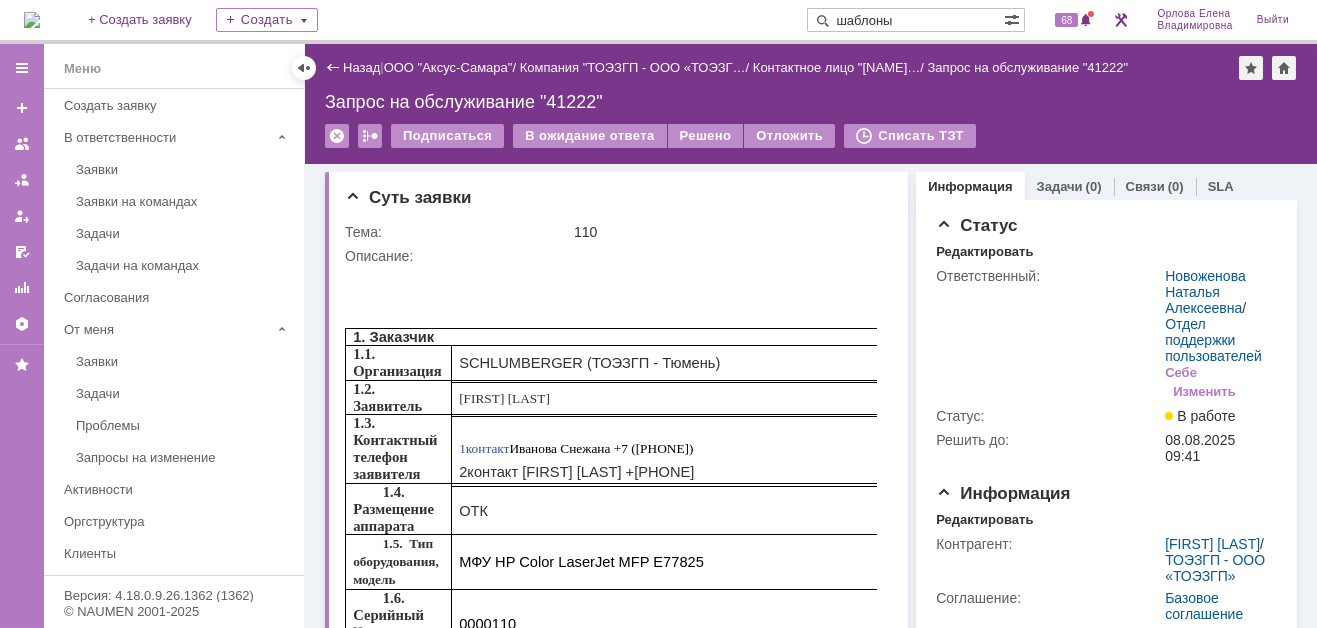 type on "шаблоны" 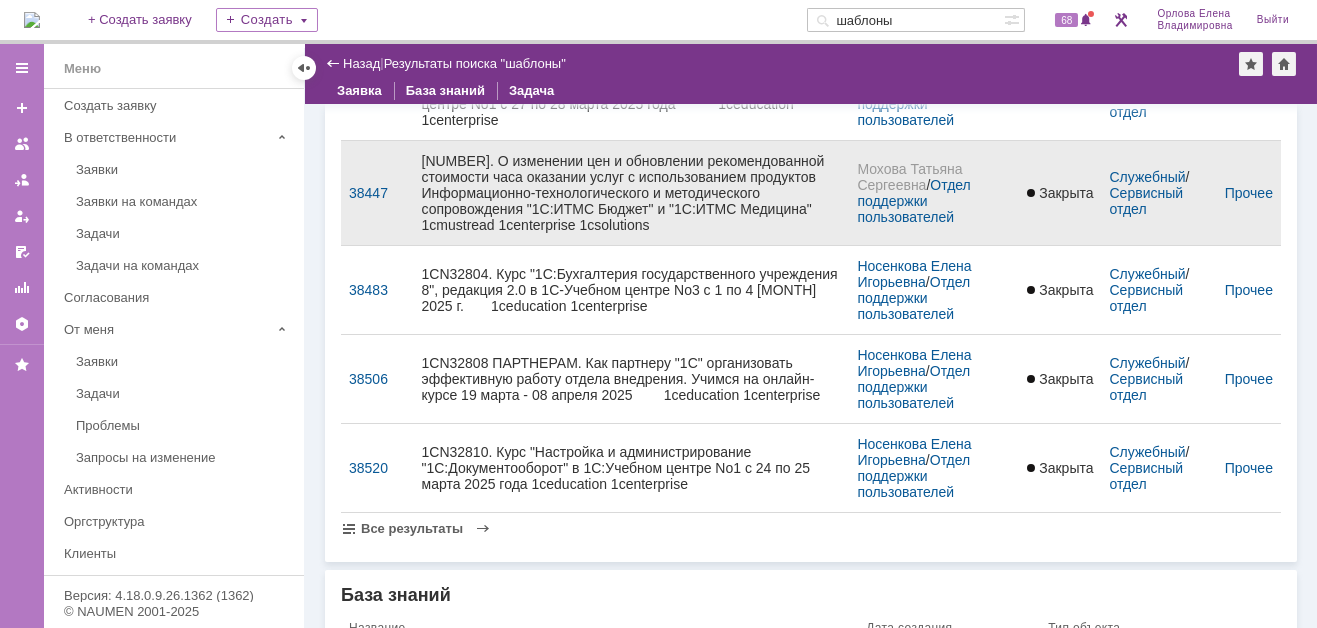 scroll, scrollTop: 400, scrollLeft: 0, axis: vertical 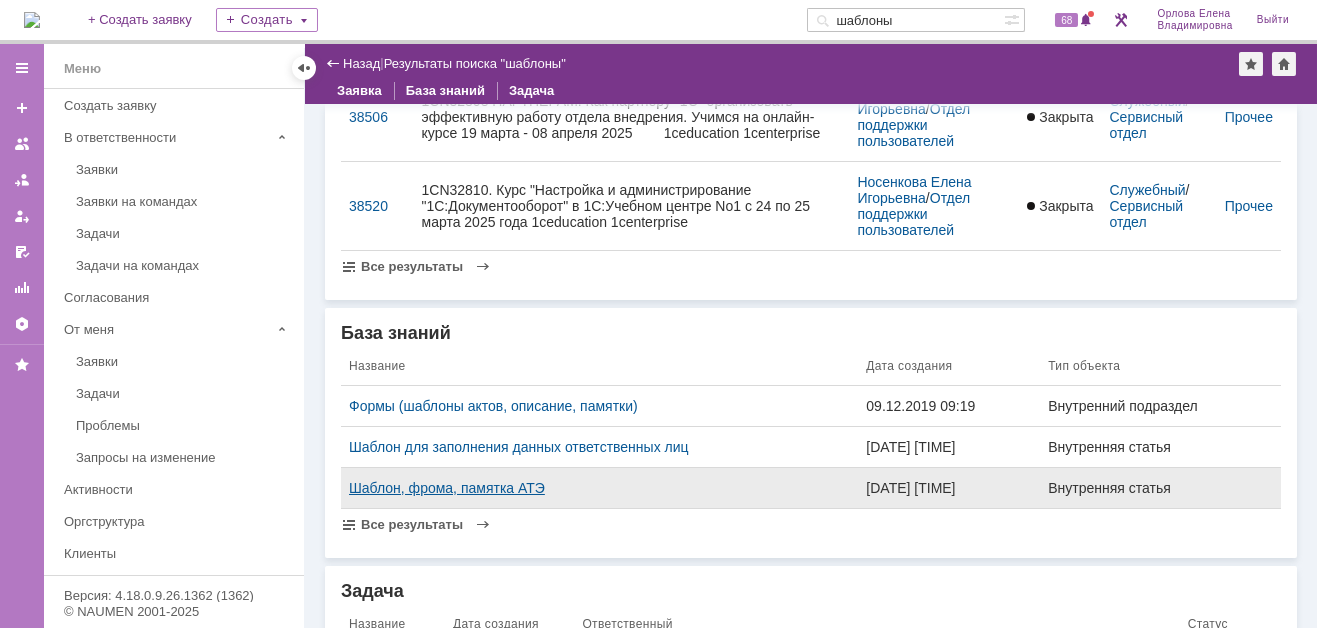 click on "Шаблон, фрома, памятка АТЭ" at bounding box center (599, 488) 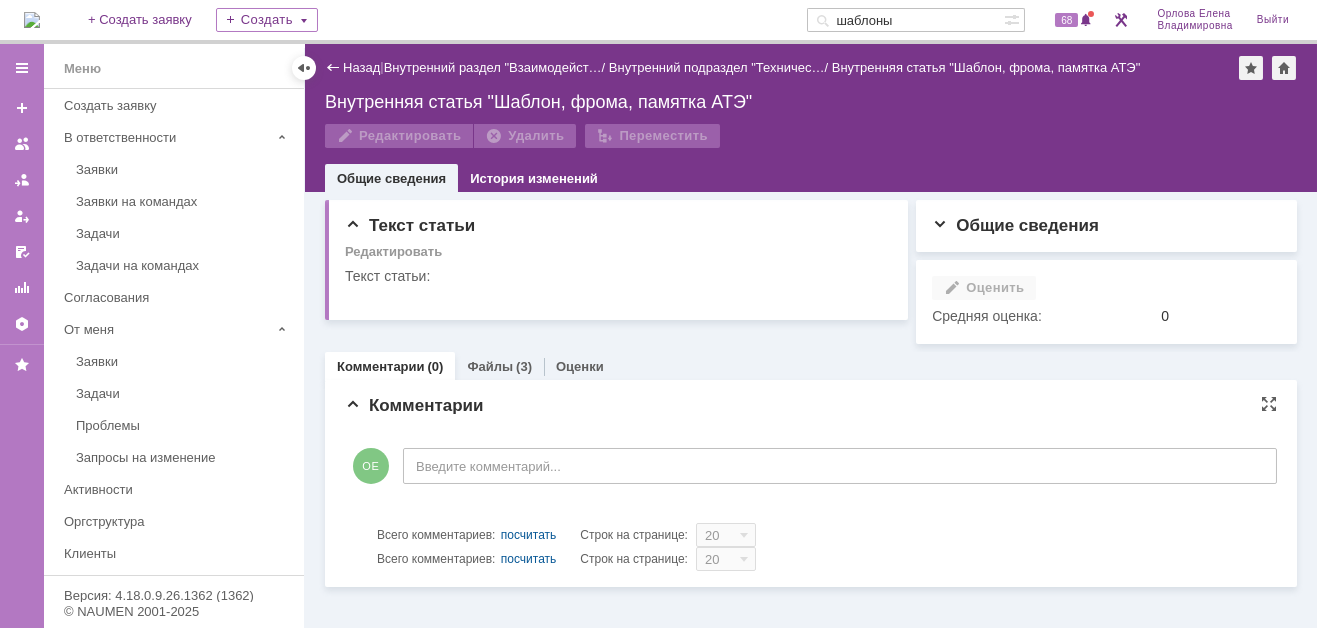 scroll, scrollTop: 0, scrollLeft: 0, axis: both 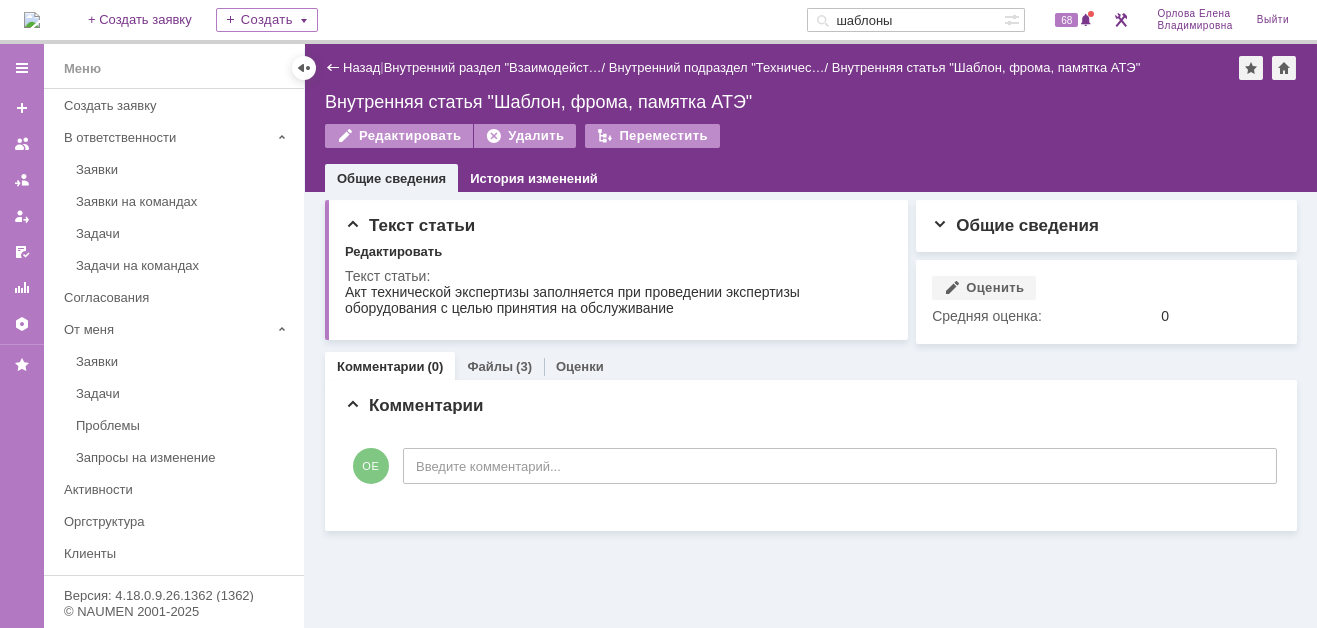 click on "Назад" at bounding box center [352, 67] 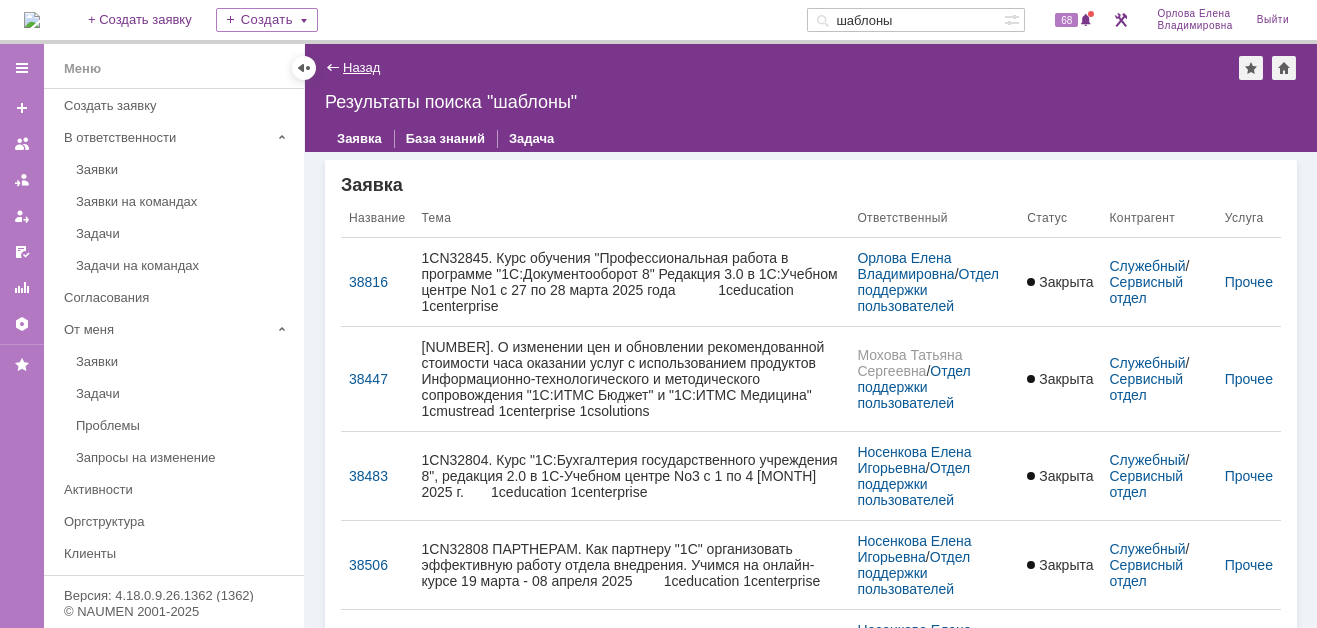 click on "Назад" at bounding box center (361, 67) 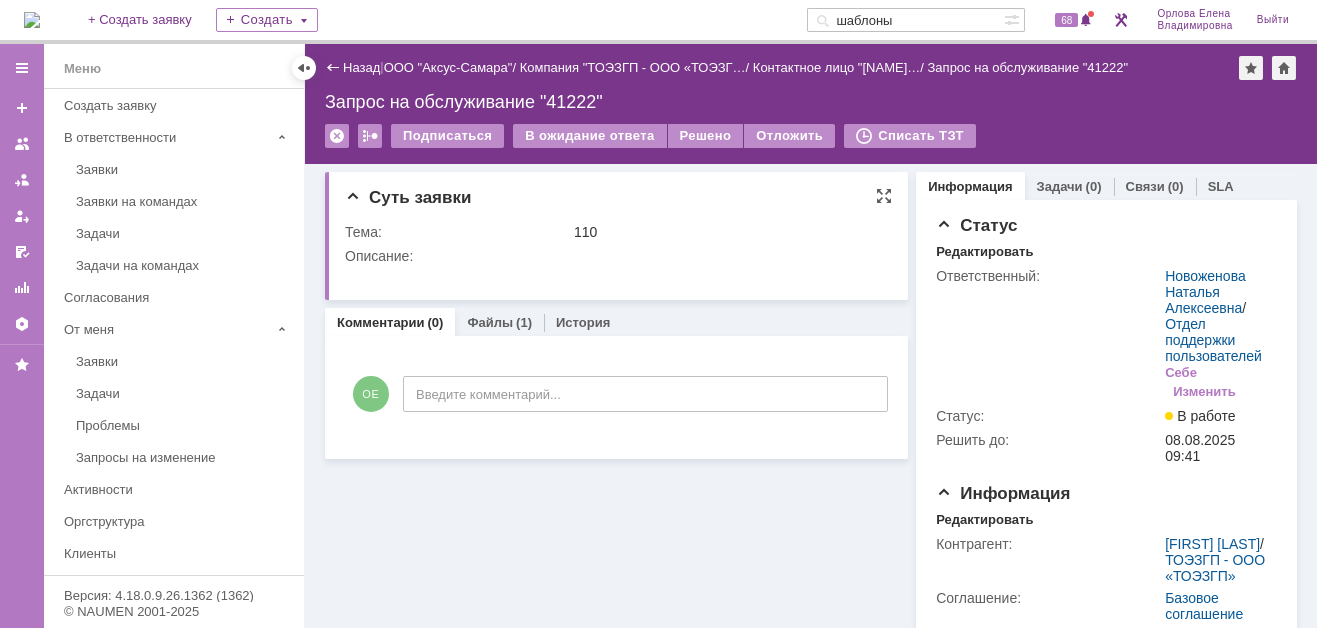 scroll, scrollTop: 0, scrollLeft: 0, axis: both 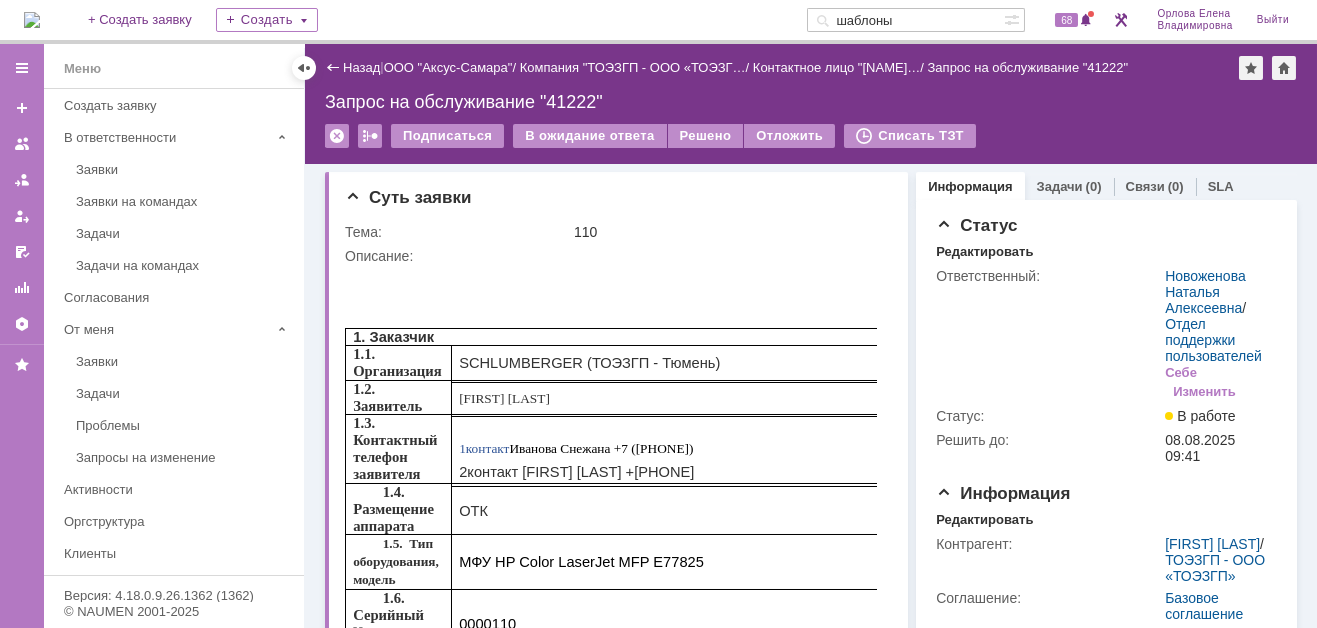 click on "Назад" at bounding box center (352, 67) 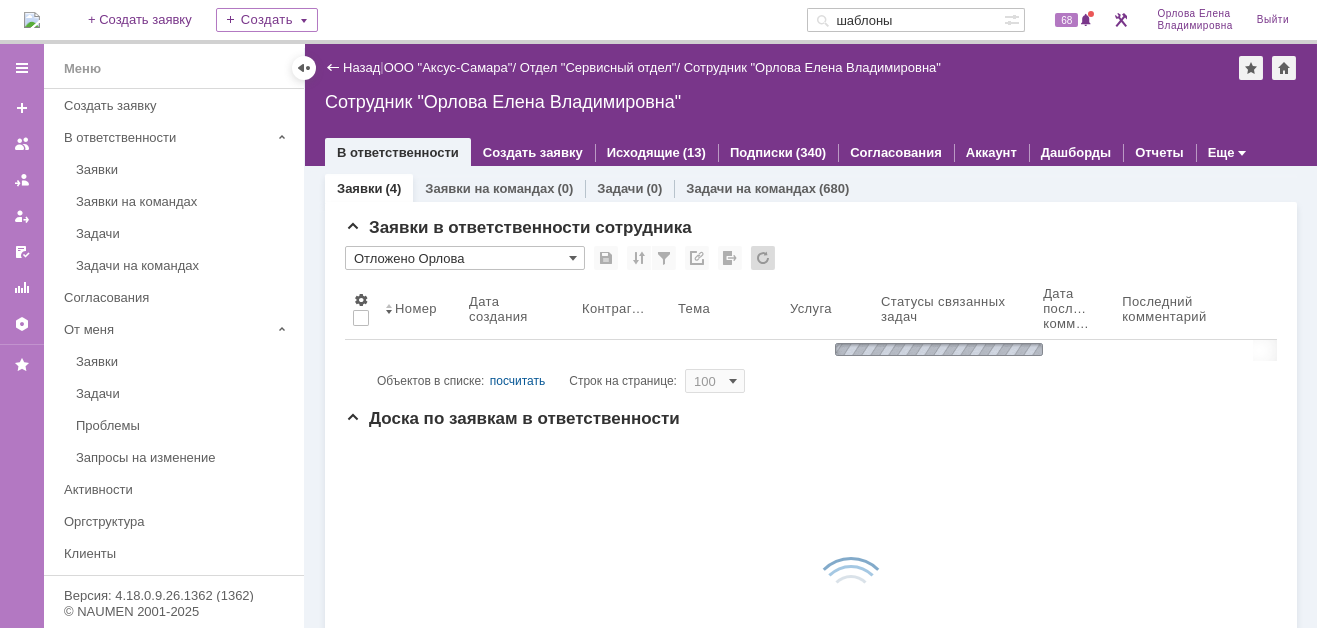 scroll, scrollTop: 0, scrollLeft: 0, axis: both 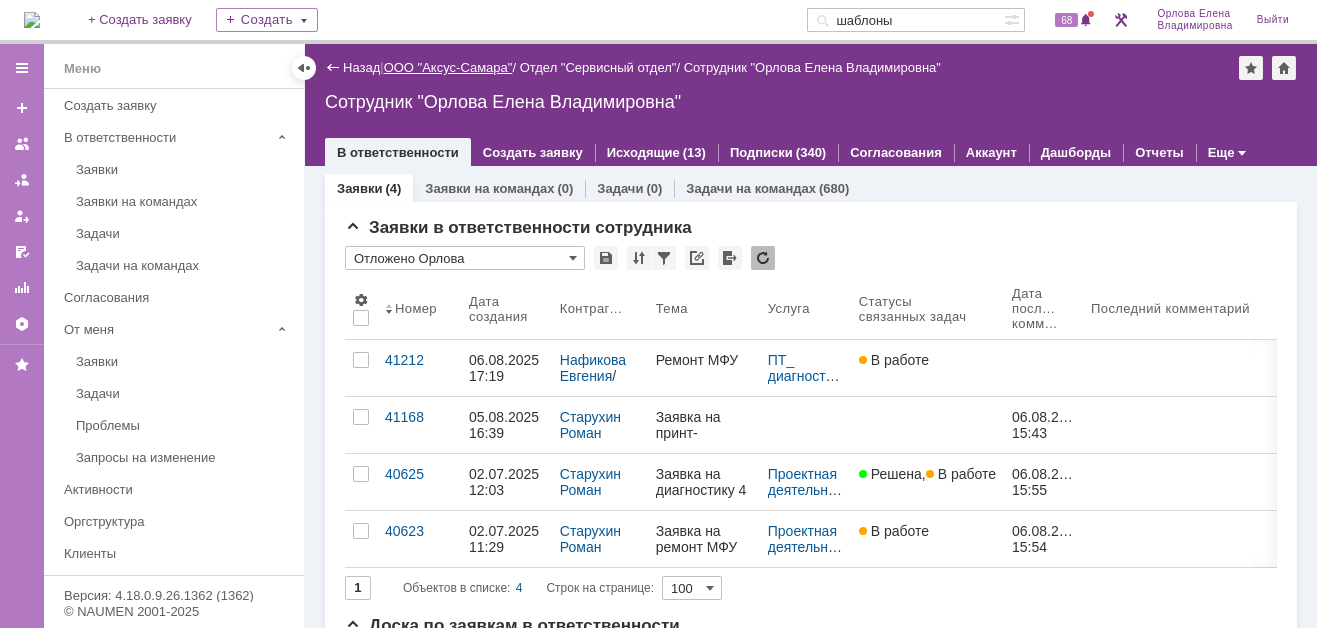 click on "ООО "Аксус-Самара"" at bounding box center [448, 67] 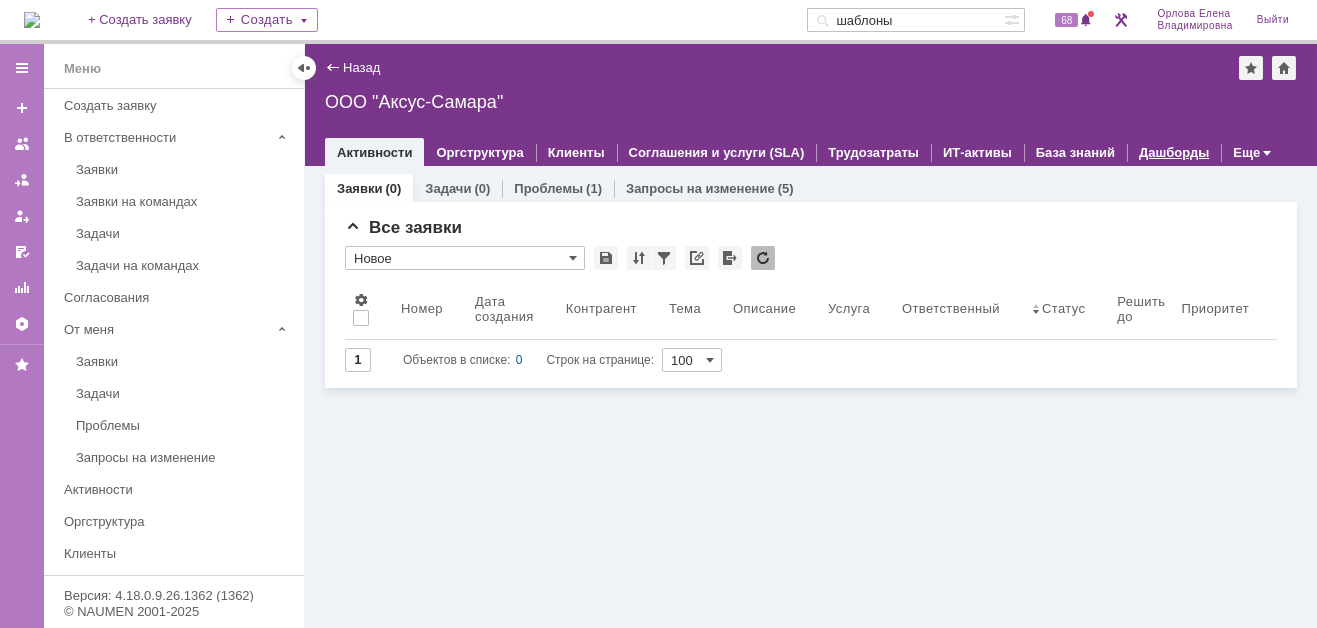click on "Дашборды" at bounding box center [1174, 152] 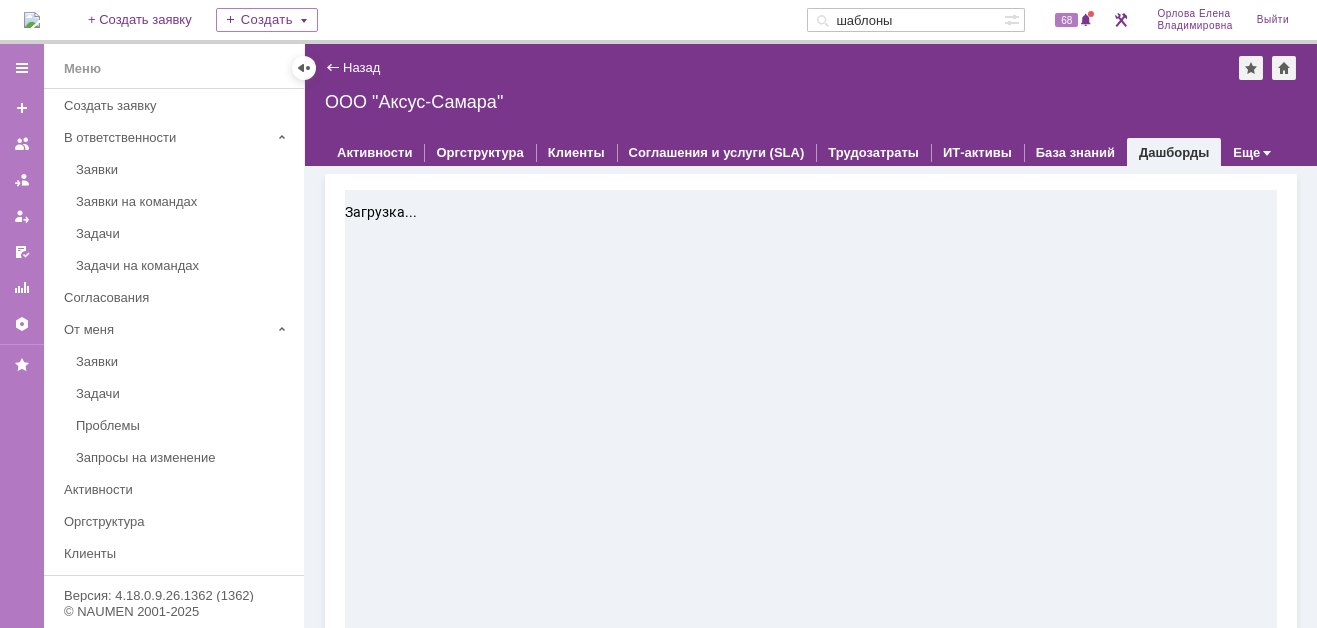scroll, scrollTop: 0, scrollLeft: 0, axis: both 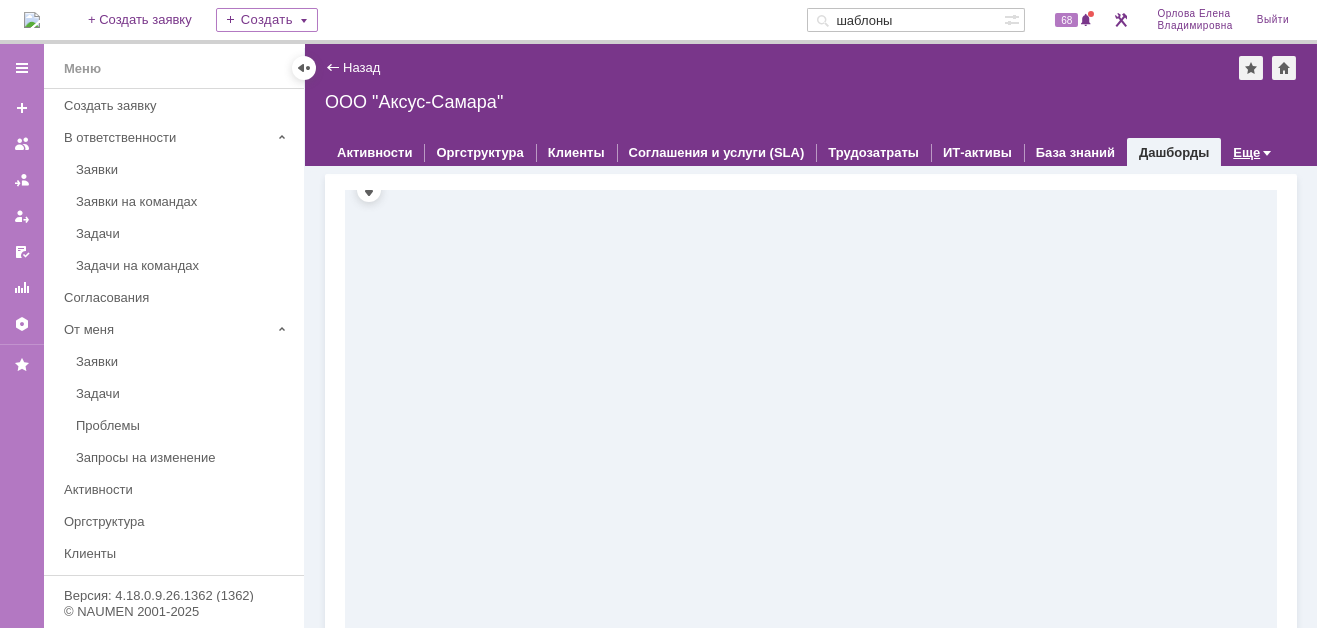 click on "Еще" at bounding box center (1246, 152) 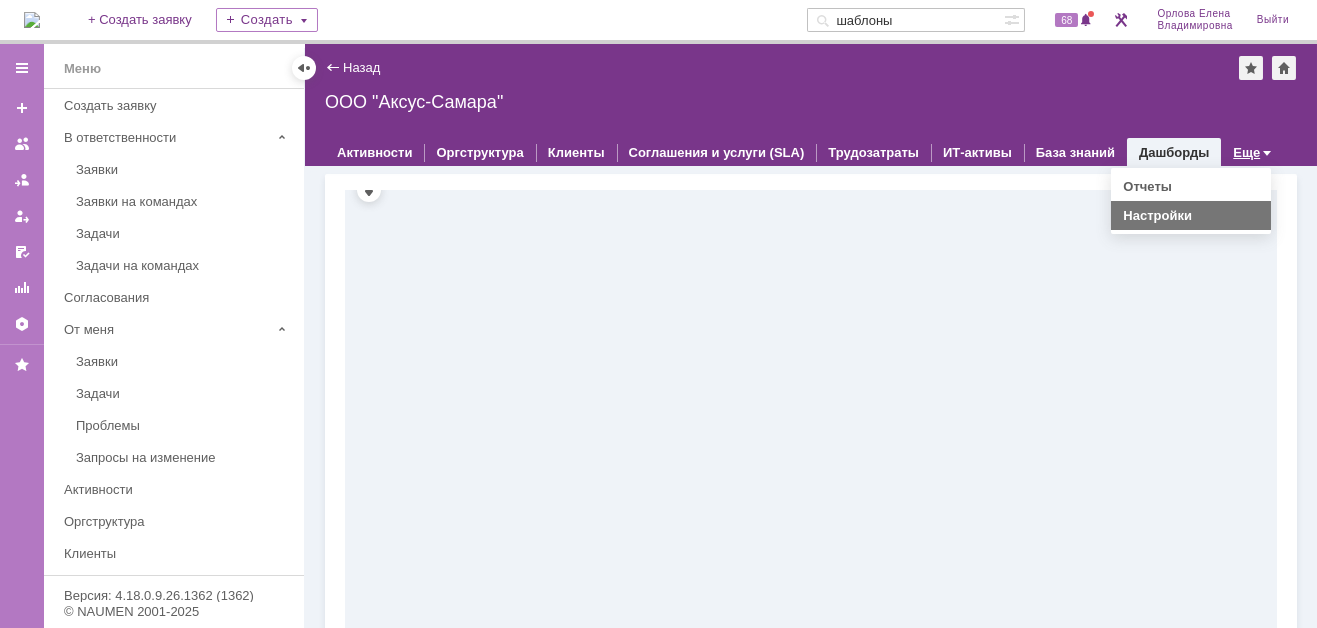 click on "Настройки" at bounding box center [1157, 215] 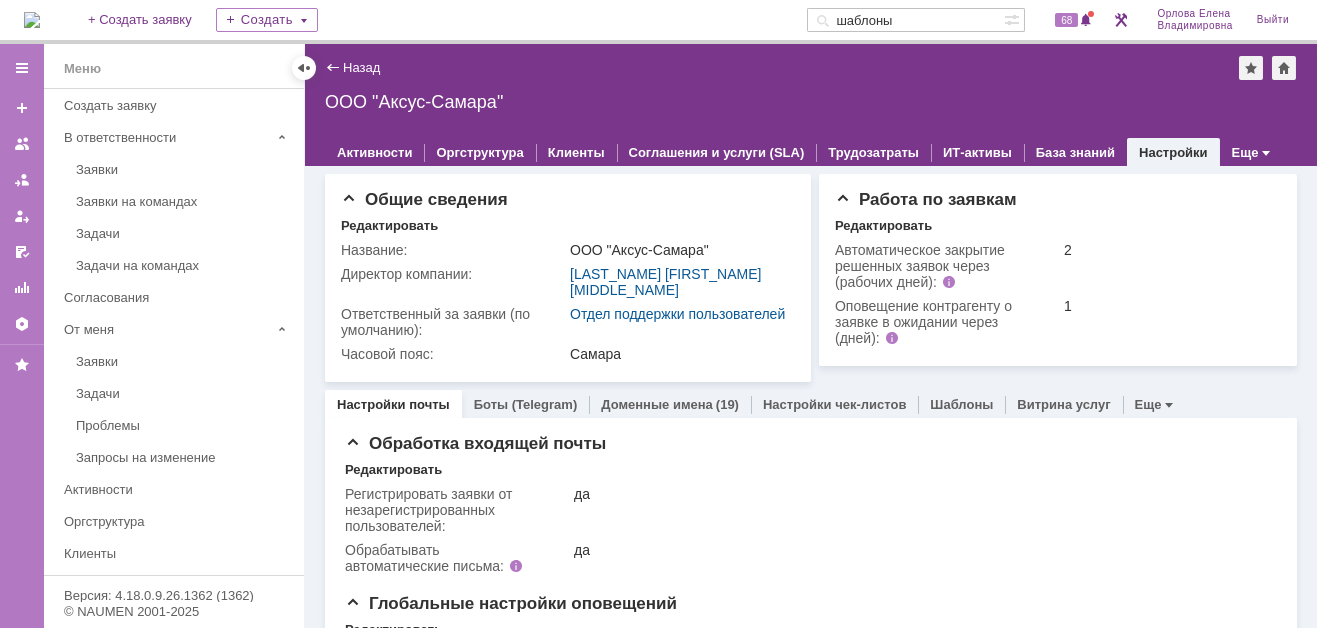 scroll, scrollTop: 0, scrollLeft: 0, axis: both 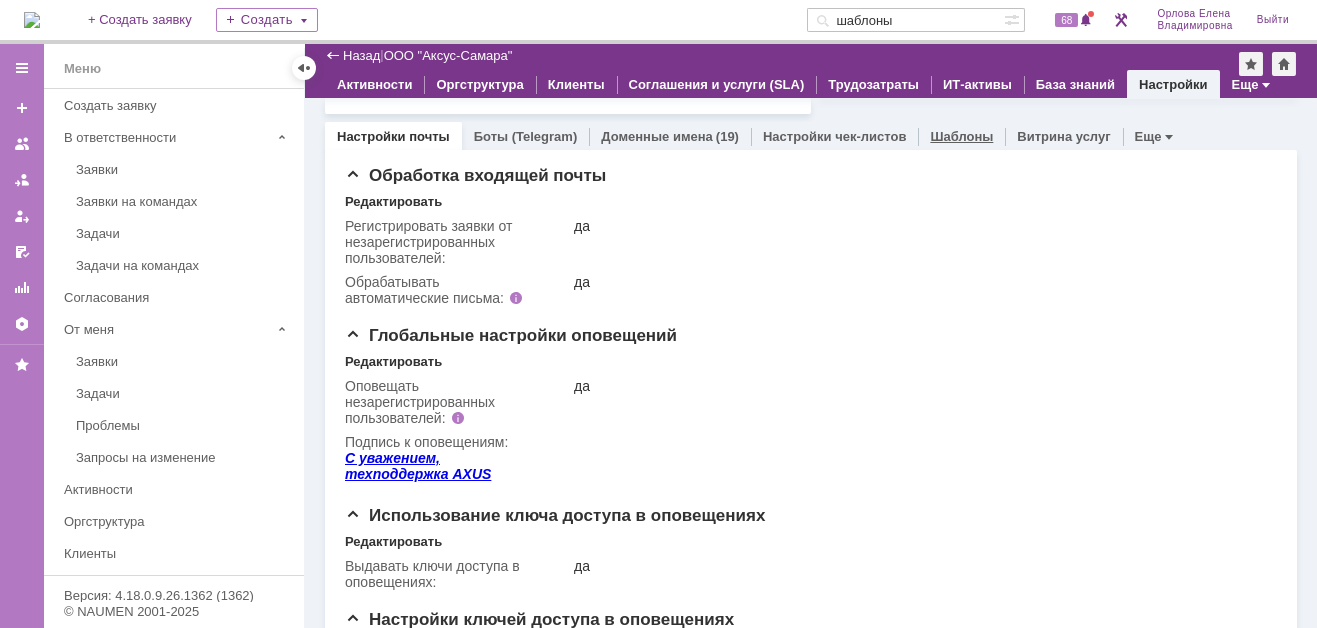 click on "Шаблоны" at bounding box center (961, 136) 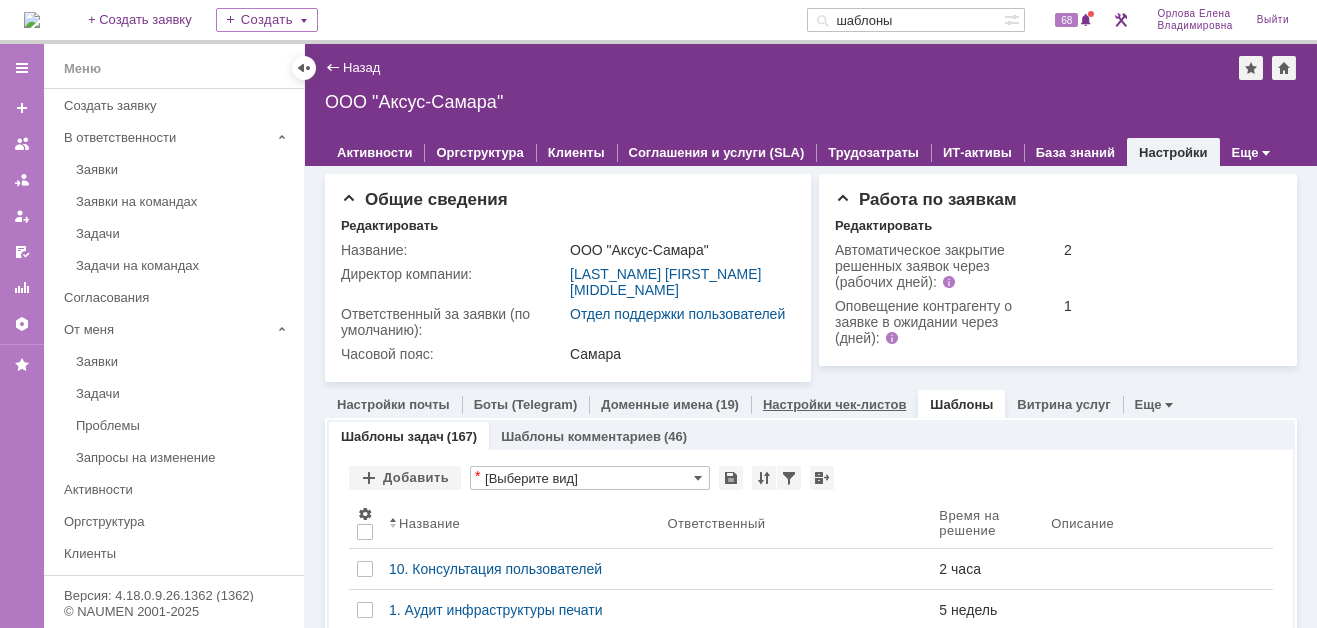 scroll, scrollTop: 0, scrollLeft: 0, axis: both 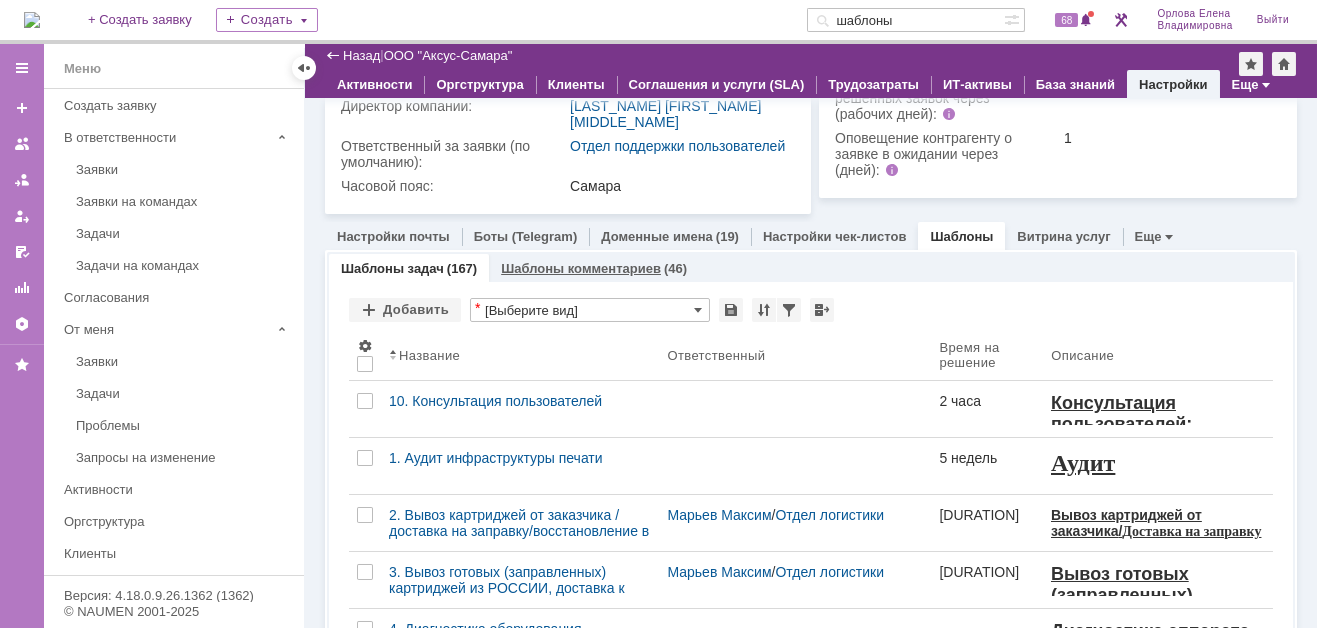 click on "Шаблоны комментариев" at bounding box center [581, 268] 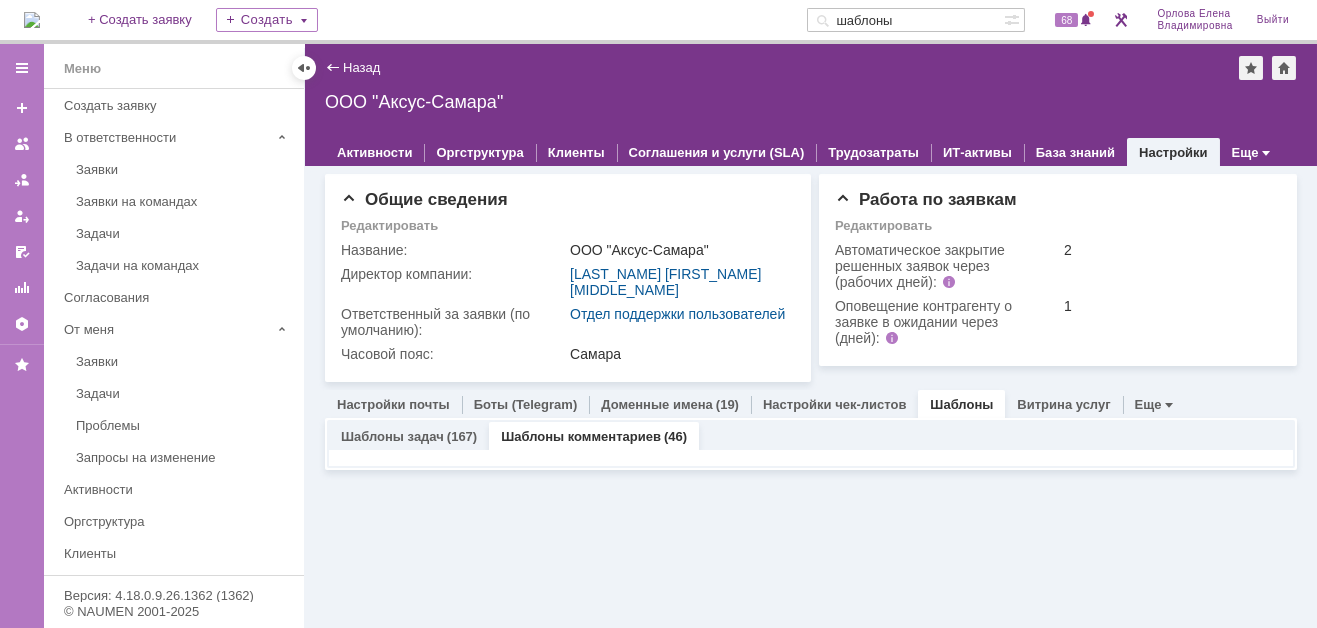 click on "Шаблоны комментариев" at bounding box center [581, 436] 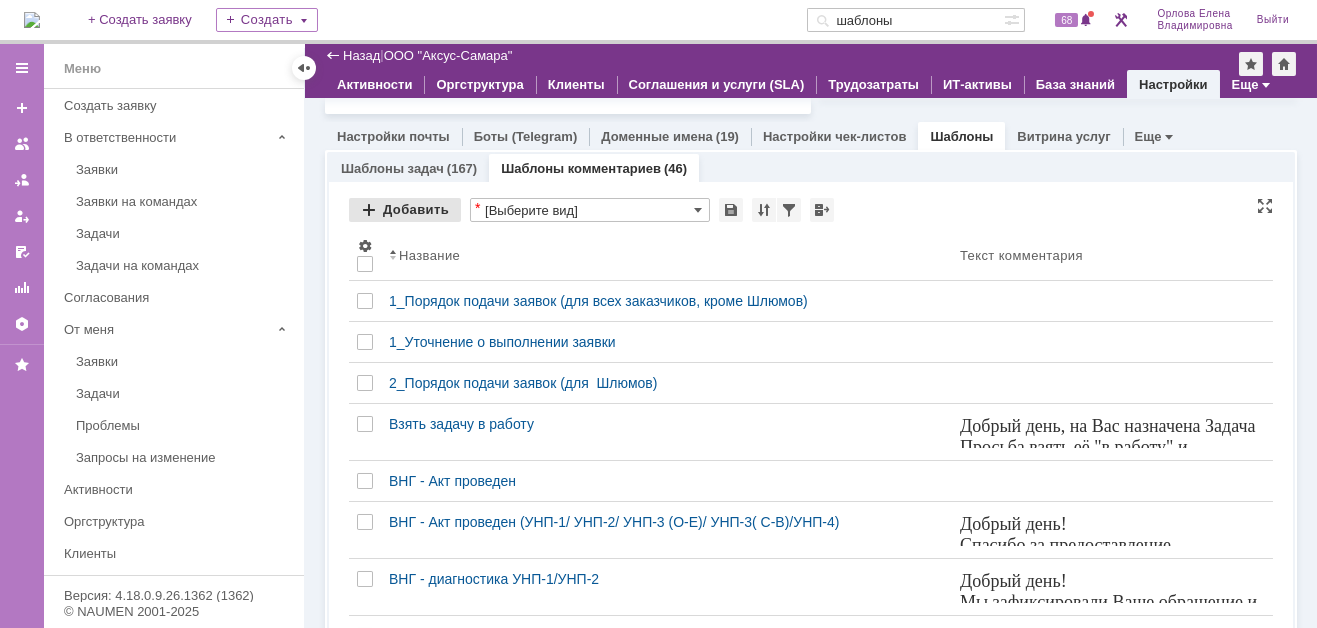 click on "Добавить" at bounding box center [405, 210] 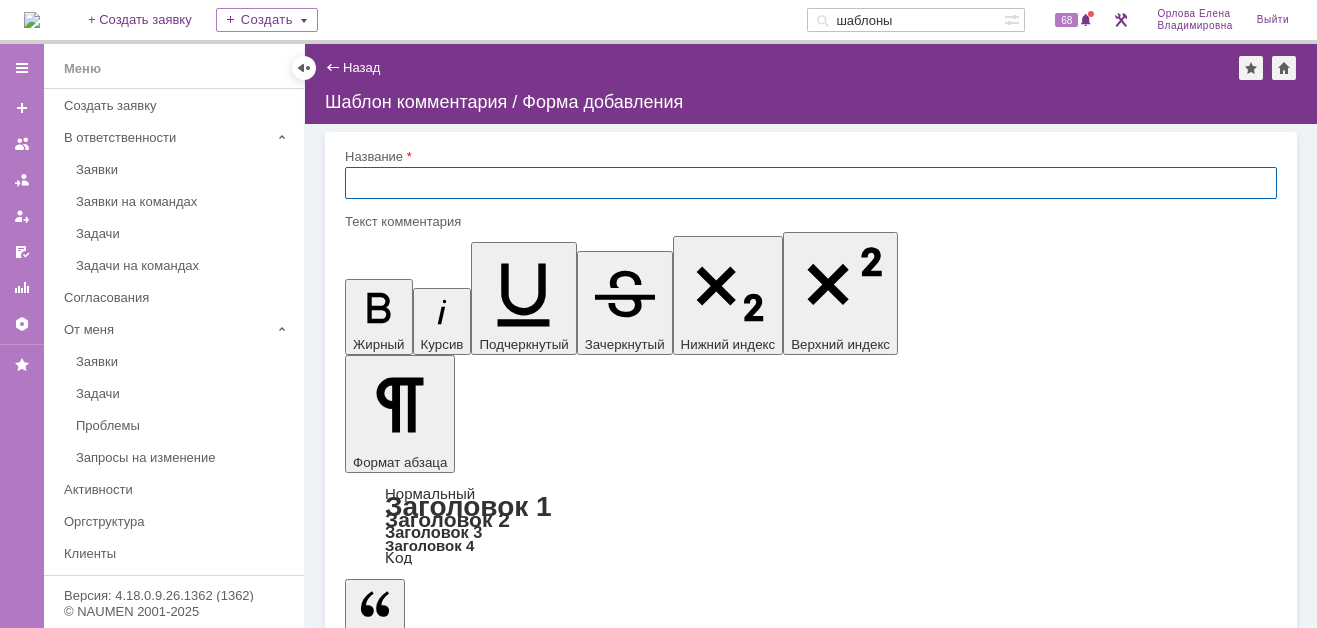 click at bounding box center (811, 183) 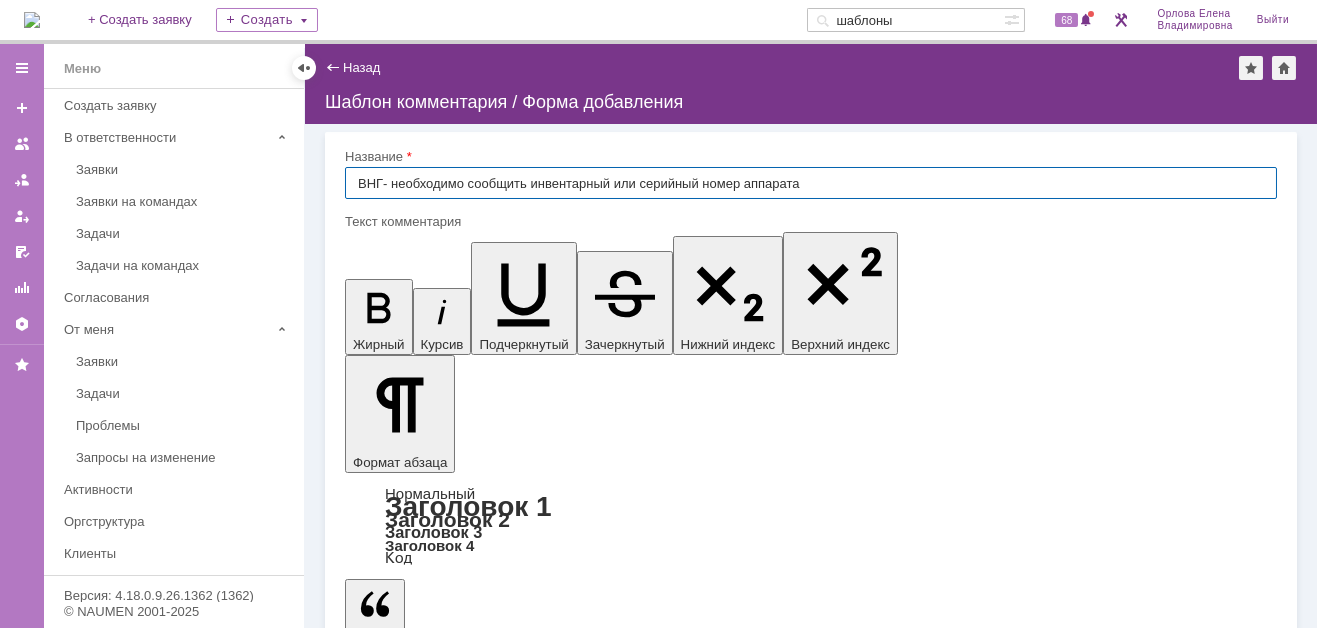 type on "ВНГ- необходимо сообщить инвентарный или серийный номер аппарата" 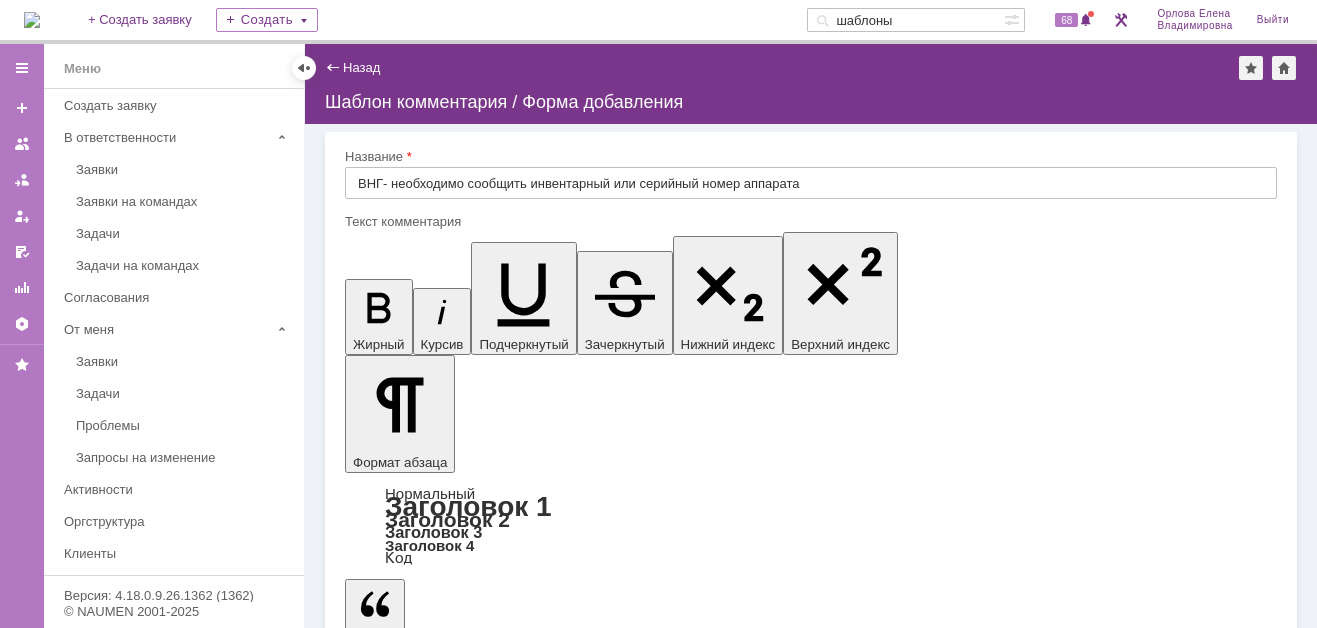click at bounding box center [508, 5797] 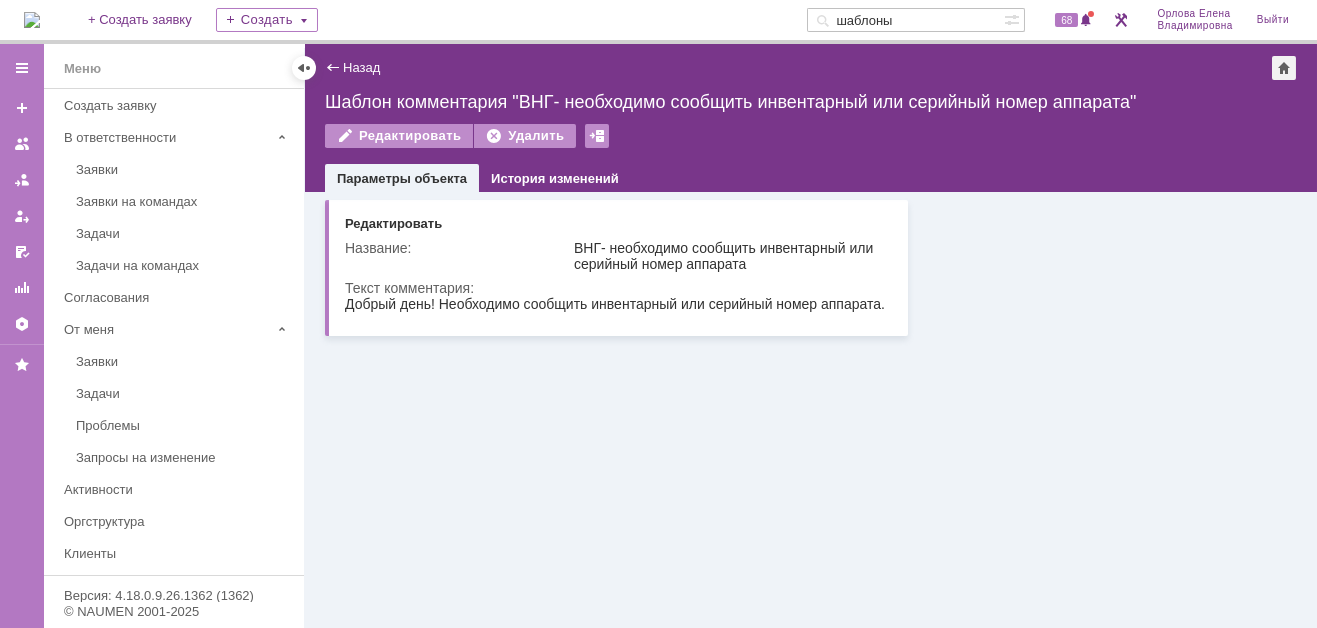 scroll, scrollTop: 0, scrollLeft: 0, axis: both 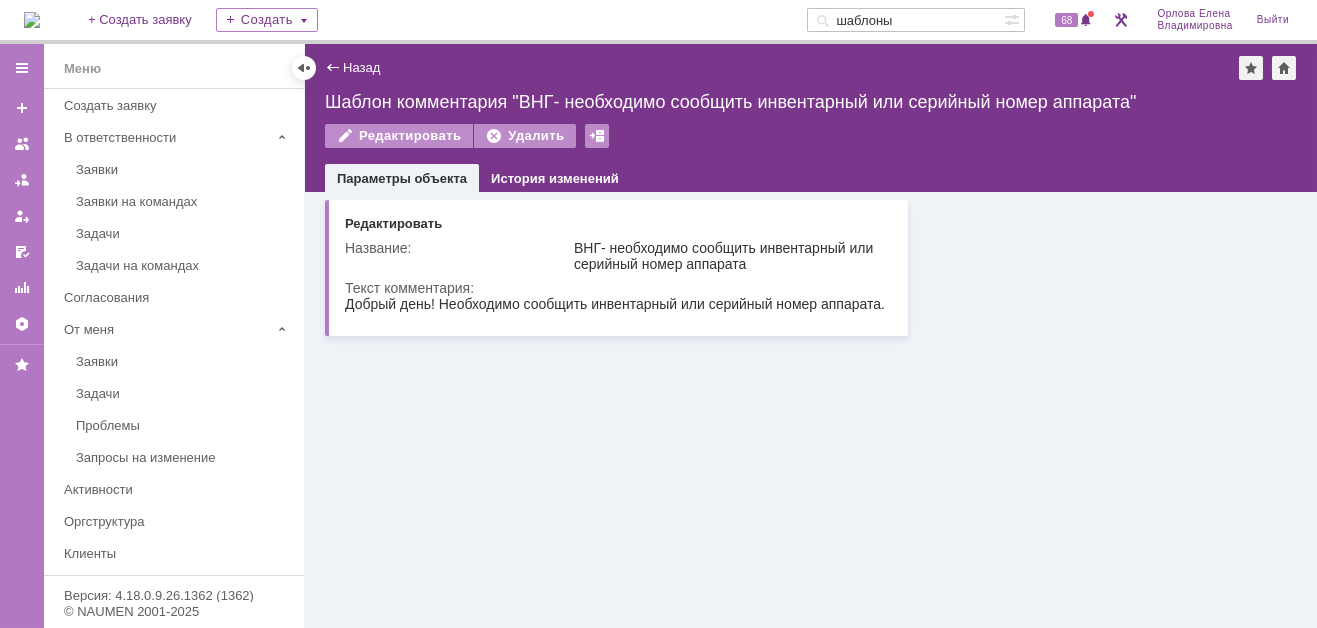 click at bounding box center (32, 20) 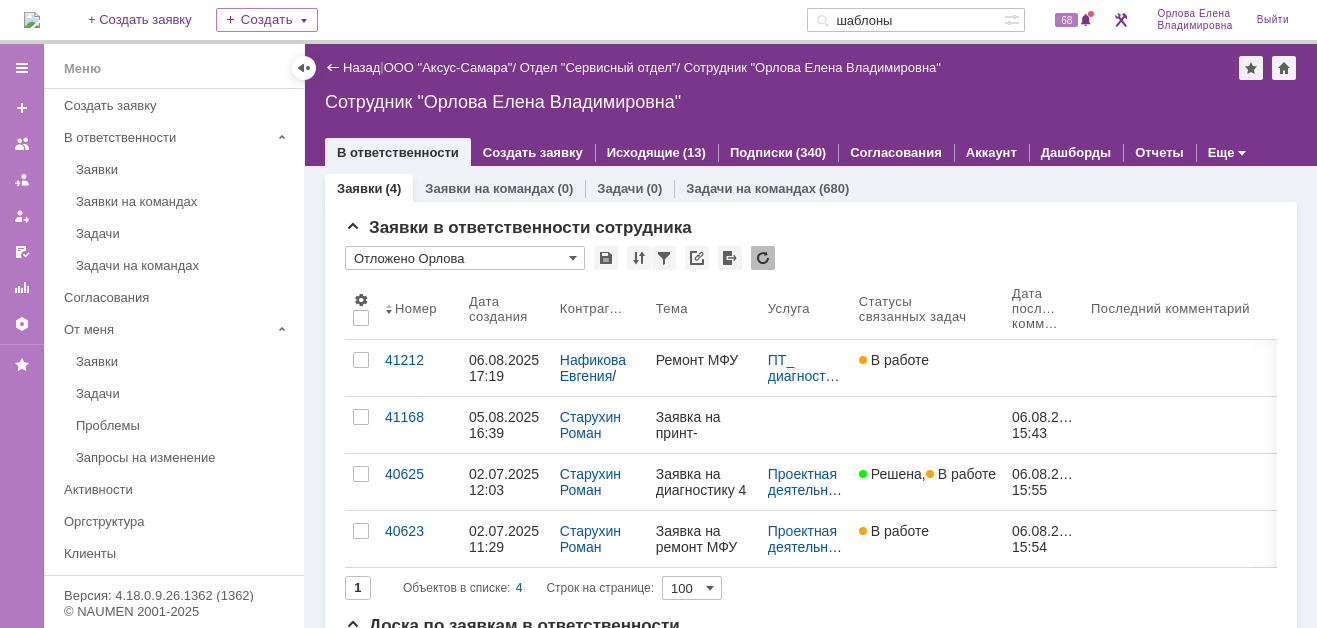 scroll, scrollTop: 0, scrollLeft: 0, axis: both 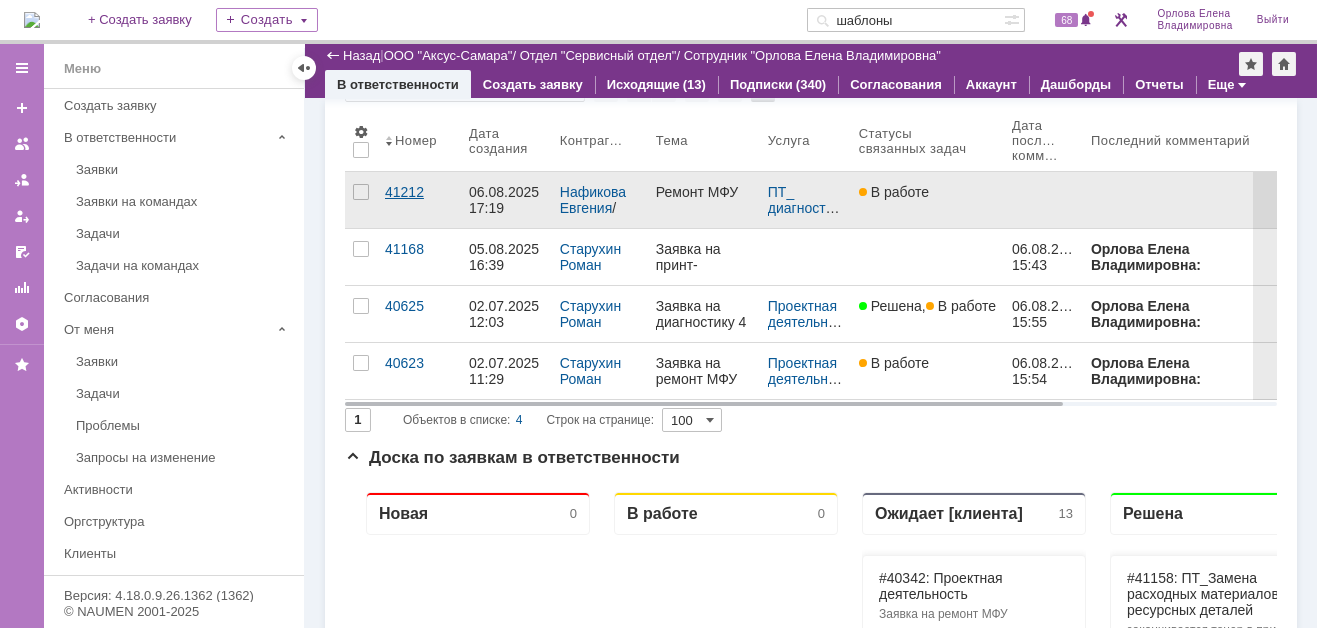 click on "41212" at bounding box center (419, 192) 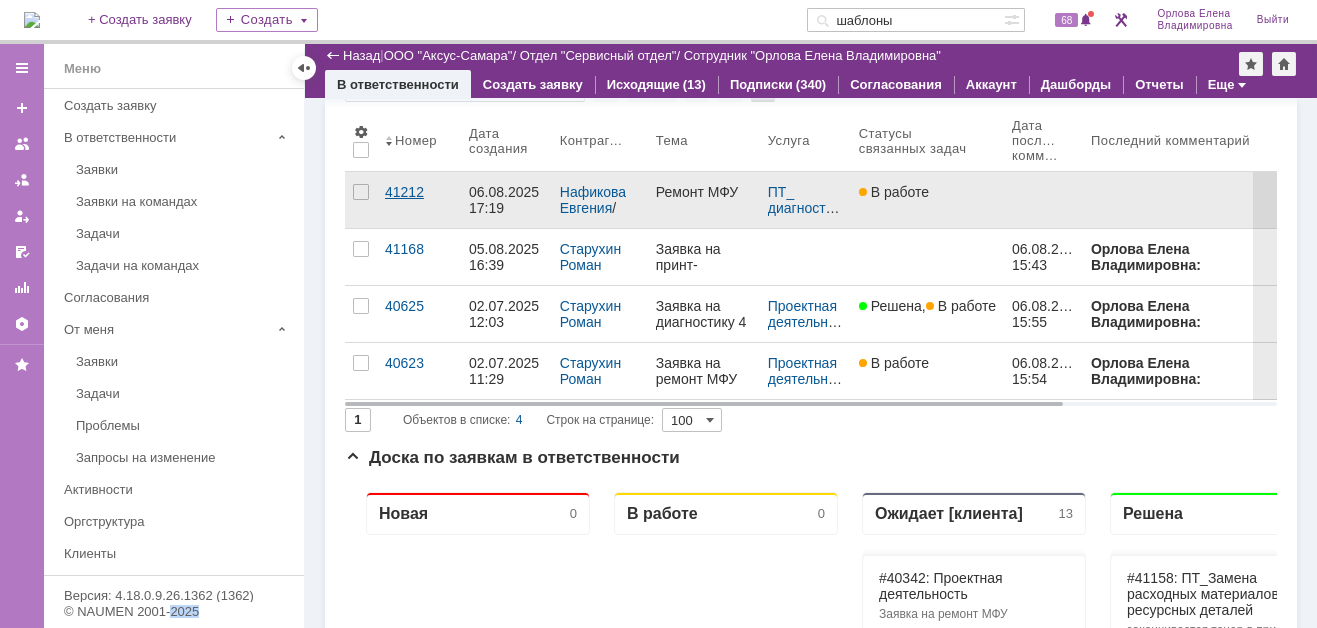 click on "Назад   |   ООО "Аксус-Самара"  /   Отдел "Сервисный отдел"  /   Сотрудник "Орлова Елена Владимировна" Сотрудник "Орлова Елена Владимировна" employee$37952660 В ответственности Создать заявку Исходящие (13) Подписки (340) Согласования Аккаунт Дашборды Отчеты Еще       Заявки (4) Заявки на командах (0) Задачи (0) Задачи на командах (680) Заявки в ответственности сотрудника * Отложено Орлова
Результаты поиска:             1       Объектов в списке:    4  Строк на странице:        100       Номер Дата создания Контрагент Тема Услуга Статусы связанных задач Последний комментарий / /" at bounding box center (811, 336) 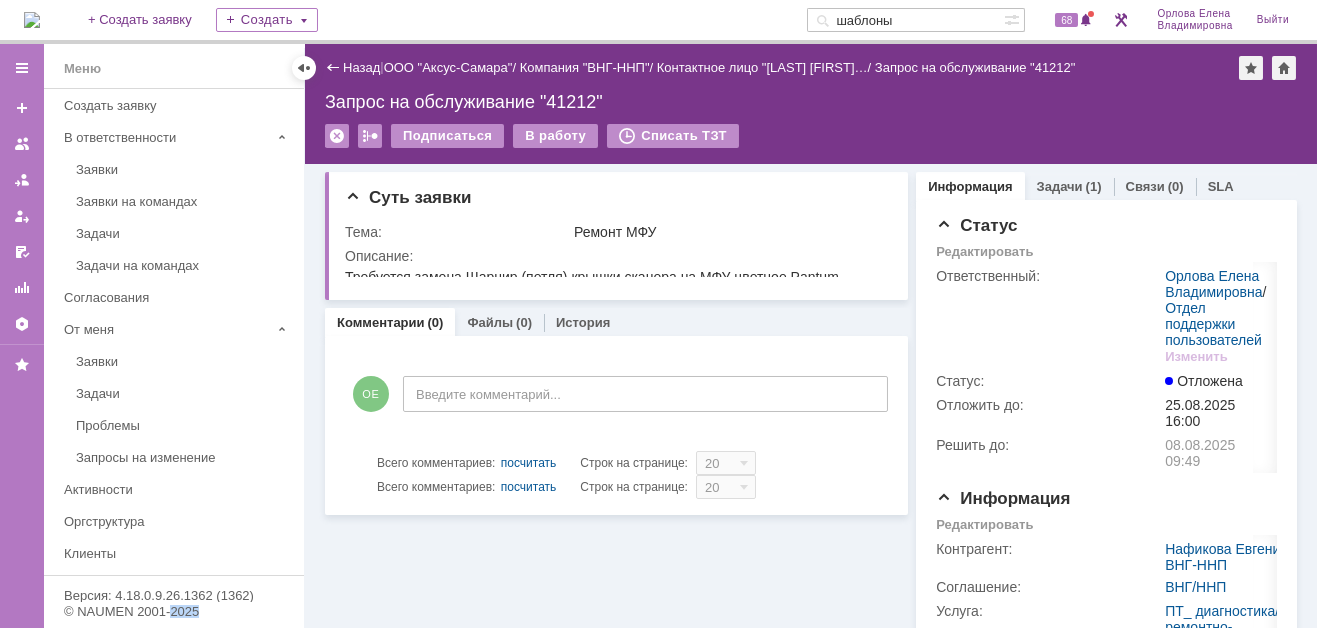 scroll, scrollTop: 0, scrollLeft: 0, axis: both 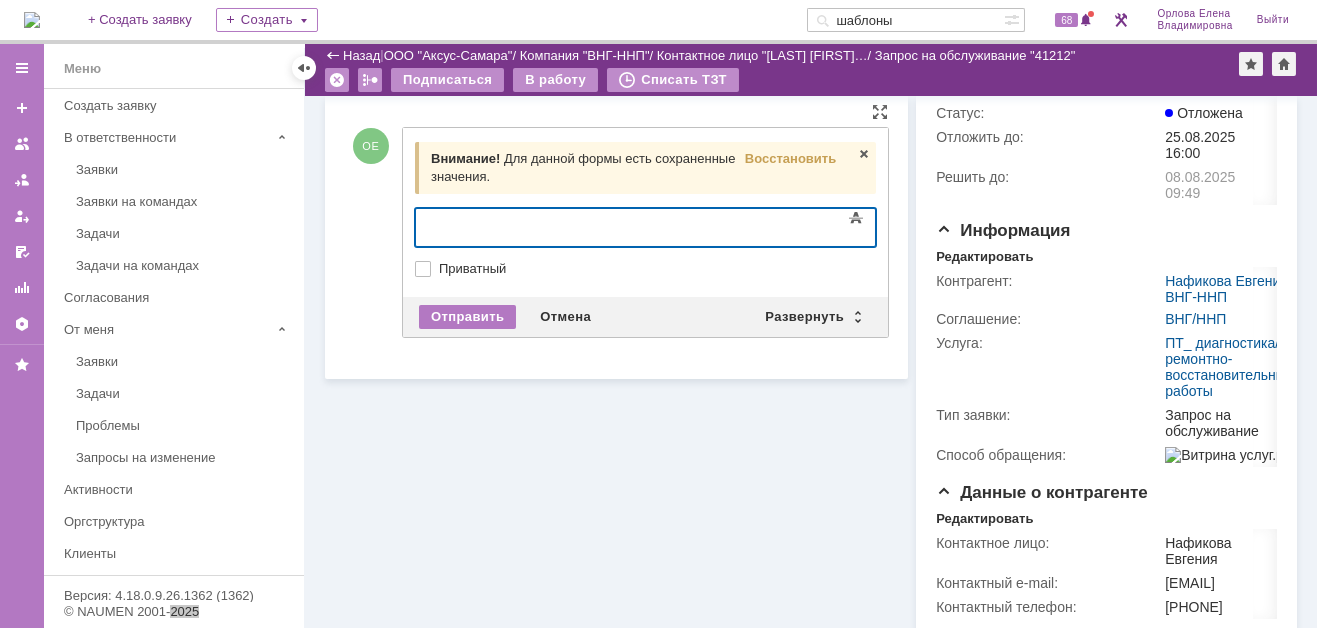 click at bounding box center [577, 225] 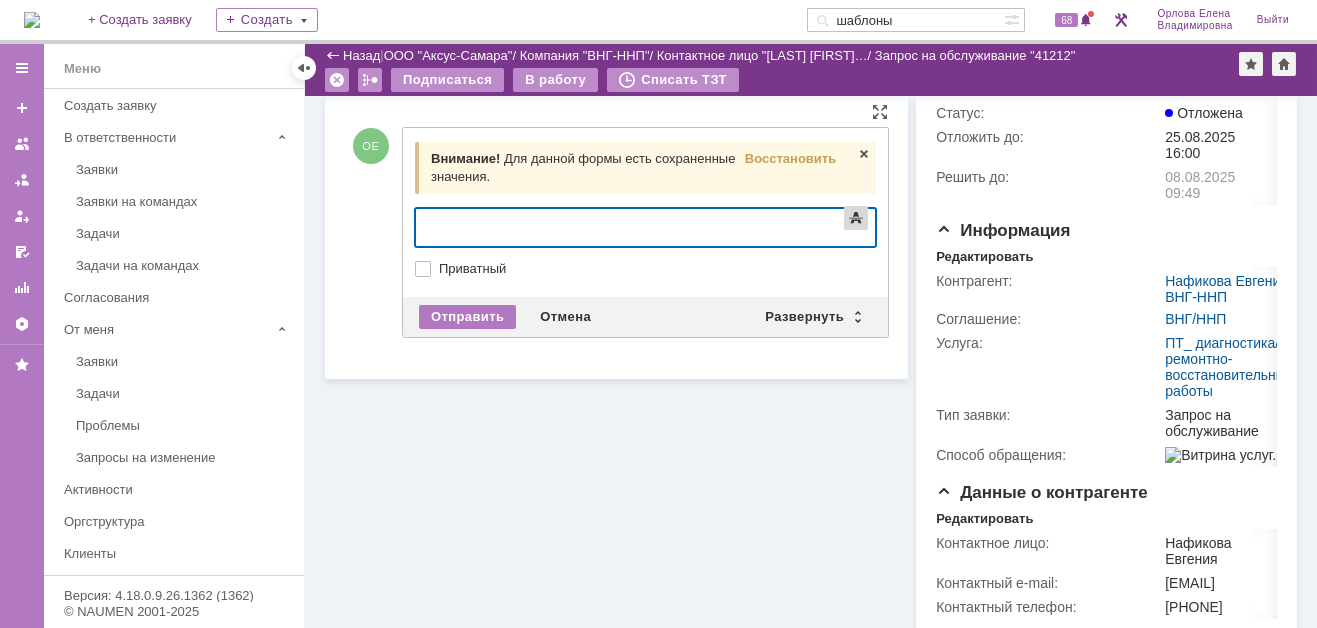 click at bounding box center (856, 218) 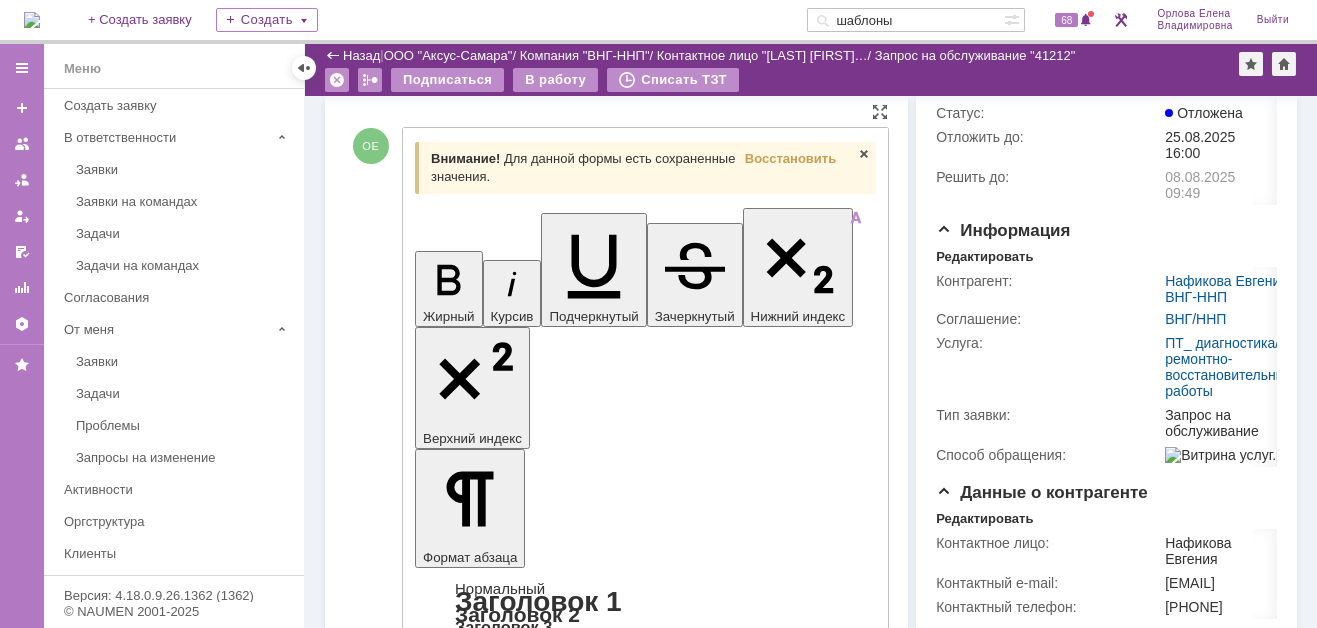 click on "Развернуть" at bounding box center [812, 4399] 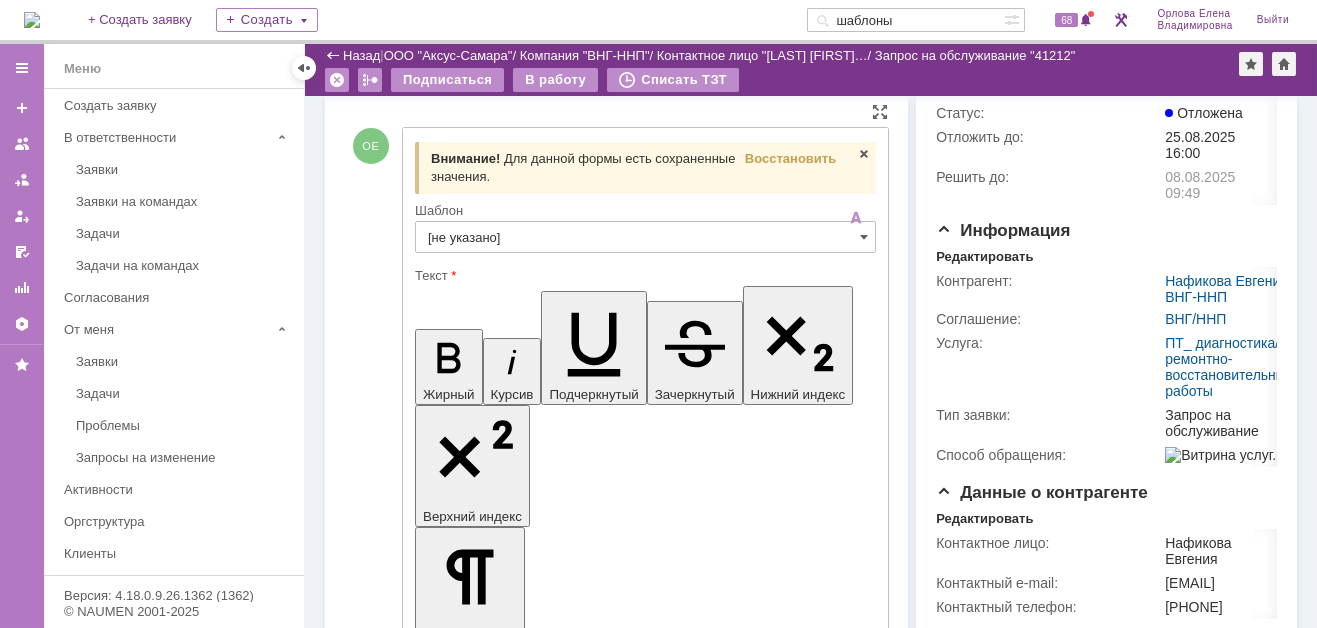 scroll, scrollTop: 0, scrollLeft: 0, axis: both 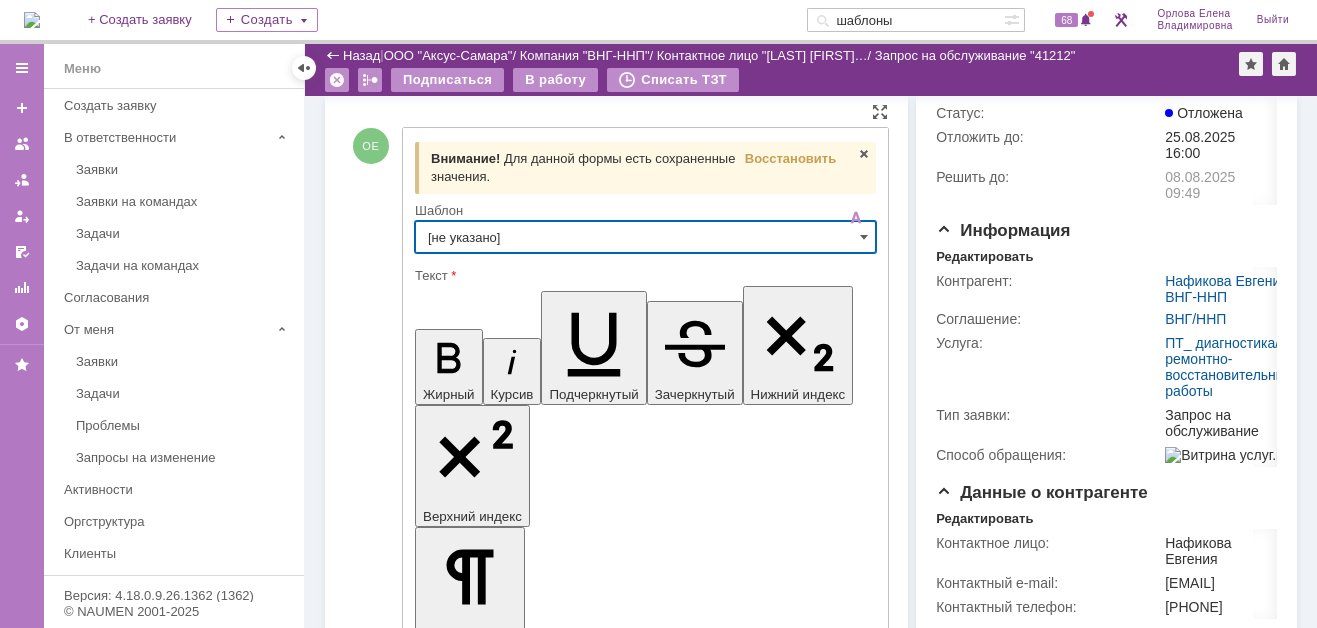 click on "[не указано]" at bounding box center (645, 237) 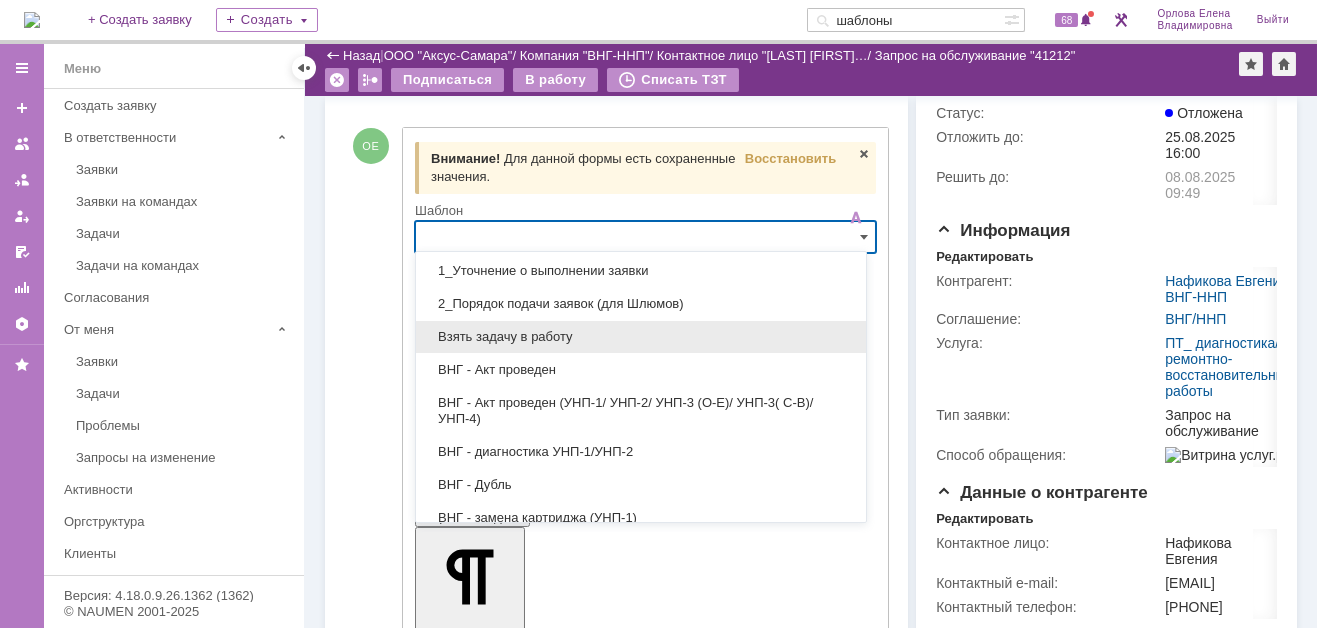 scroll, scrollTop: 100, scrollLeft: 0, axis: vertical 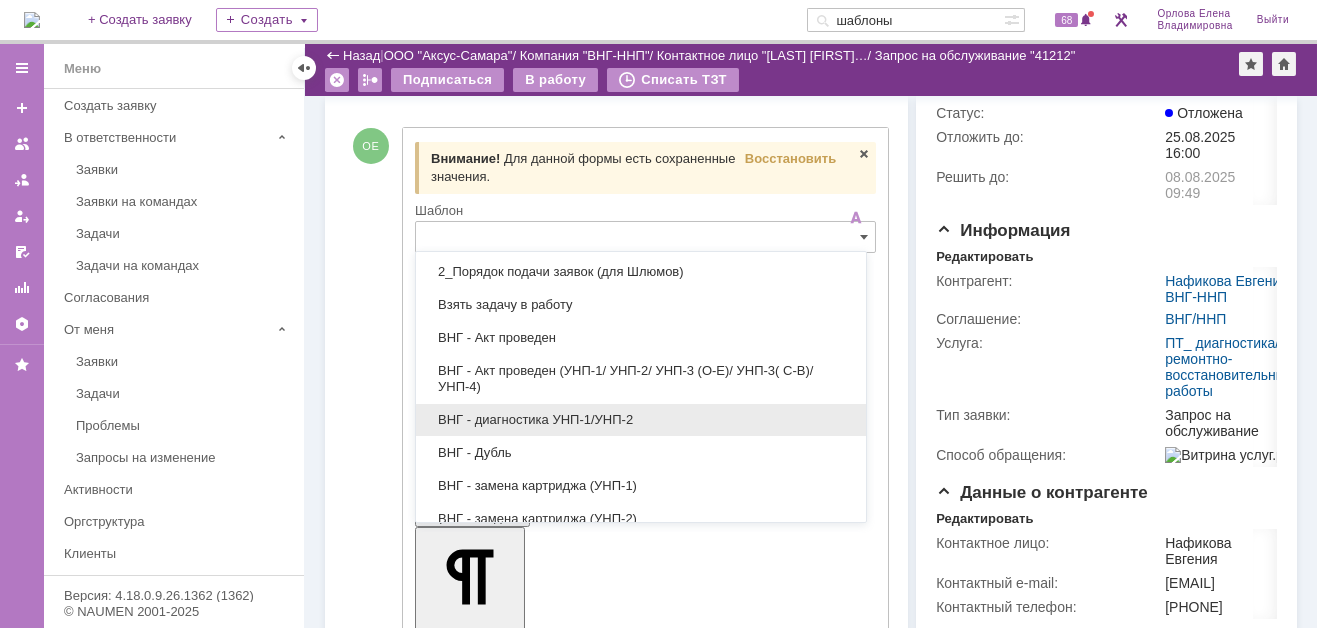 click on "ВНГ - диагностика УНП-1/УНП-2" at bounding box center [641, 420] 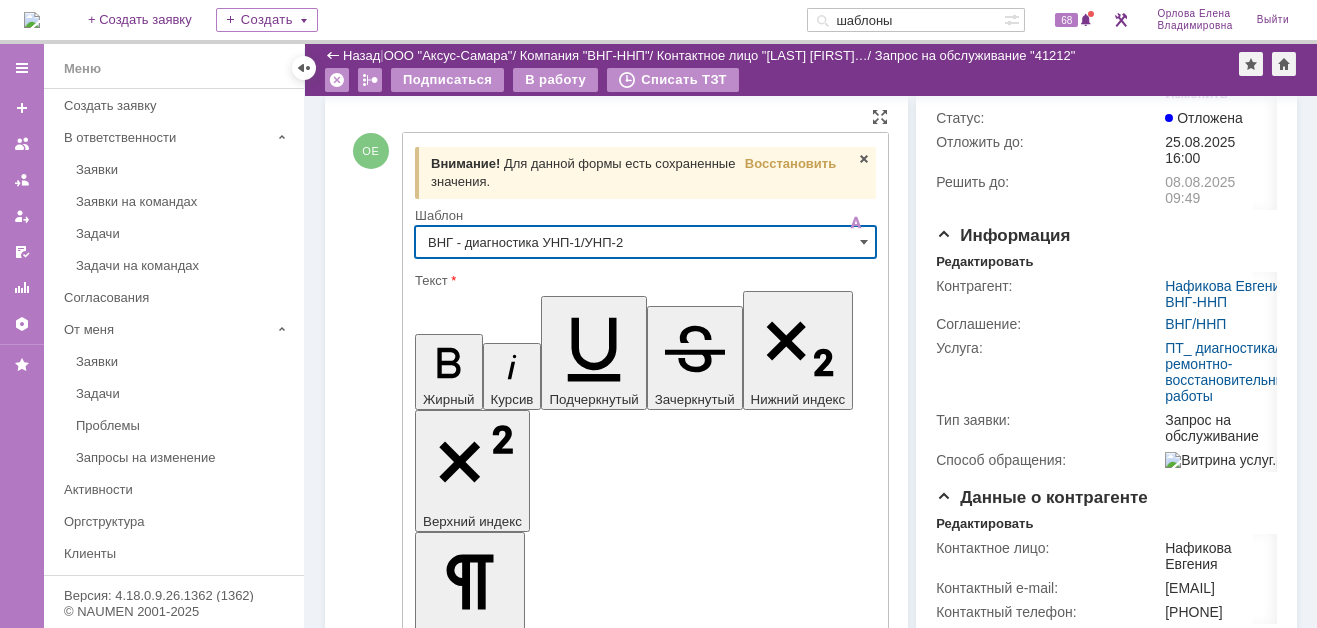 scroll, scrollTop: 100, scrollLeft: 0, axis: vertical 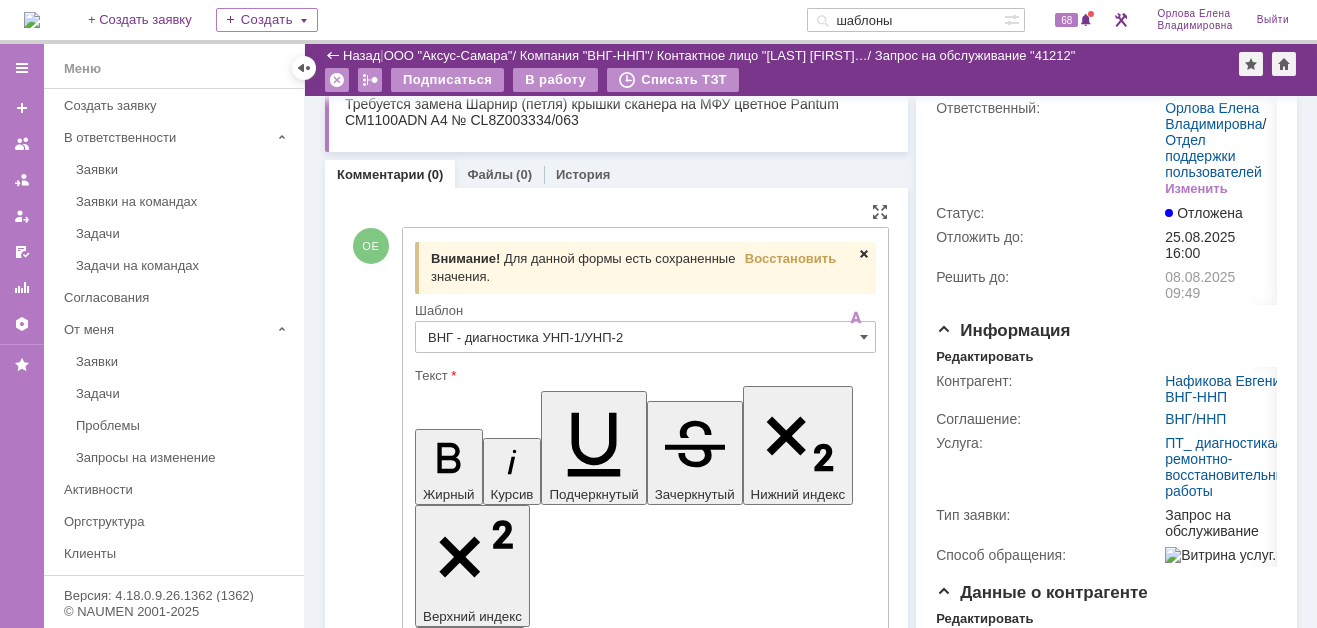 click at bounding box center (864, 254) 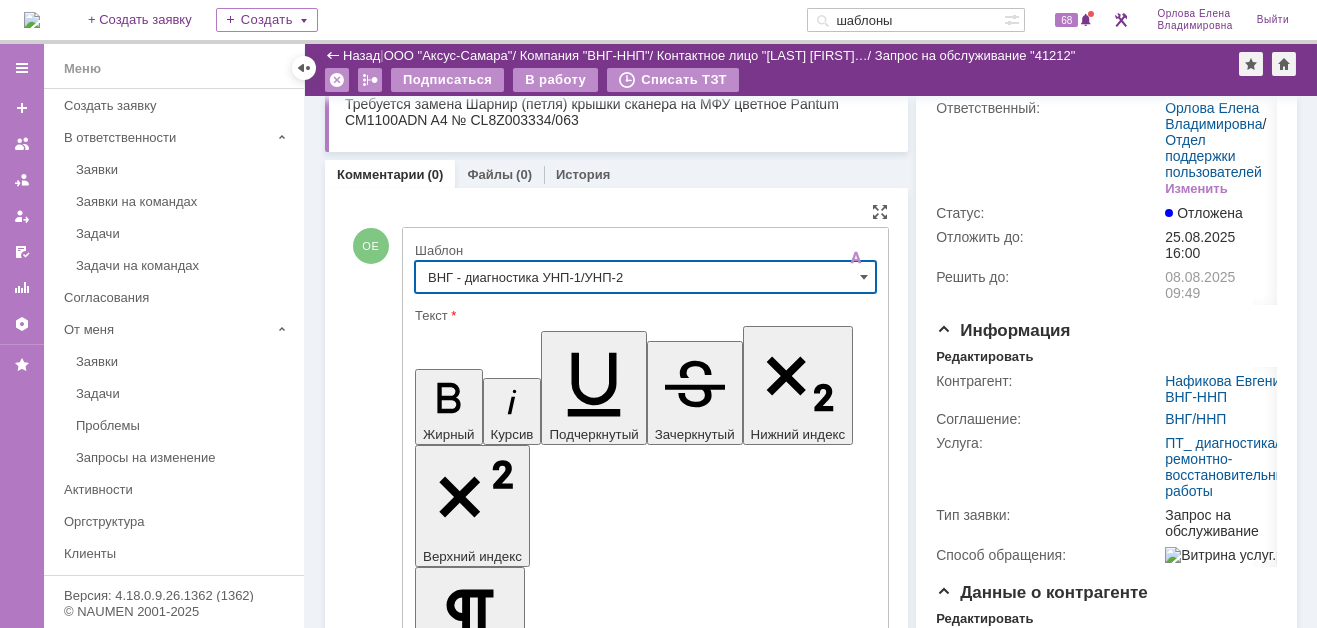 click on "ВНГ - диагностика УНП-1/УНП-2" at bounding box center (645, 277) 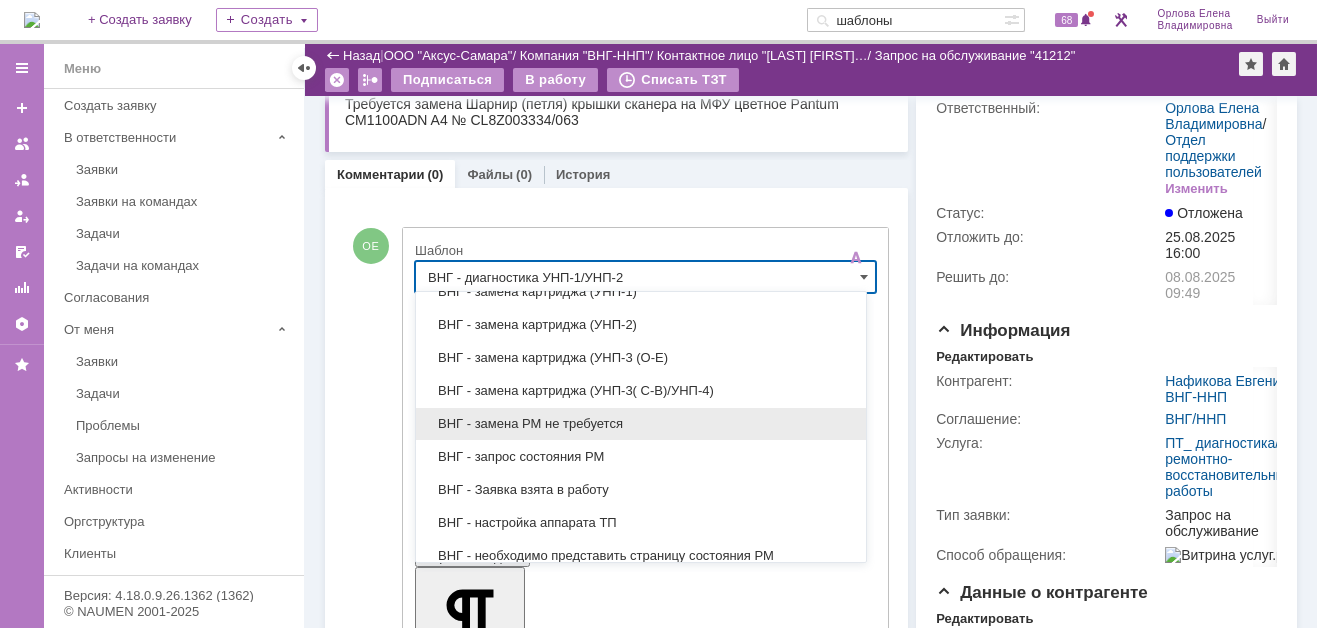 scroll, scrollTop: 364, scrollLeft: 0, axis: vertical 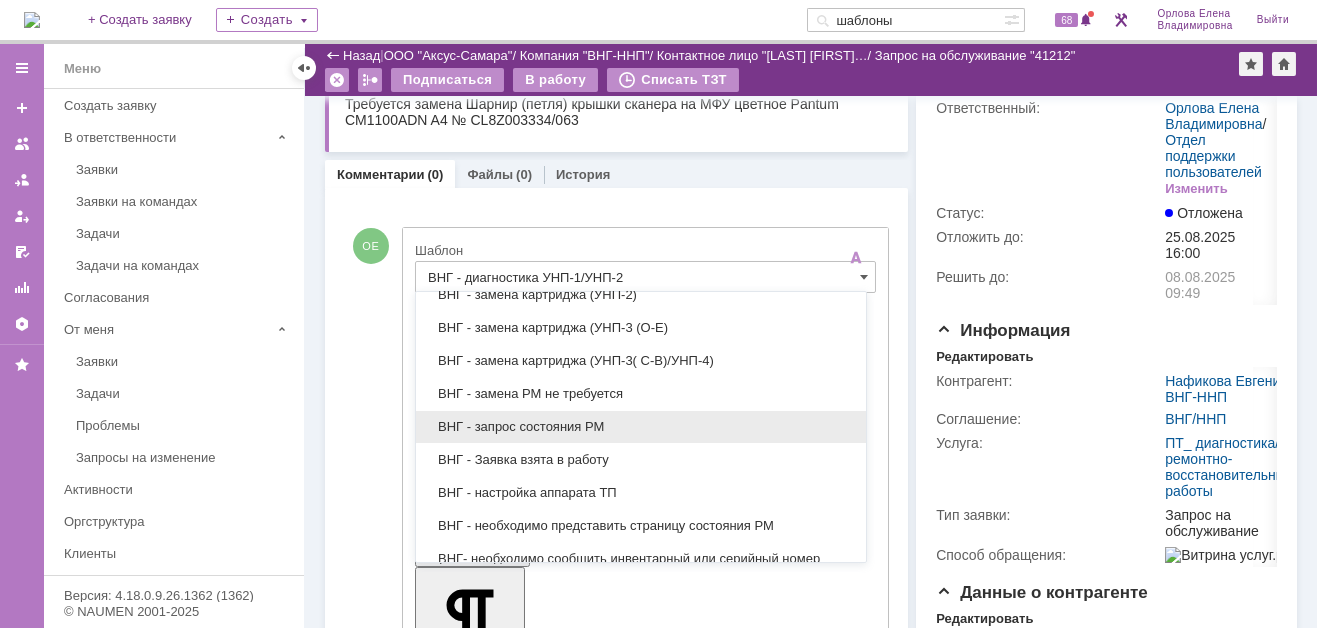 click on "ВНГ - запрос состояния РМ" at bounding box center (641, 427) 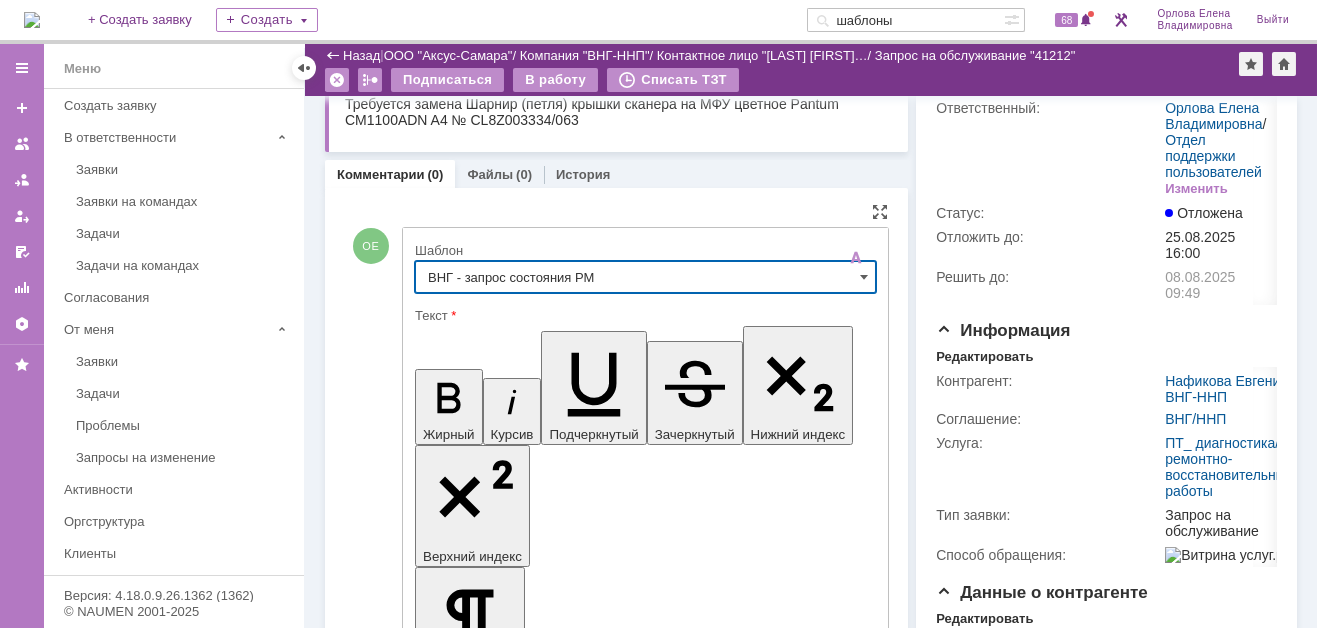 click on "ВНГ - запрос состояния РМ" at bounding box center (645, 277) 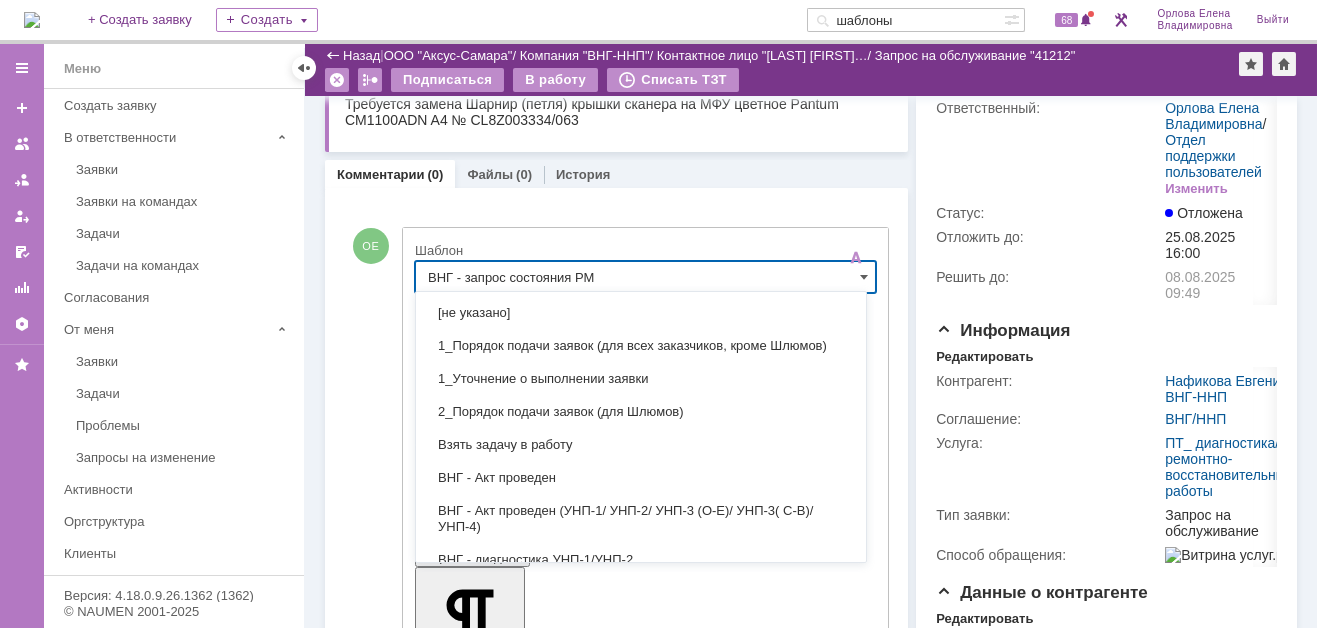 scroll, scrollTop: 493, scrollLeft: 0, axis: vertical 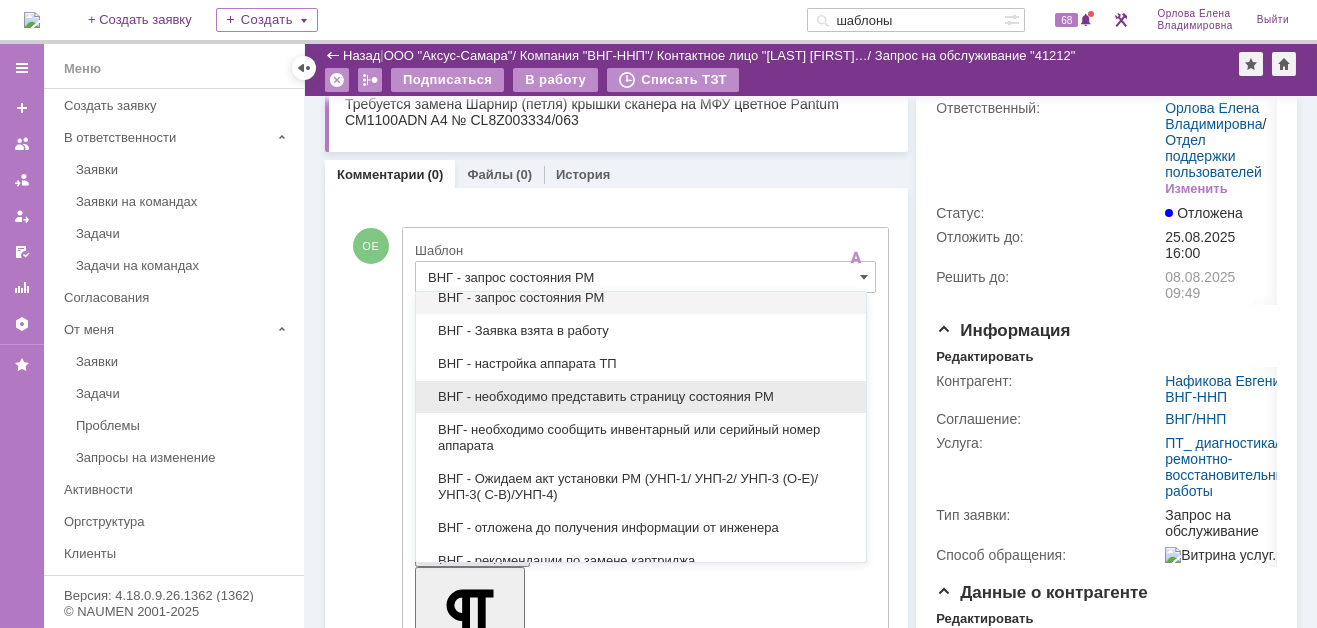 click on "ВНГ - необходимо представить страницу состояния РМ" at bounding box center (641, 397) 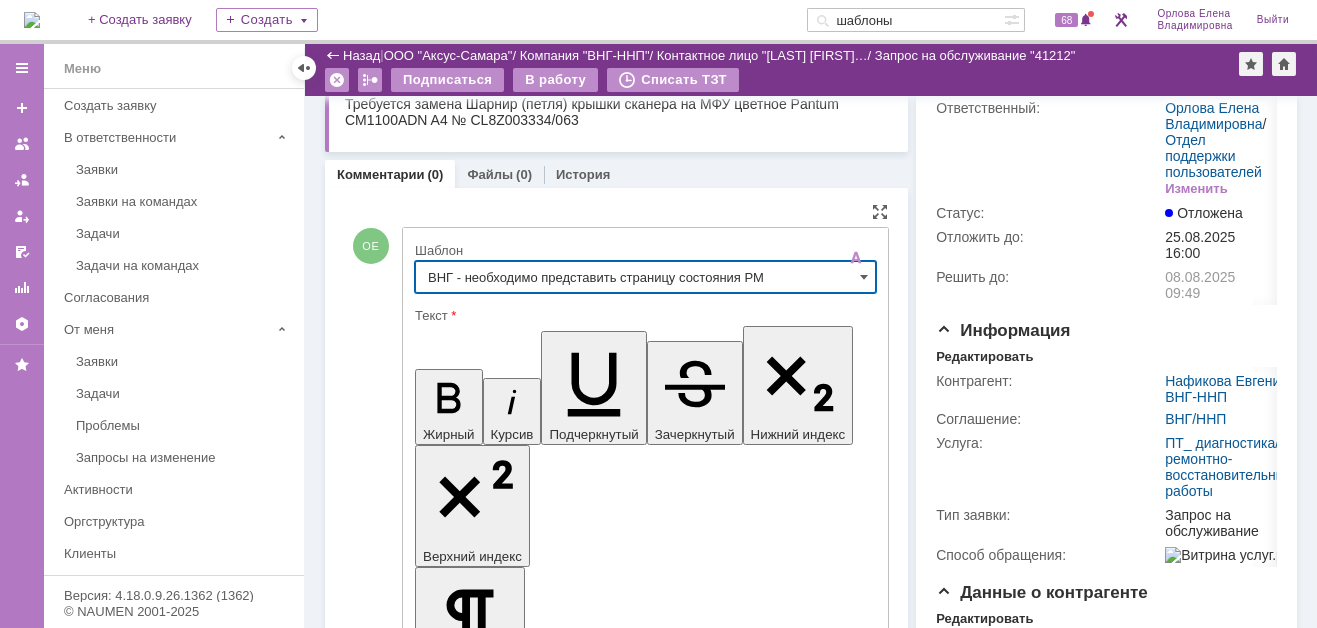 click on "ВНГ - необходимо представить страницу состояния РМ" at bounding box center [645, 277] 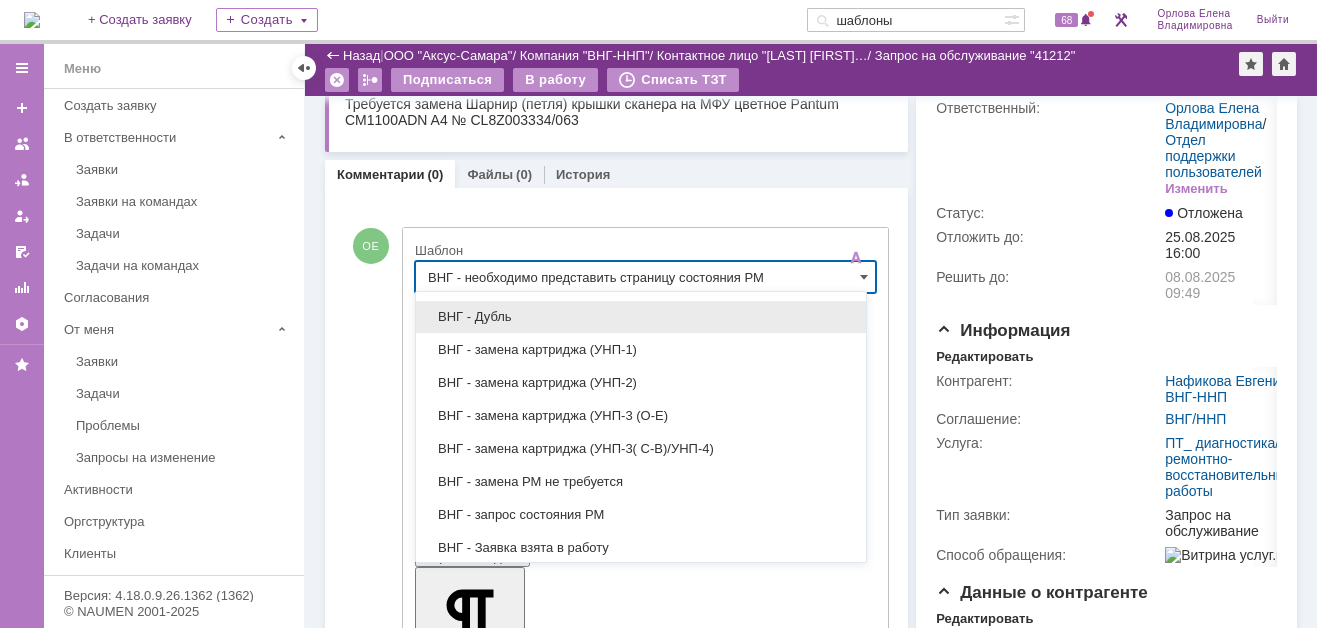 scroll, scrollTop: 300, scrollLeft: 0, axis: vertical 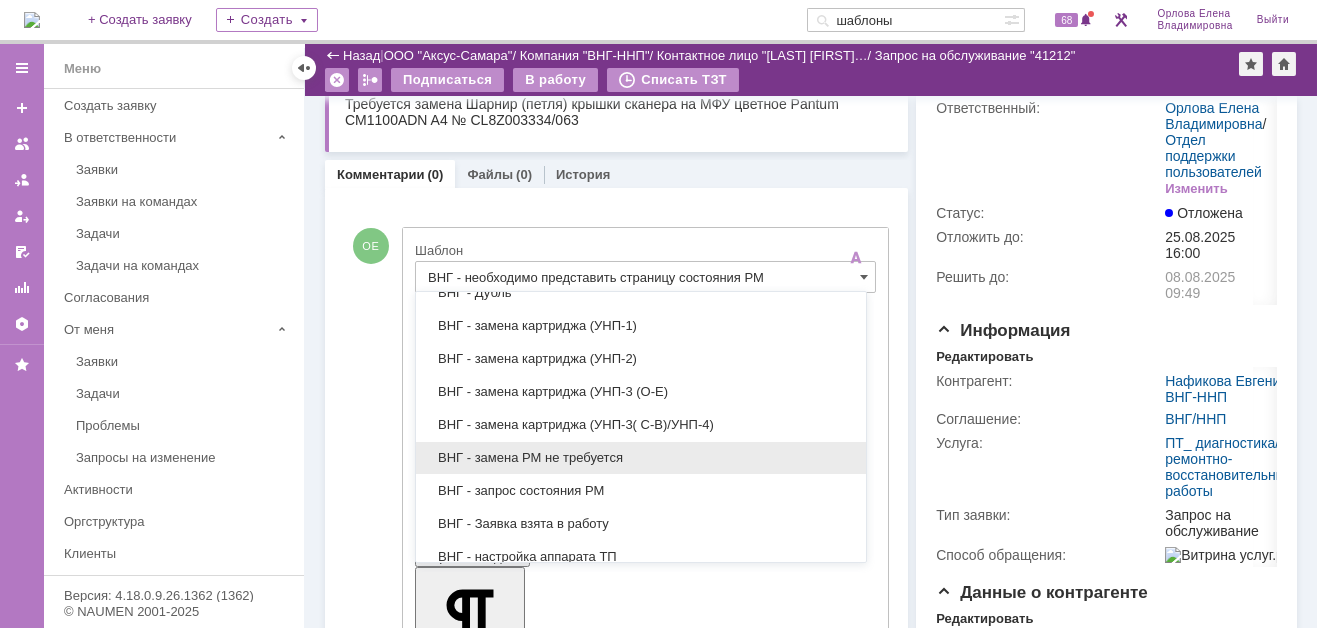 click on "ВНГ - замена РМ не требуется" at bounding box center (641, 458) 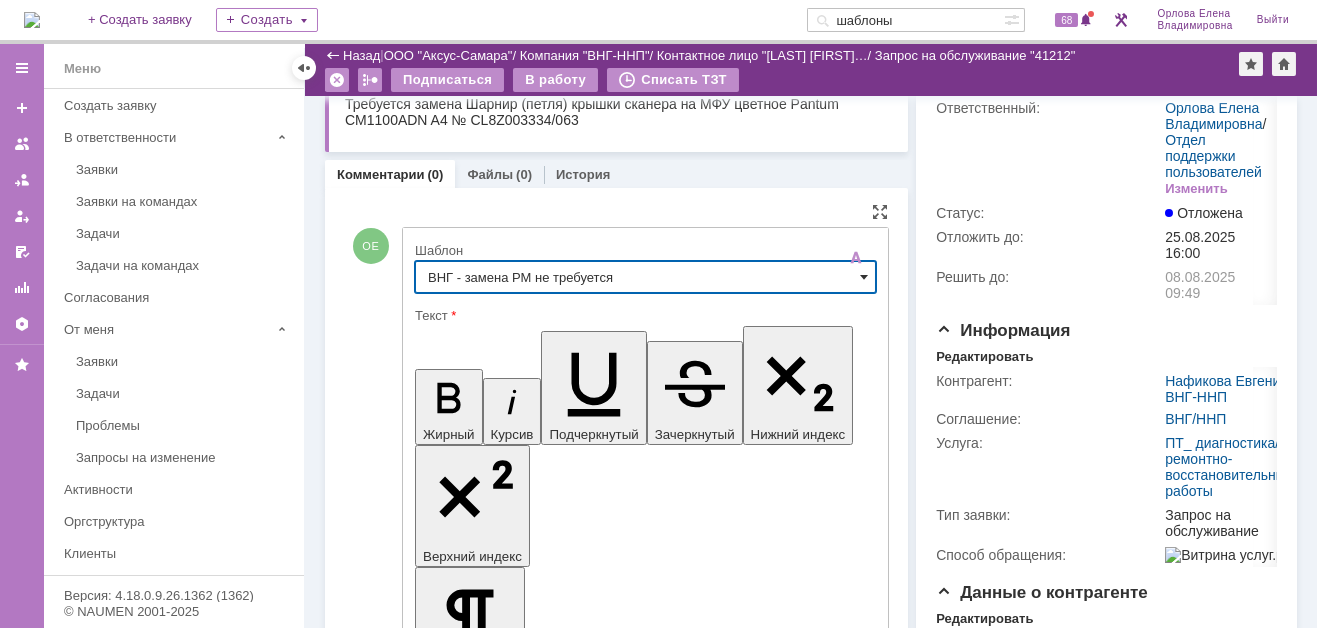 click at bounding box center [864, 277] 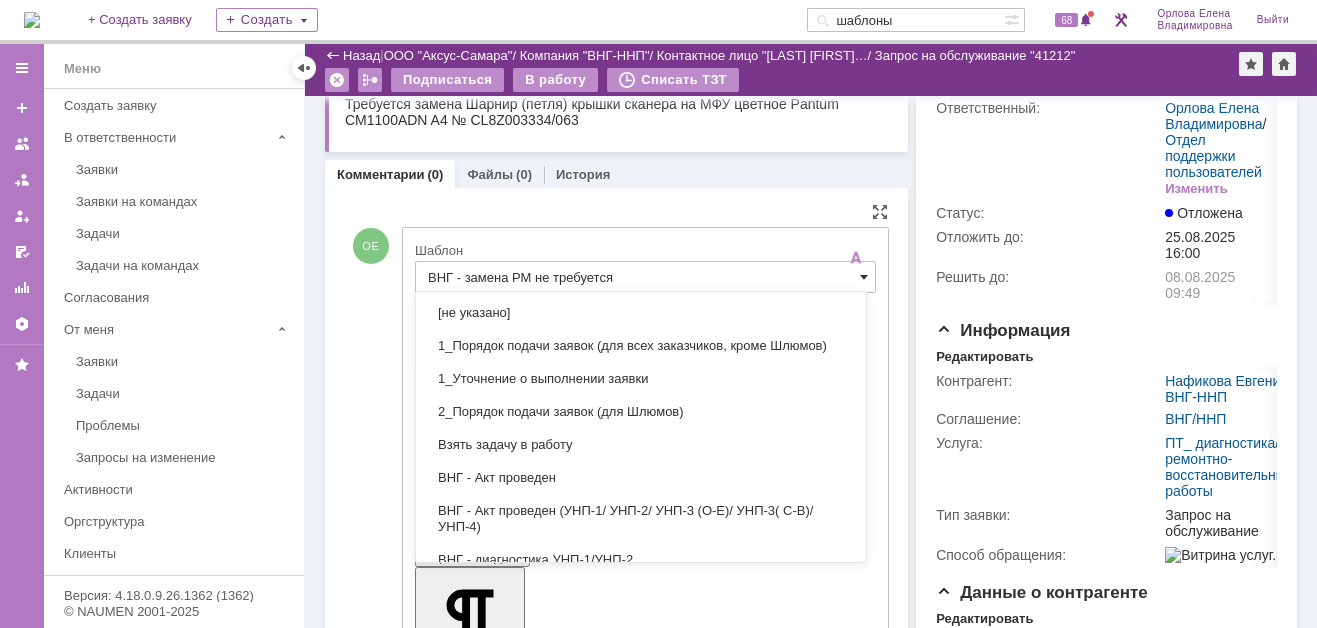 scroll, scrollTop: 460, scrollLeft: 0, axis: vertical 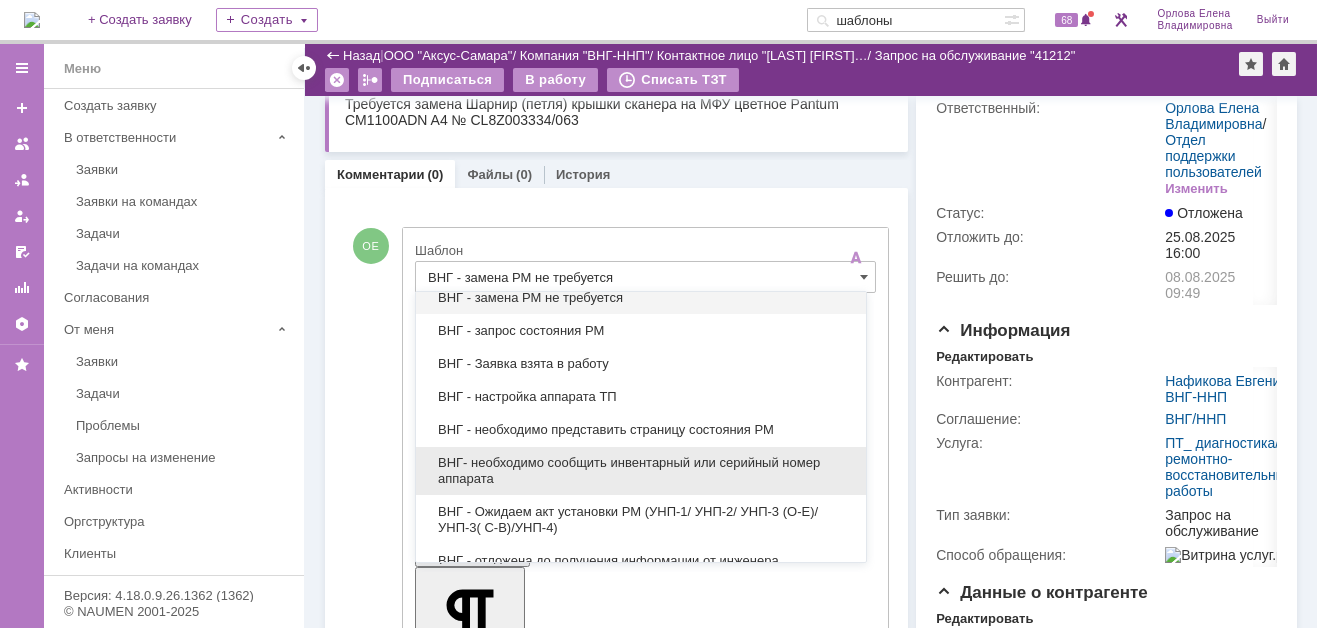 click on "ВНГ- необходимо сообщить инвентарный или серийный номер аппарата" at bounding box center [641, 471] 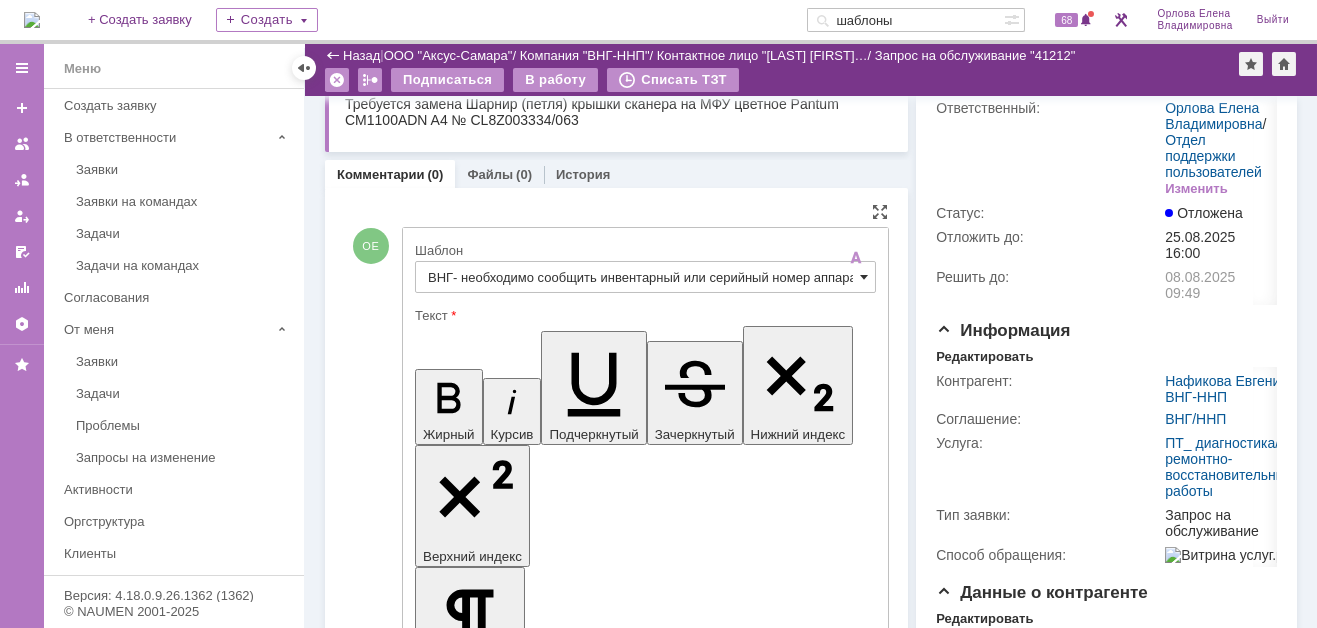 click at bounding box center (864, 277) 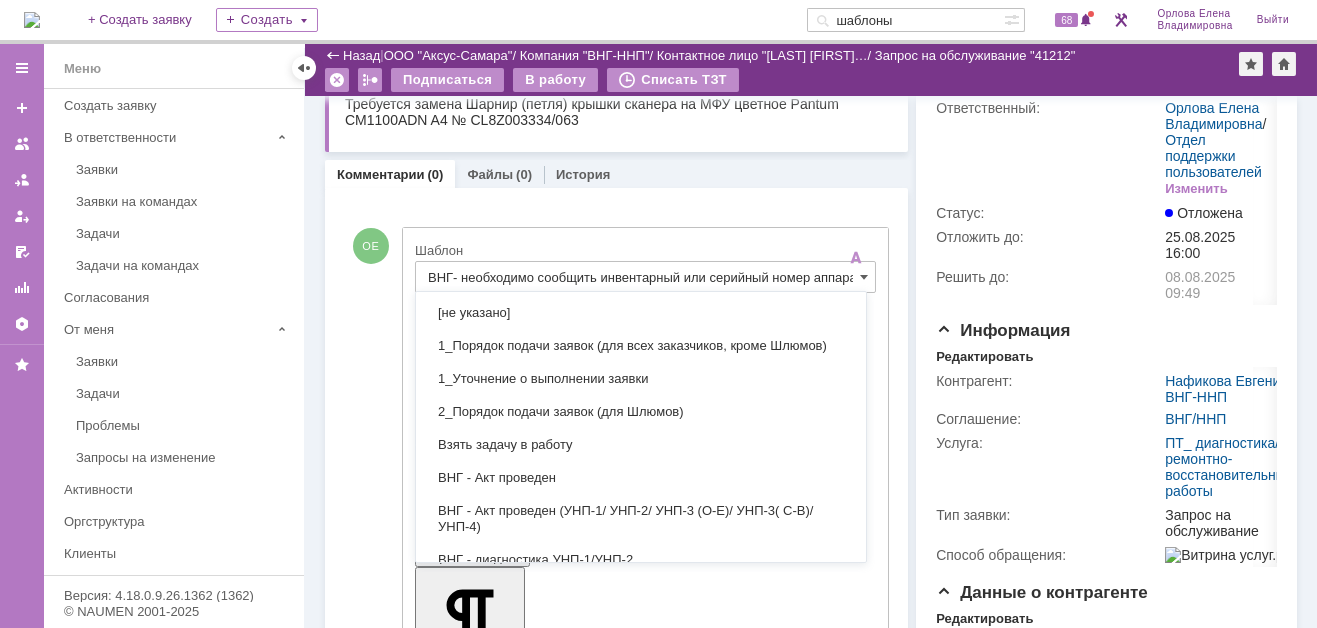 scroll, scrollTop: 623, scrollLeft: 0, axis: vertical 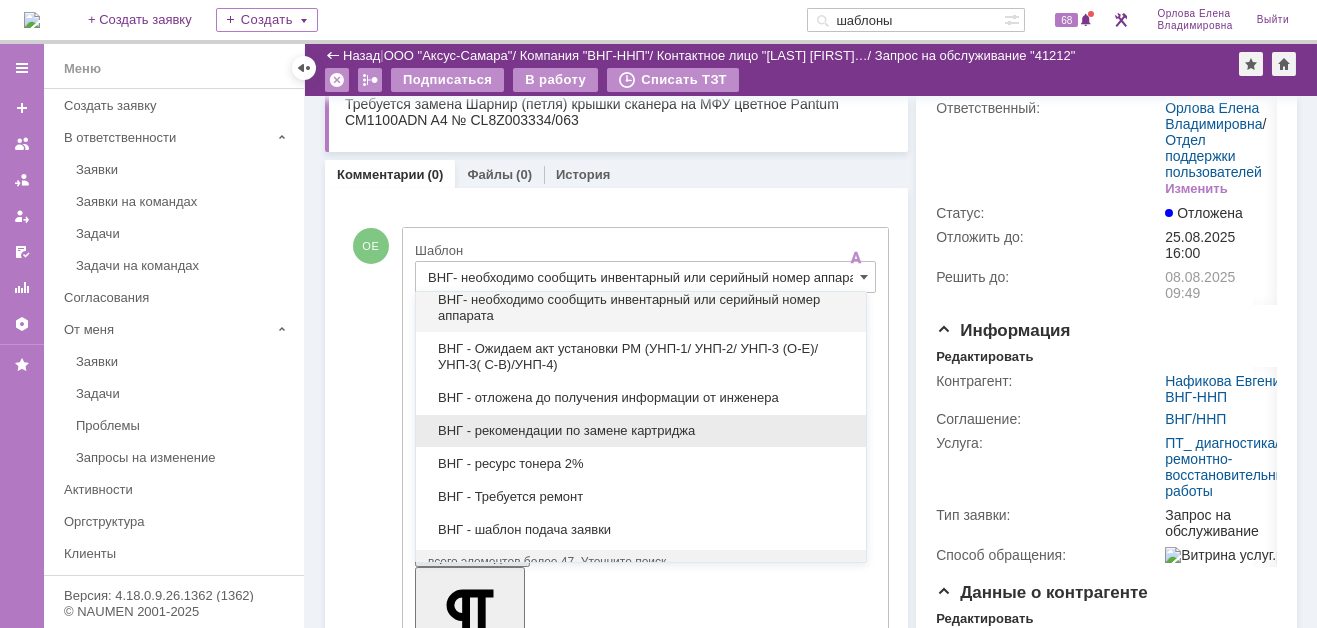 click on "ВНГ - рекомендации по замене картриджа" at bounding box center [641, 431] 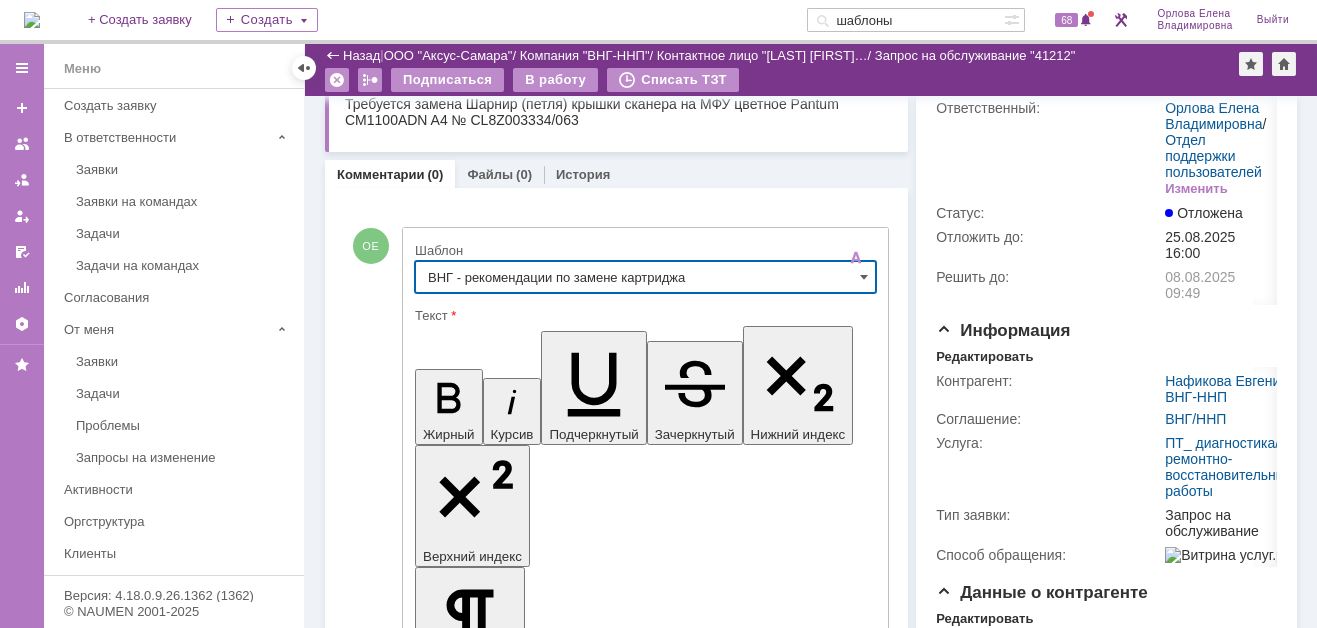 scroll, scrollTop: 0, scrollLeft: 0, axis: both 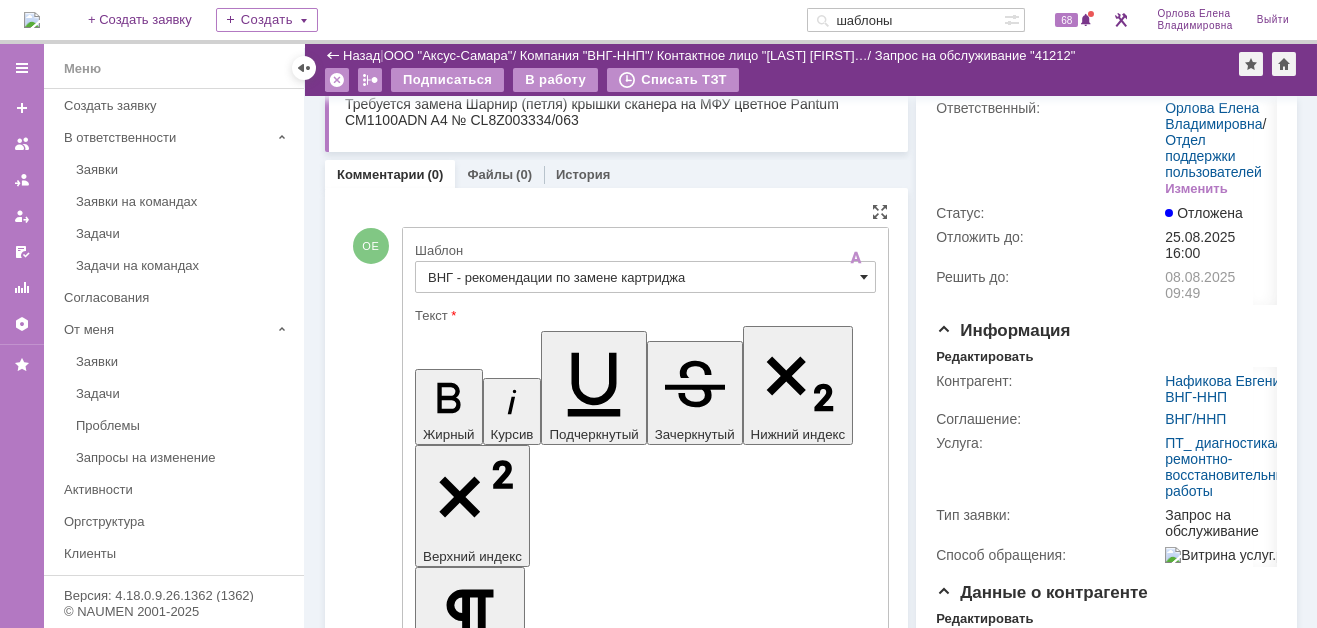 click at bounding box center [864, 277] 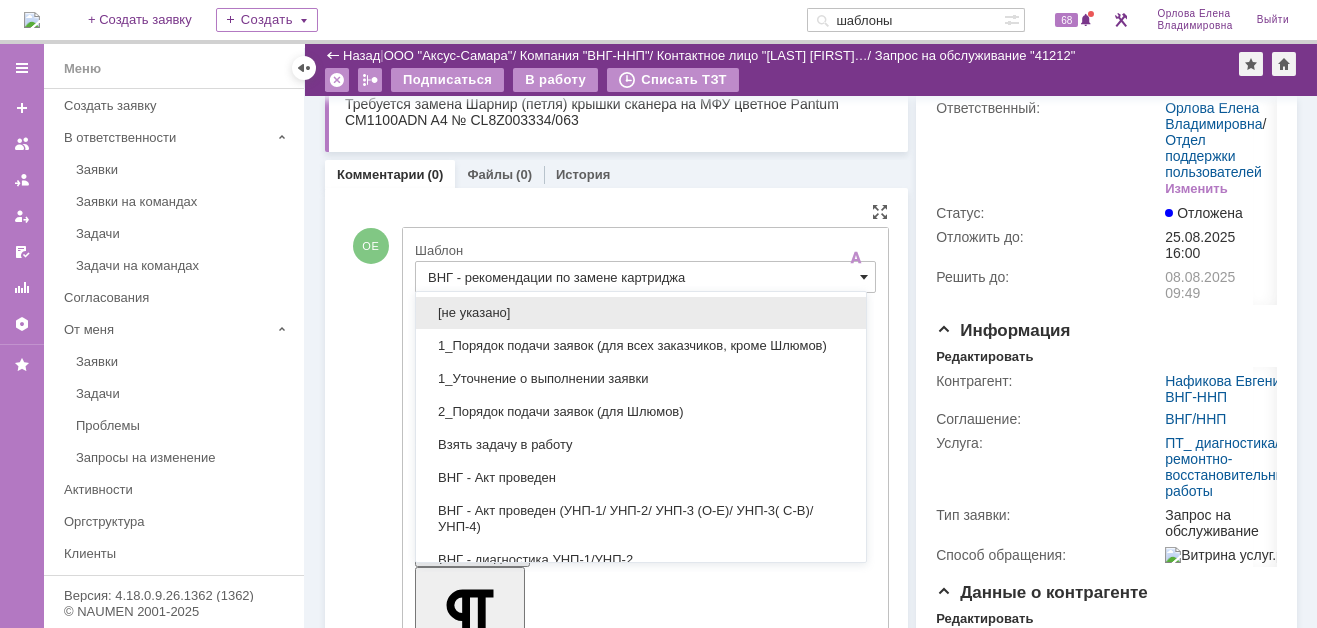 scroll, scrollTop: 643, scrollLeft: 0, axis: vertical 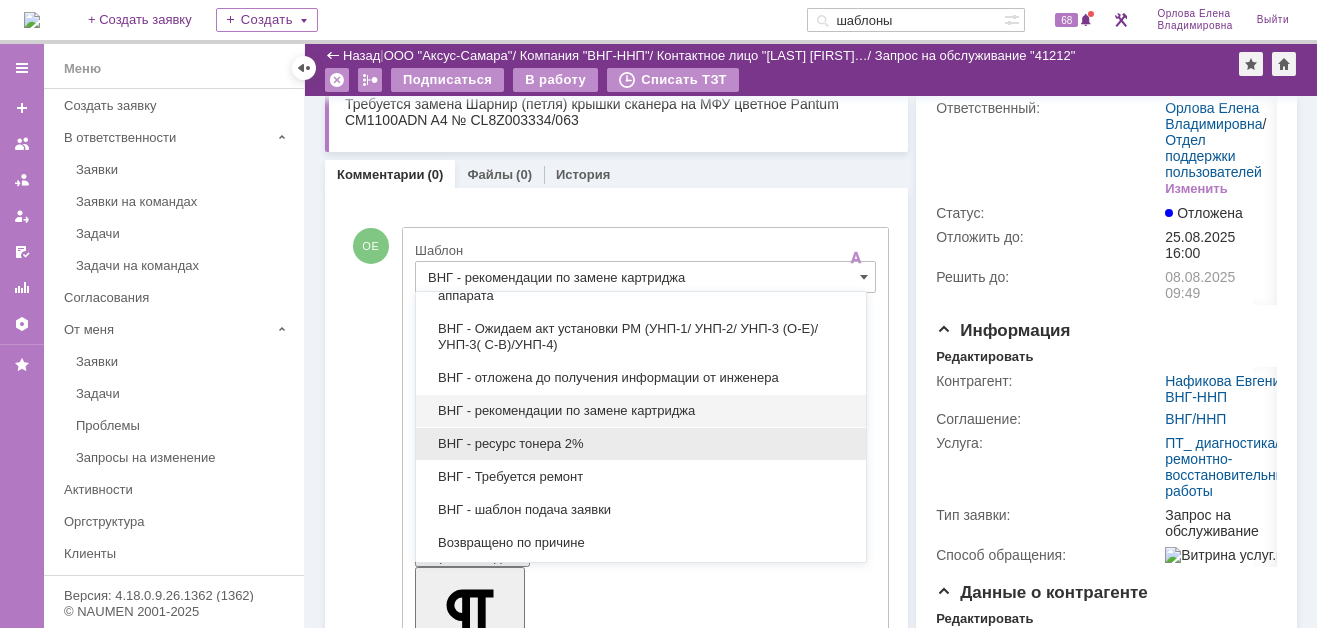 click on "ВНГ - ресурс тонера 2%" at bounding box center [641, 444] 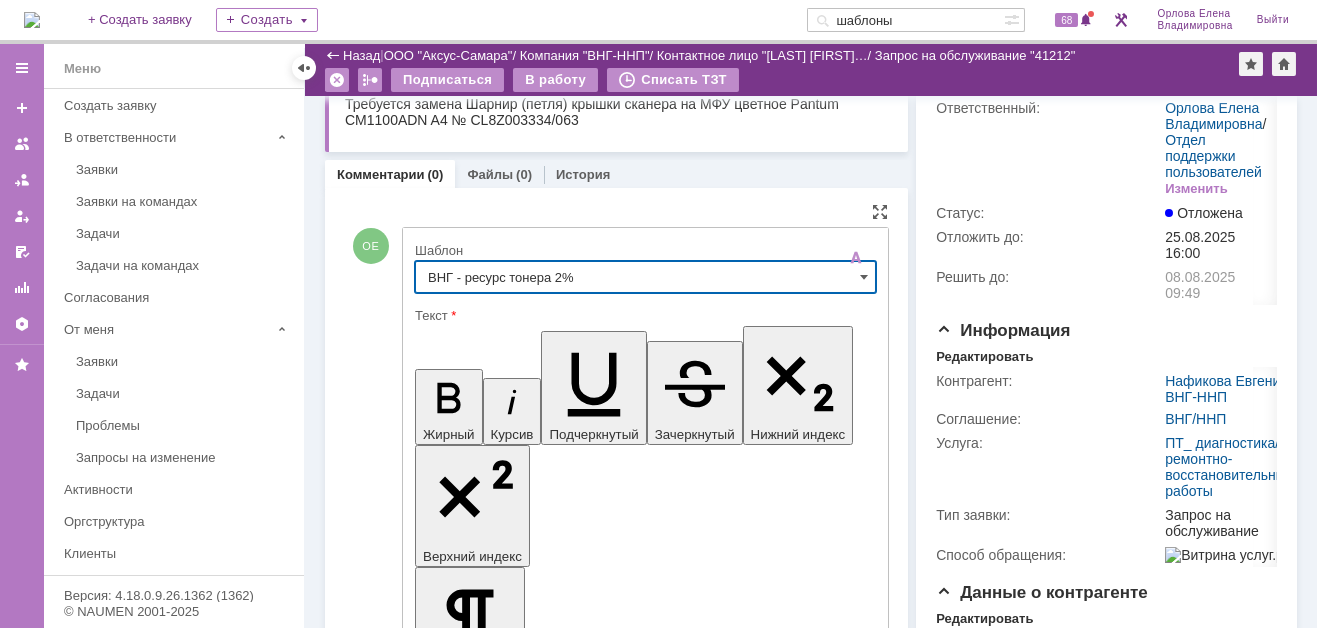 click on "ВНГ - ресурс тонера 2%" at bounding box center [645, 277] 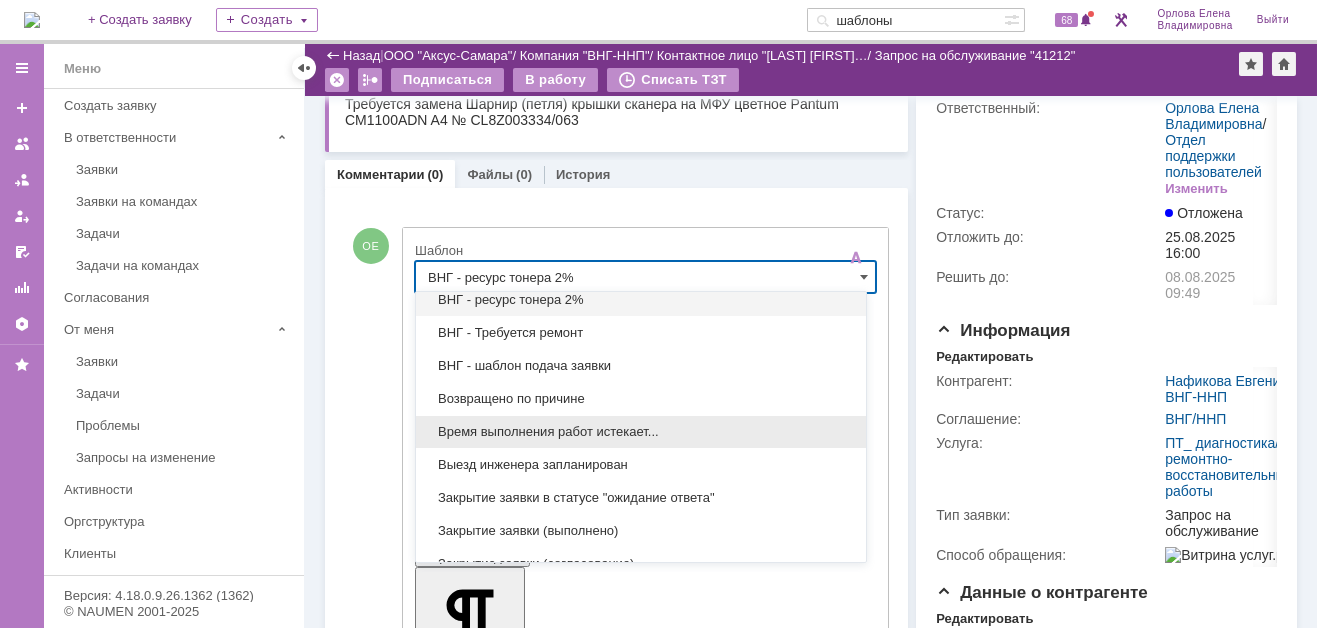 scroll, scrollTop: 687, scrollLeft: 0, axis: vertical 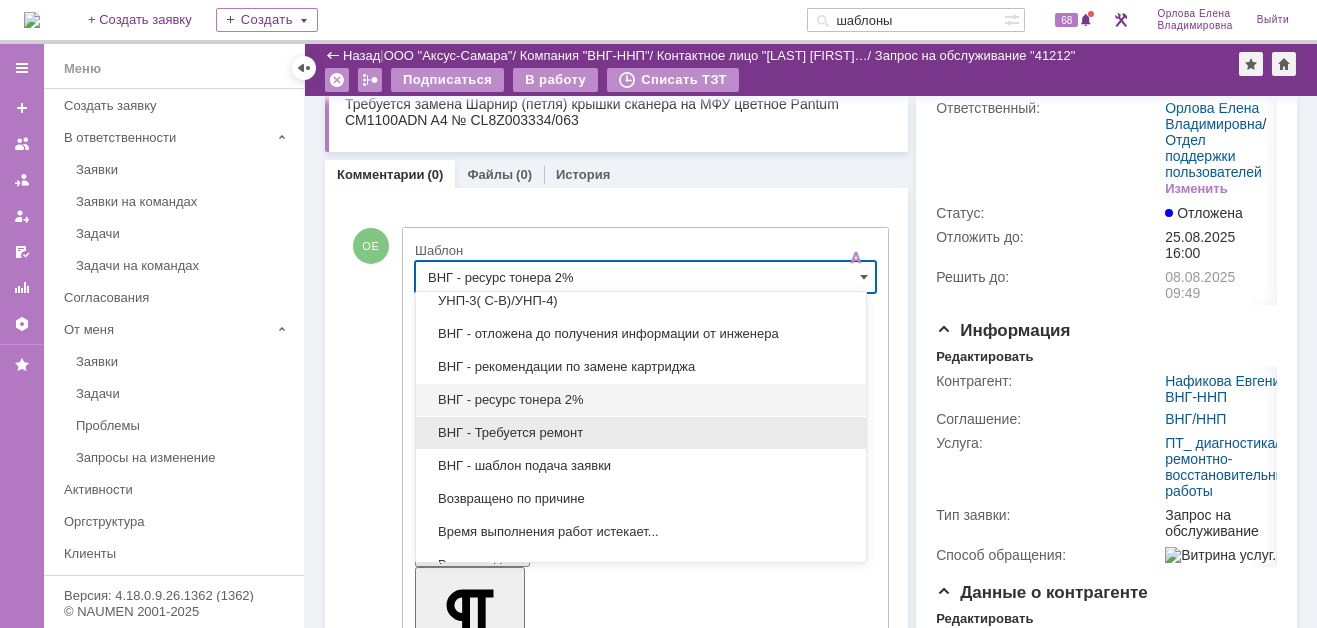 click on "ВНГ - Требуется ремонт" at bounding box center (641, 433) 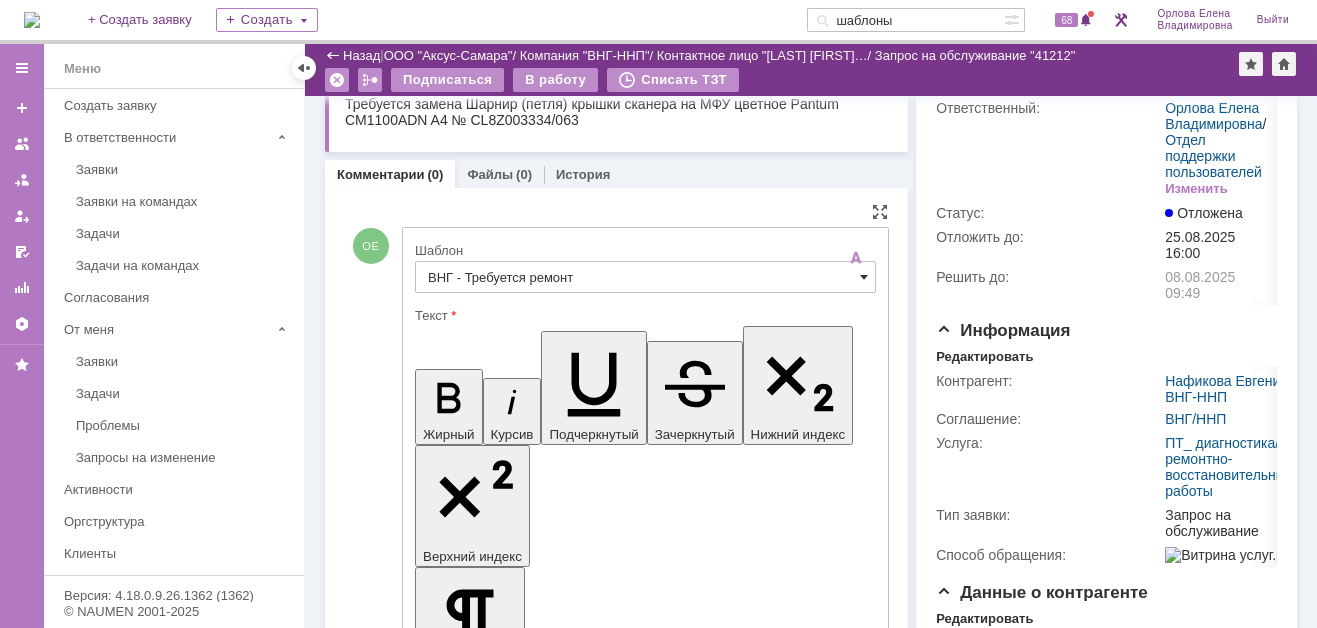 click at bounding box center [864, 277] 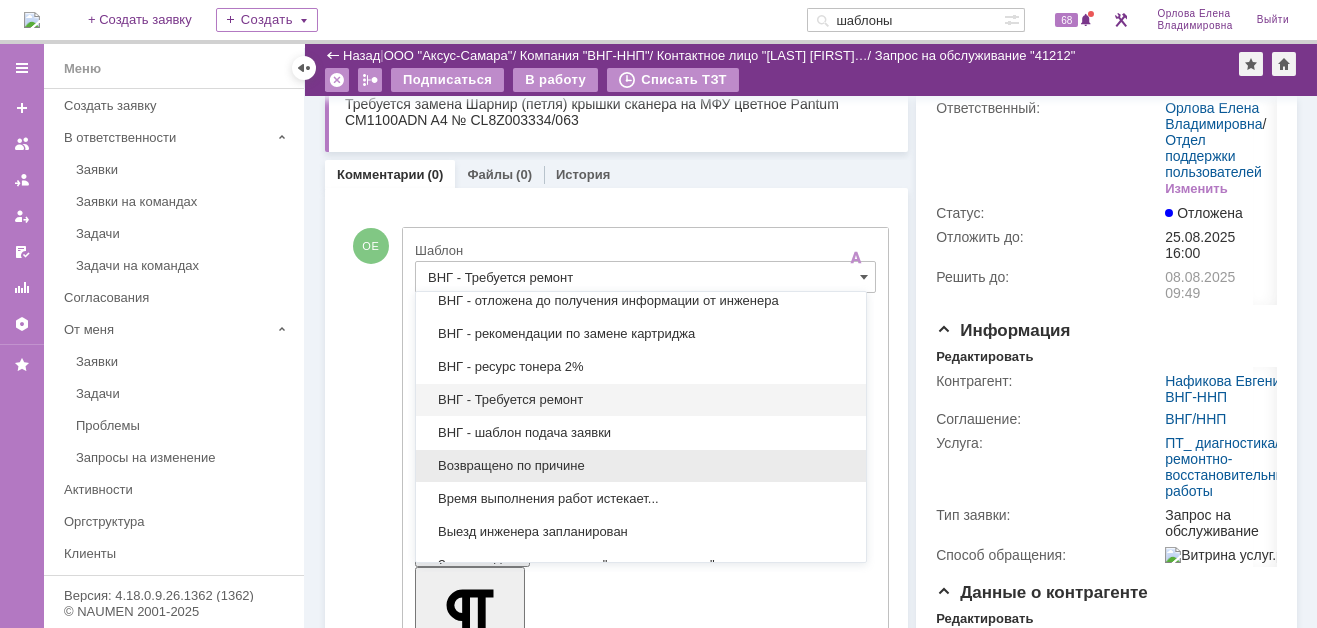 scroll, scrollTop: 620, scrollLeft: 0, axis: vertical 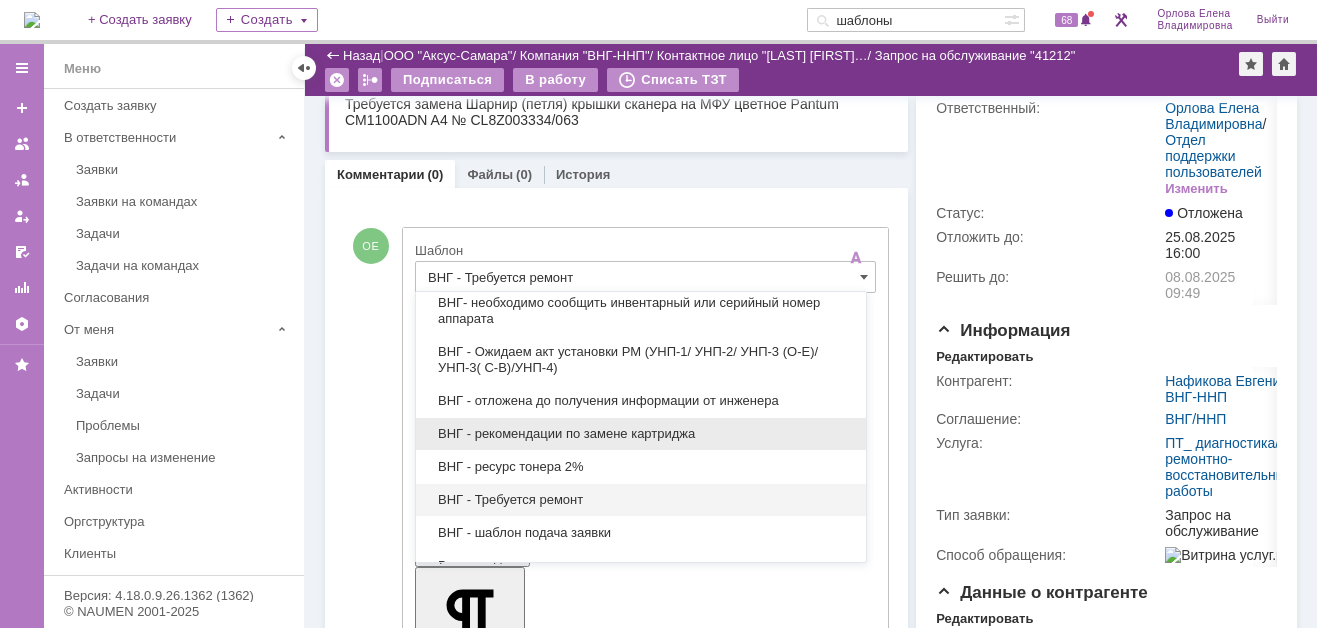 click on "ВНГ - рекомендации по замене картриджа" at bounding box center (641, 434) 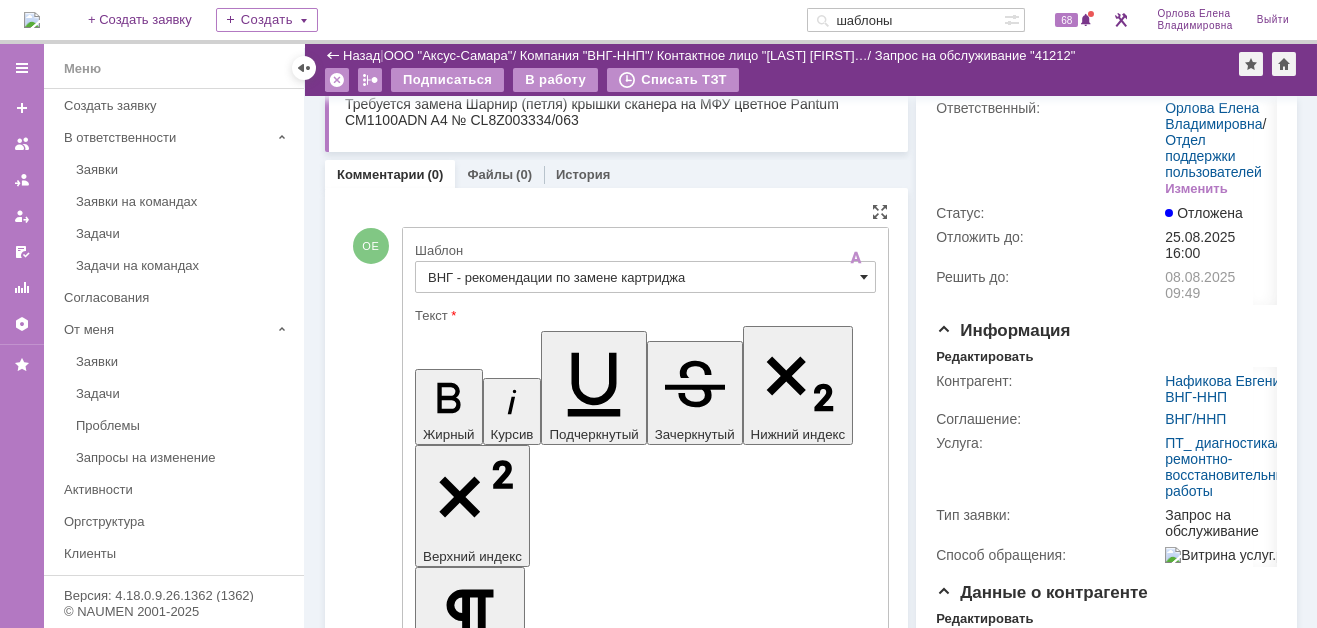 click at bounding box center (864, 277) 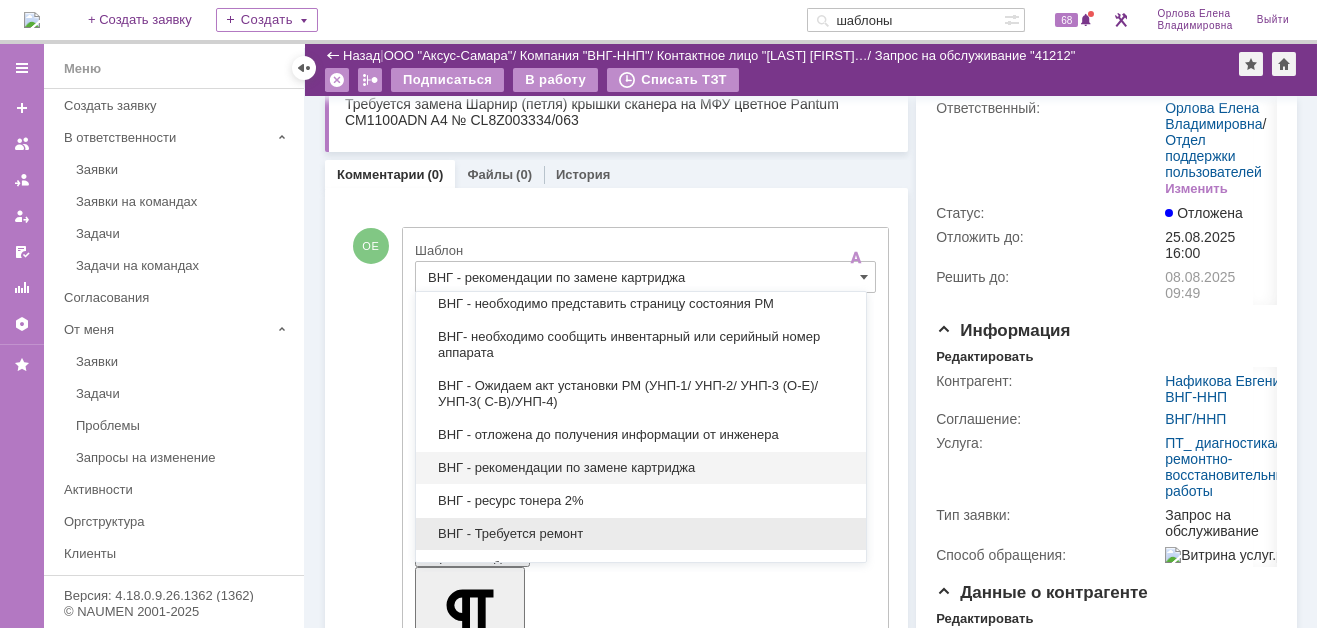 scroll, scrollTop: 553, scrollLeft: 0, axis: vertical 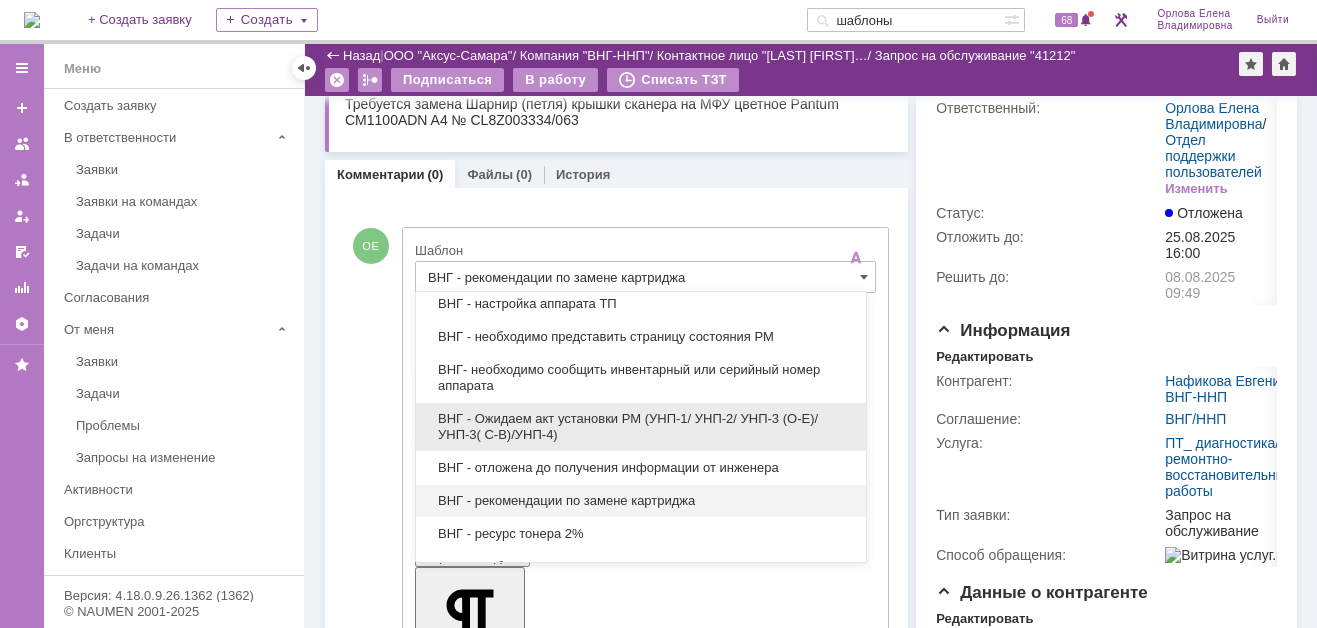click on "ВНГ - Ожидаем акт установки РМ  (УНП-1/ УНП-2/ УНП-3 (О-Е)/ УНП-3( С-В)/УНП-4)" at bounding box center (641, 427) 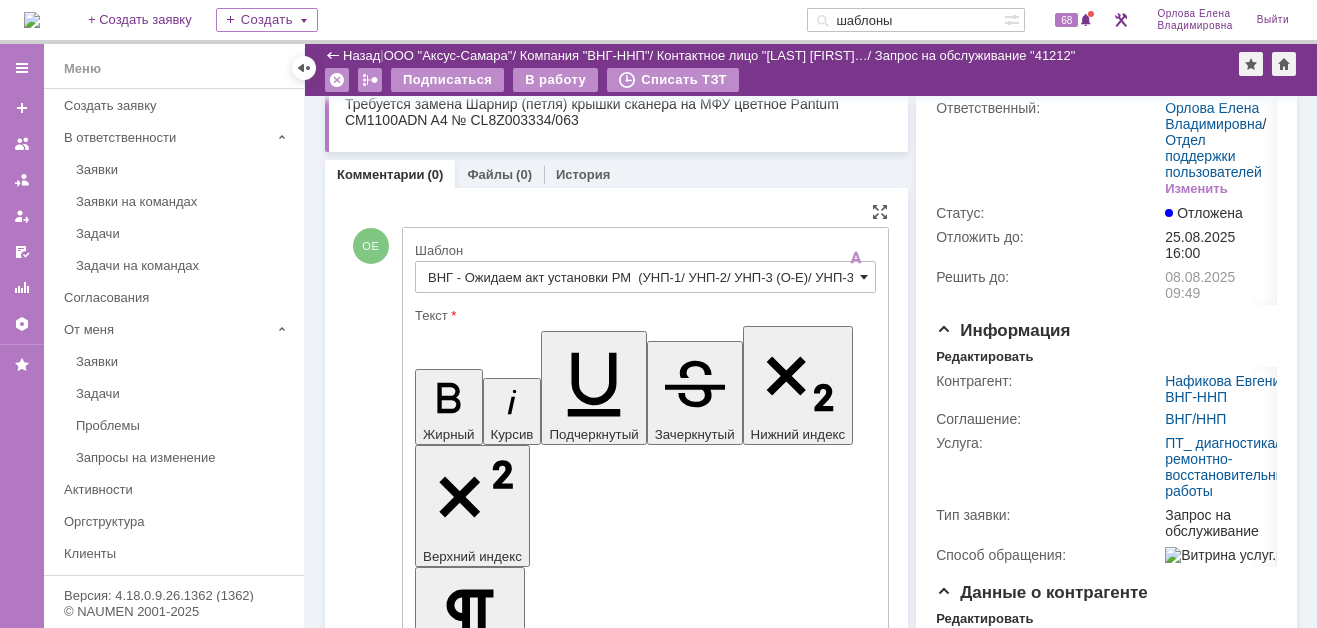 click at bounding box center (864, 277) 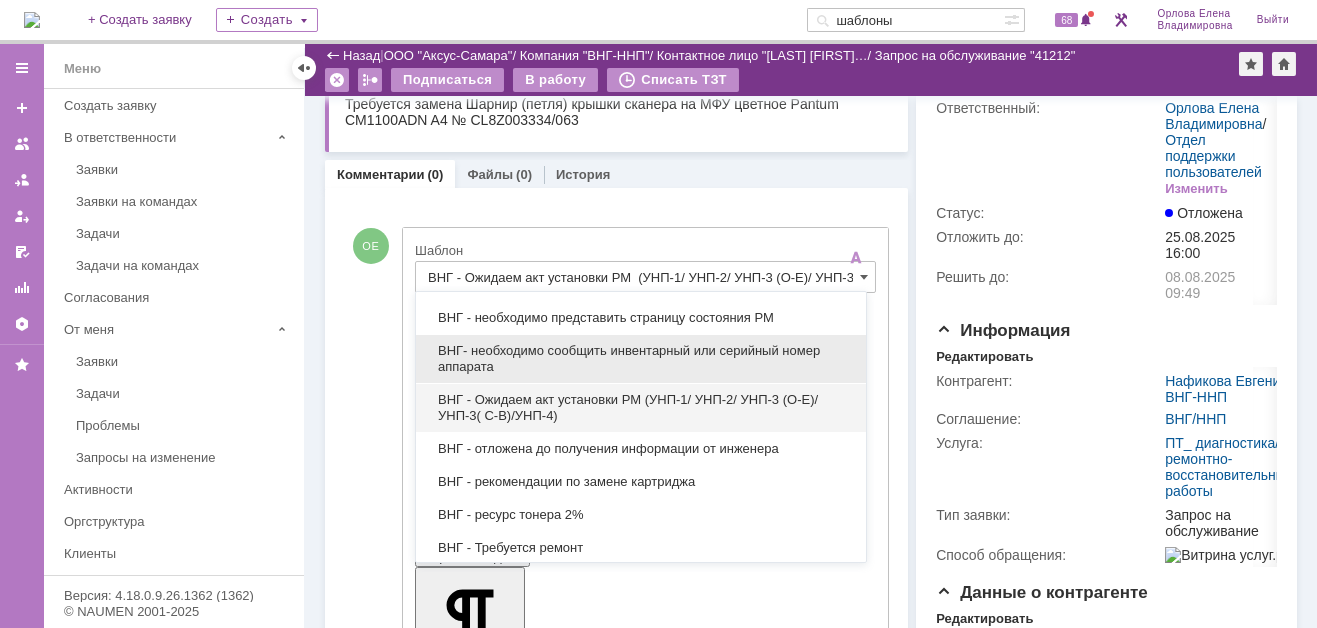 scroll, scrollTop: 472, scrollLeft: 0, axis: vertical 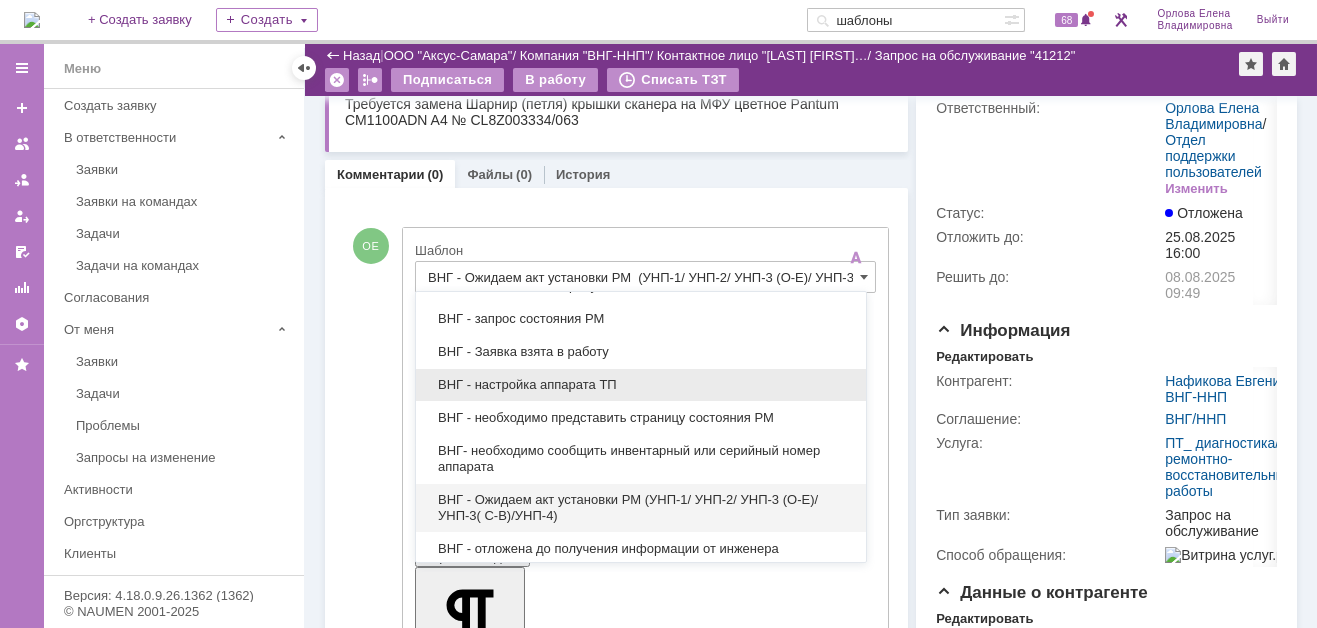 click on "ВНГ - настройка аппарата ТП" at bounding box center [641, 385] 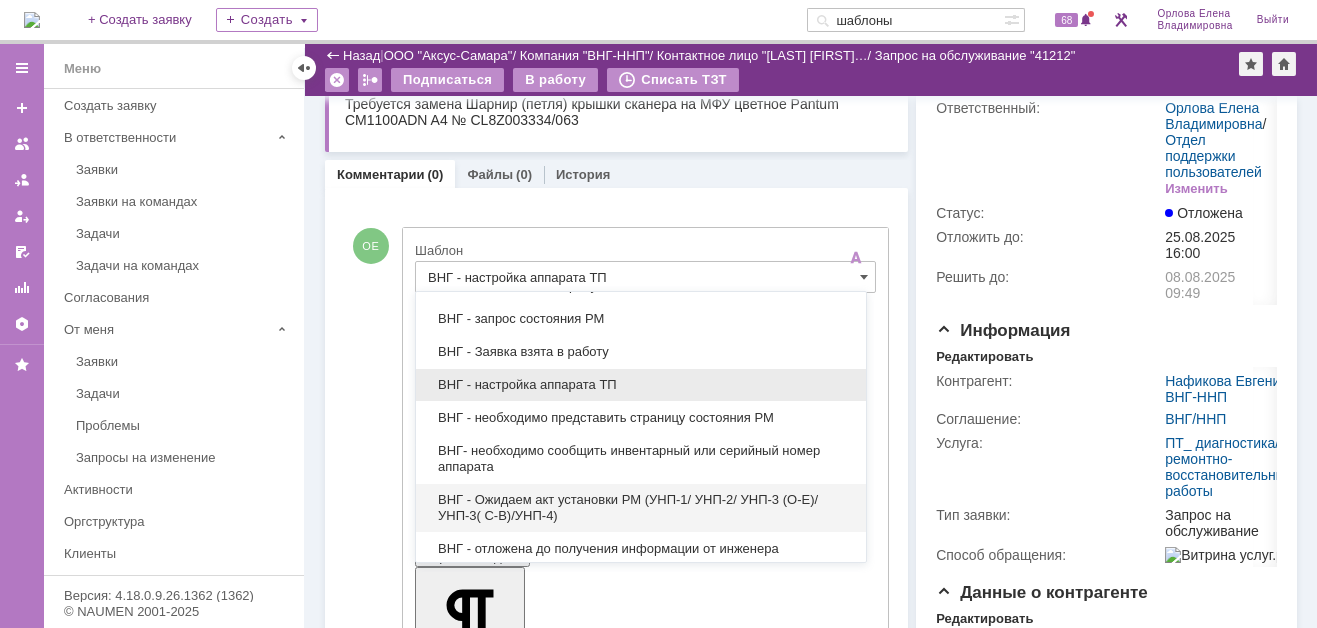 scroll, scrollTop: 0, scrollLeft: 0, axis: both 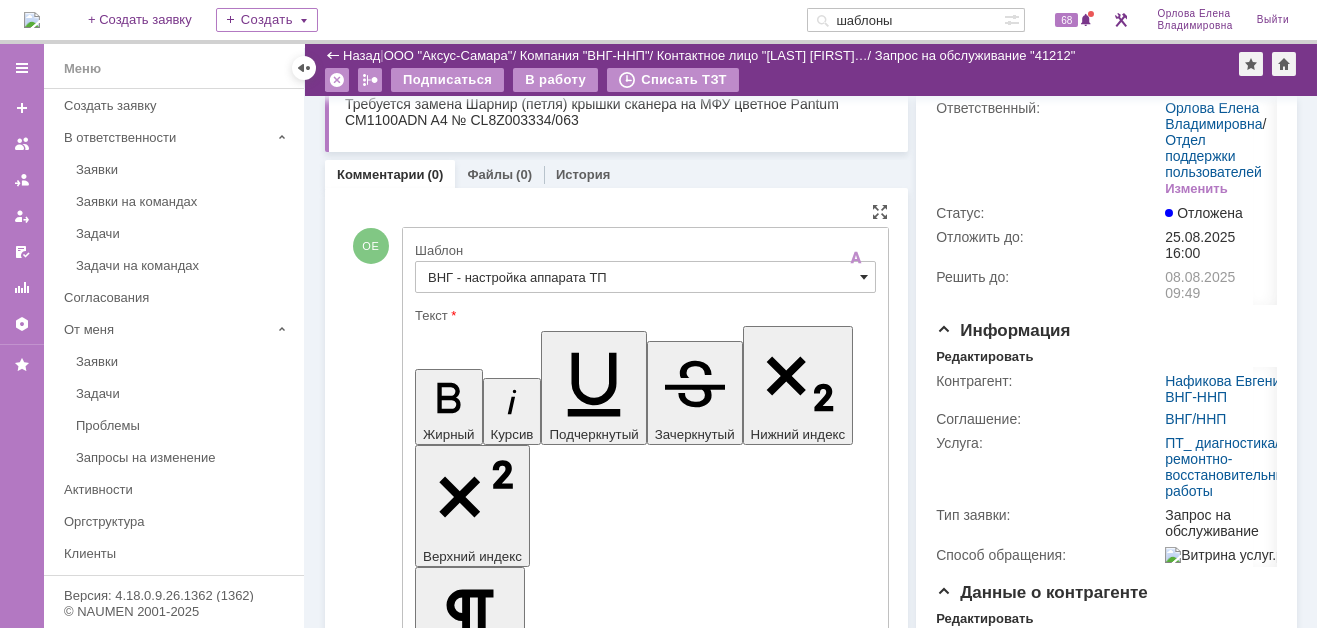 click at bounding box center (864, 277) 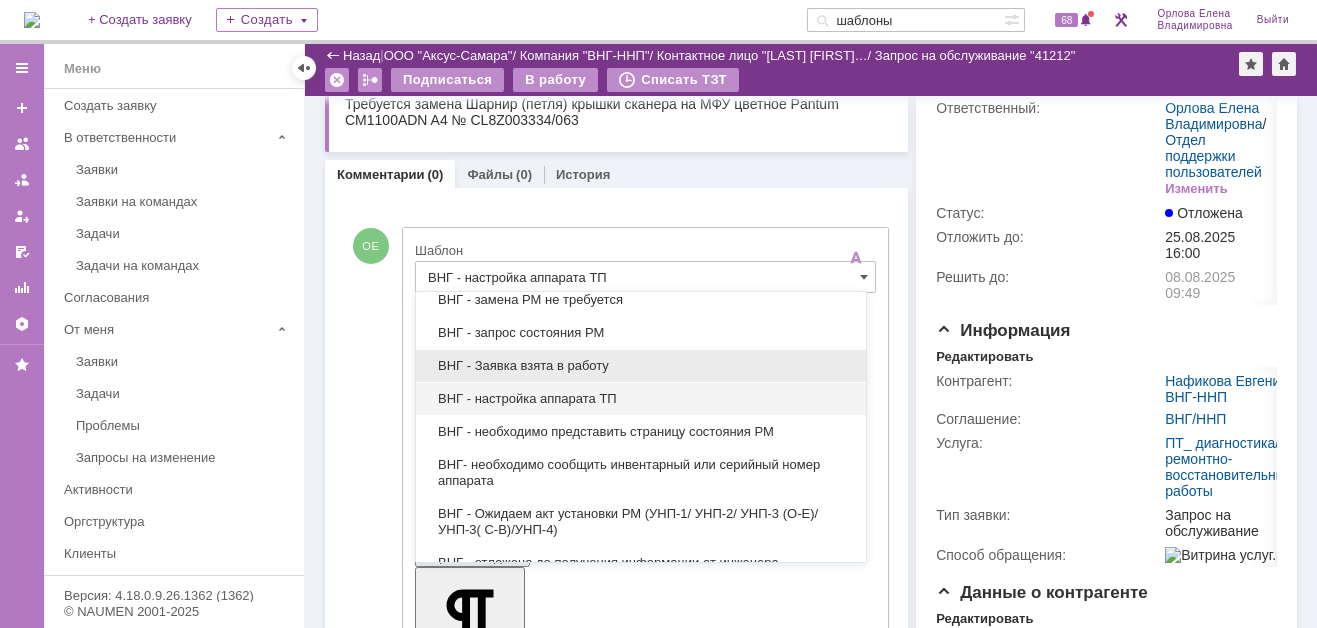 scroll, scrollTop: 358, scrollLeft: 0, axis: vertical 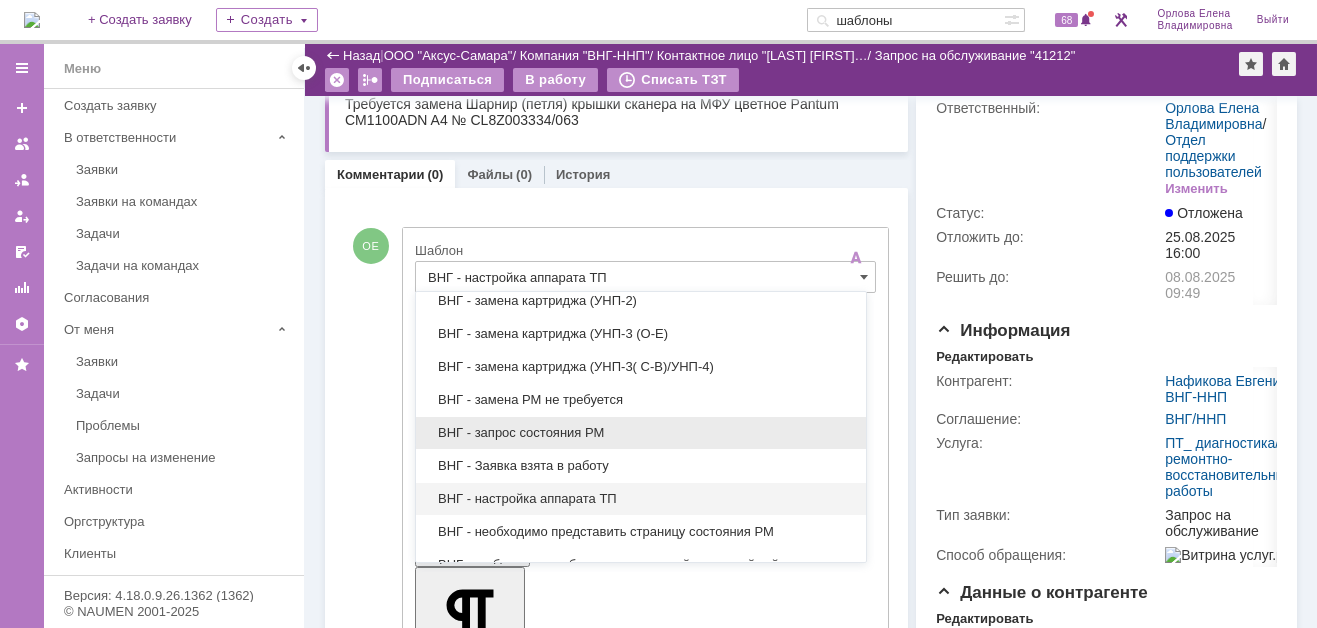 click on "ВНГ - запрос состояния РМ" at bounding box center (641, 433) 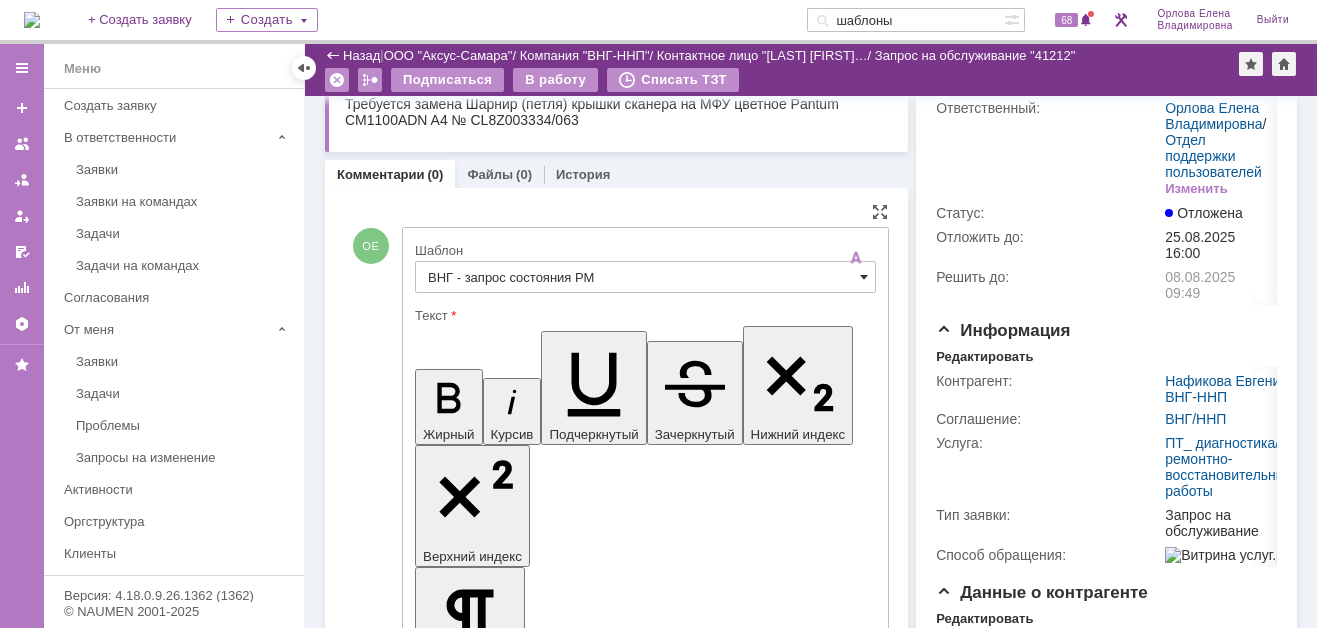 click at bounding box center [864, 277] 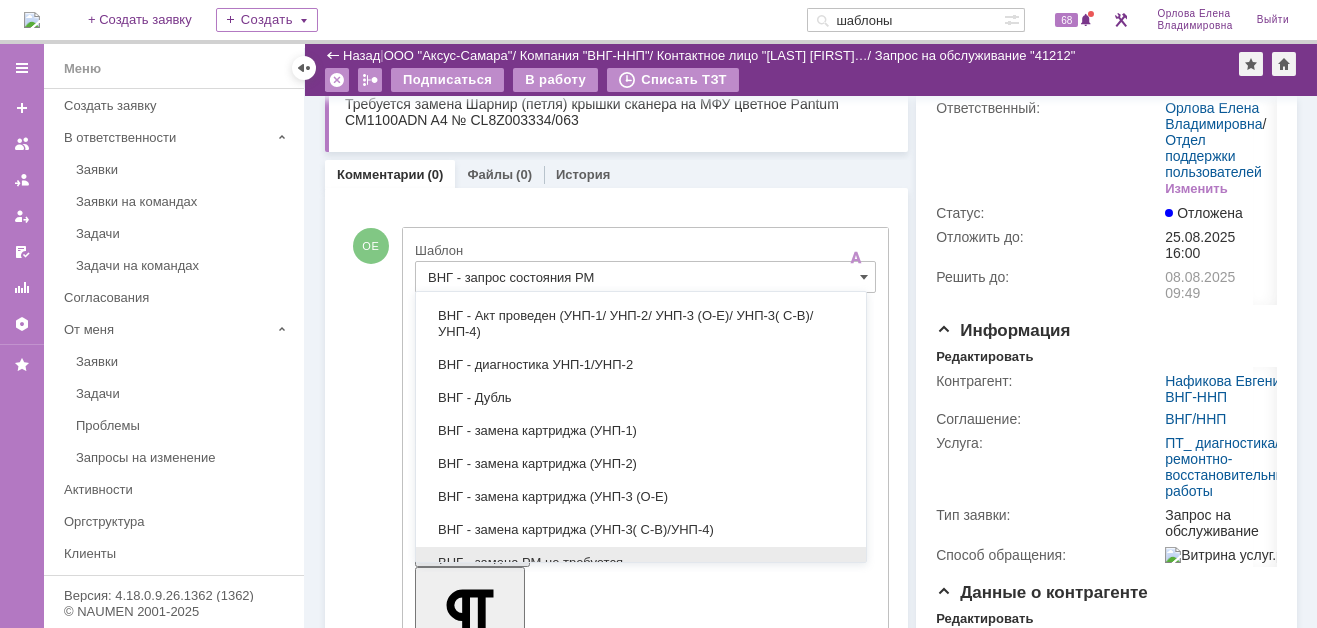 scroll, scrollTop: 293, scrollLeft: 0, axis: vertical 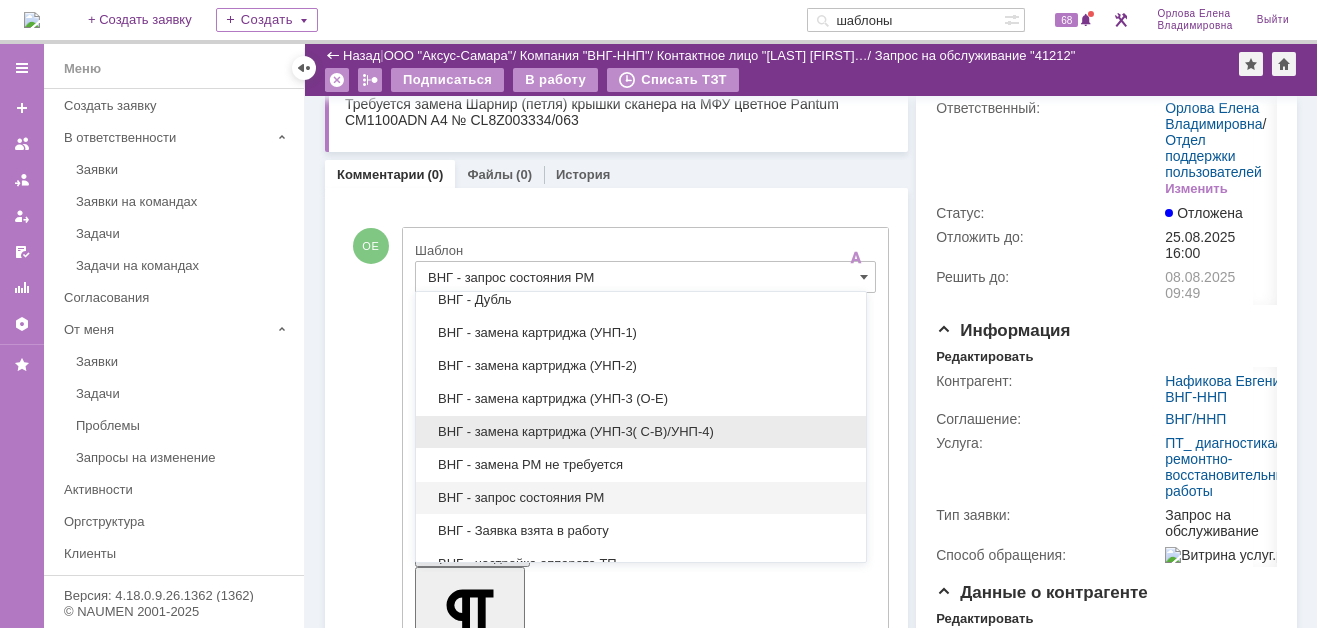 click on "ВНГ - замена картриджа (УНП-3( С-В)/УНП-4)" at bounding box center [641, 432] 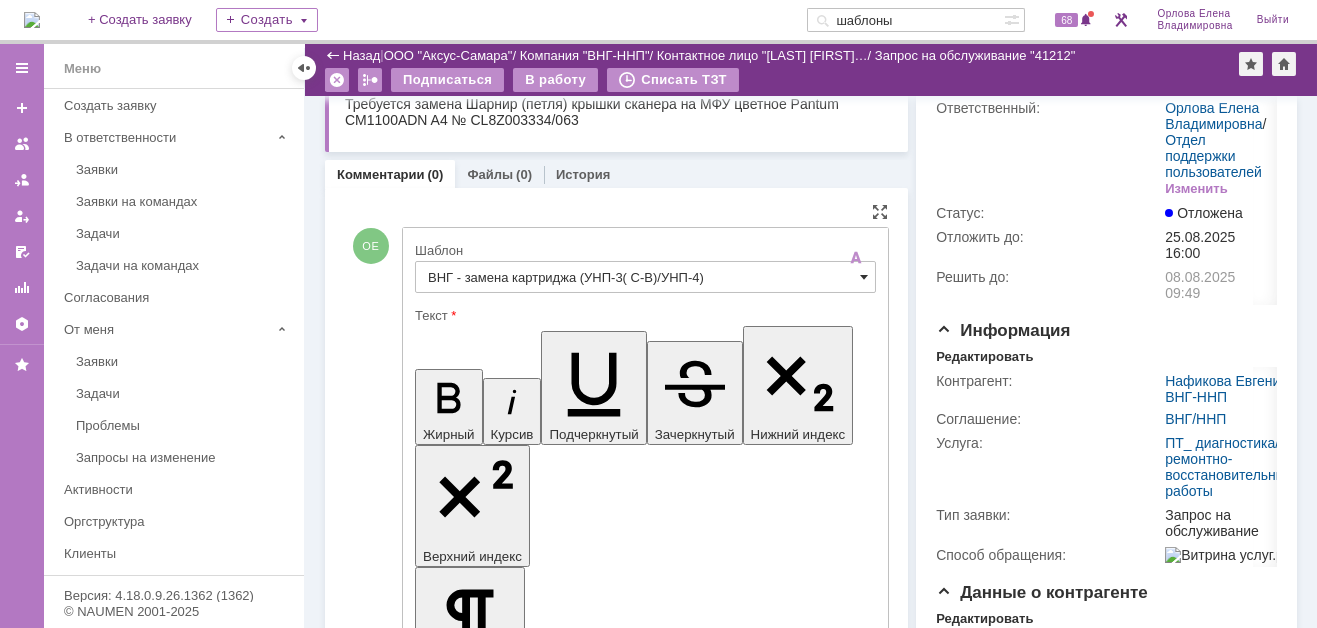 click at bounding box center (864, 277) 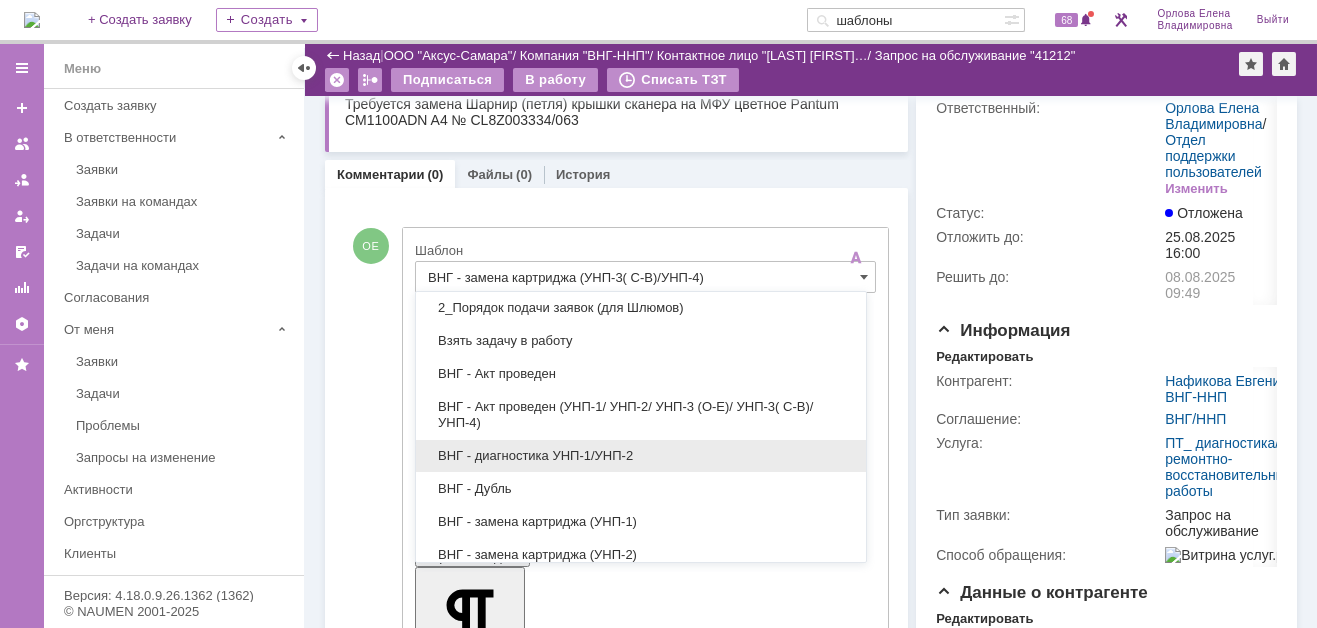 scroll, scrollTop: 127, scrollLeft: 0, axis: vertical 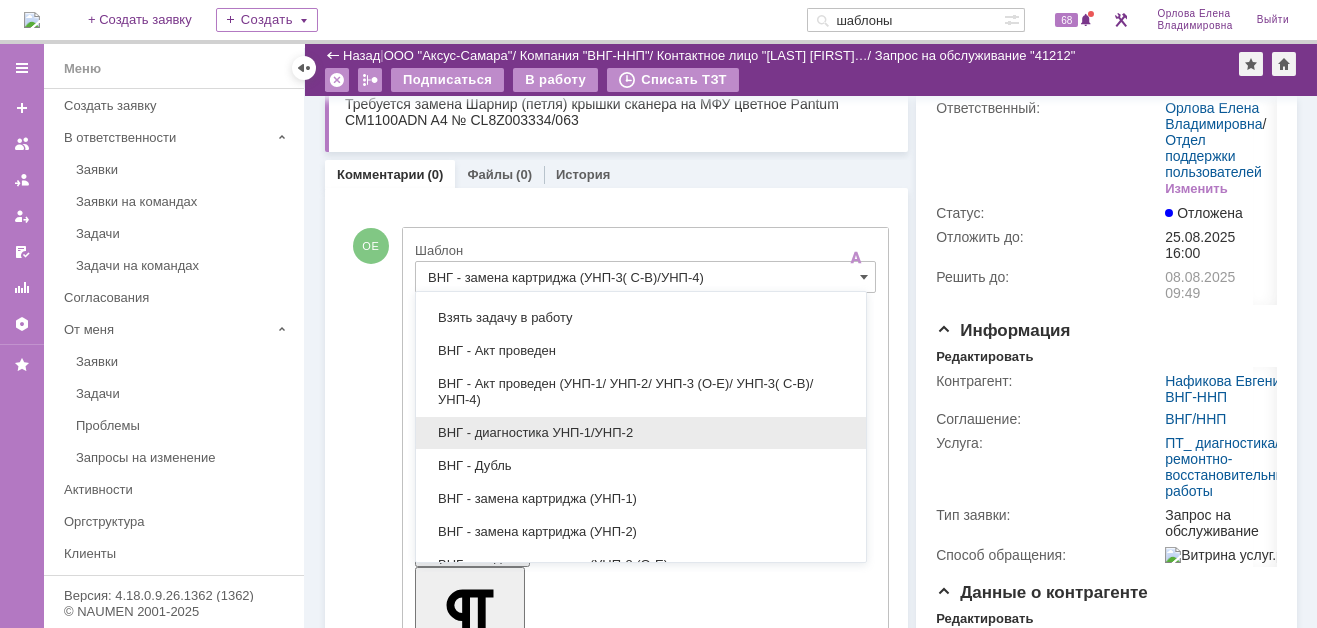 click on "ВНГ - диагностика УНП-1/УНП-2" at bounding box center [641, 433] 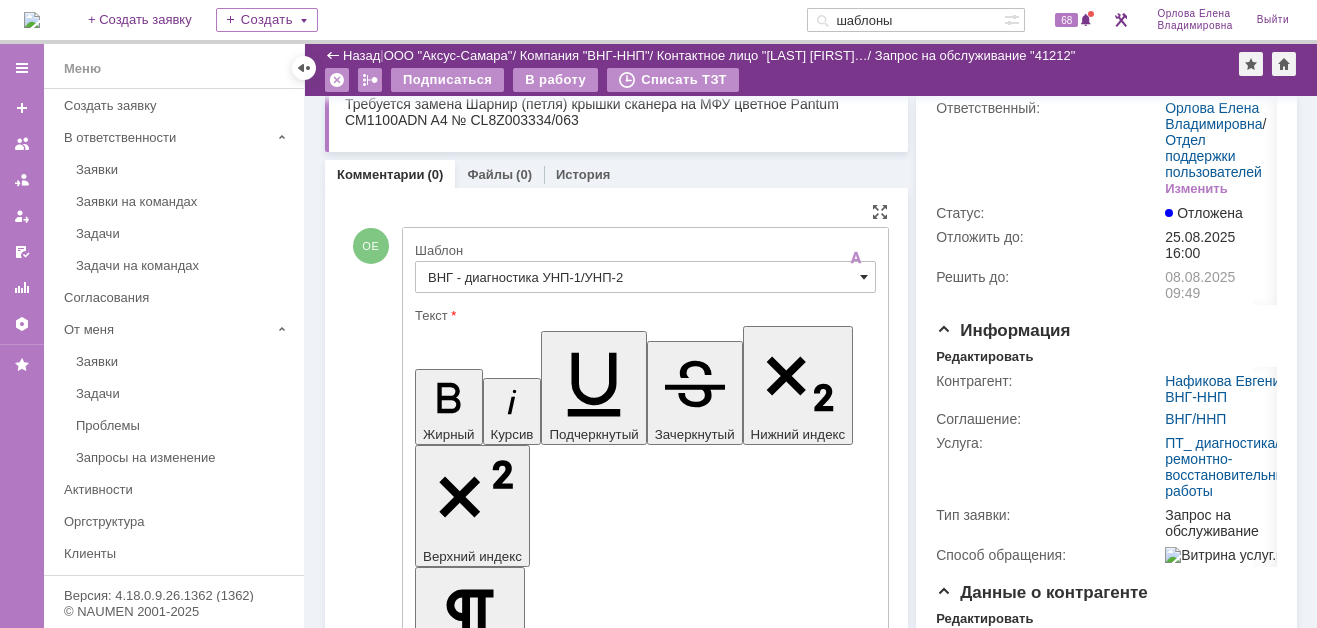 click at bounding box center (864, 277) 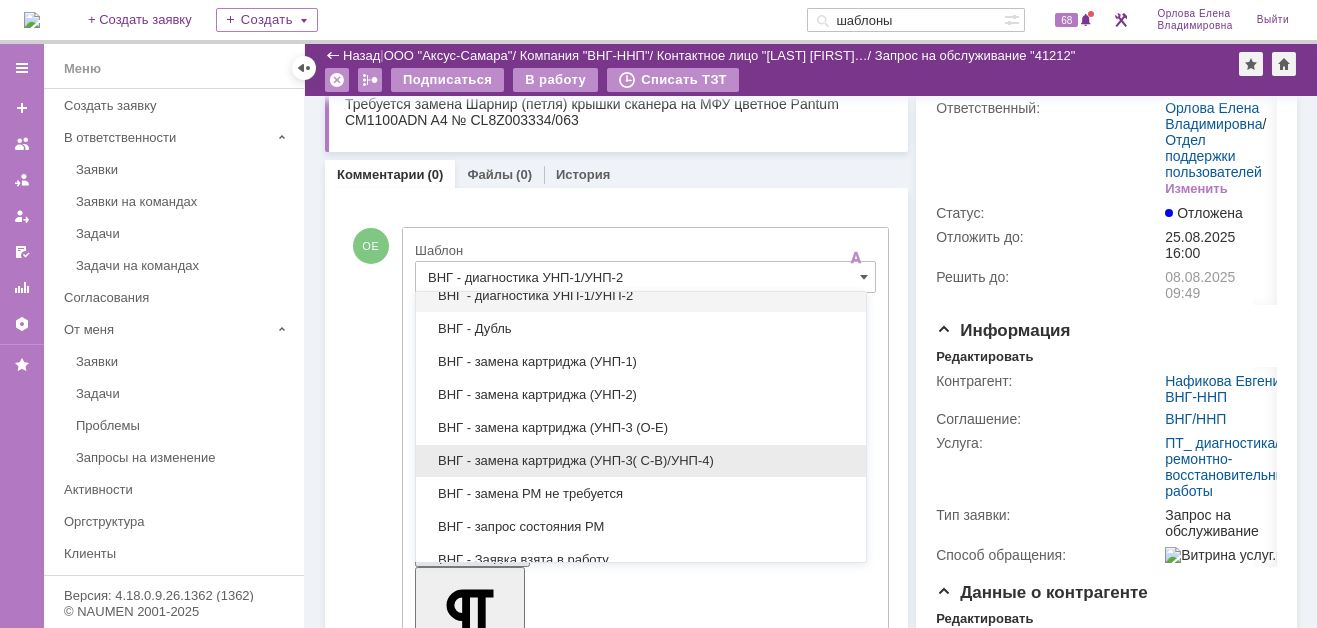 scroll, scrollTop: 364, scrollLeft: 0, axis: vertical 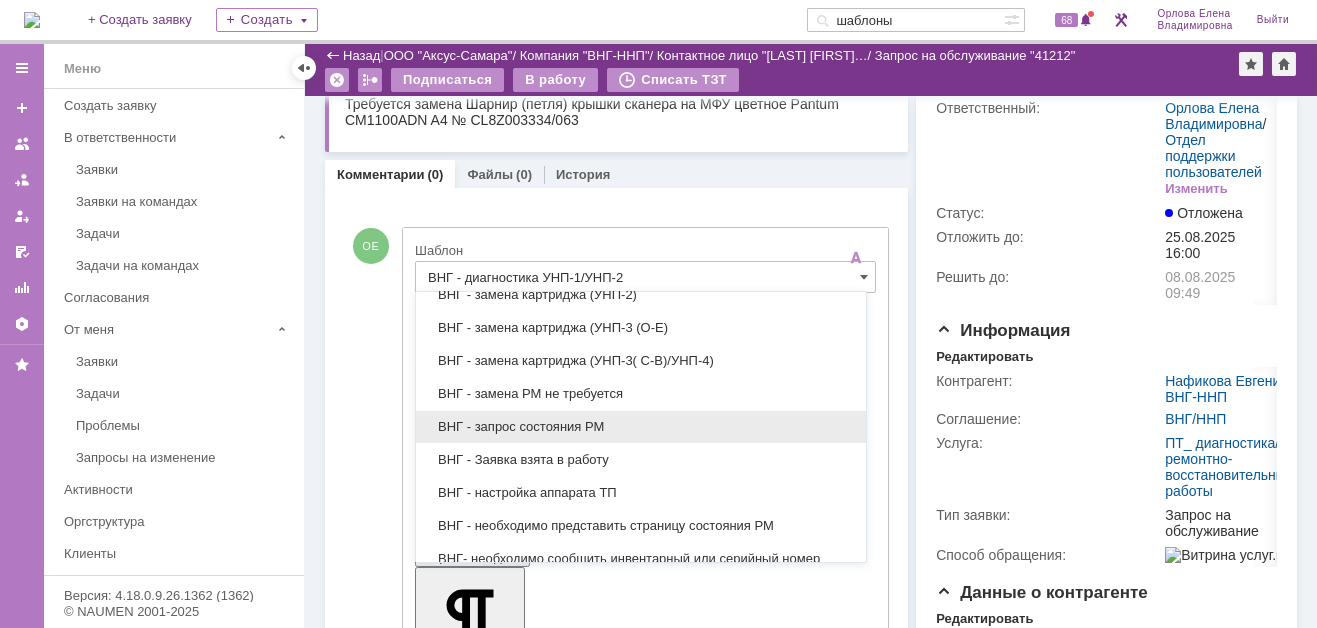 click on "ВНГ - запрос состояния РМ" at bounding box center [641, 427] 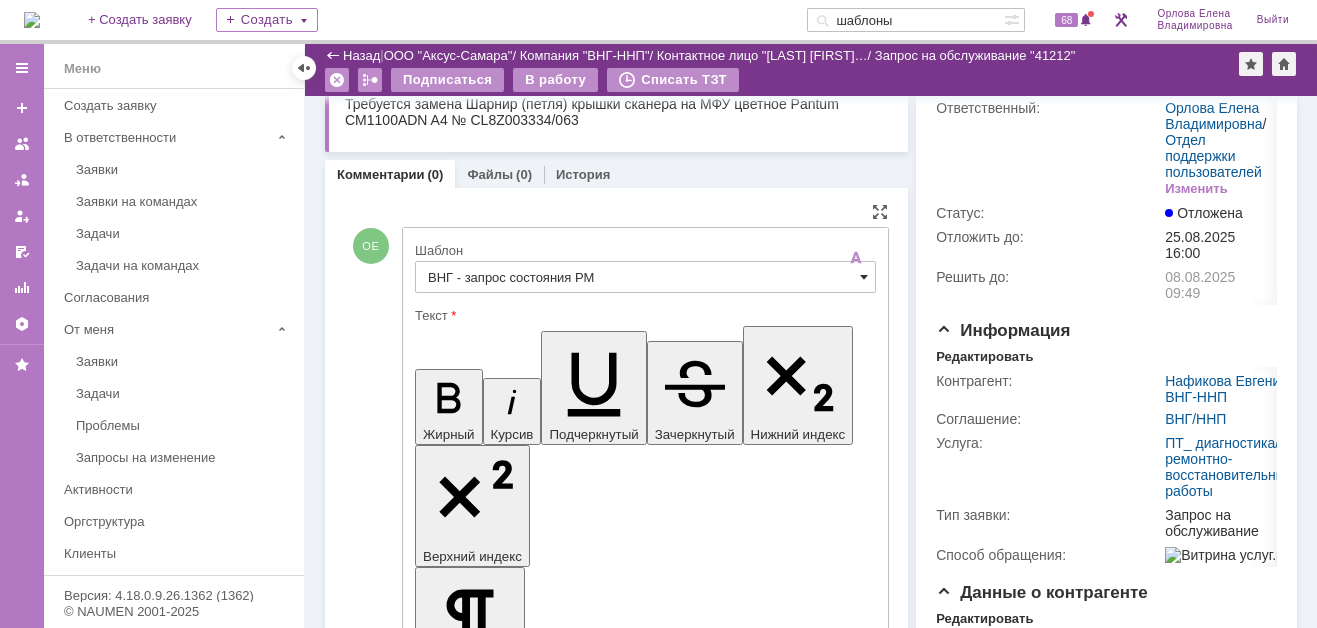 click at bounding box center [864, 277] 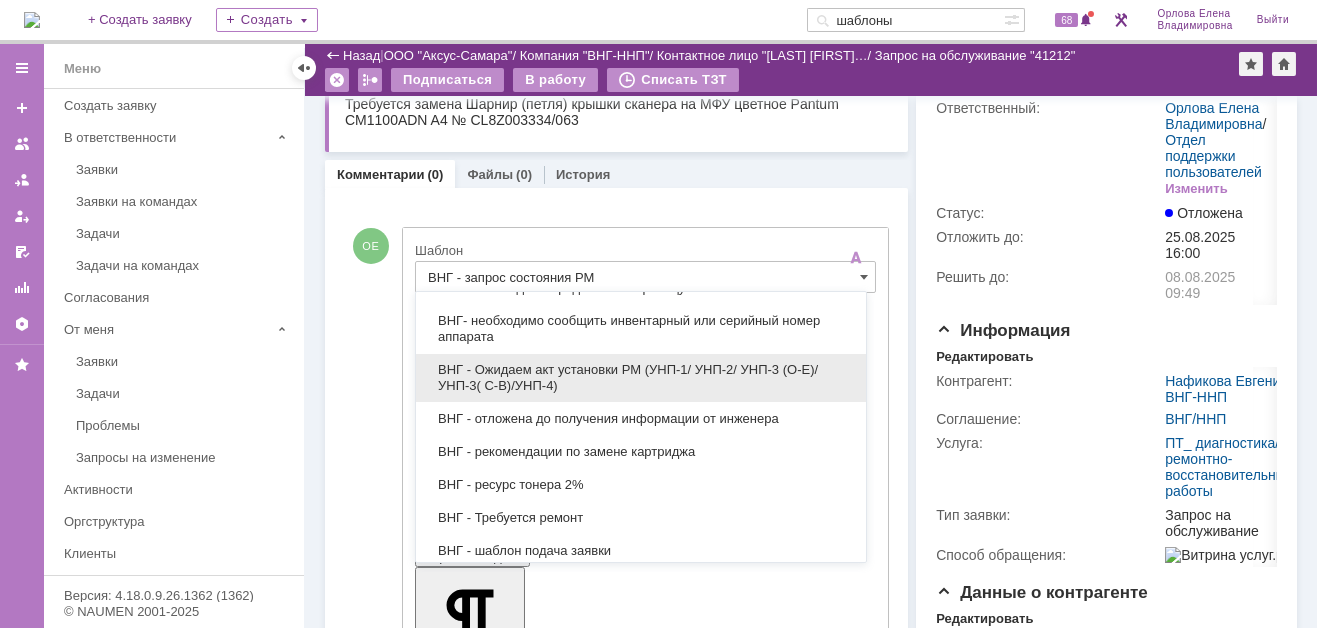 scroll, scrollTop: 594, scrollLeft: 0, axis: vertical 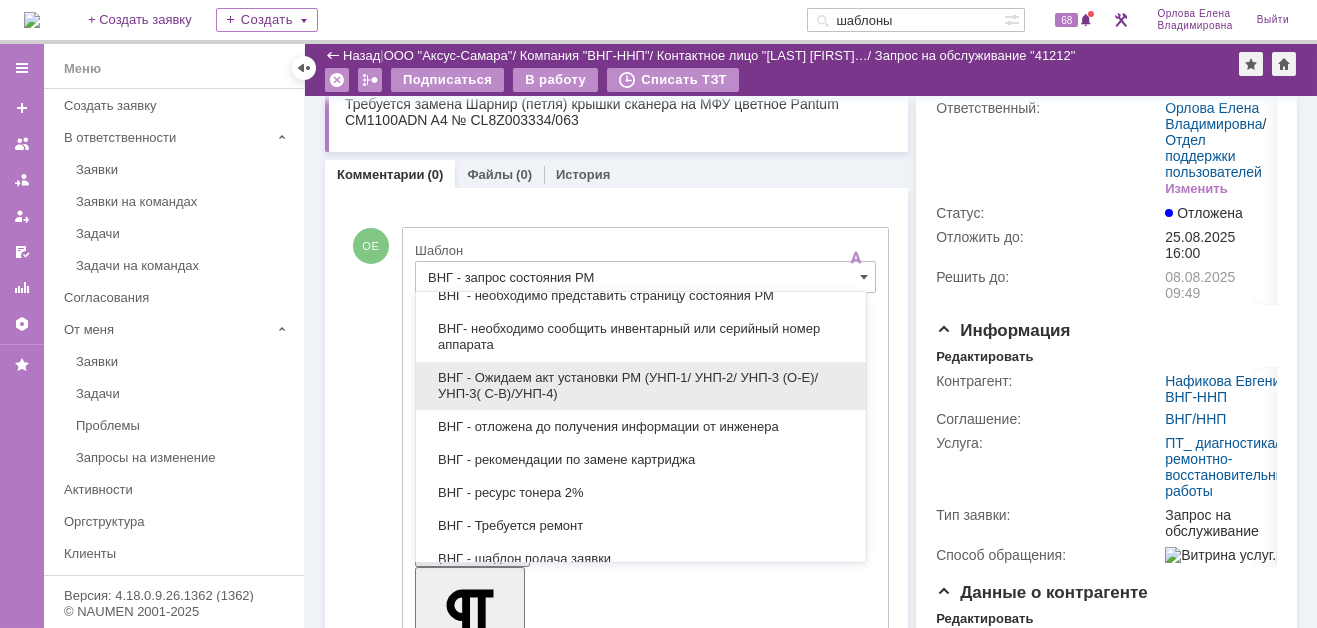 click on "ВНГ - Ожидаем акт установки РМ  (УНП-1/ УНП-2/ УНП-3 (О-Е)/ УНП-3( С-В)/УНП-4)" at bounding box center (641, 386) 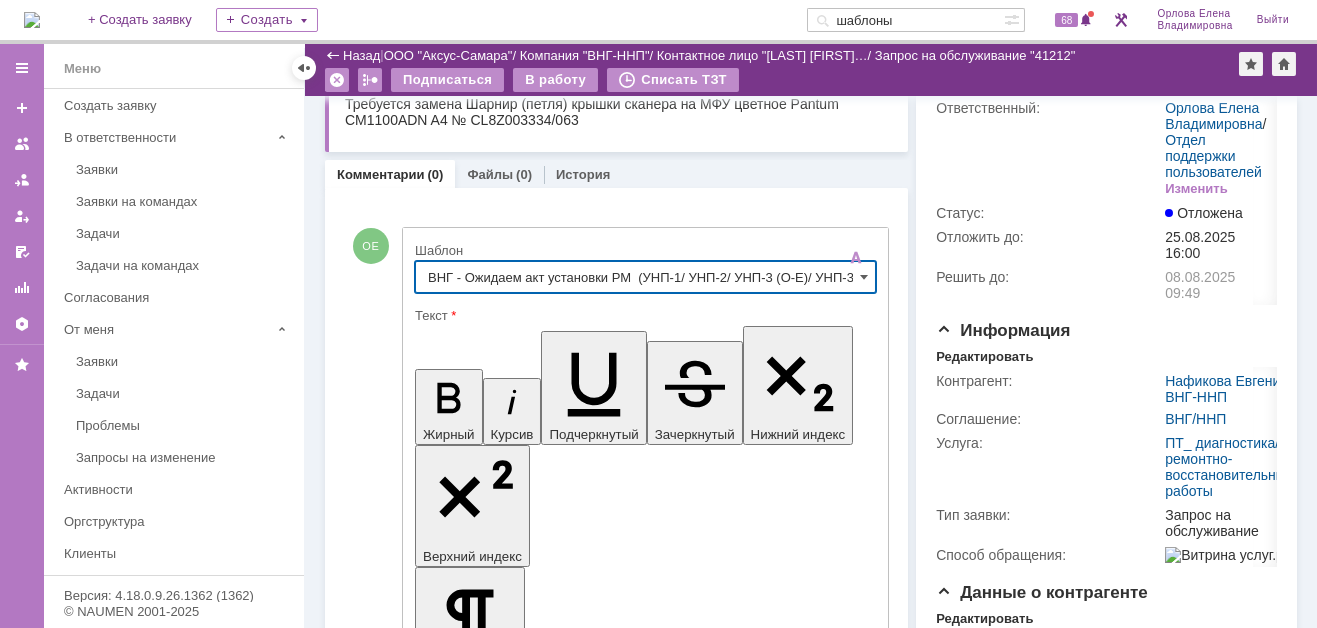 type on "ВНГ - Ожидаем акт установки РМ  (УНП-1/ УНП-2/ УНП-3 (О-Е)/ УНП-3( С-В)/УНП-4)" 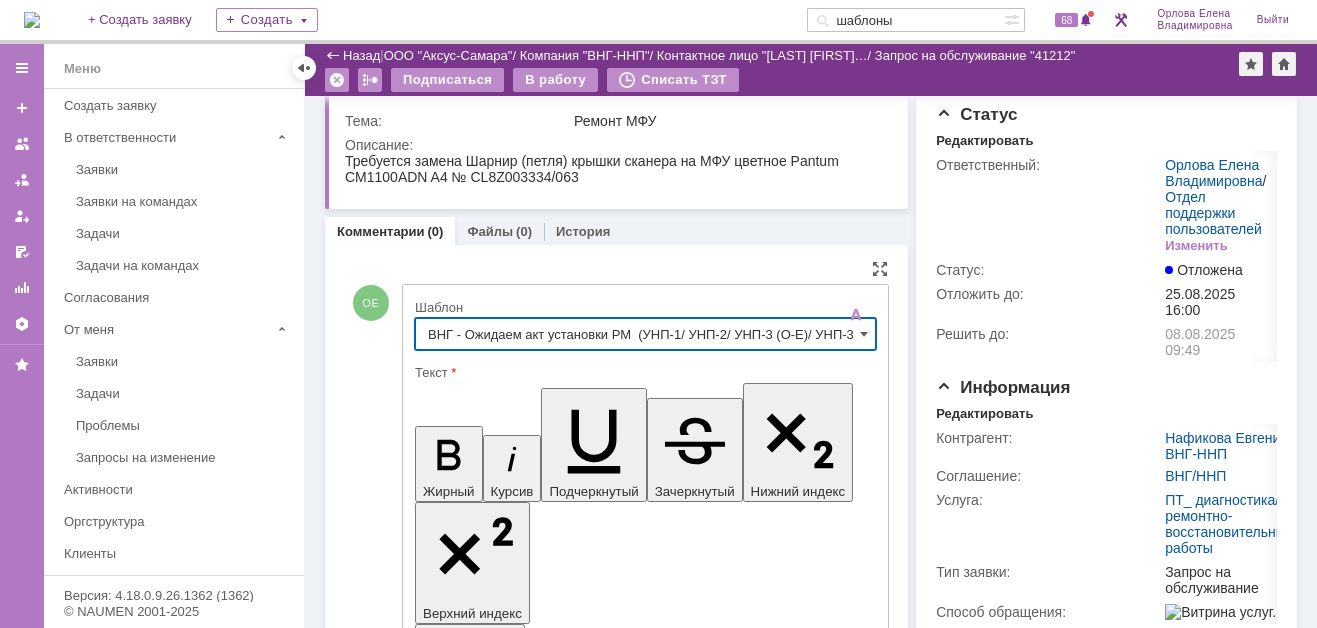 scroll, scrollTop: 0, scrollLeft: 0, axis: both 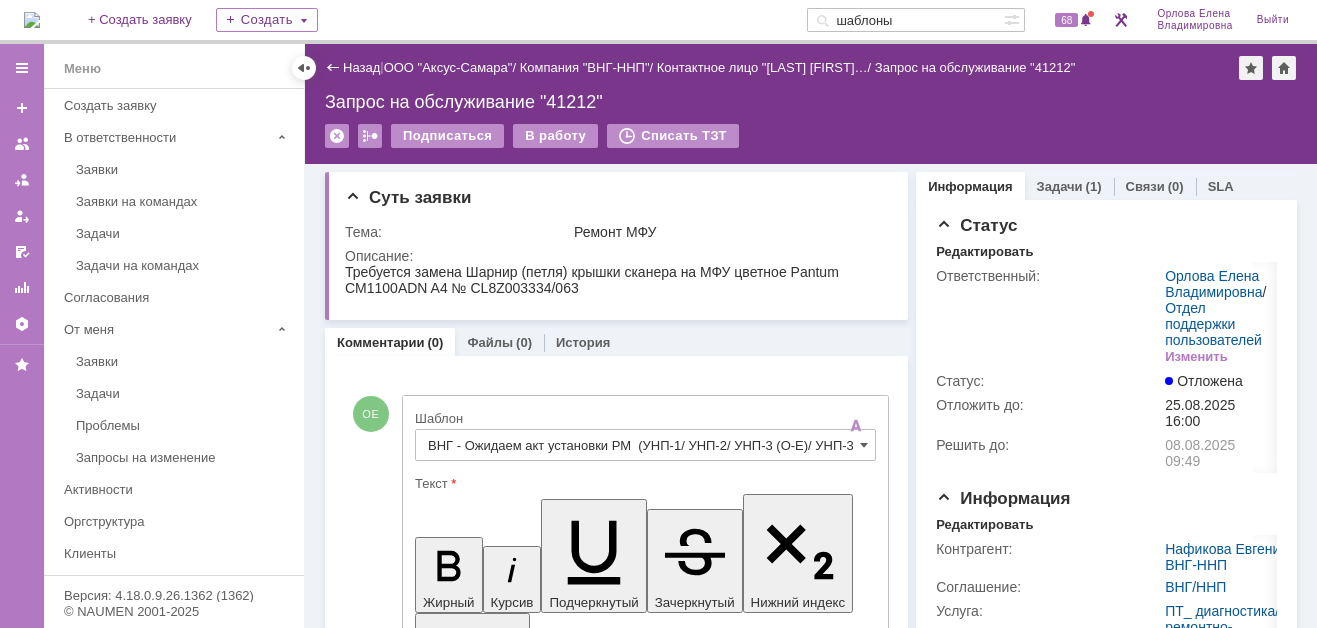 click on "Комментарии (0) Файлы (0) История" at bounding box center (616, 342) 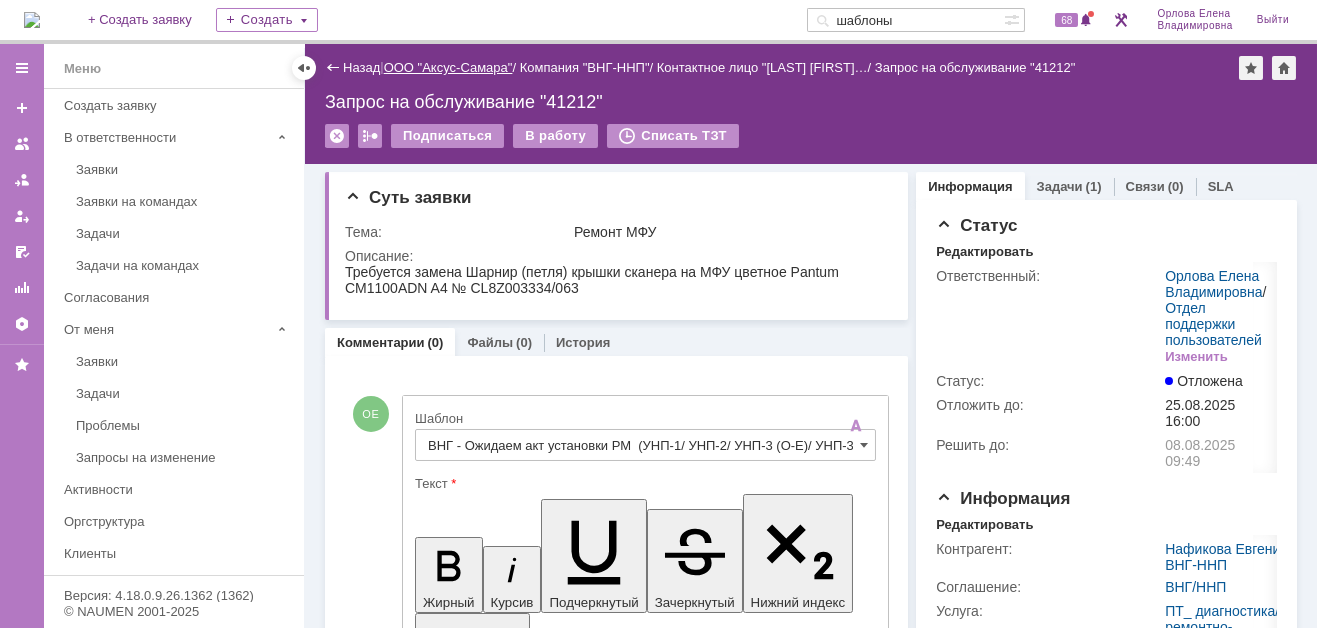 click on "ООО "Аксус-Самара"" at bounding box center [448, 67] 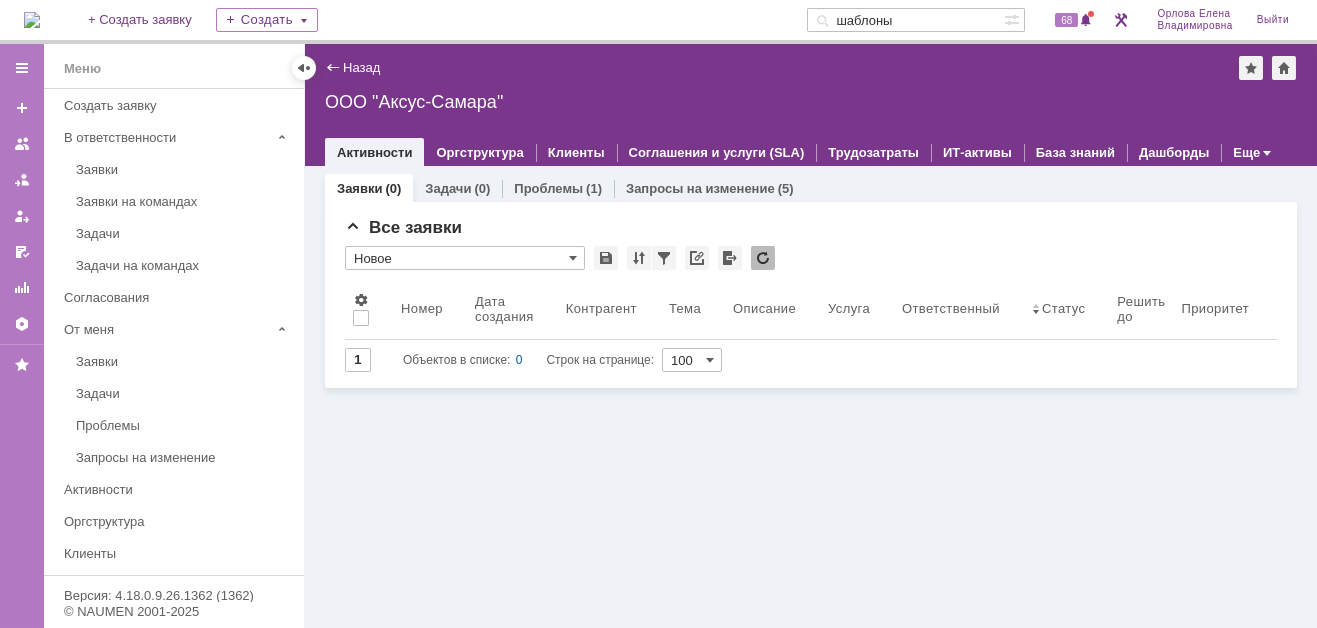 click on "шаблоны" at bounding box center [905, 20] 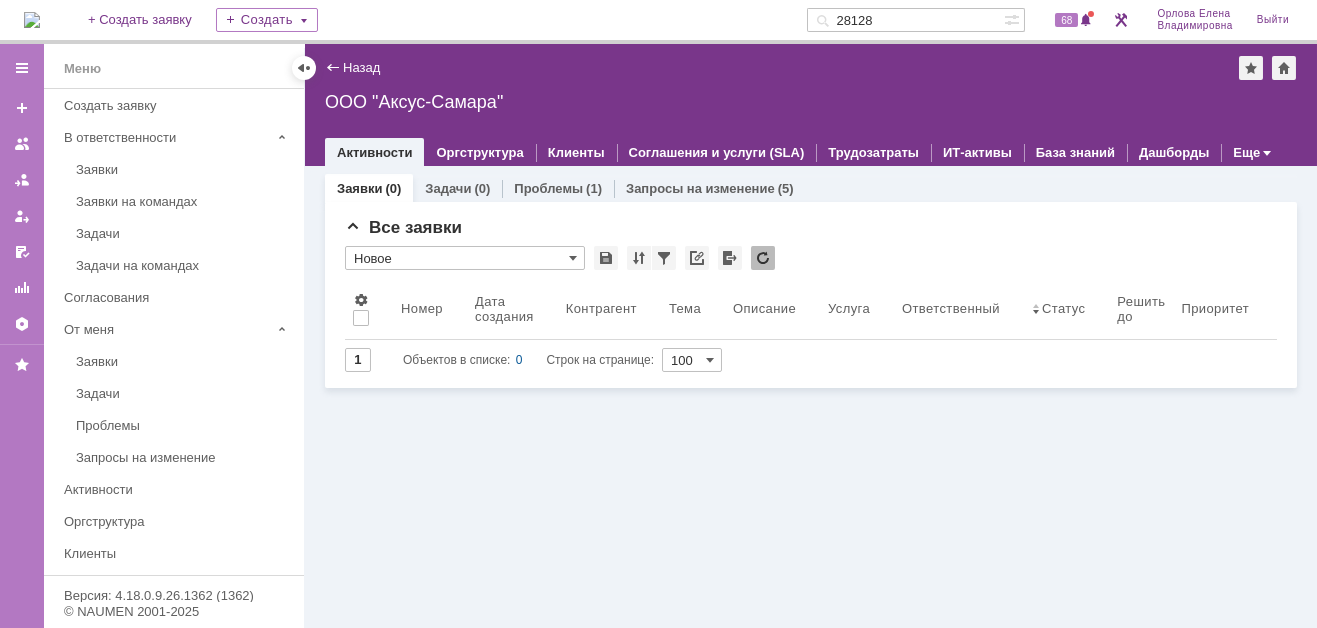 type on "28128" 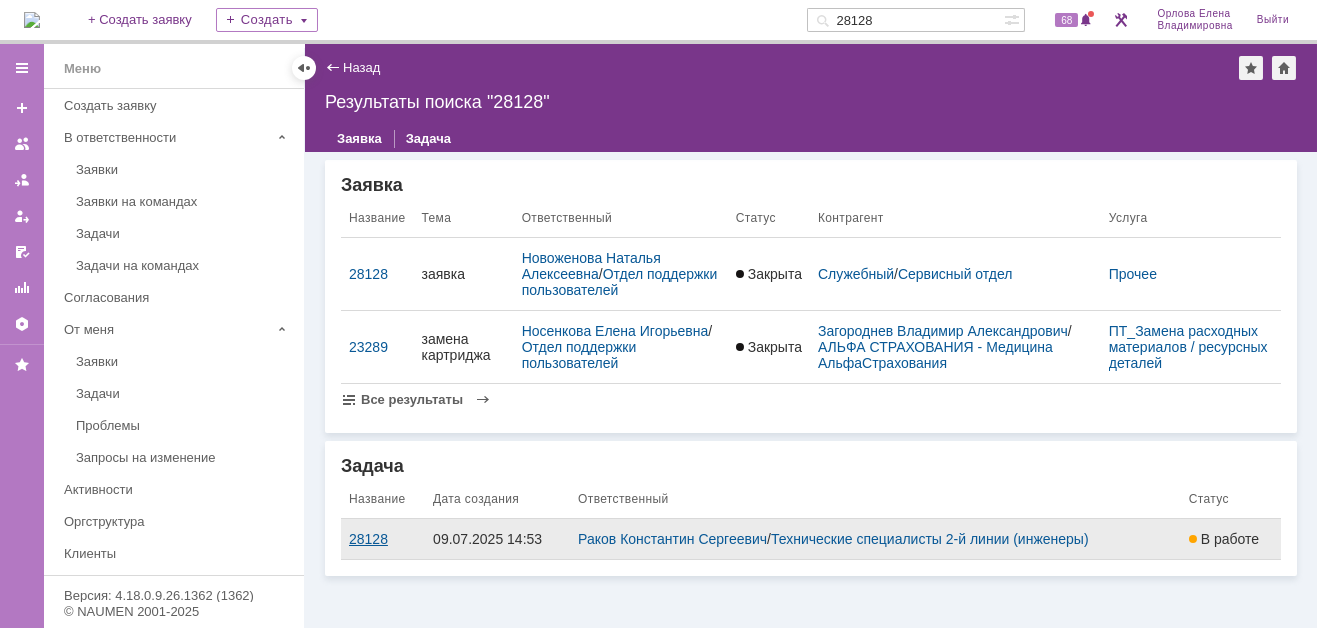 click on "28128" at bounding box center (383, 539) 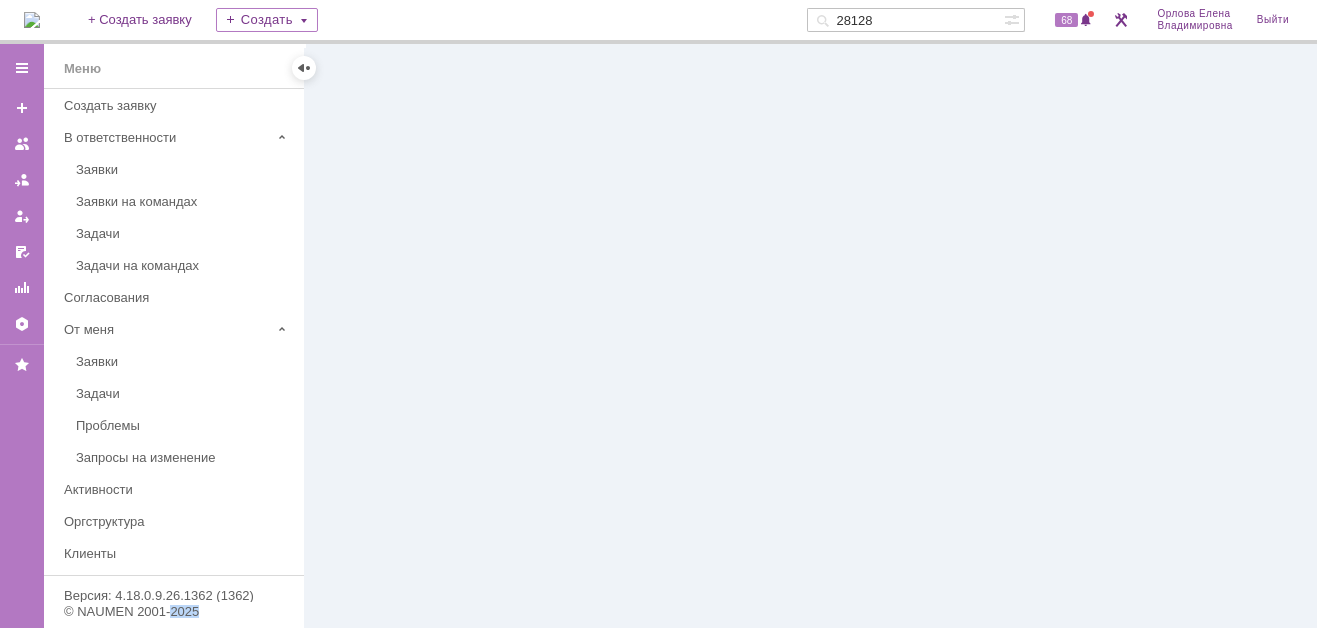 click at bounding box center (811, 336) 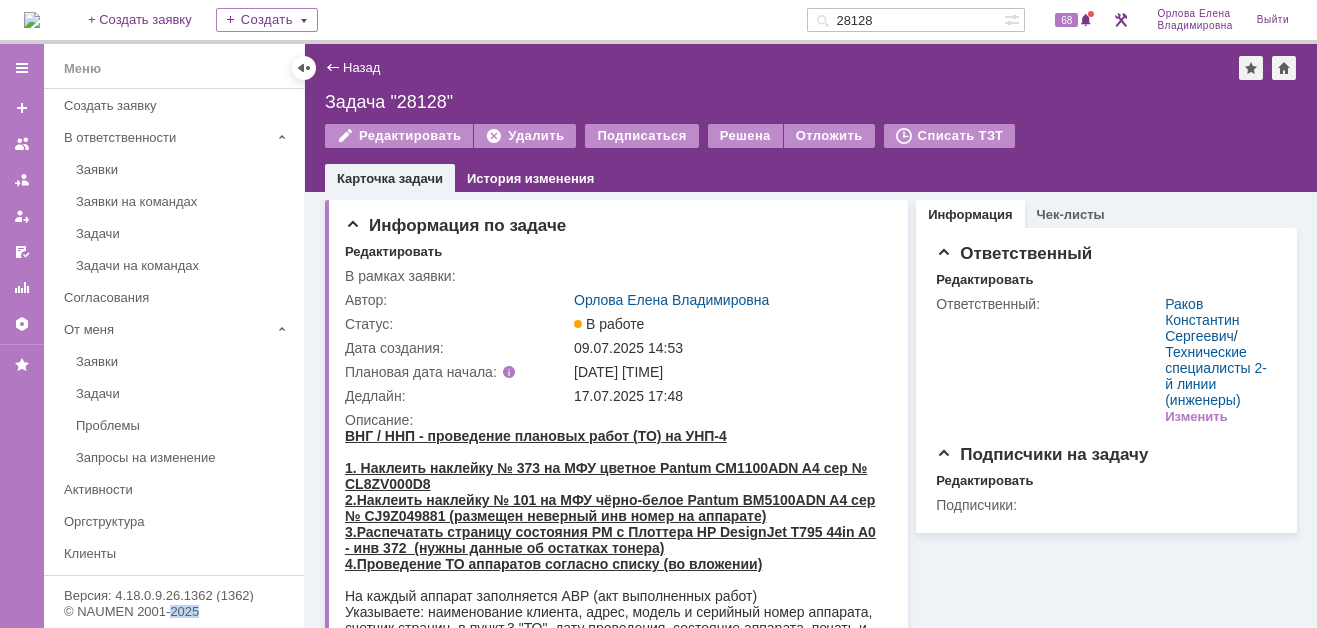 scroll, scrollTop: 0, scrollLeft: 0, axis: both 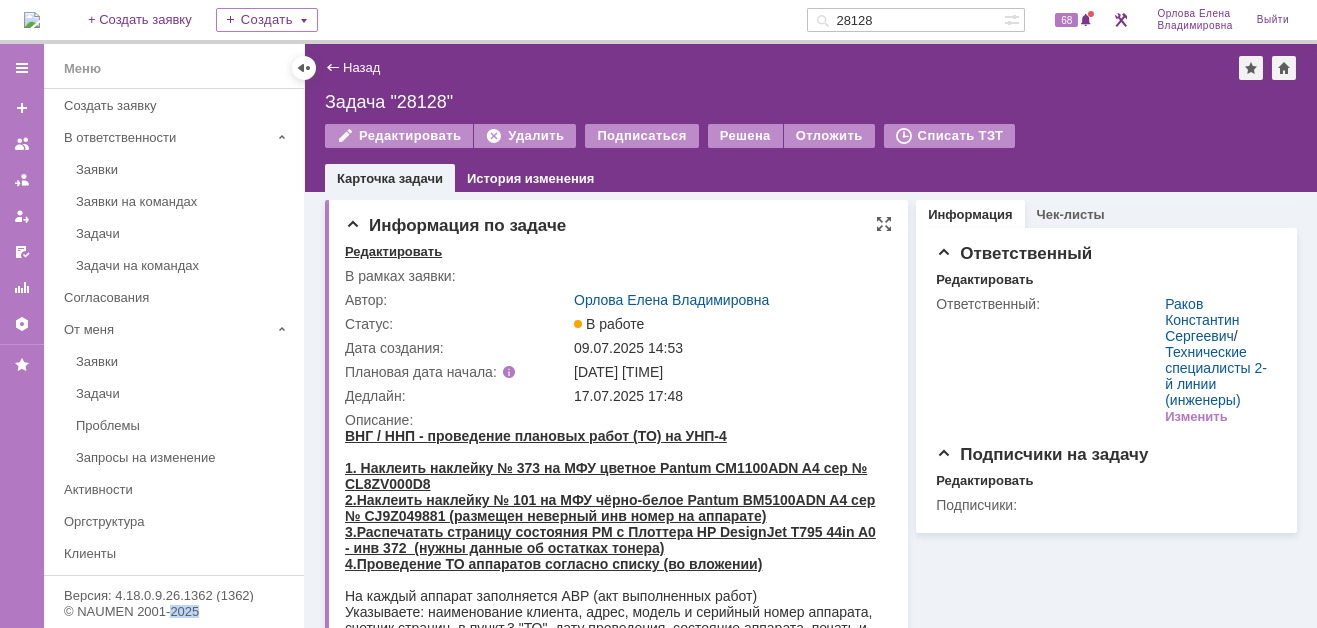 click on "Редактировать" at bounding box center (393, 252) 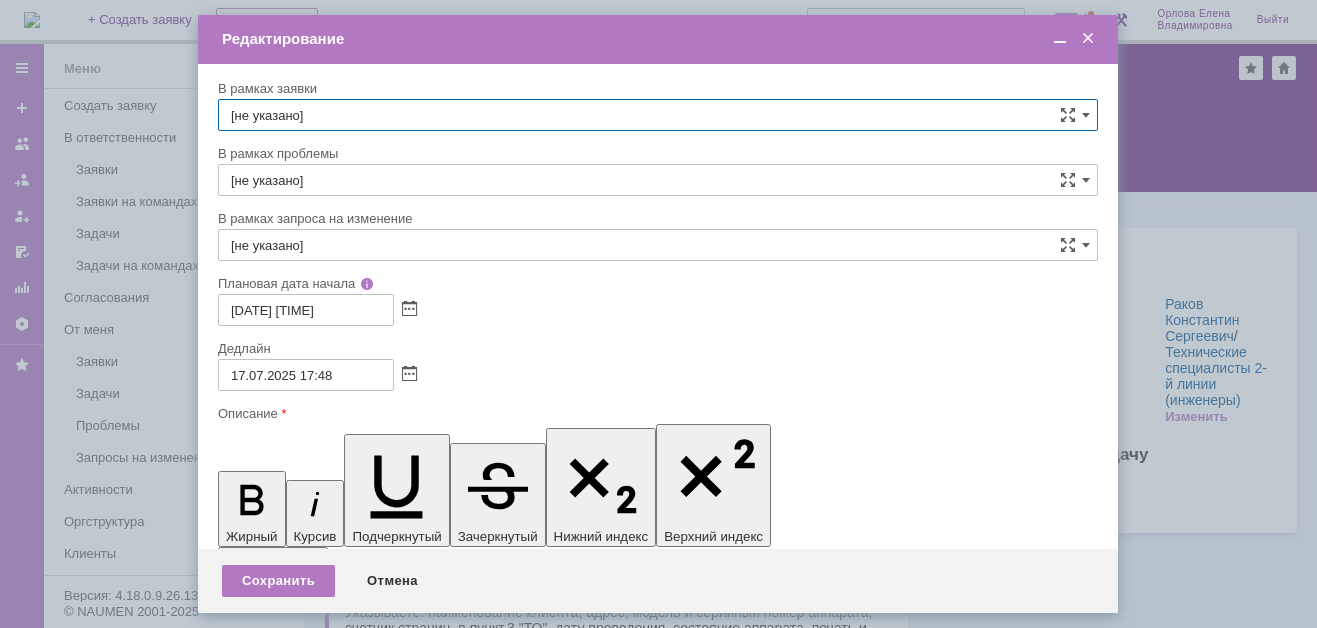 scroll, scrollTop: 0, scrollLeft: 0, axis: both 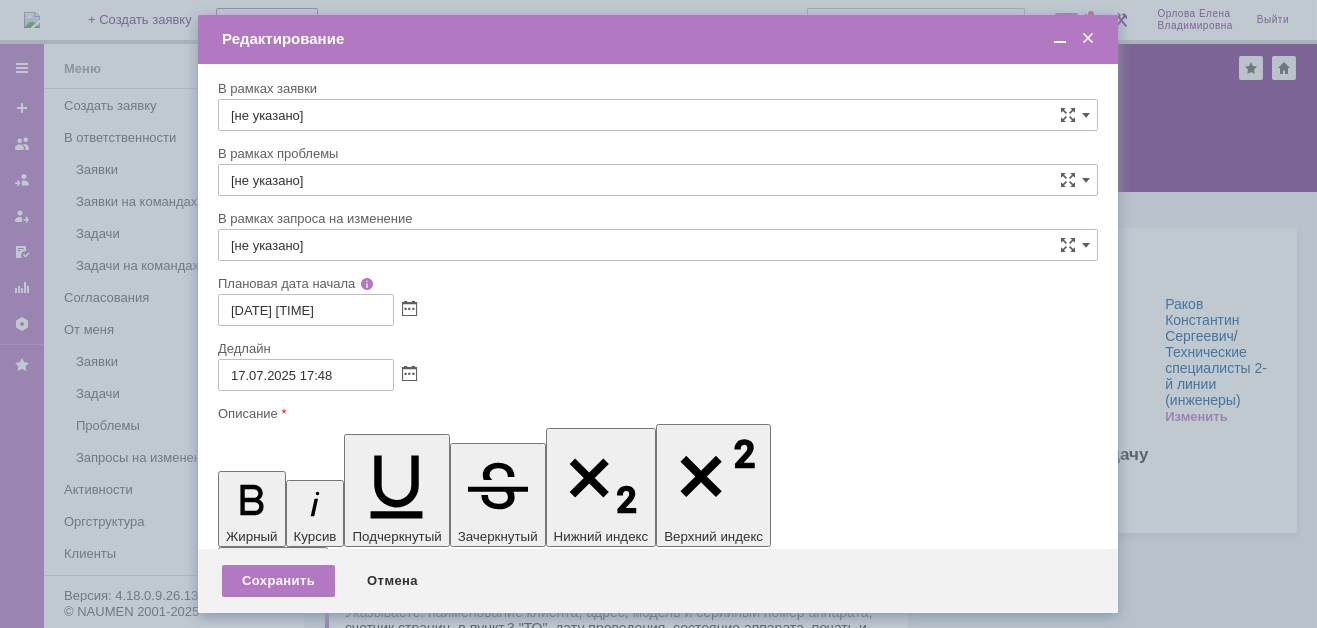 click on "1. Наклеить наклейку № 373 на МФУ цветное Pantum CM1100ADN A4 сер № CL8ZV000D8" at bounding box center [372, 5845] 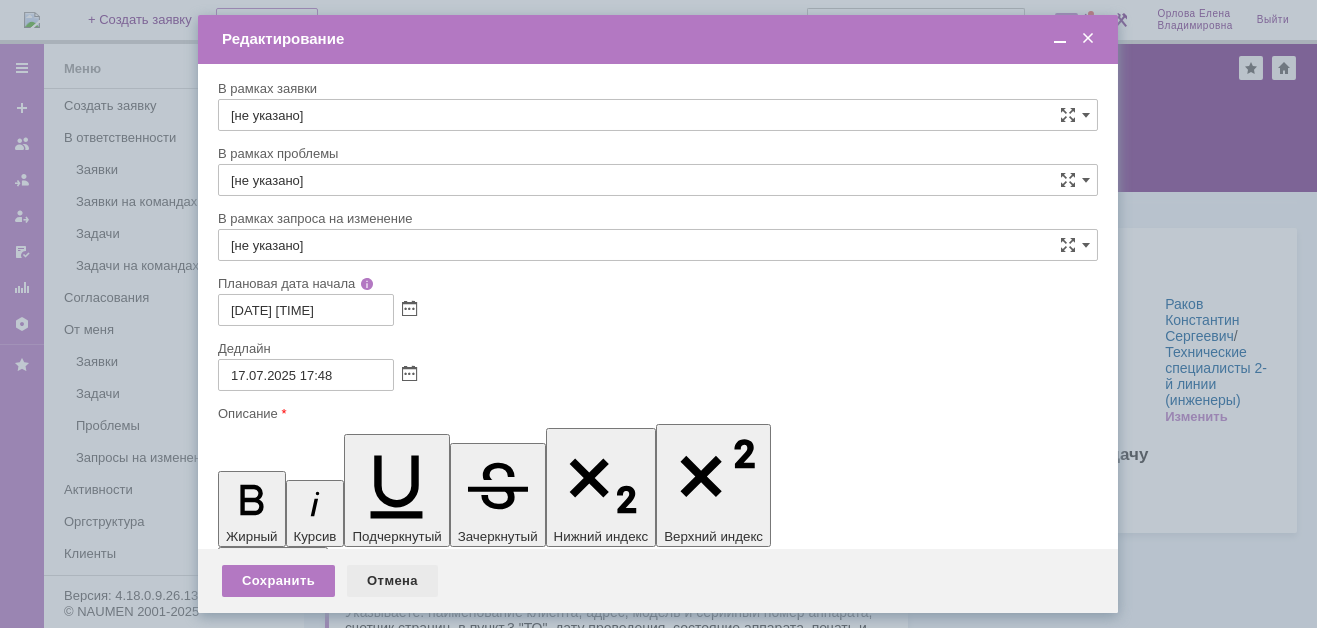 click on "Отмена" at bounding box center (392, 581) 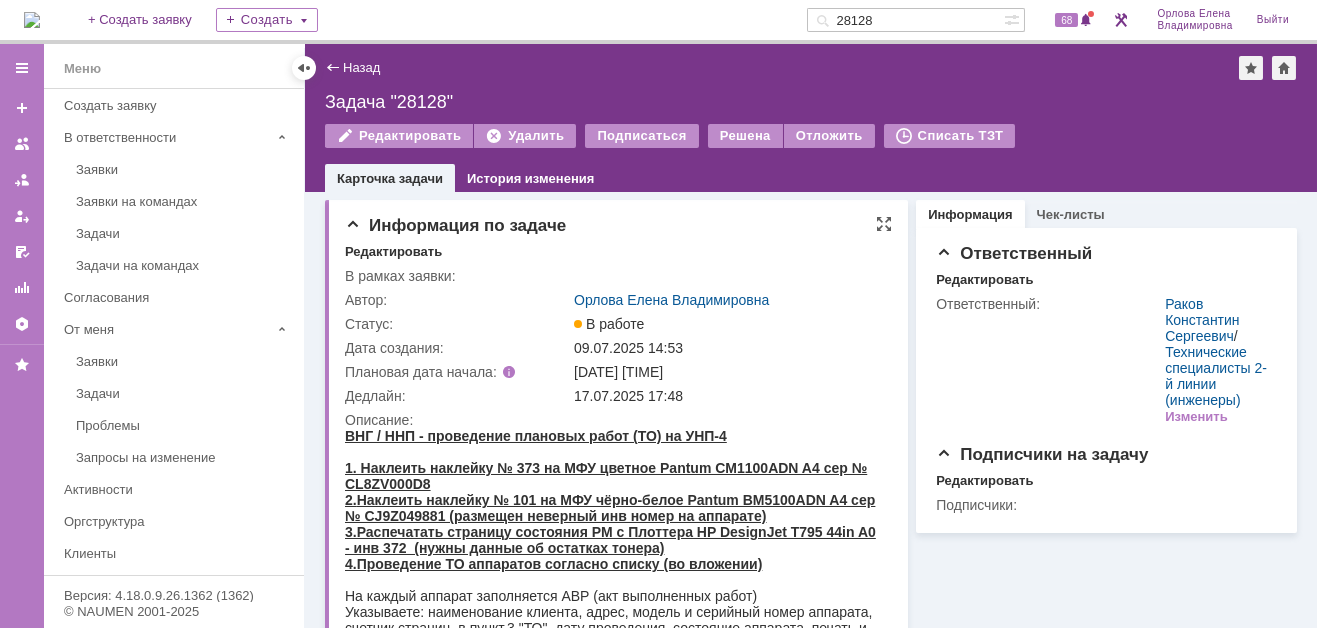 click on "Наклеить наклейку № 101 на МФУ чёрно-белое Pantum BM5100ADN A4 сер № CJ9Z049881 (размещен неверный инв номер на аппарате)" at bounding box center (610, 507) 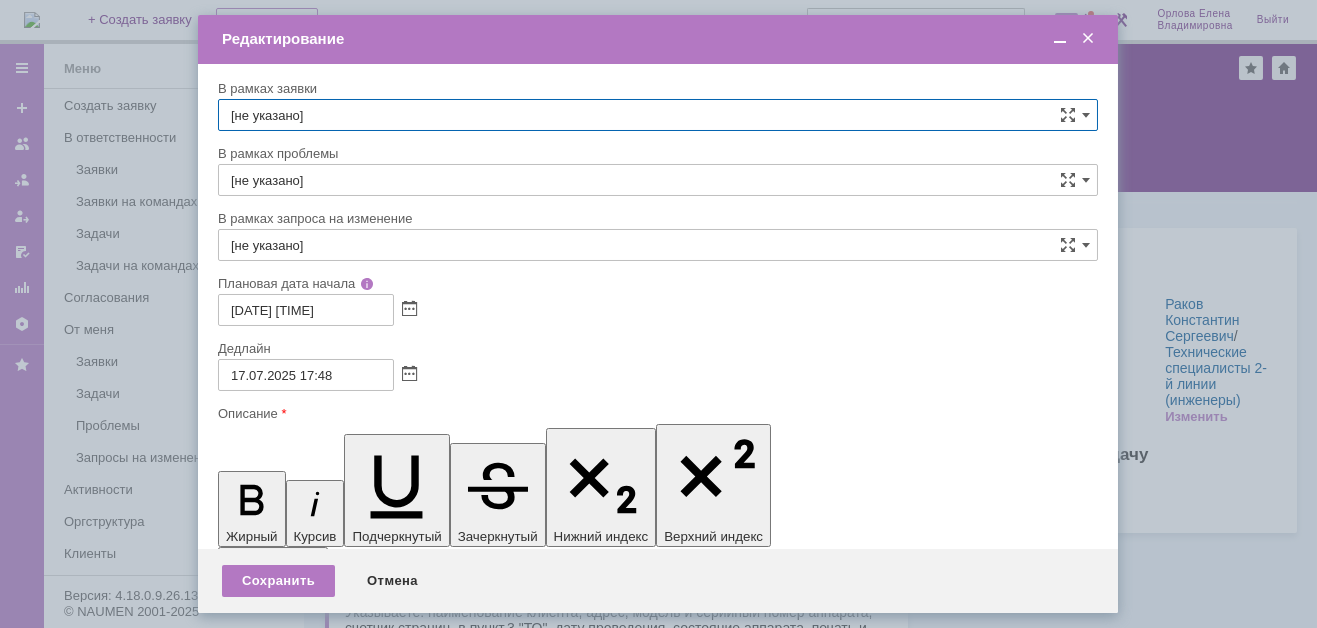 scroll, scrollTop: 0, scrollLeft: 0, axis: both 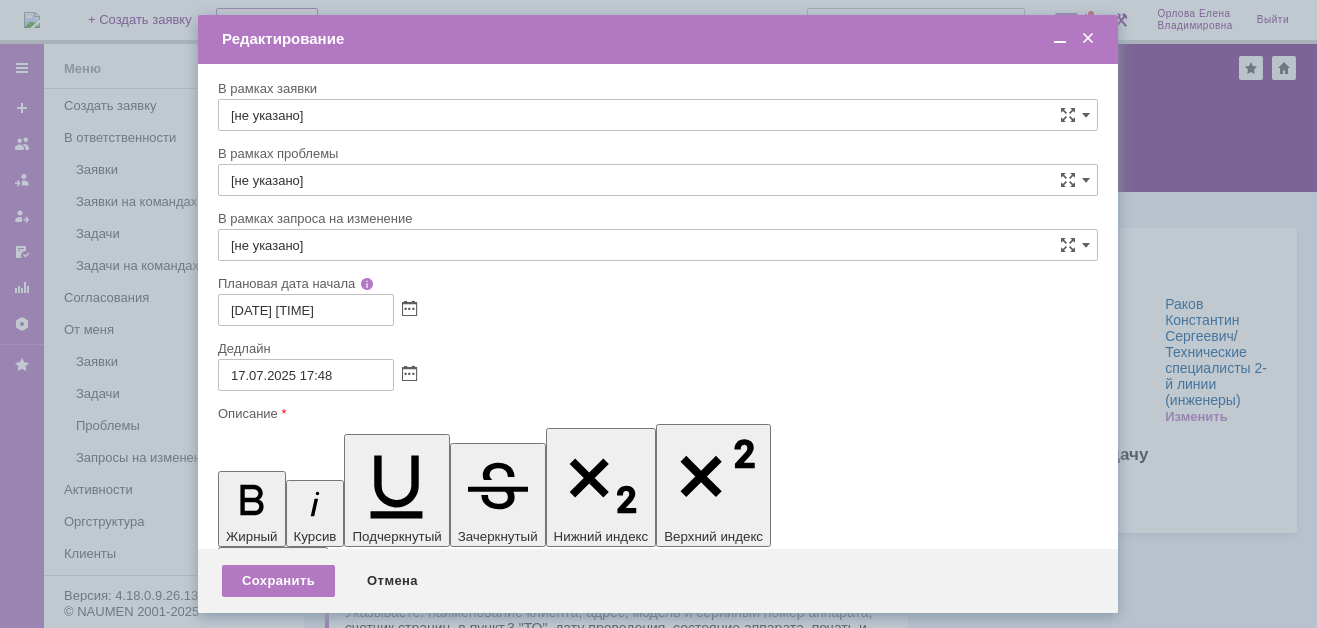 click on "2. Наклеить наклейку № 101 на МФУ чёрно-белое Pantum BM5100ADN A4 сер № CJ9Z049881 (размещен неверный инв номер на аппарате)" at bounding box center (381, 5901) 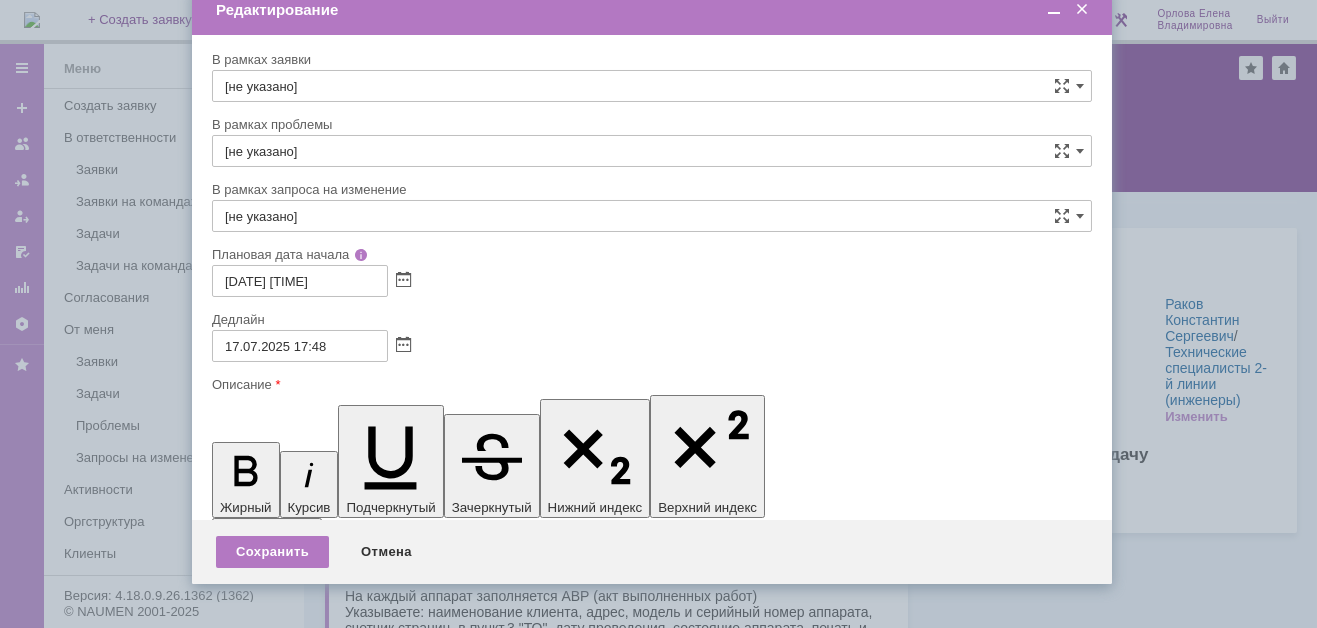 drag, startPoint x: 629, startPoint y: 28, endPoint x: 617, endPoint y: -71, distance: 99.724625 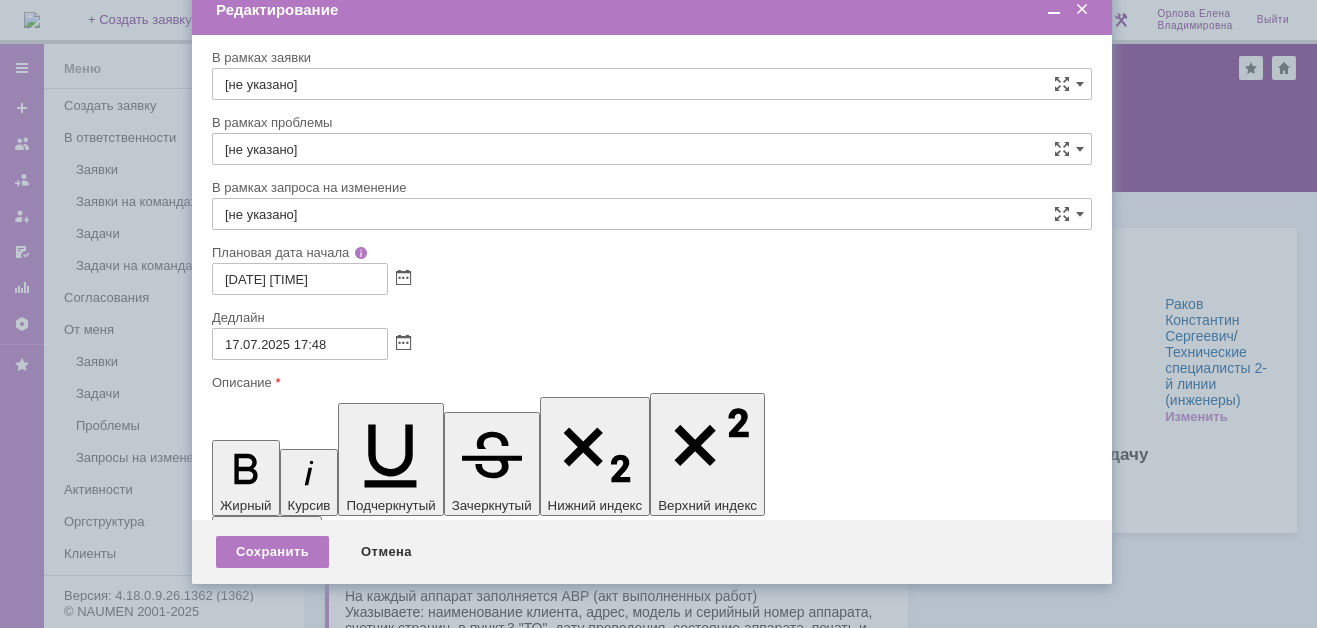 drag, startPoint x: 447, startPoint y: 5812, endPoint x: 847, endPoint y: 5807, distance: 400.03125 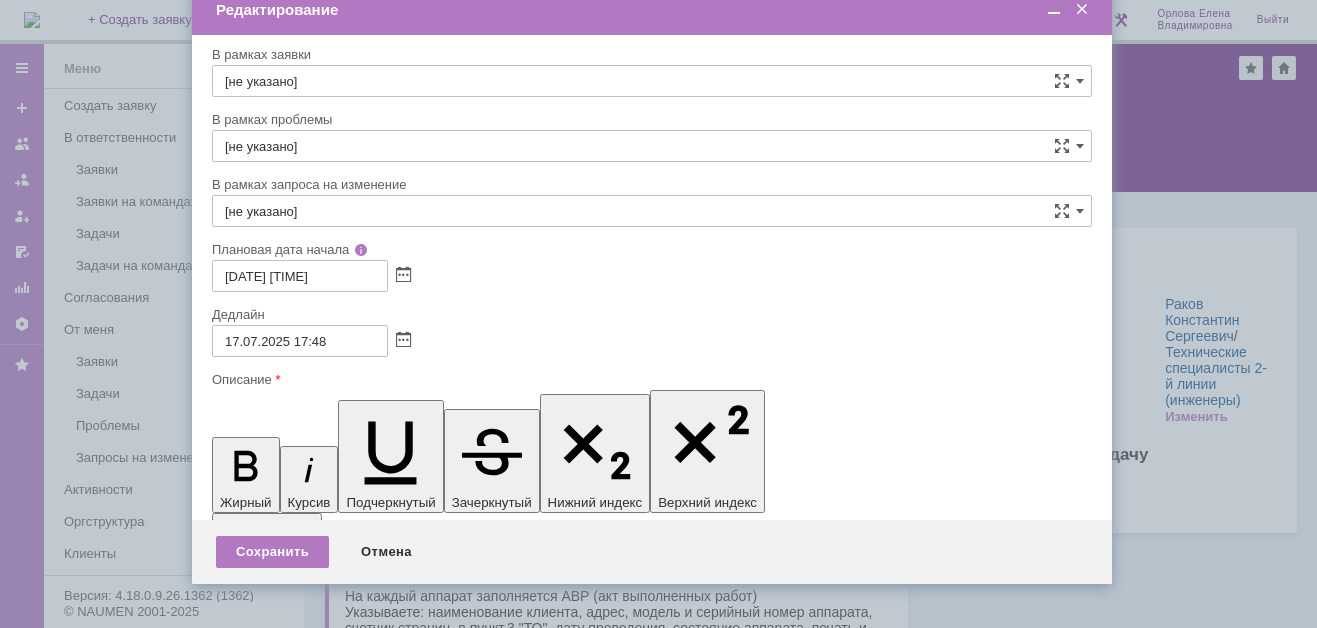 click on "Наклеить наклейку № 101 на МФУ чёрно-белое Pantum BM5100ADN A4 сер № CJ9Z049881 (размещен неверный инв номер на аппарате)" at bounding box center (374, 5896) 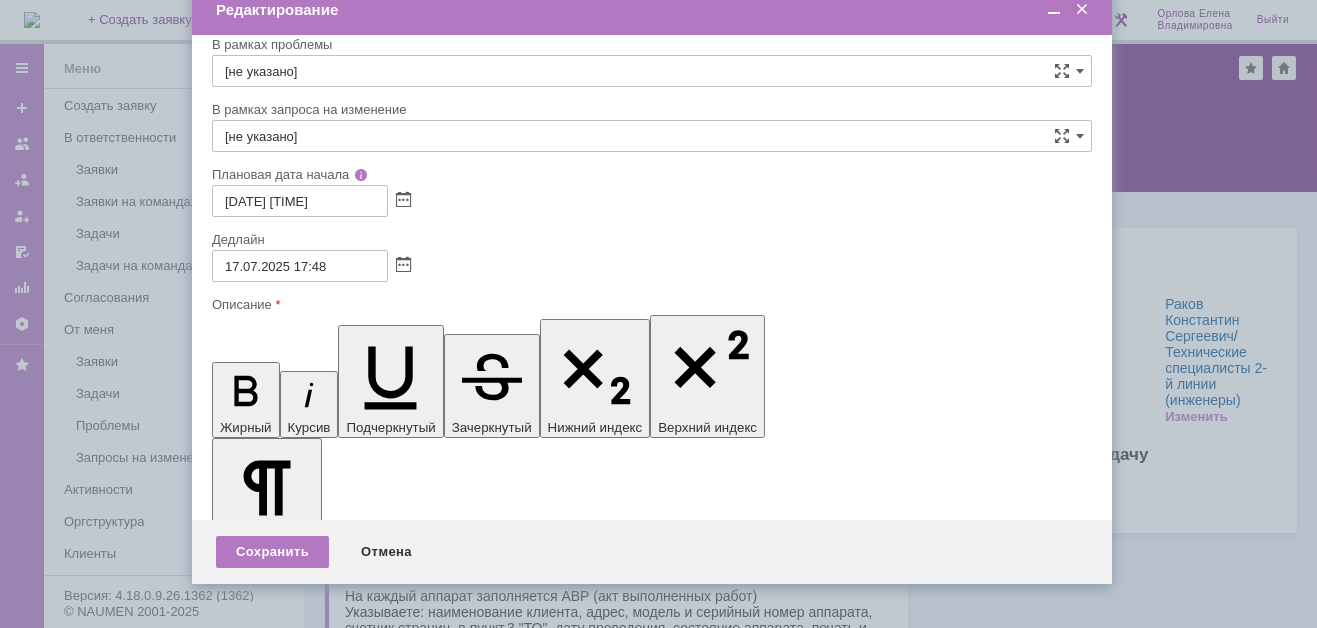 scroll, scrollTop: 204, scrollLeft: 0, axis: vertical 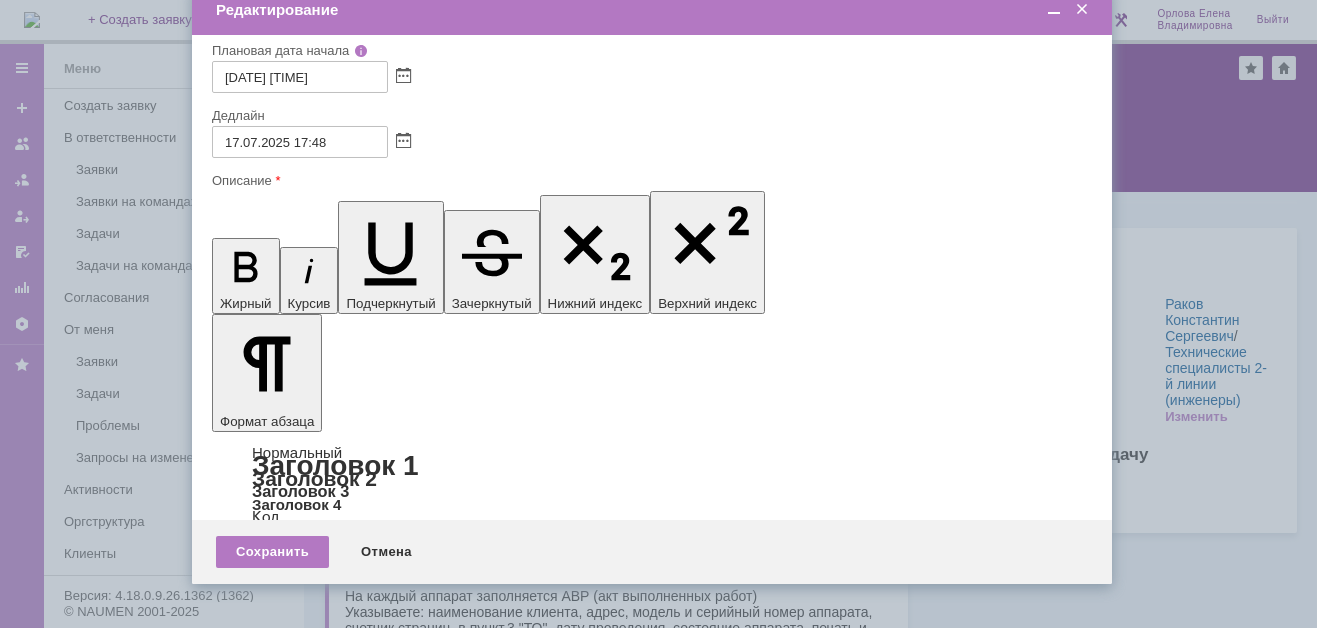 drag, startPoint x: 234, startPoint y: 5397, endPoint x: 248, endPoint y: 5554, distance: 157.62297 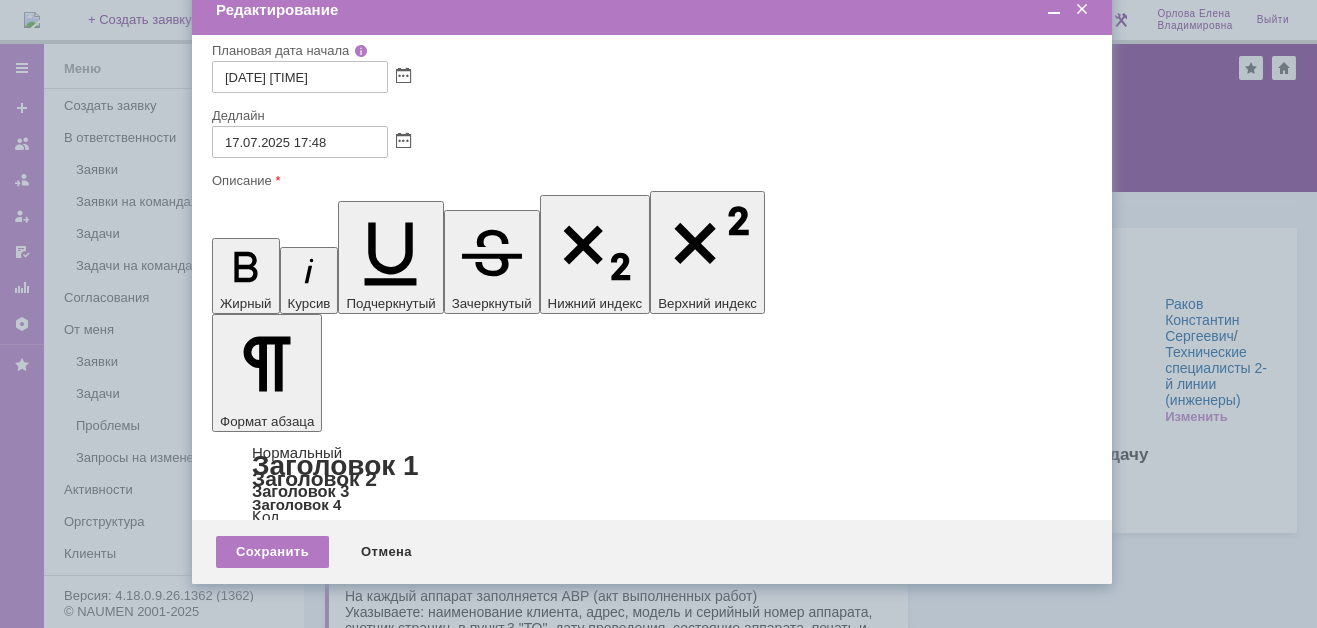 click on "ВНГ / ННП - проведение плановых работ (ТО) на УНП-4 1. Наклеить наклейку № 373 на МФУ цветное Pantum CM1100ADN A4 сер № CL8ZV000D8 2. Наклеить наклейку № 101 на МФУ чёрно-белое Pantum BM5100ADN A4 сер № CJ9Z049881 (размещен неверный инв номер на аппарате) 3. Наклеить наклейку № 368 на МФУ чёрно-белое Pantum BM5100ADN A4 сер № CJ9Z049896  4. Наклеить наклейку № 240 на МФУ чёрно-белое Pantum BM5100ADN A4 сер № CJ9Z050670 3.Распечатать страницу состояния РМ с Плоттера HP DesignJet T795 44in A0 - инв 372  (нужны данные об остатках тонера) 4.Проведение ТО аппаратов согласно списку (во вложении) Пр офилактические работы  включают:" at bounding box center (375, 6145) 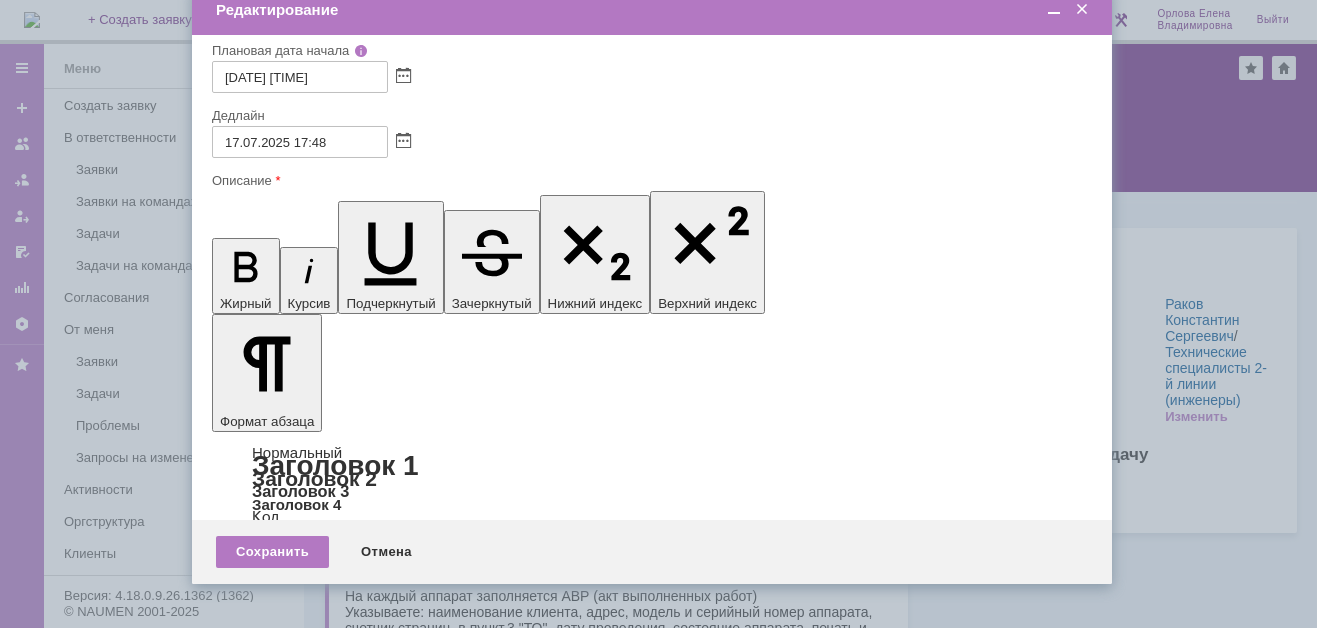 drag, startPoint x: 246, startPoint y: 5670, endPoint x: 511, endPoint y: 5673, distance: 265.01697 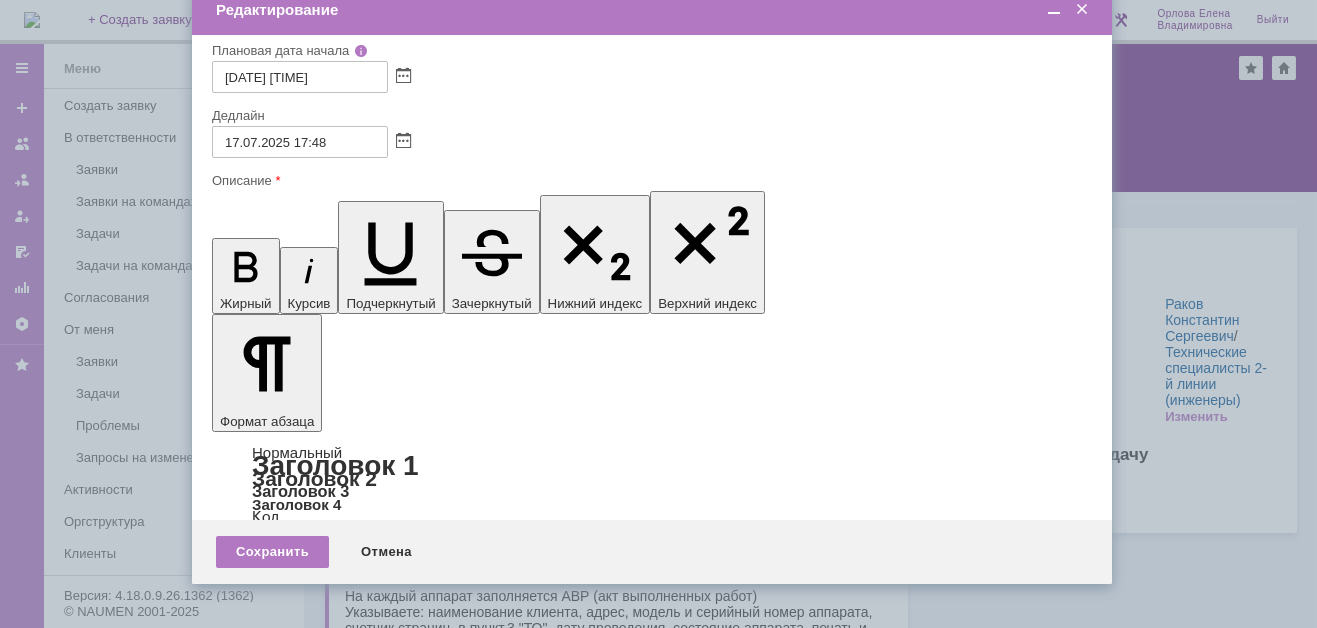 click at bounding box center [375, 5804] 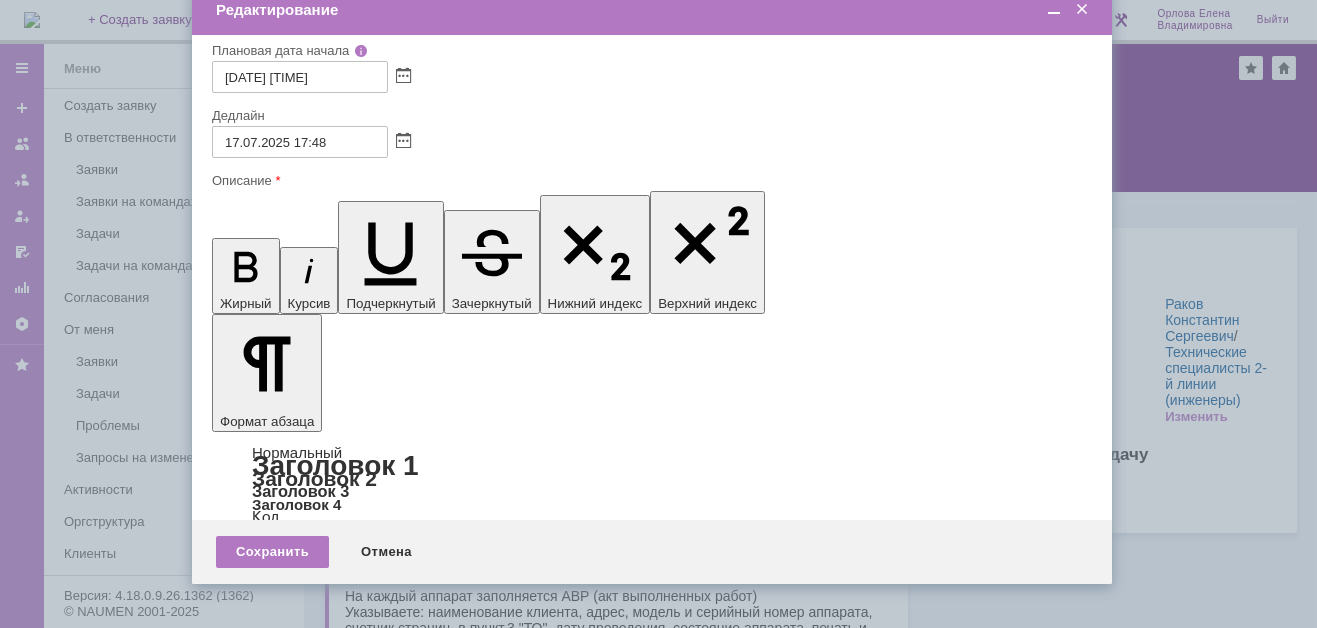 drag, startPoint x: 233, startPoint y: 5577, endPoint x: 895, endPoint y: 5656, distance: 666.6971 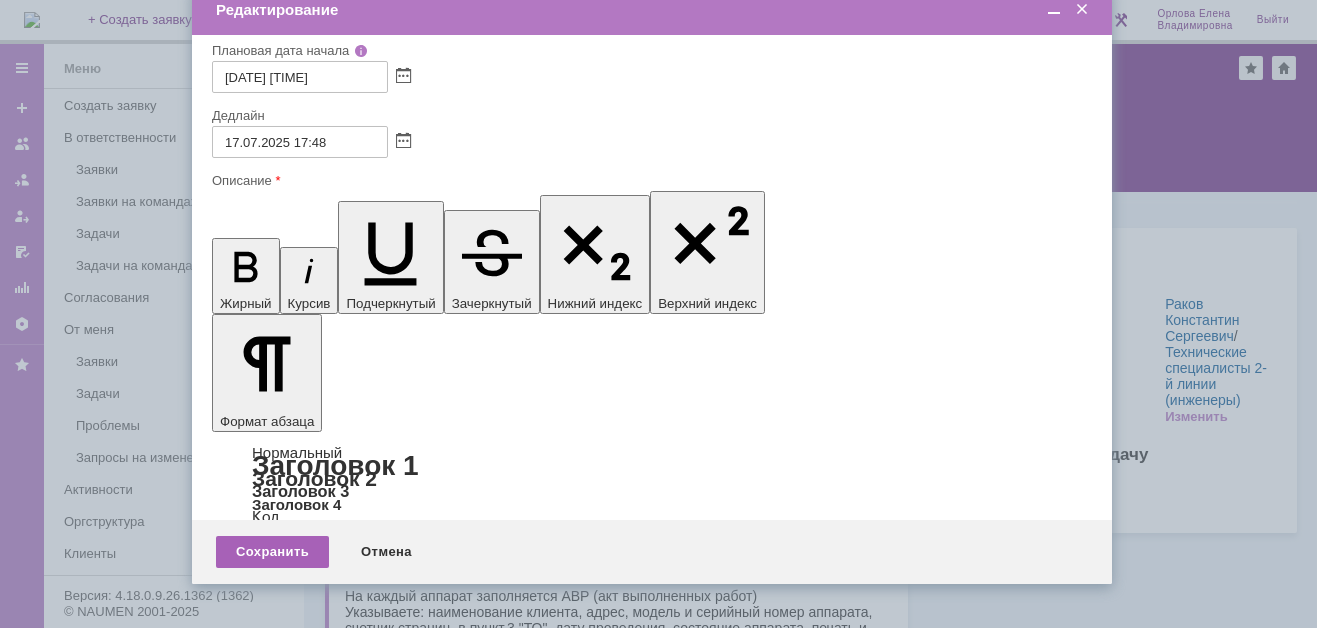 click on "Сохранить" at bounding box center (272, 552) 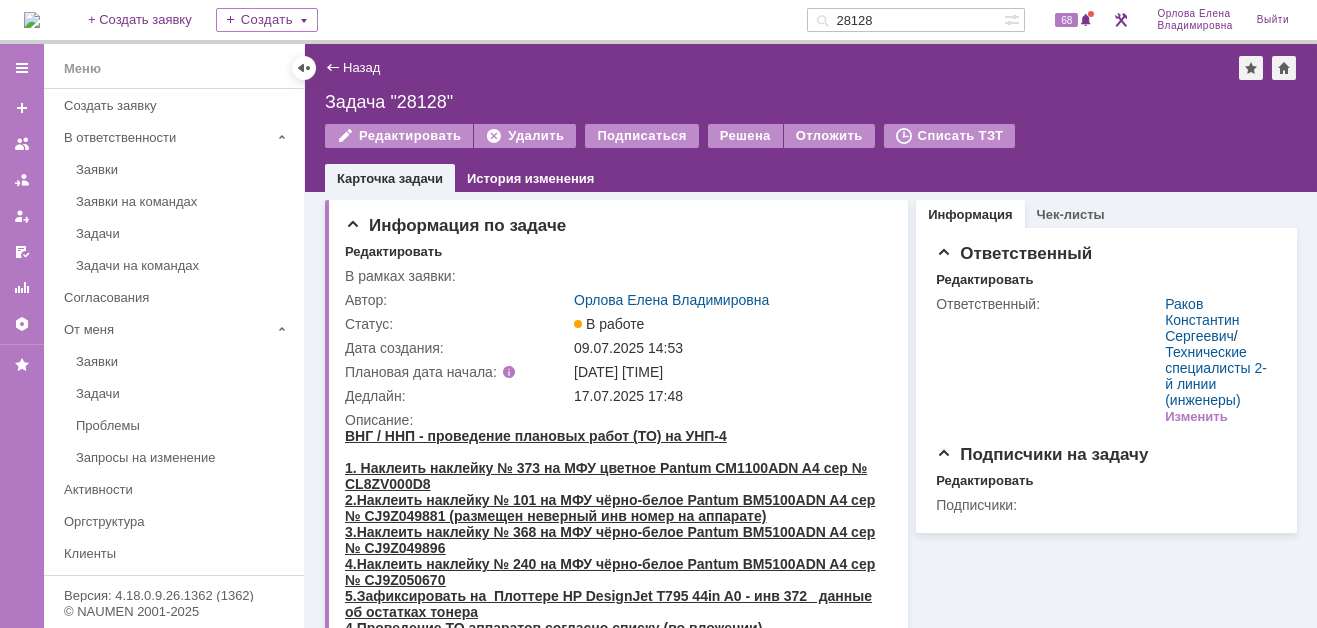 scroll, scrollTop: 0, scrollLeft: 0, axis: both 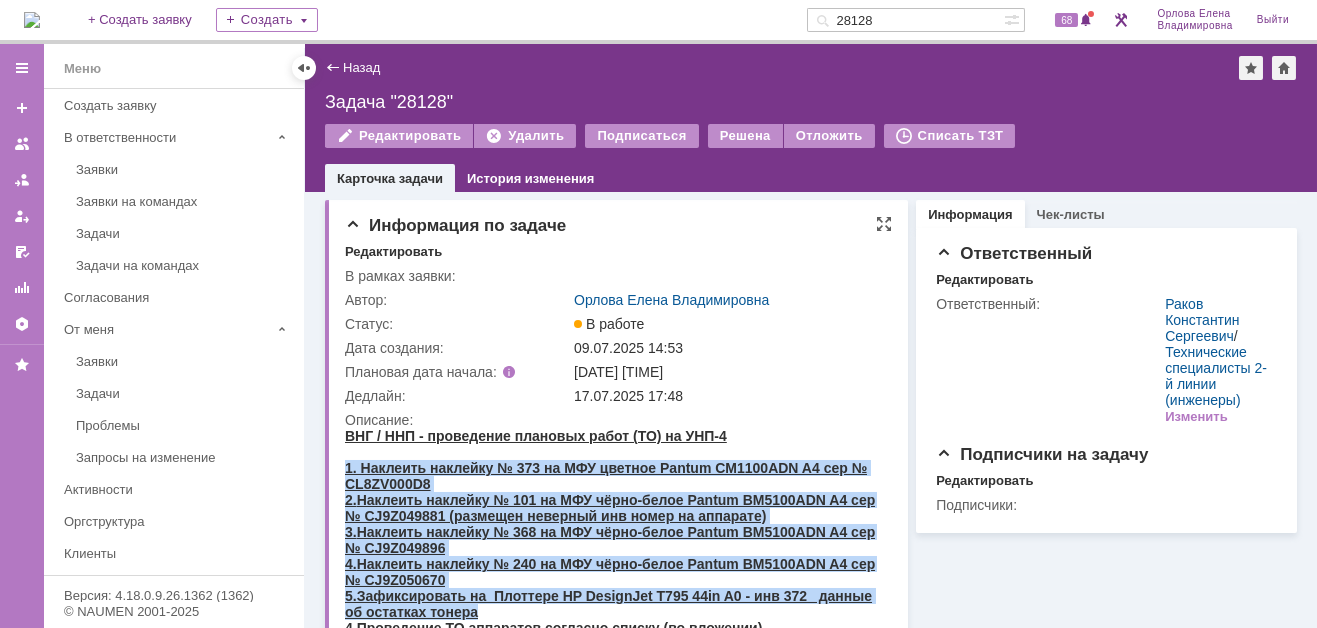 drag, startPoint x: 346, startPoint y: 467, endPoint x: 480, endPoint y: 614, distance: 198.90953 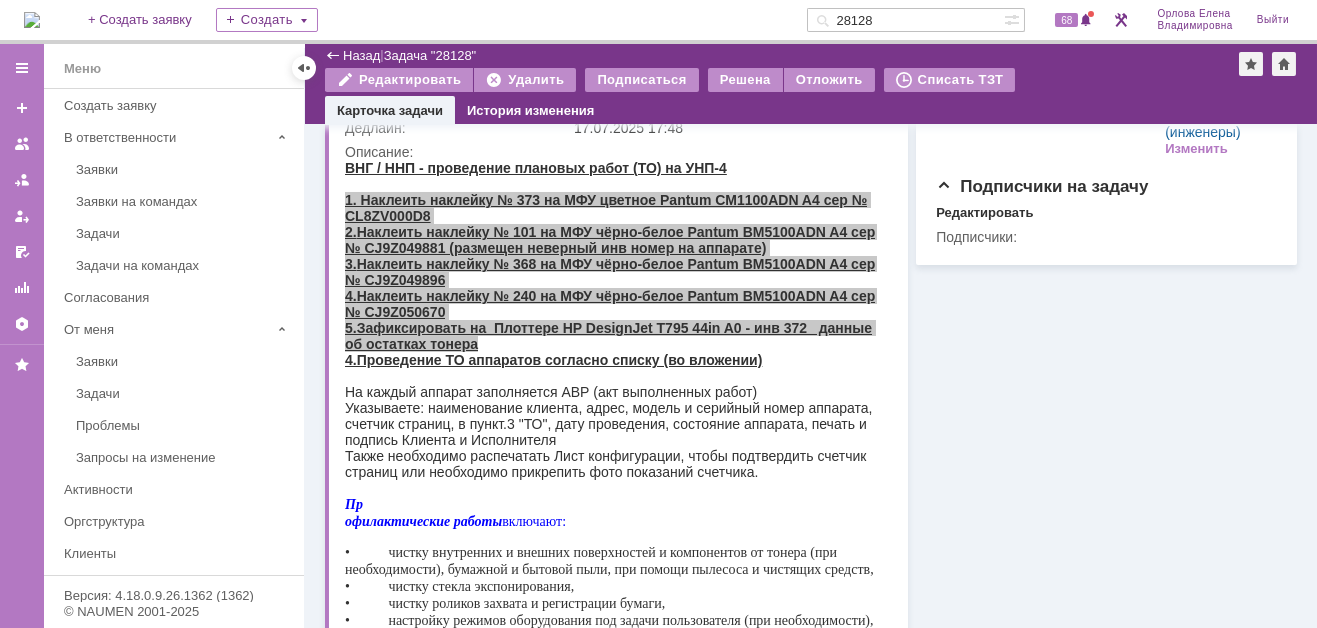 click on "Информация Чек-листы Ответственный Редактировать Ответственный: Раков Константин Сергеевич / Технические специалисты 2-й линии (инженеры) Изменить Подписчики на задачу Редактировать Подписчики:" at bounding box center (1102, 430) 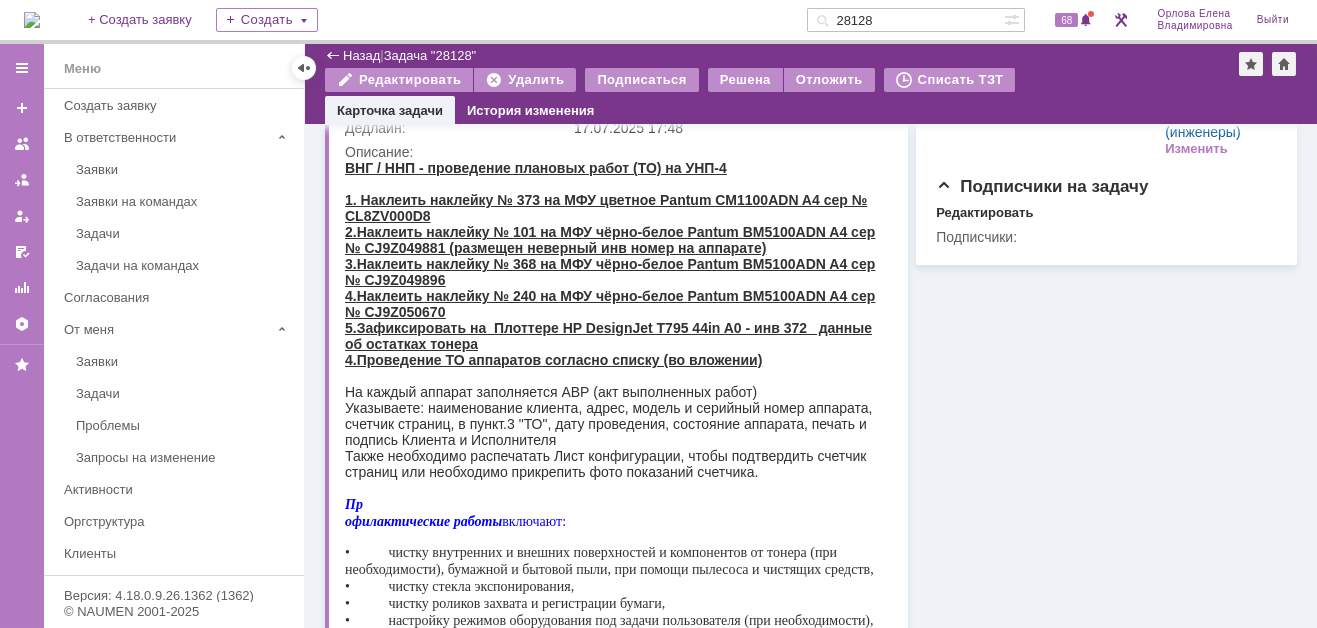 click on "На каждый аппарат заполняется АВР (акт выполненных работ)" at bounding box center (611, 392) 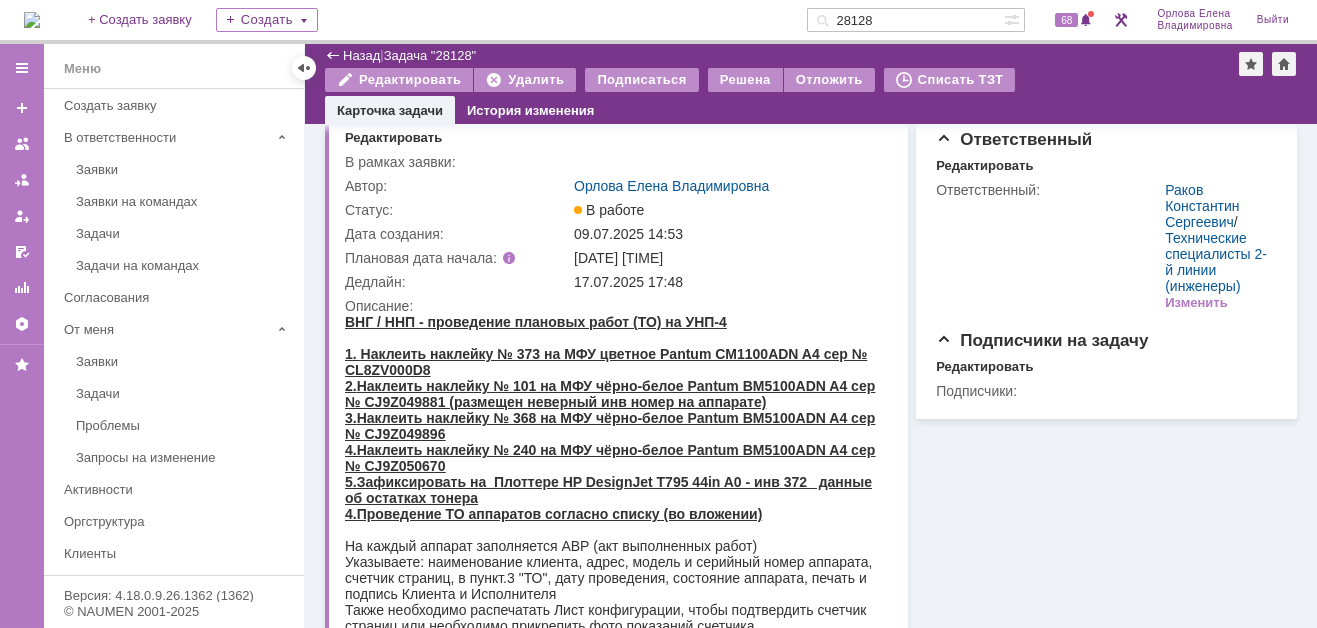 scroll, scrollTop: 0, scrollLeft: 0, axis: both 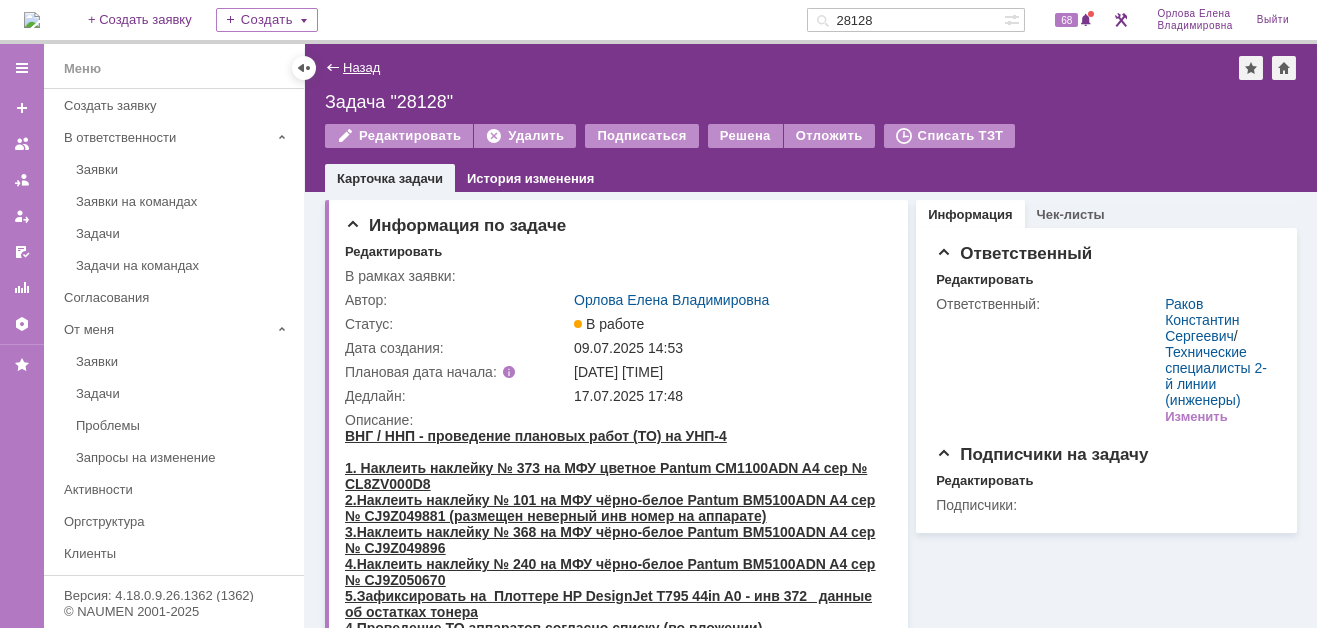 click on "Назад" at bounding box center (361, 67) 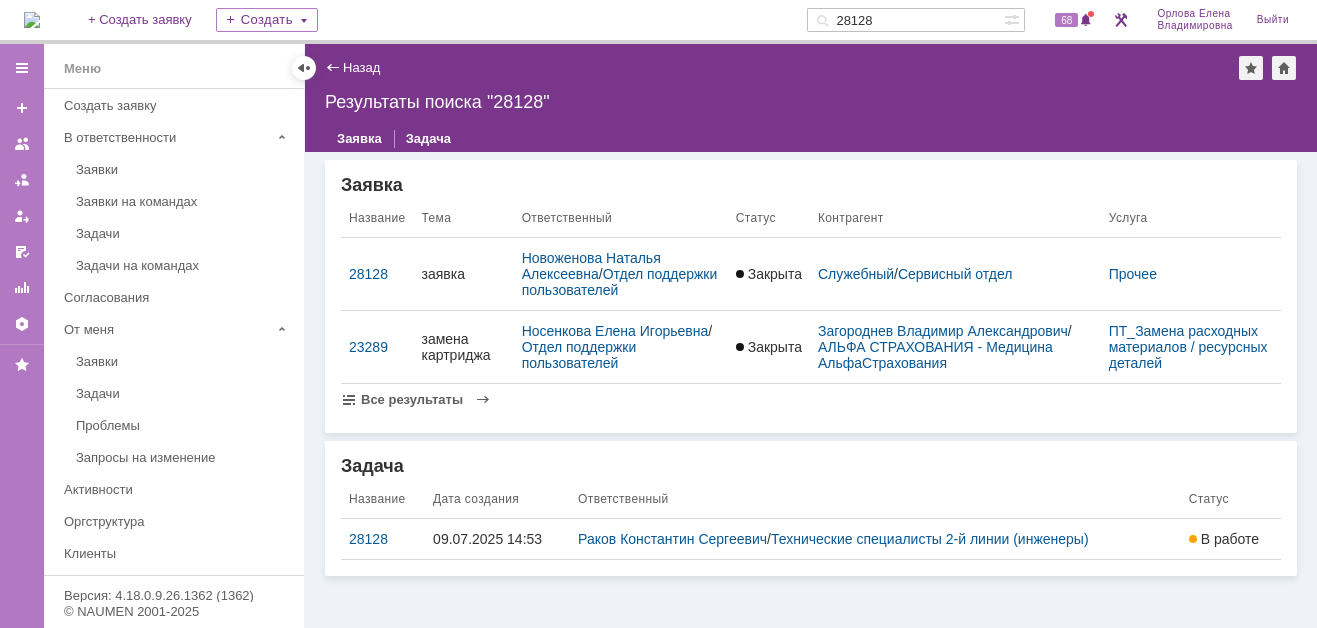 click at bounding box center (32, 20) 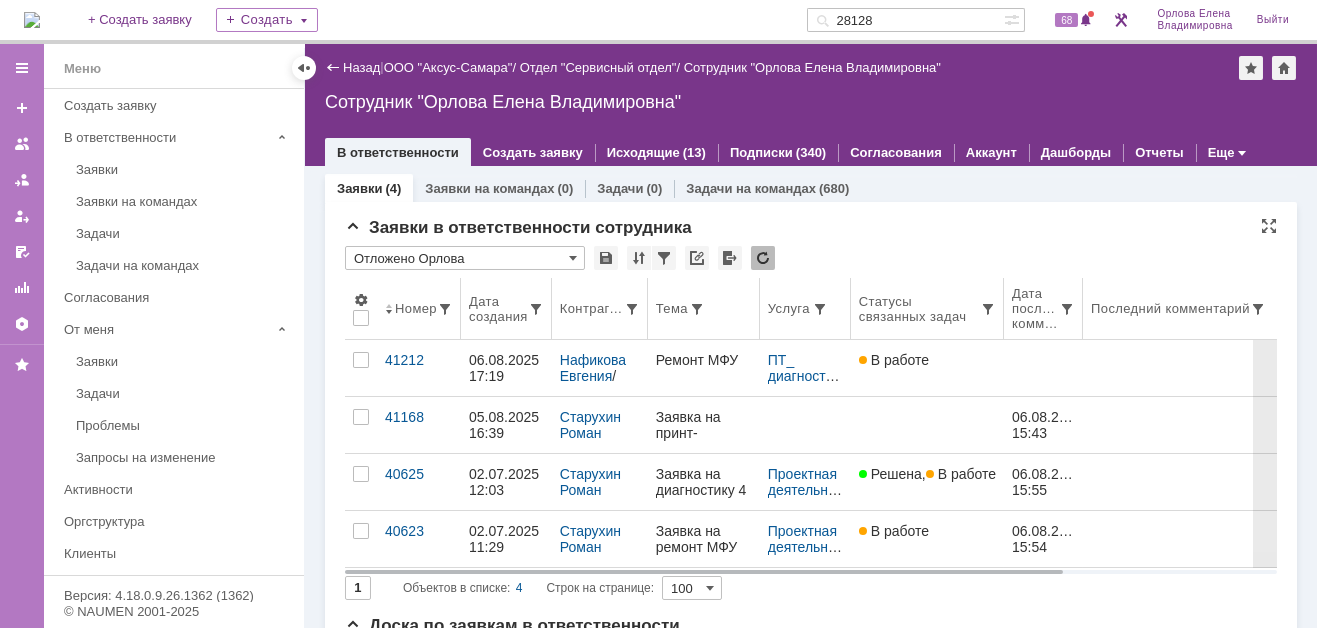 scroll, scrollTop: 0, scrollLeft: 0, axis: both 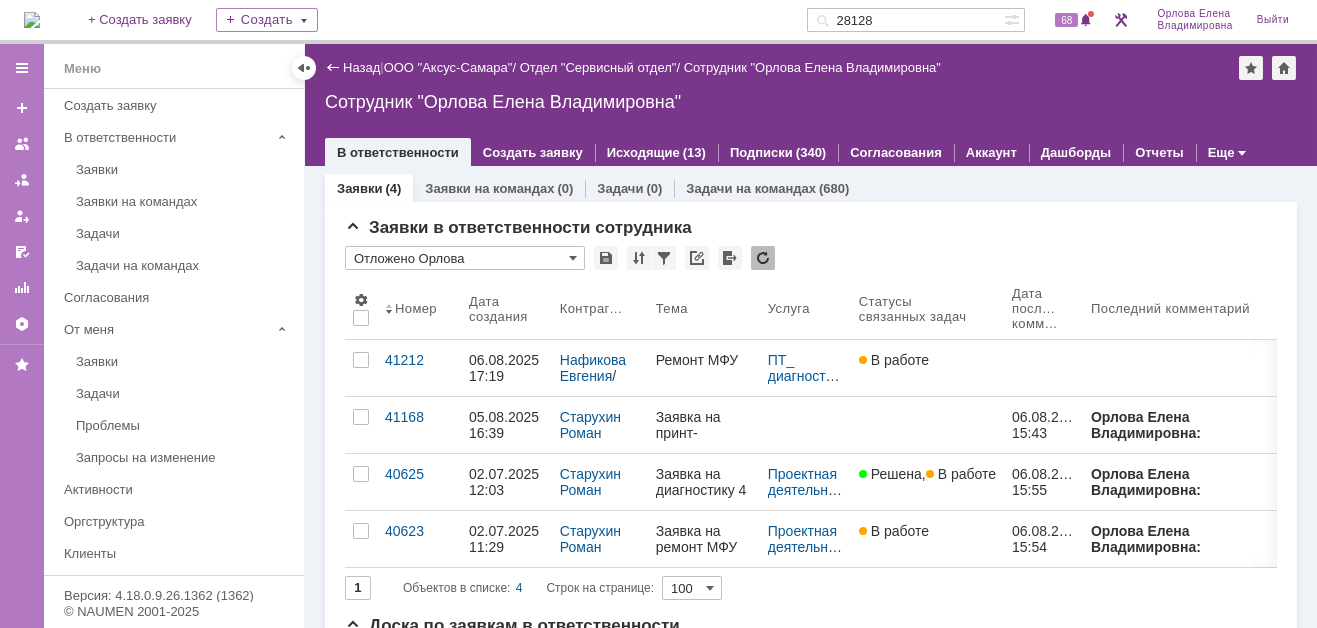 drag, startPoint x: 897, startPoint y: 19, endPoint x: 852, endPoint y: 23, distance: 45.17743 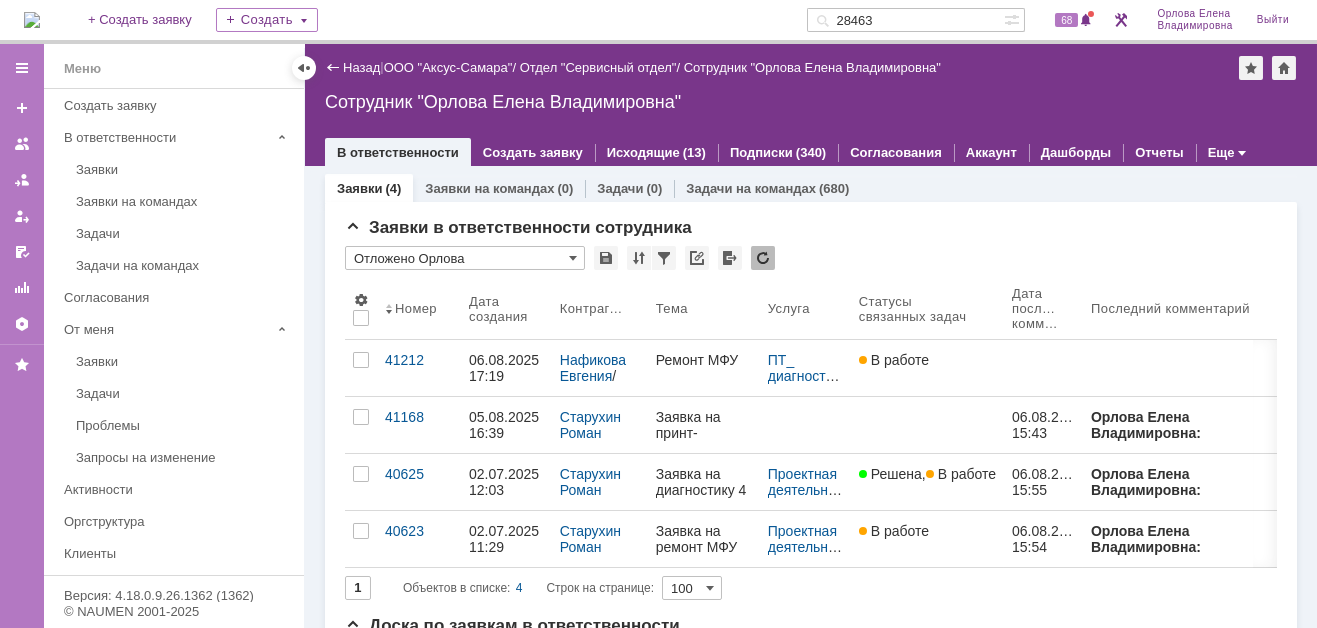 type on "28463" 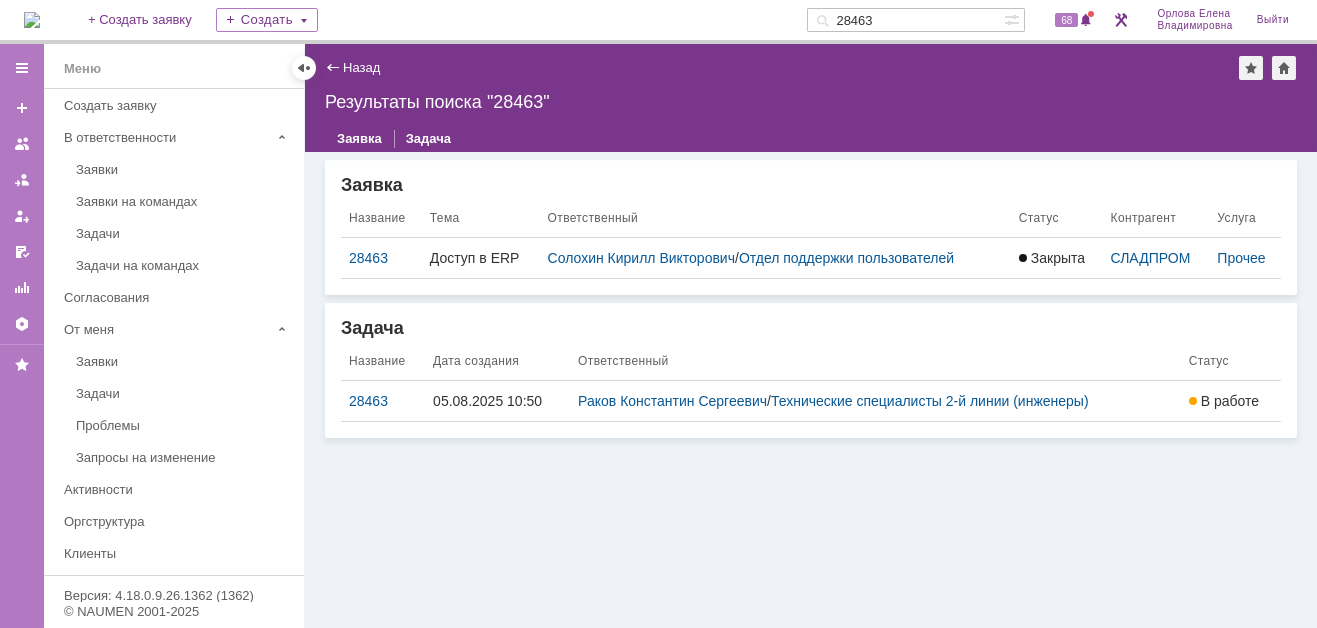 click on "28463" at bounding box center [383, 401] 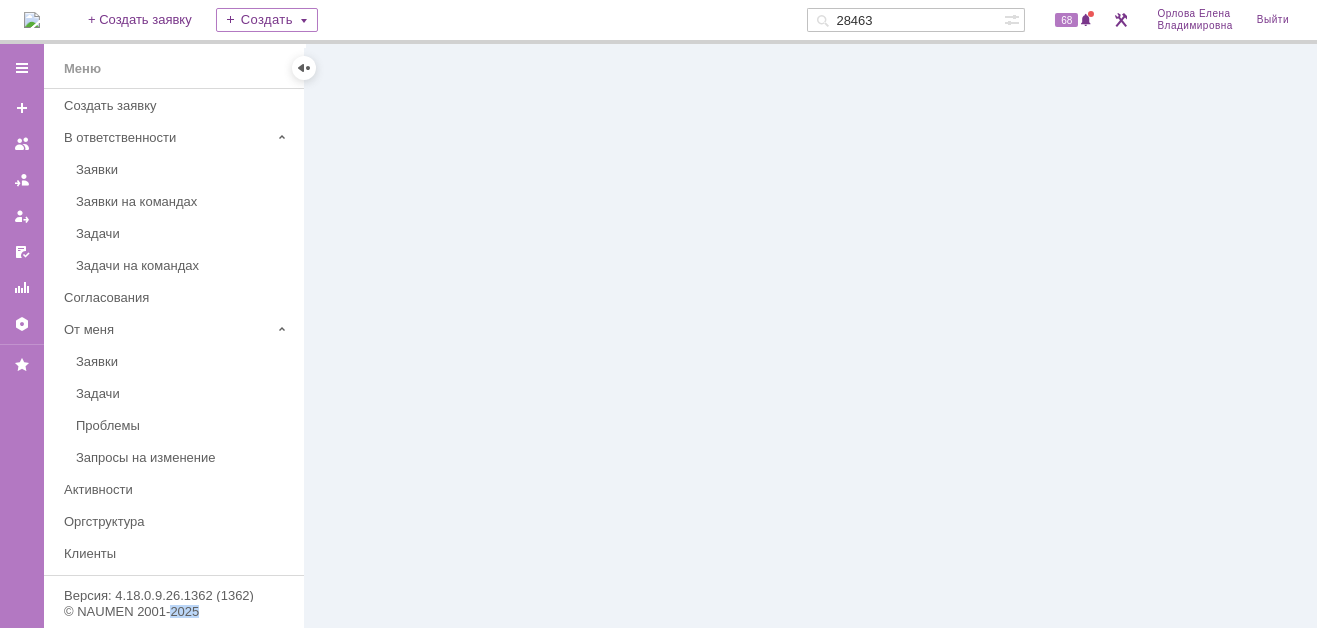 click at bounding box center [811, 336] 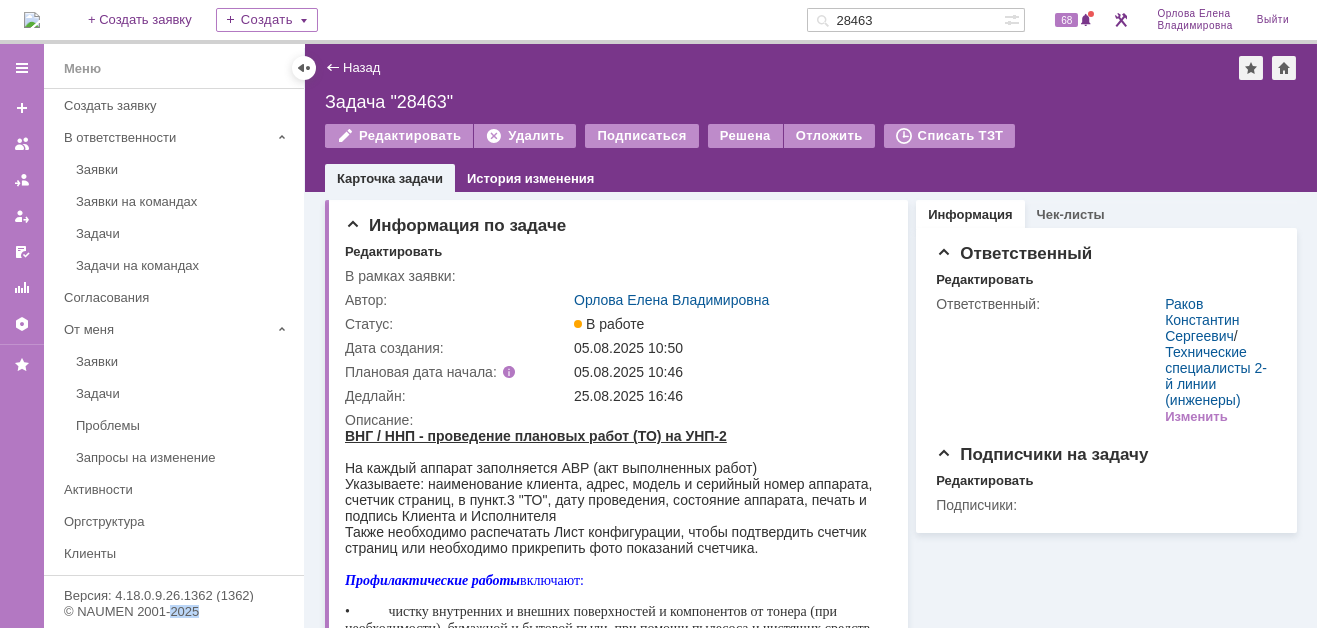 scroll, scrollTop: 0, scrollLeft: 0, axis: both 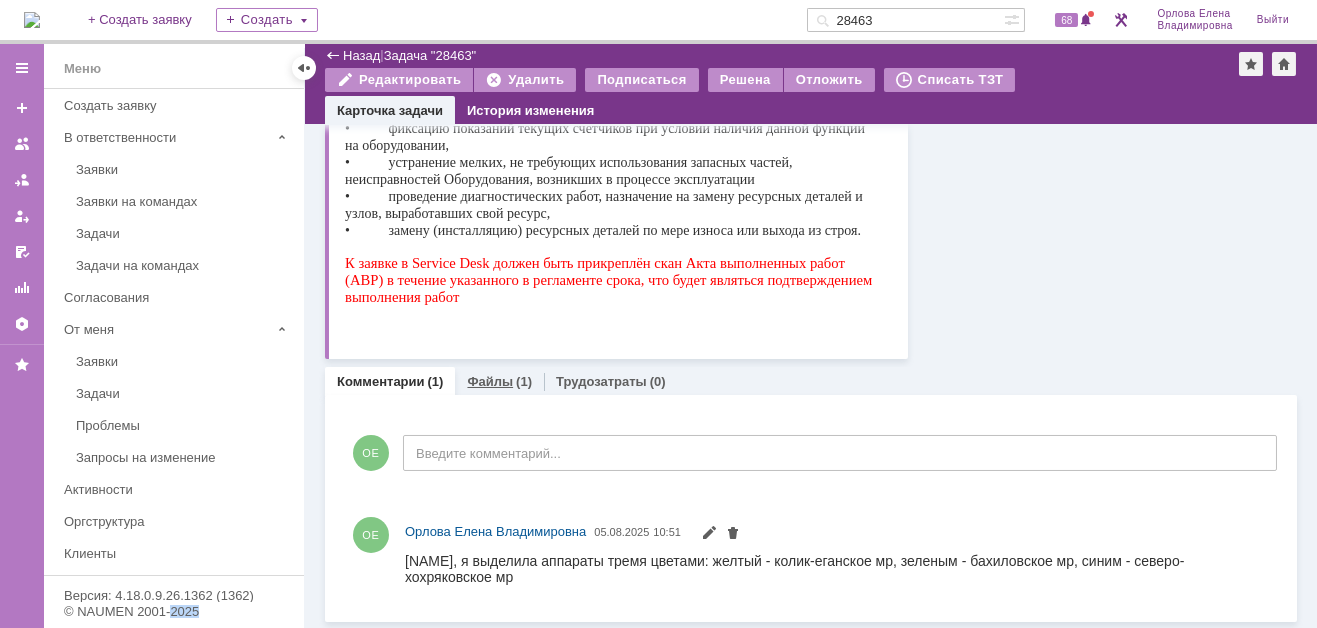 click on "Файлы" at bounding box center [490, 381] 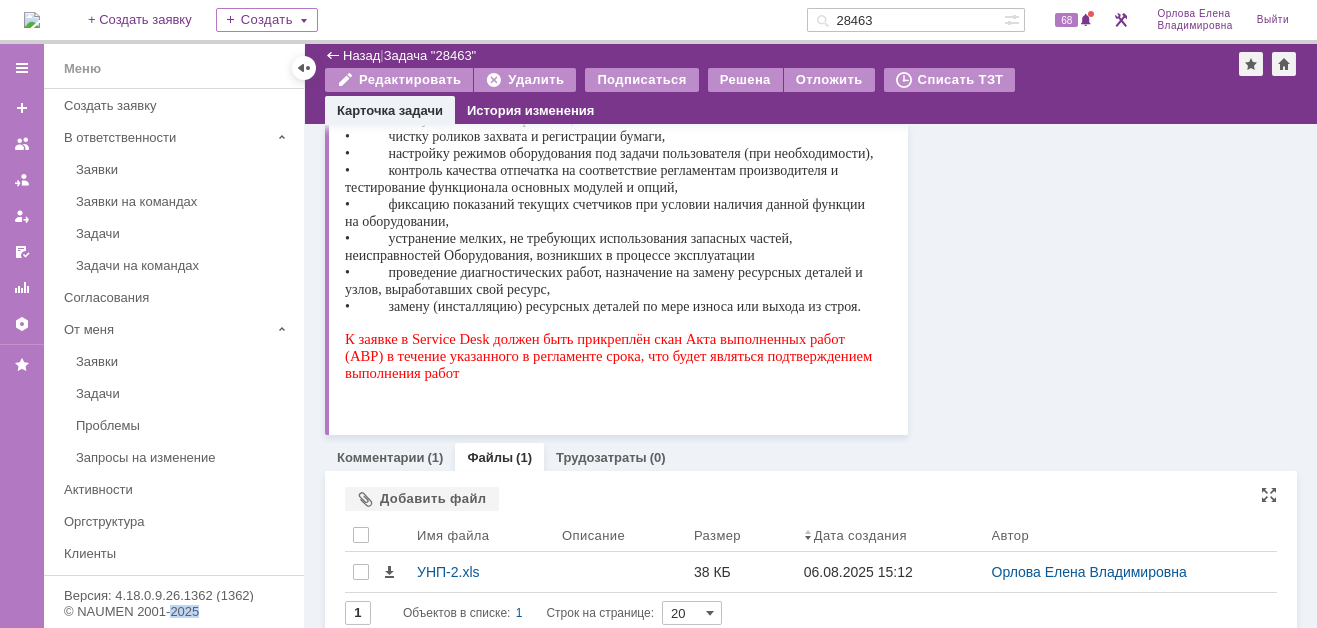 scroll, scrollTop: 478, scrollLeft: 0, axis: vertical 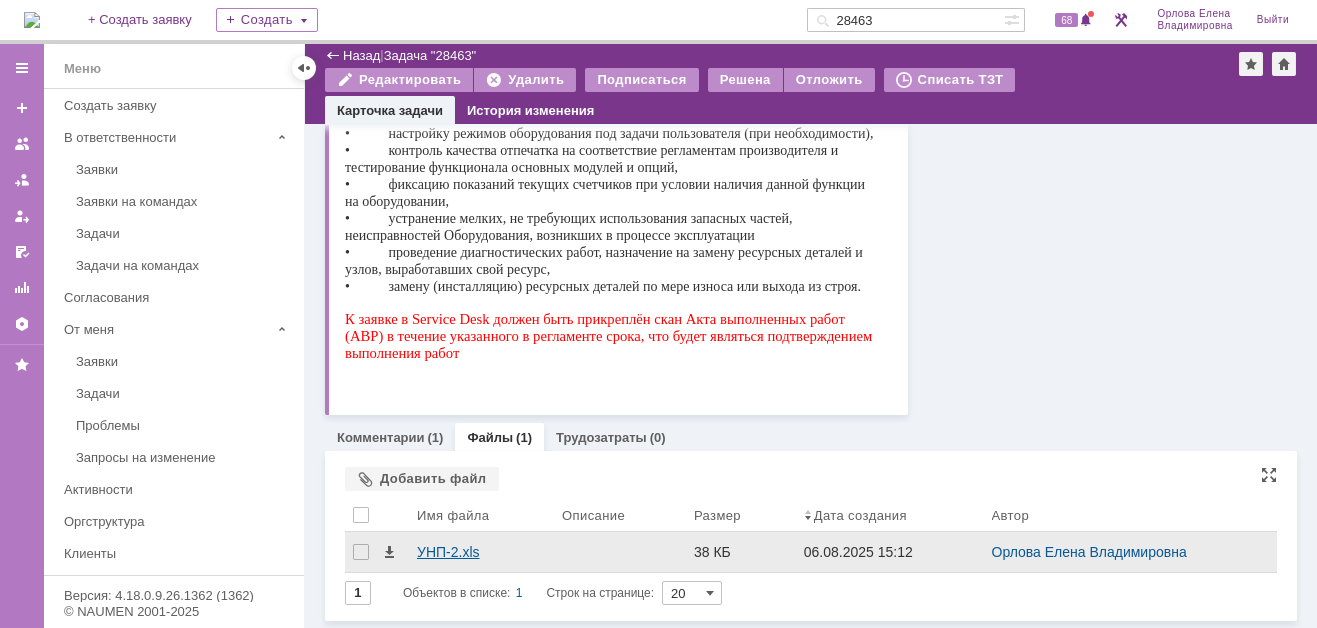click on "УНП-2.xls" at bounding box center [481, 552] 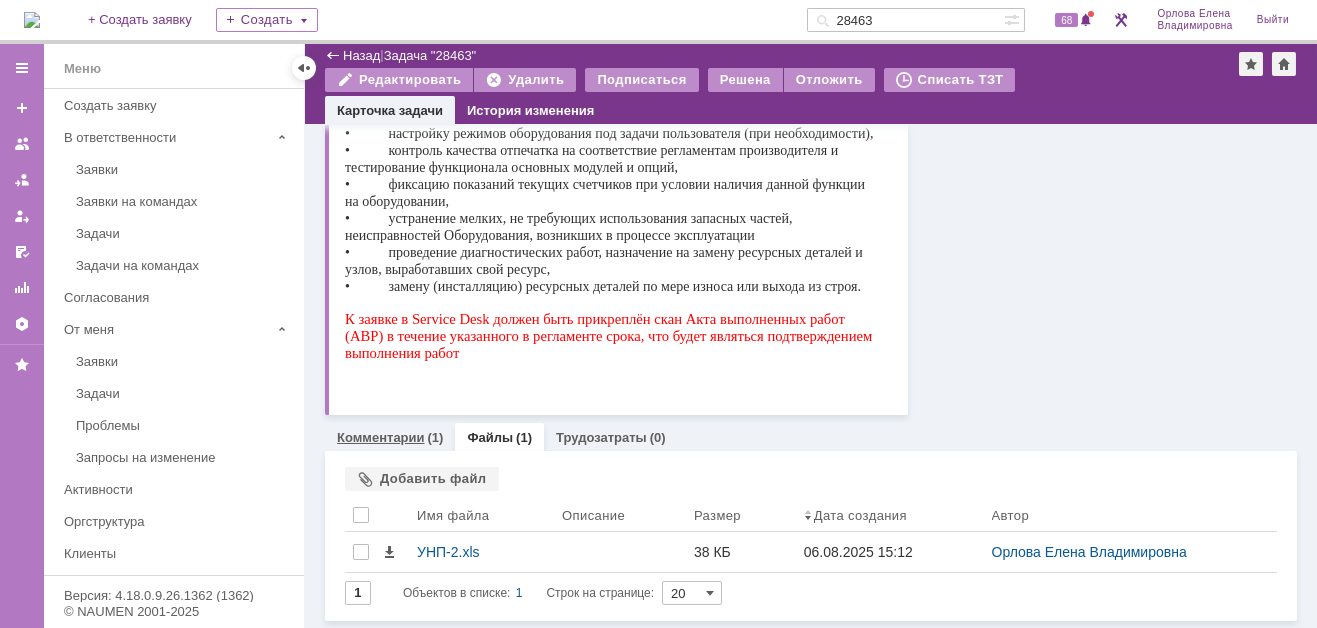 click on "Комментарии" at bounding box center [381, 437] 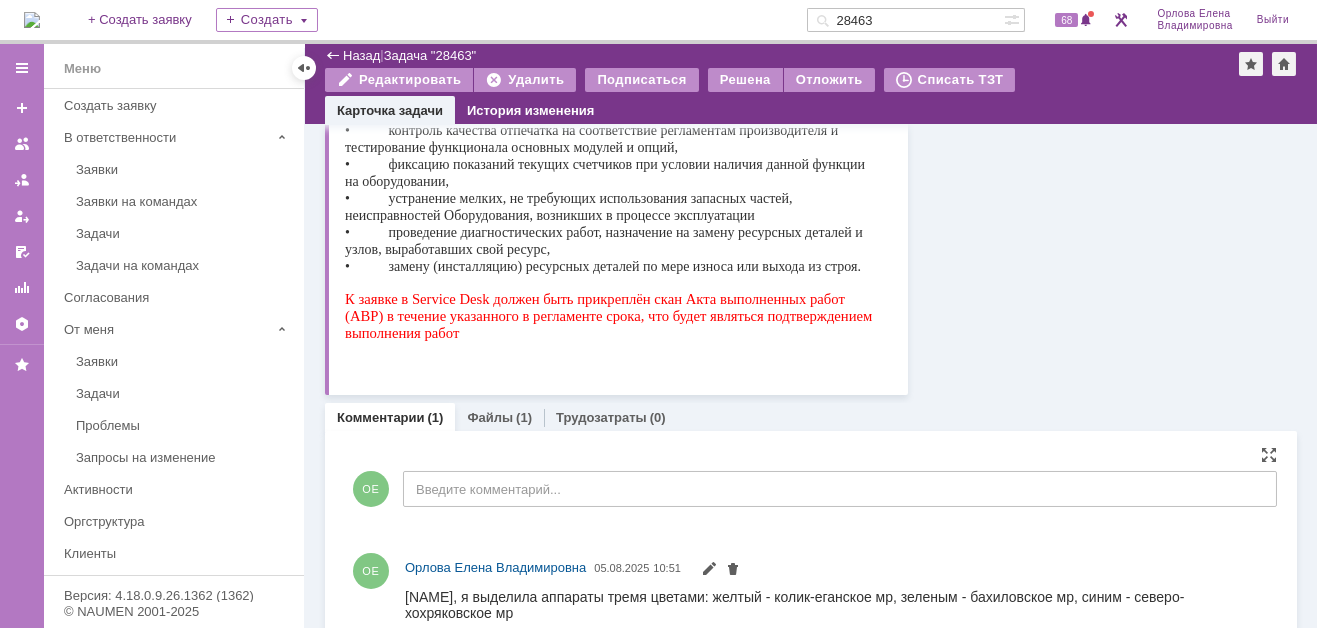 scroll, scrollTop: 509, scrollLeft: 0, axis: vertical 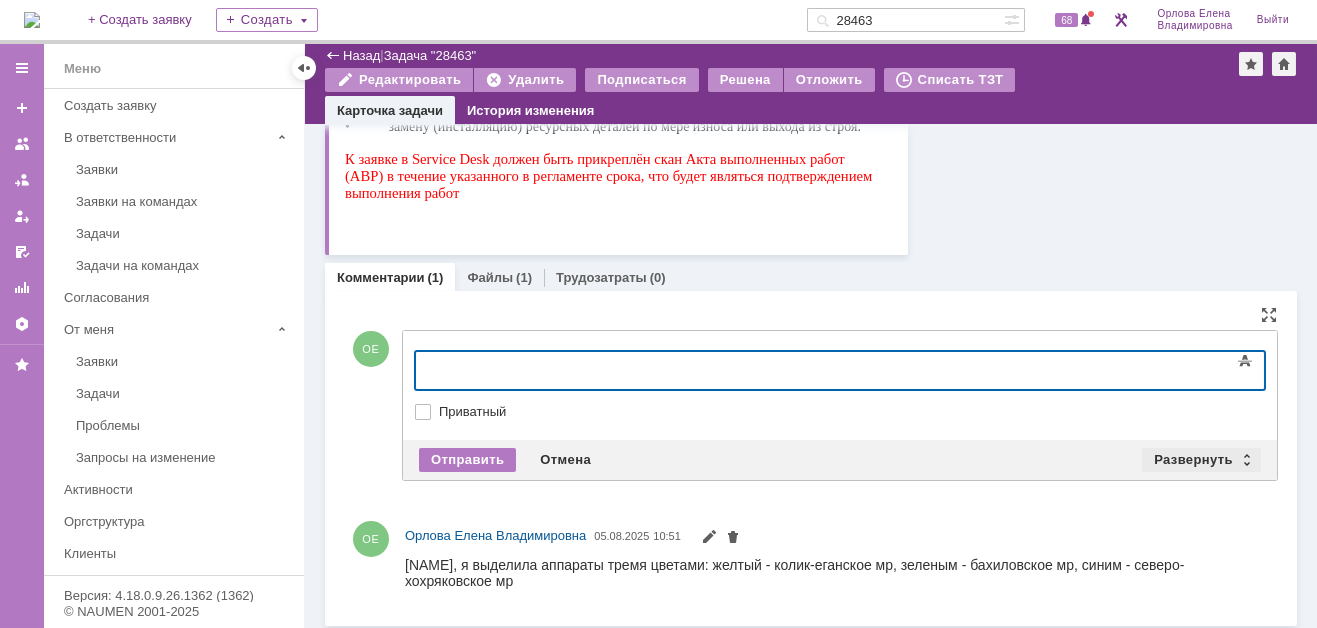 click on "Развернуть" at bounding box center (1201, 460) 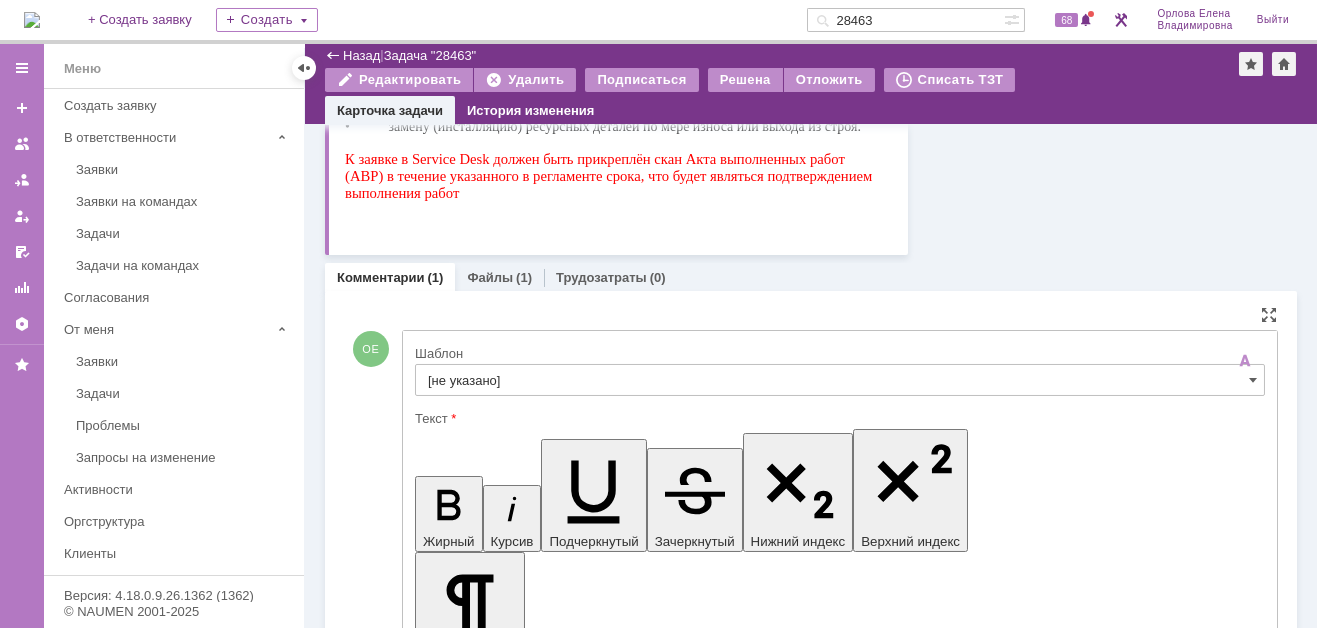 scroll, scrollTop: 0, scrollLeft: 0, axis: both 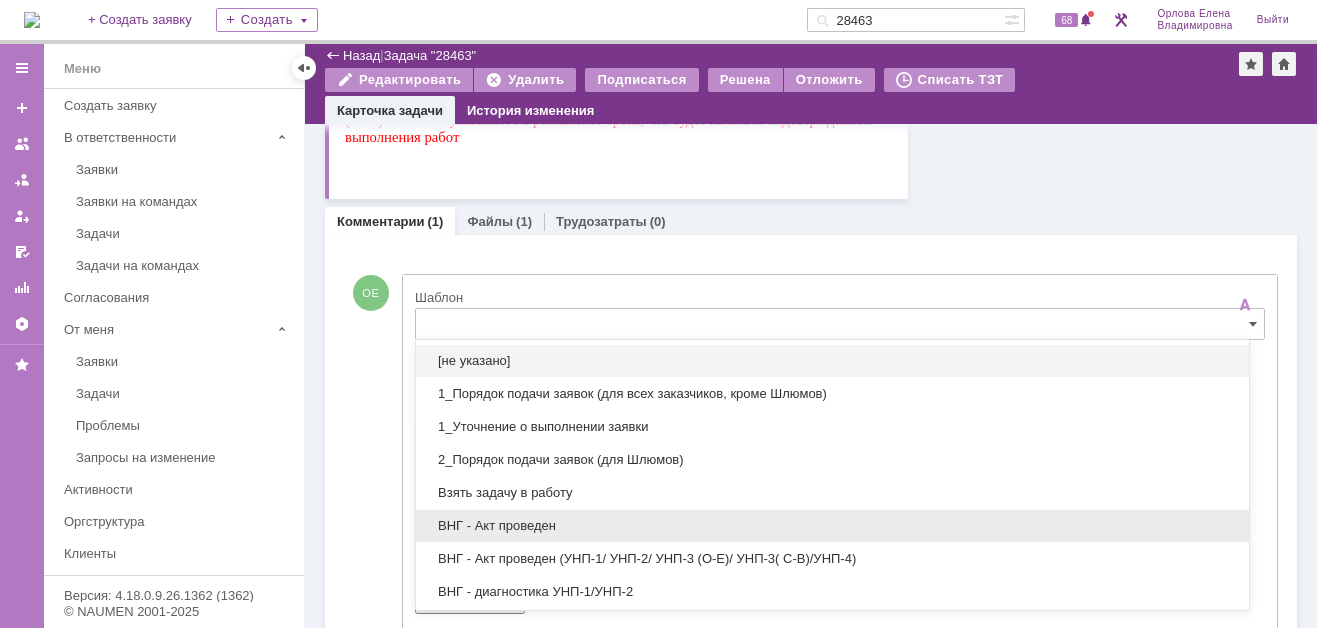 click on "ВНГ - Акт проведен" at bounding box center (832, 526) 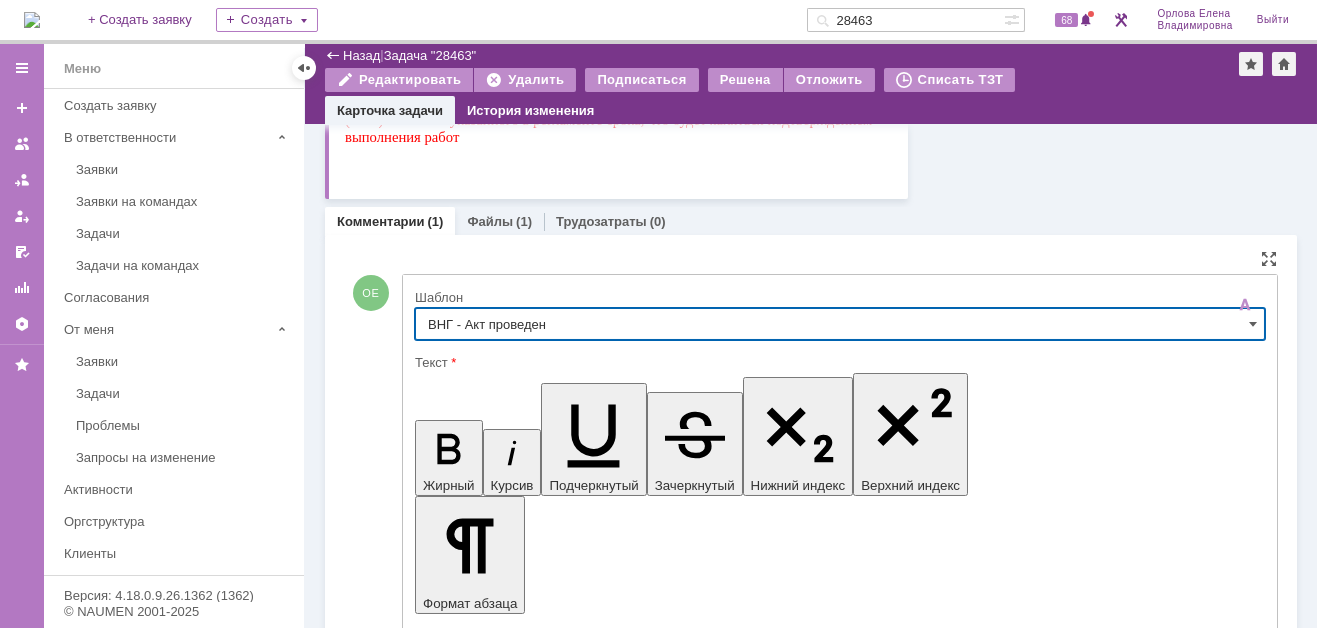 type on "ВНГ - Акт проведен" 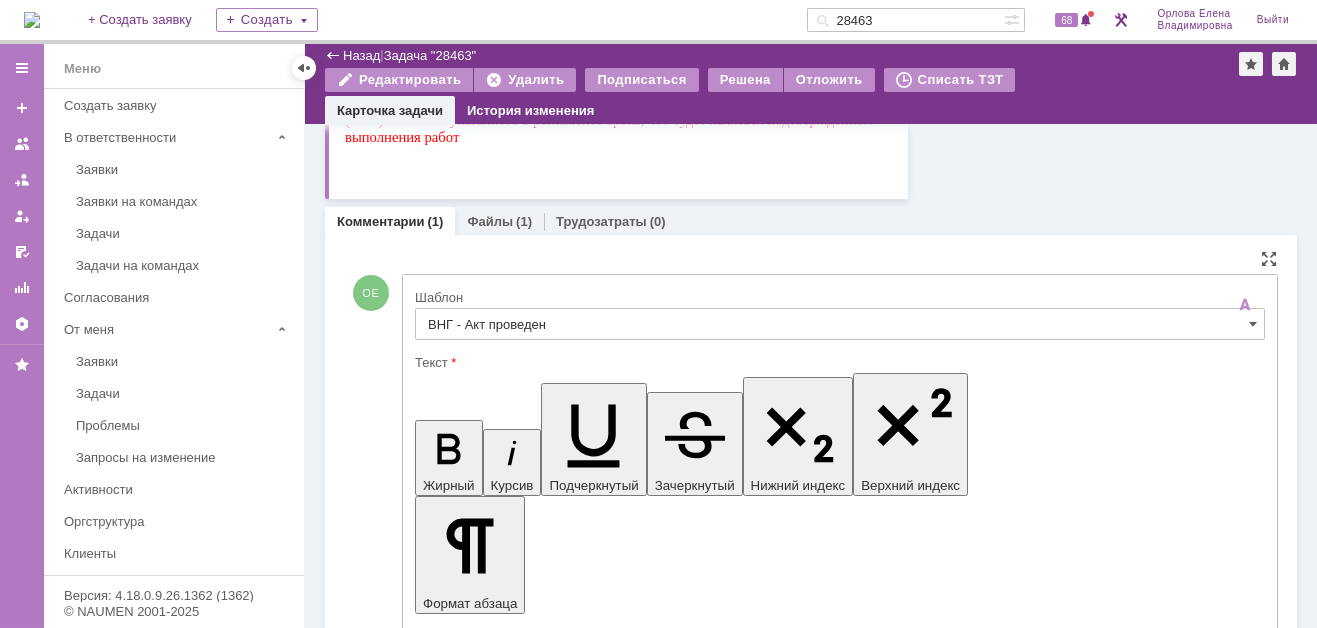 click on "Добрый день! Работы по заявке проведены. РМ (РД)  списан с остатков С уважением, Орлова Елена Сервис-менеджер  AXUS GROUP Тел.:  88005501517 (доб. 712) Эл. почта:   orlovaev@axus.name" at bounding box center [577, 5739] 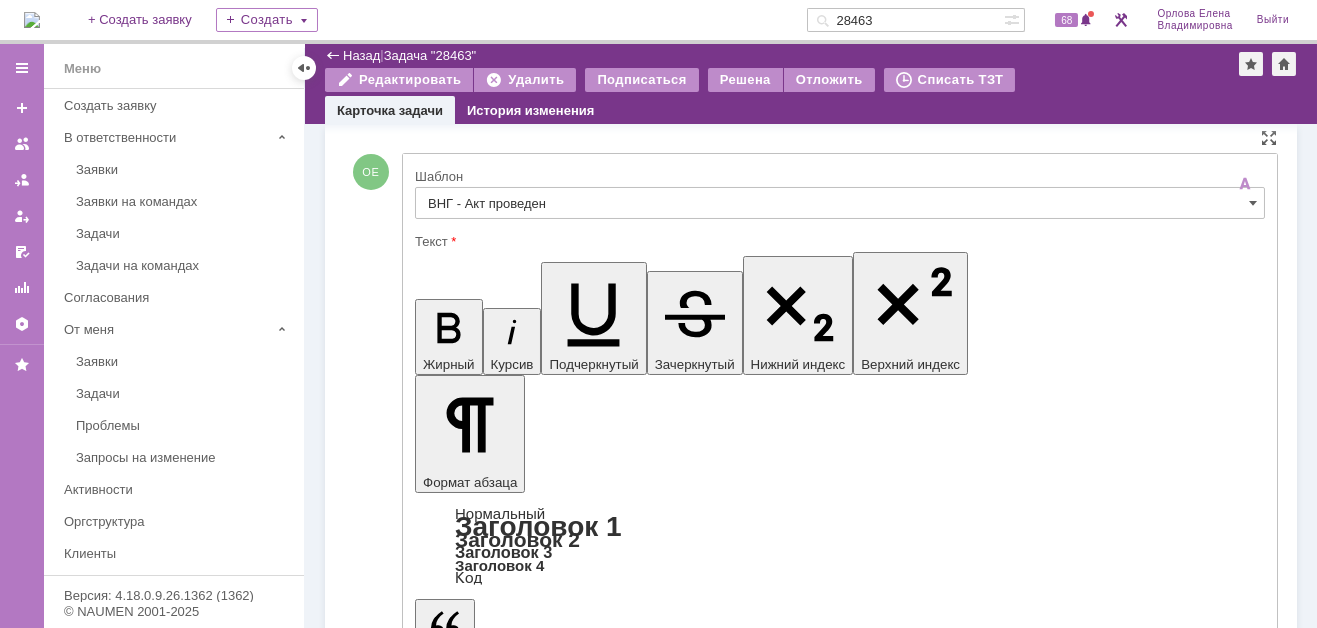 scroll, scrollTop: 862, scrollLeft: 0, axis: vertical 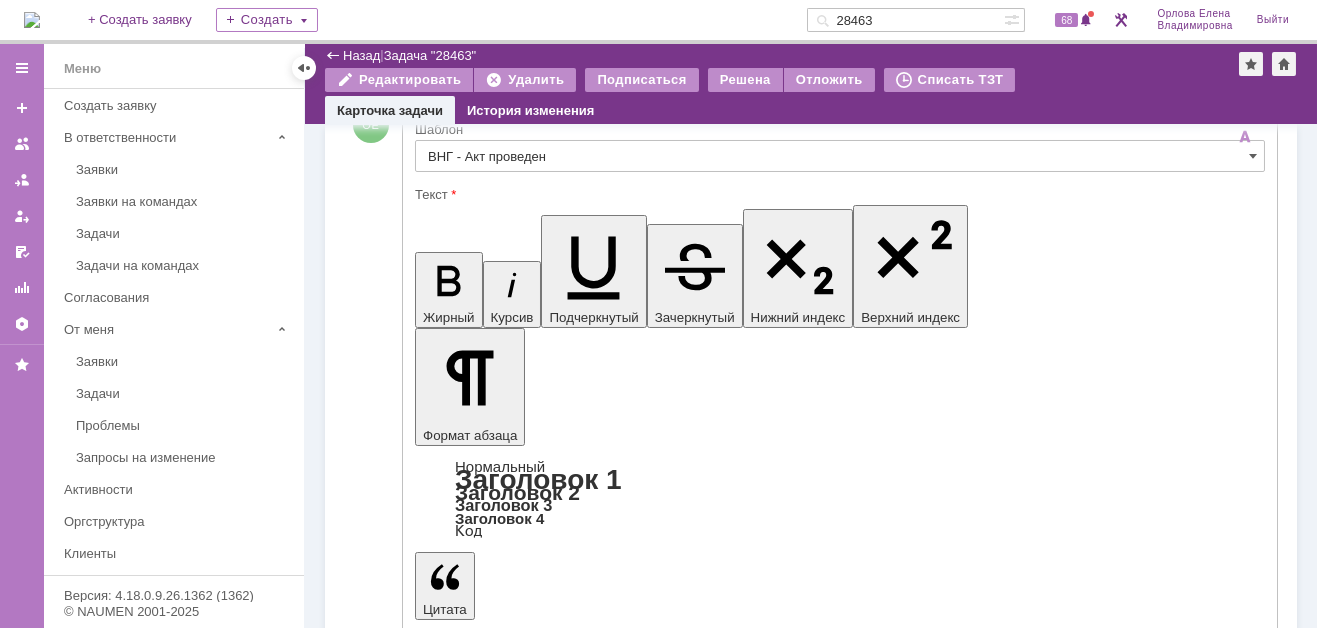 drag, startPoint x: 437, startPoint y: 5443, endPoint x: 1038, endPoint y: 5946, distance: 783.7155 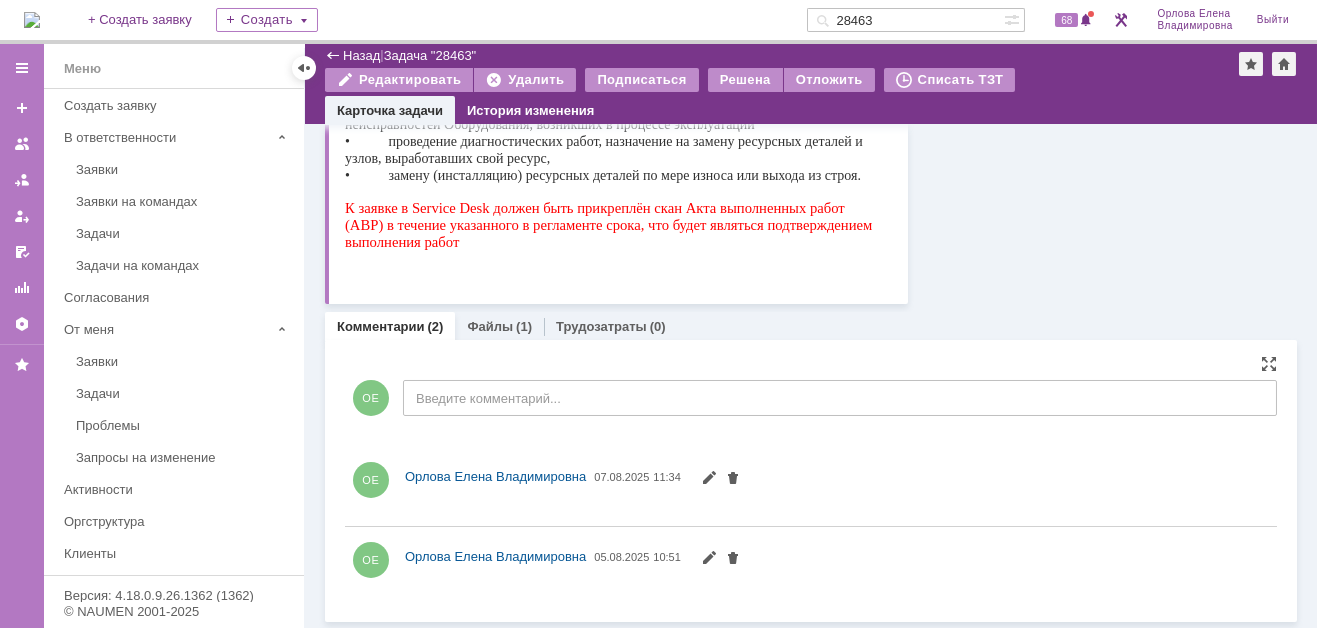 scroll, scrollTop: 0, scrollLeft: 0, axis: both 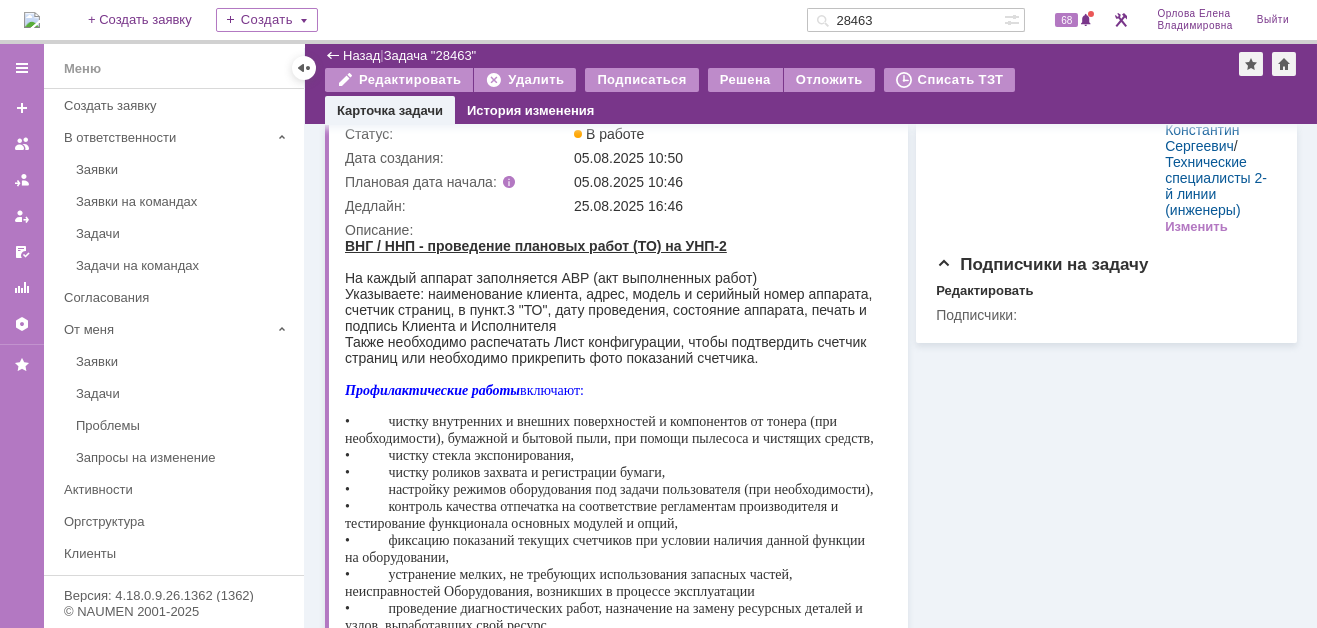 click at bounding box center (32, 20) 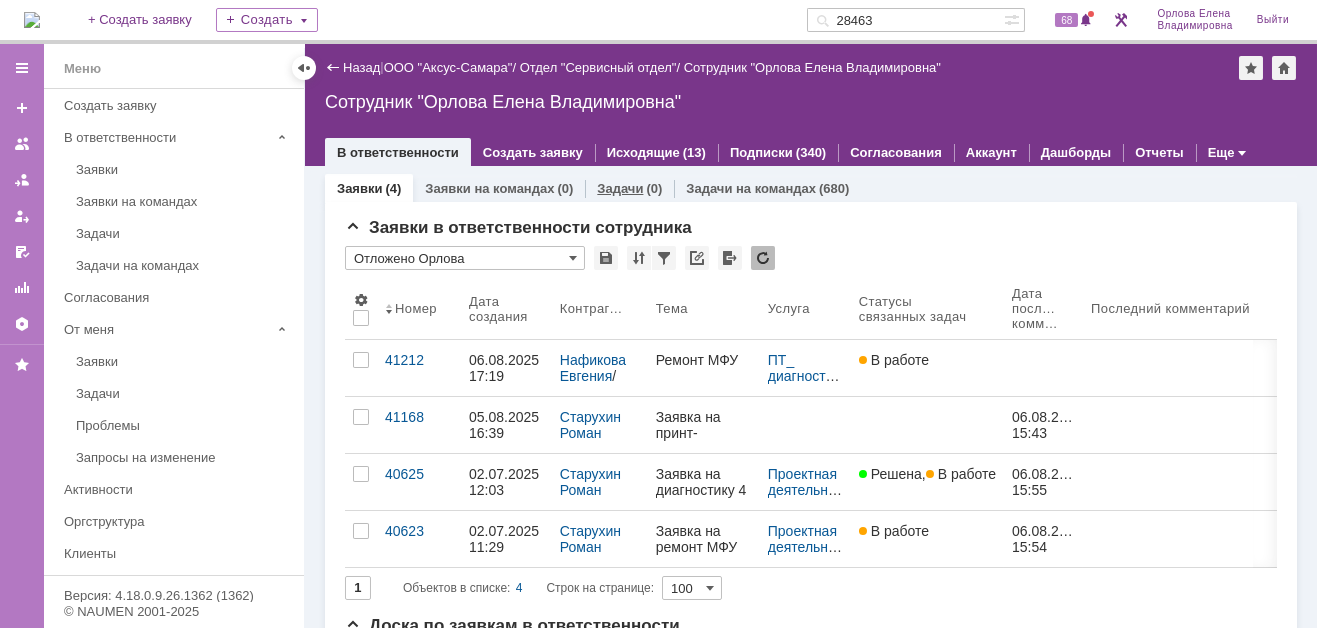 scroll, scrollTop: 0, scrollLeft: 0, axis: both 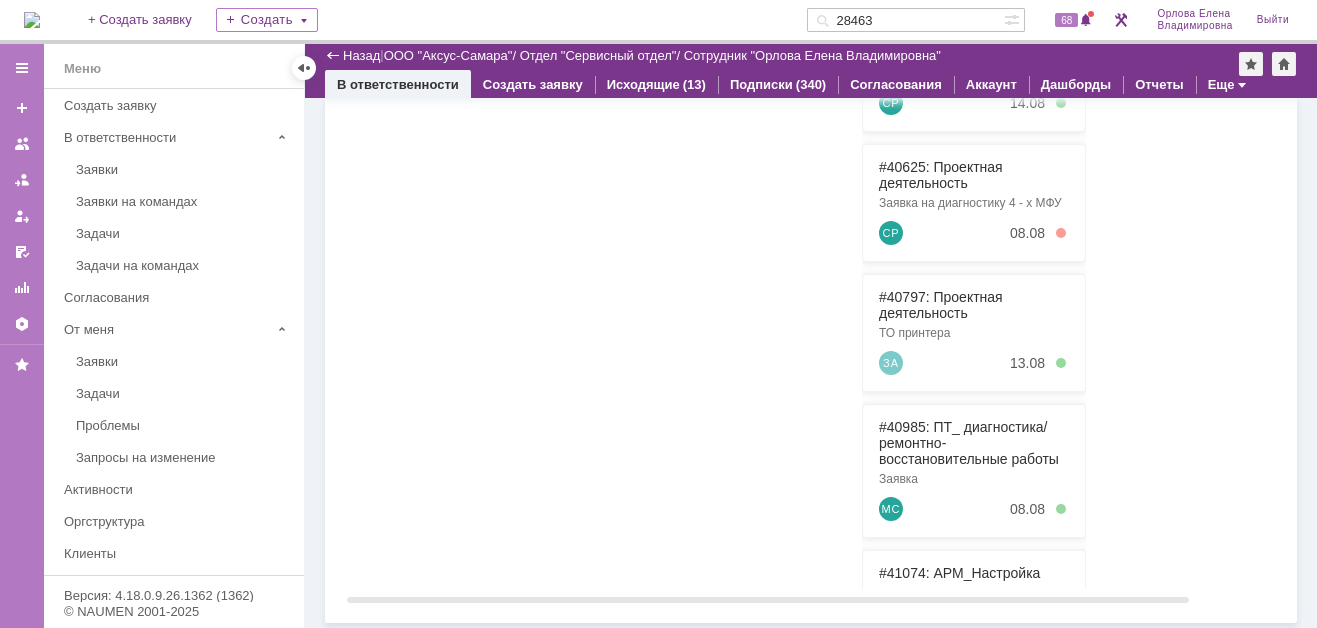 click at bounding box center (478, 226) 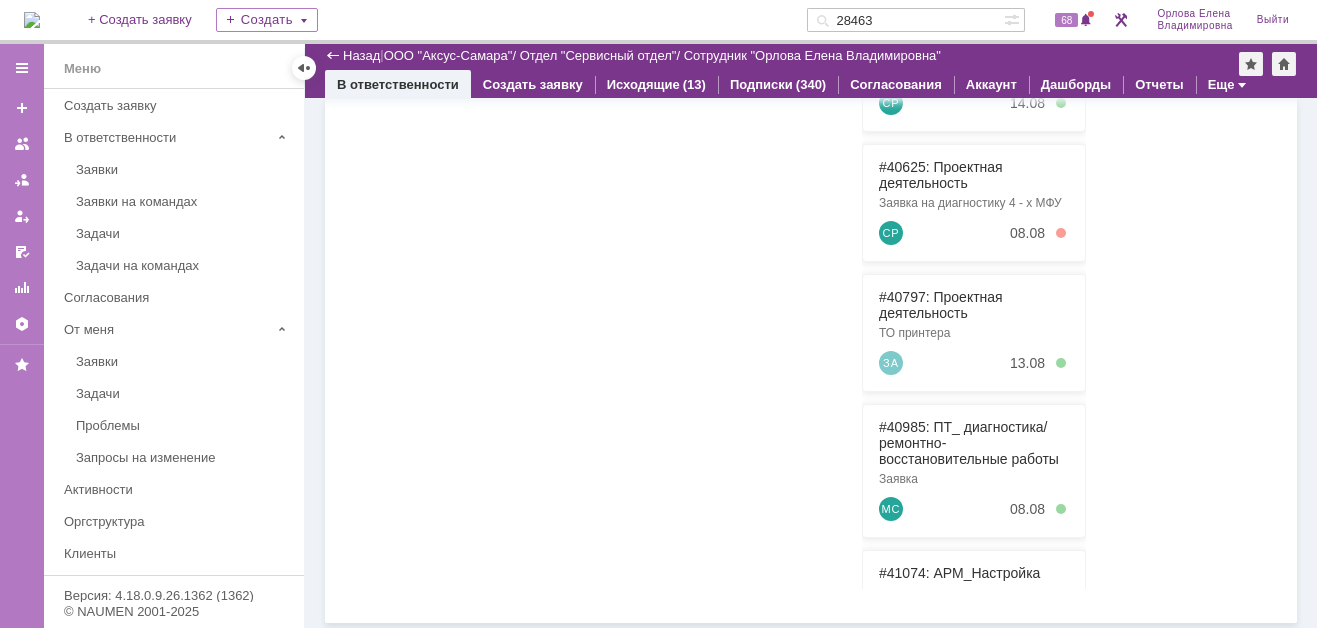 click at bounding box center (32, 20) 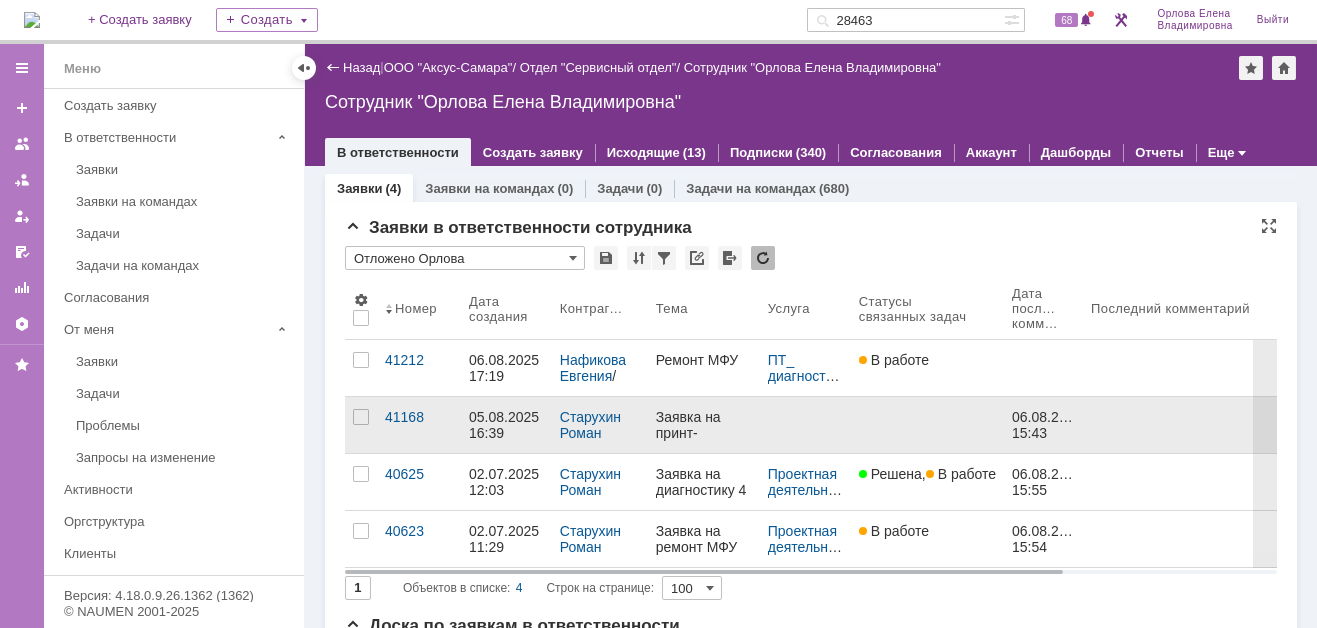 scroll, scrollTop: 0, scrollLeft: 0, axis: both 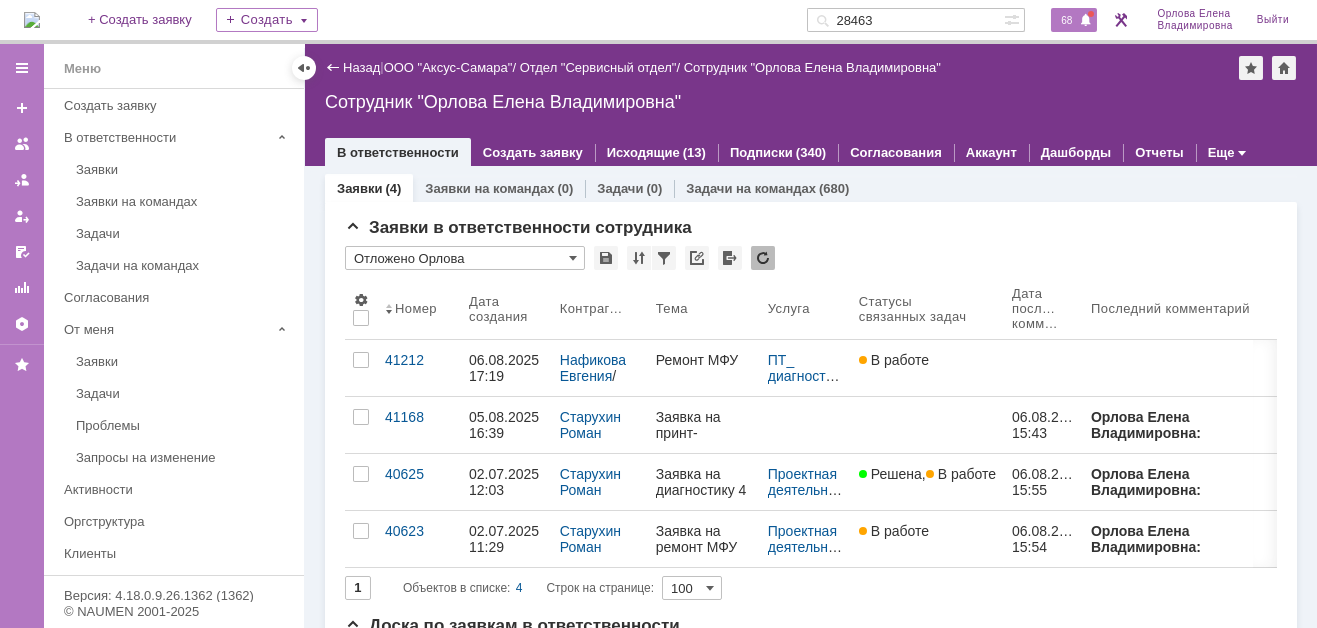 click on "68" at bounding box center (1066, 20) 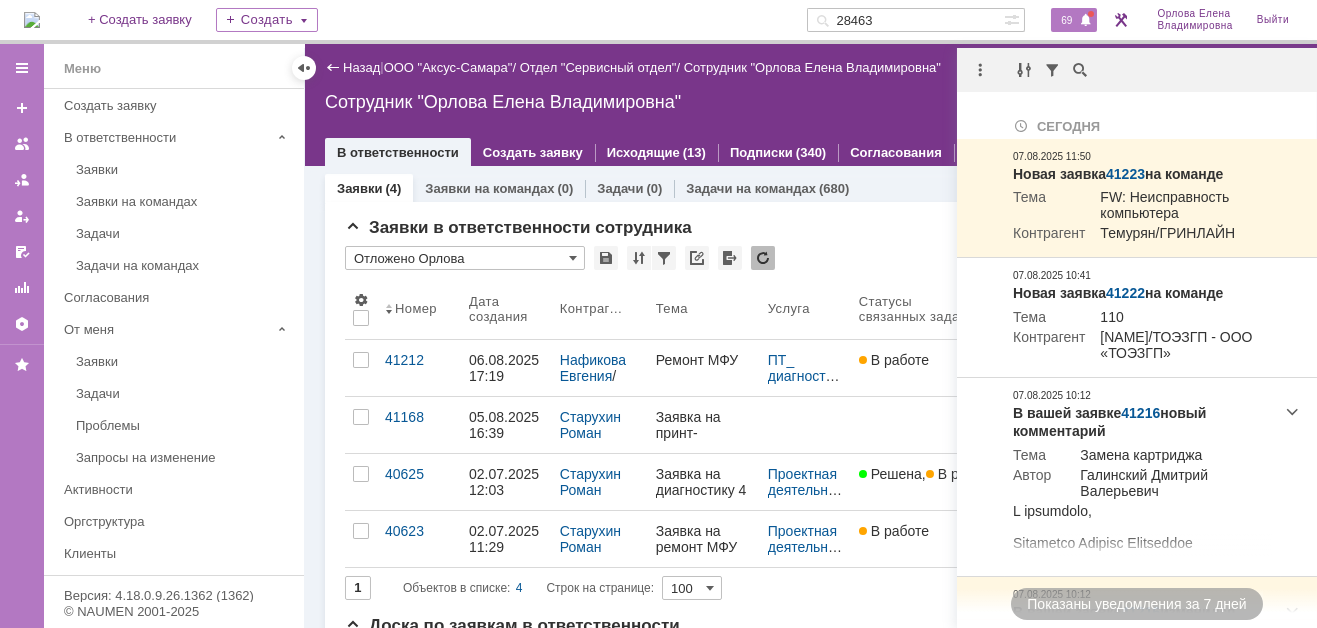 scroll, scrollTop: 0, scrollLeft: 0, axis: both 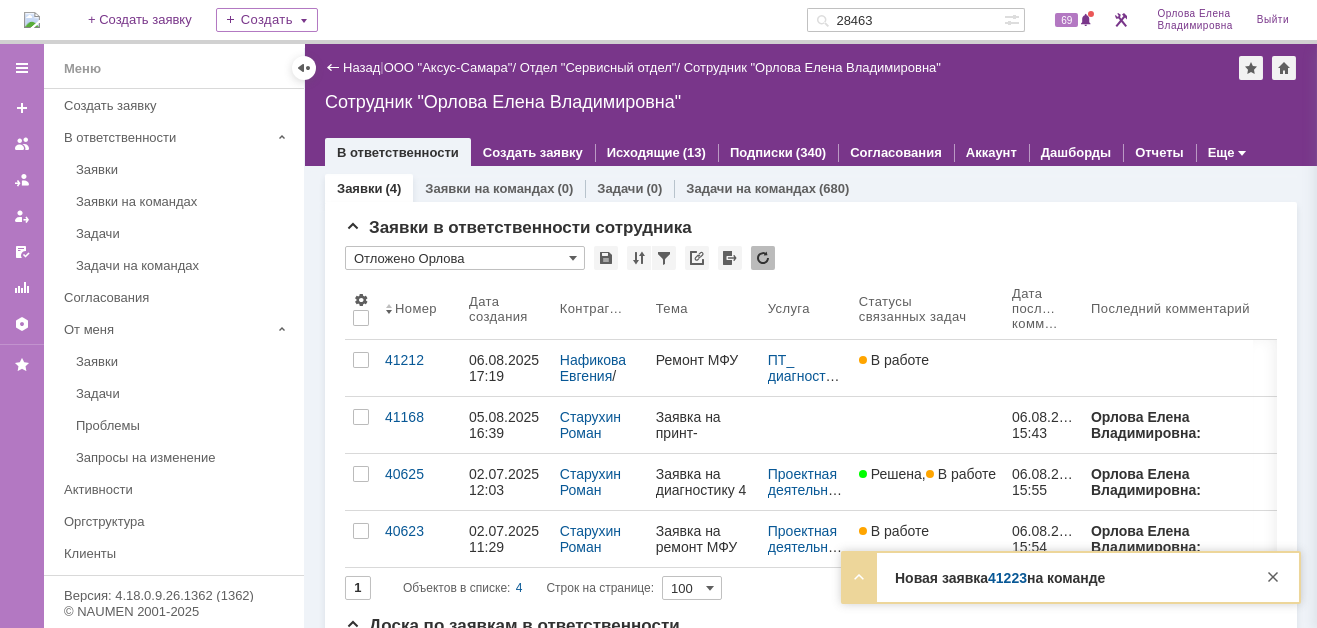 click on "41223" at bounding box center (1007, 578) 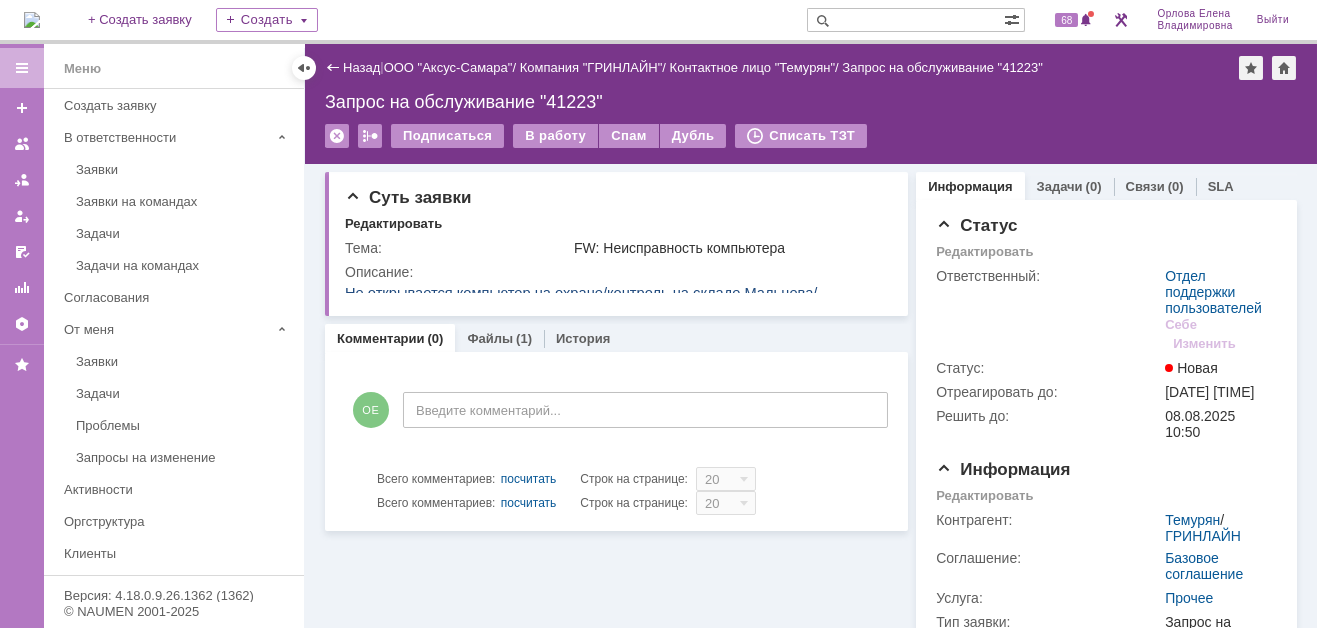 scroll, scrollTop: 0, scrollLeft: 0, axis: both 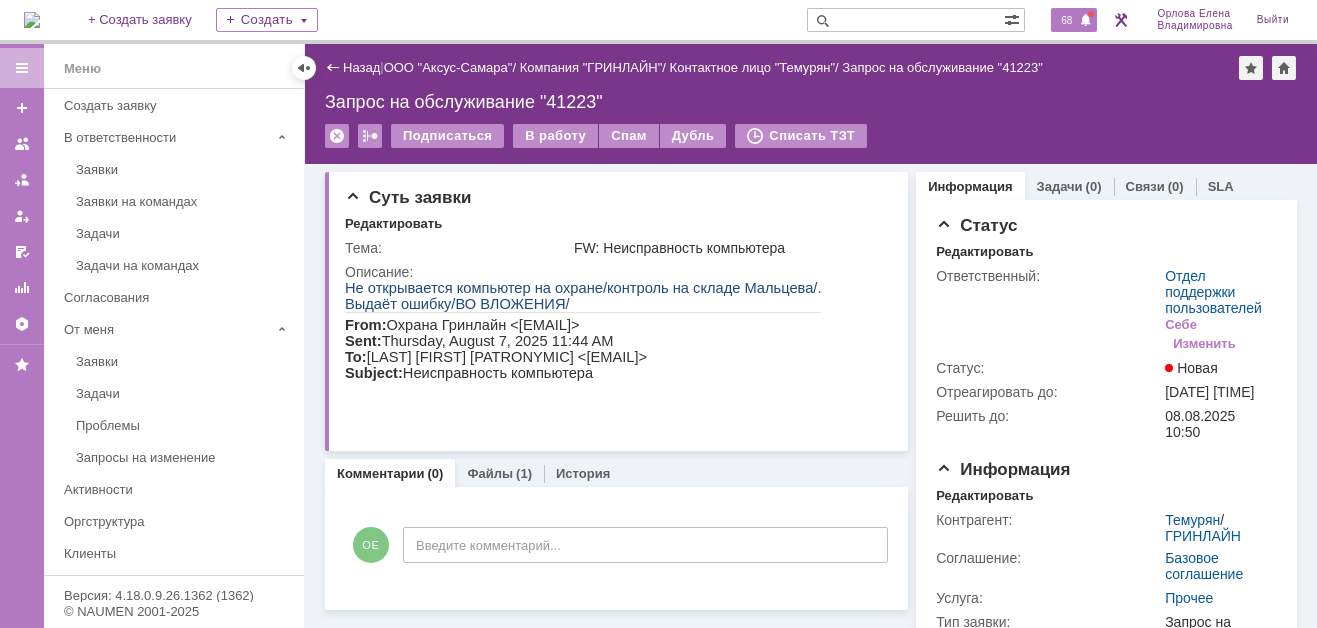click on "68" at bounding box center [1066, 20] 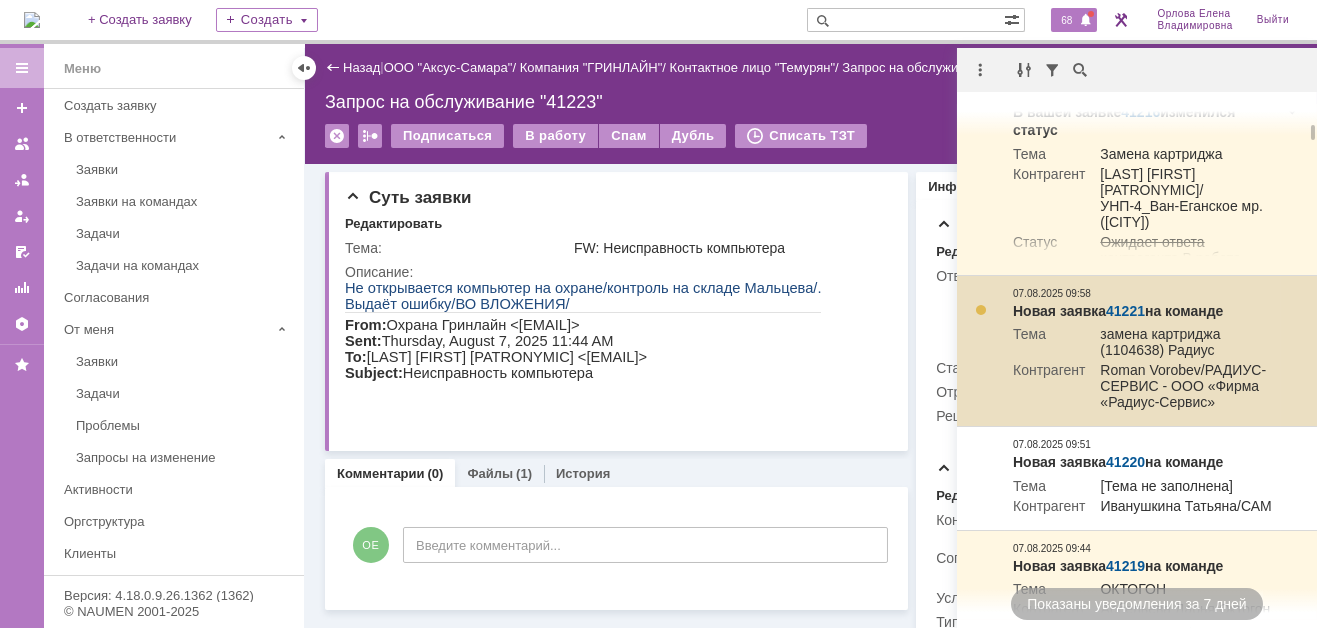 scroll, scrollTop: 600, scrollLeft: 0, axis: vertical 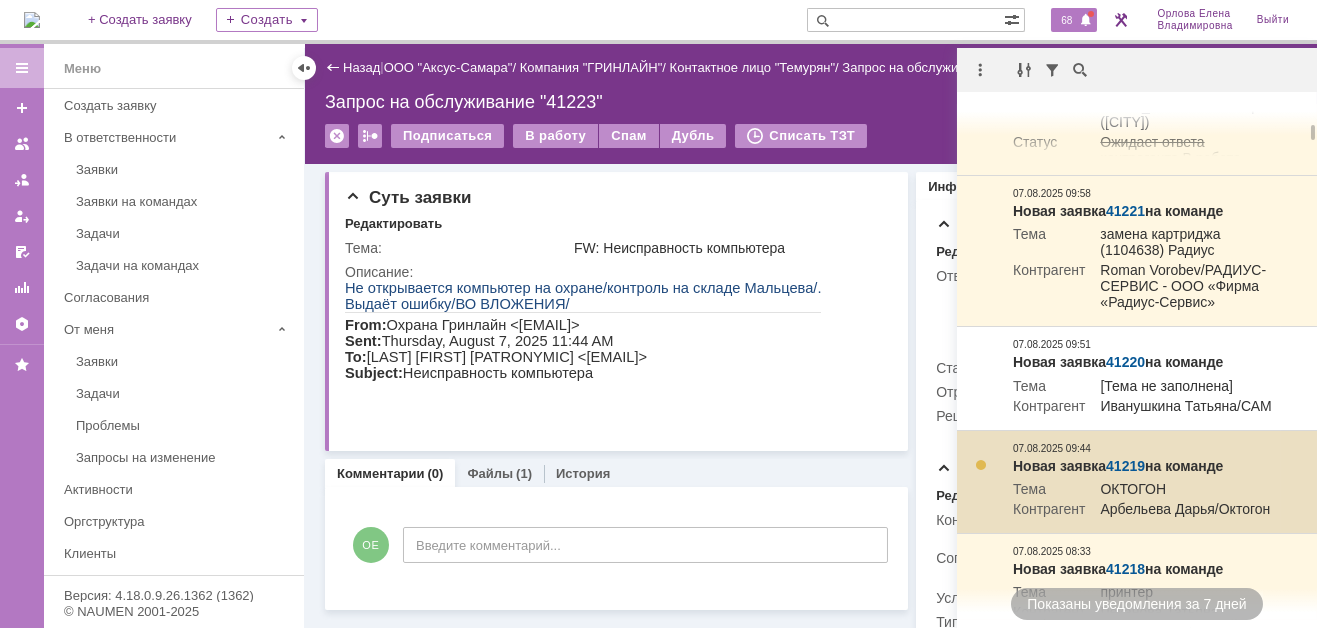 click on "41219" at bounding box center [1125, 466] 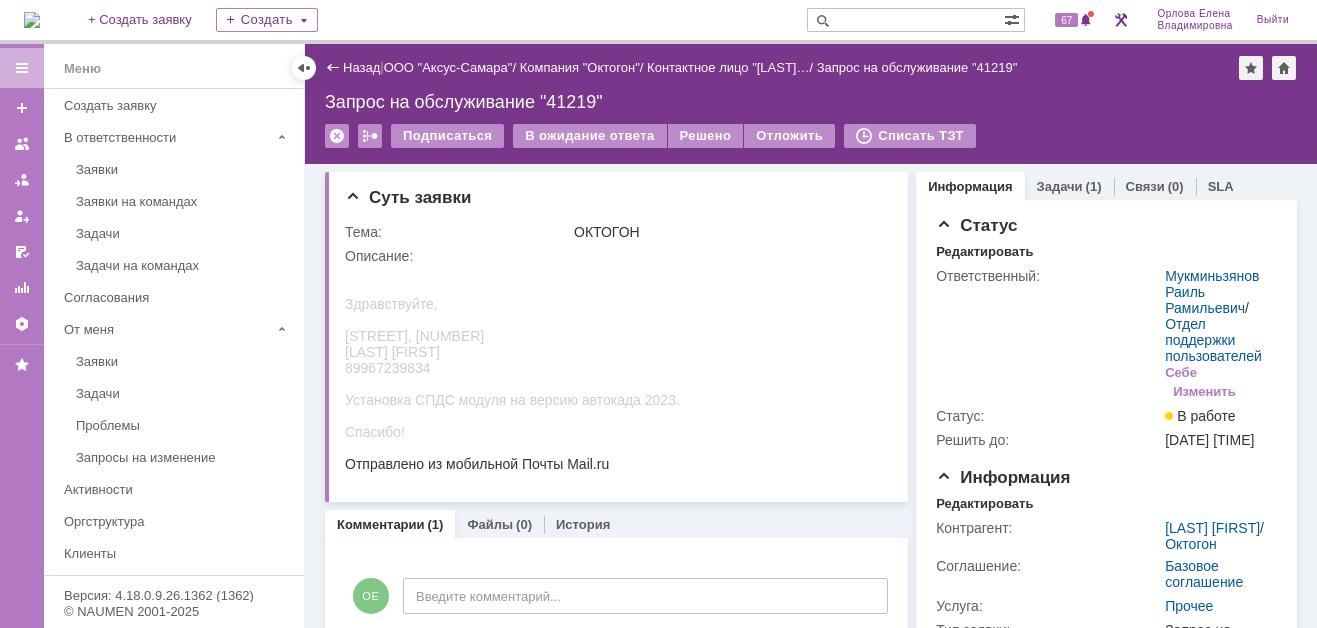 scroll, scrollTop: 0, scrollLeft: 0, axis: both 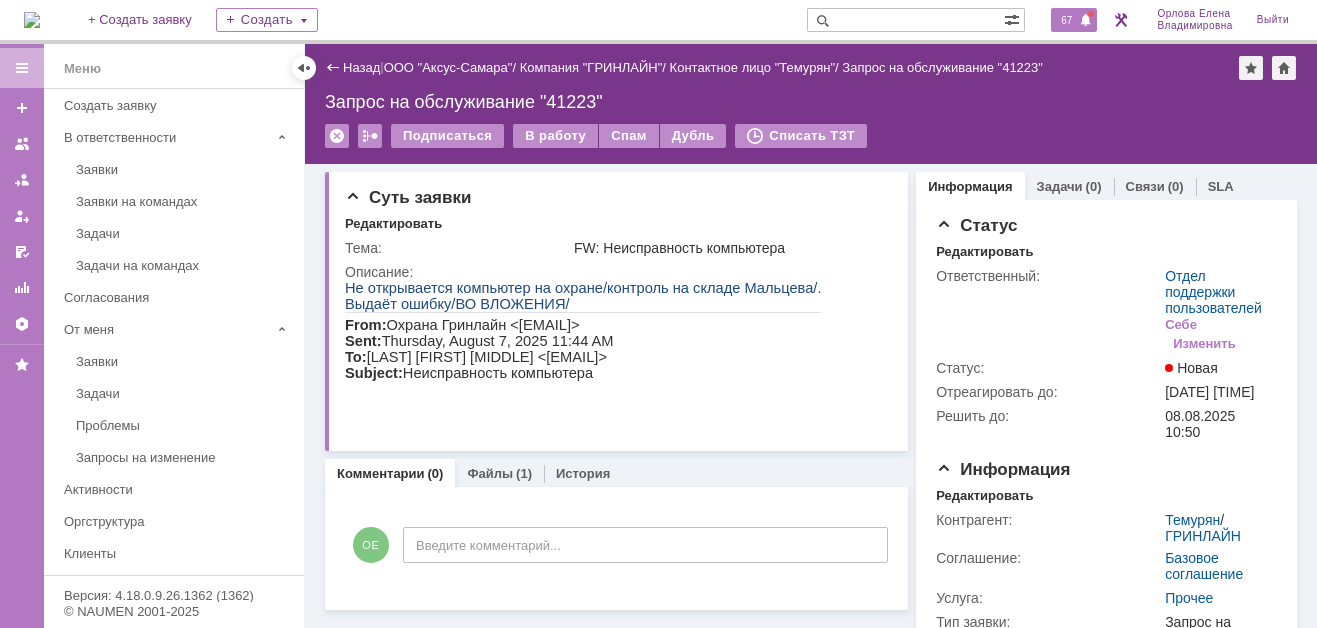 click on "67" at bounding box center (1066, 20) 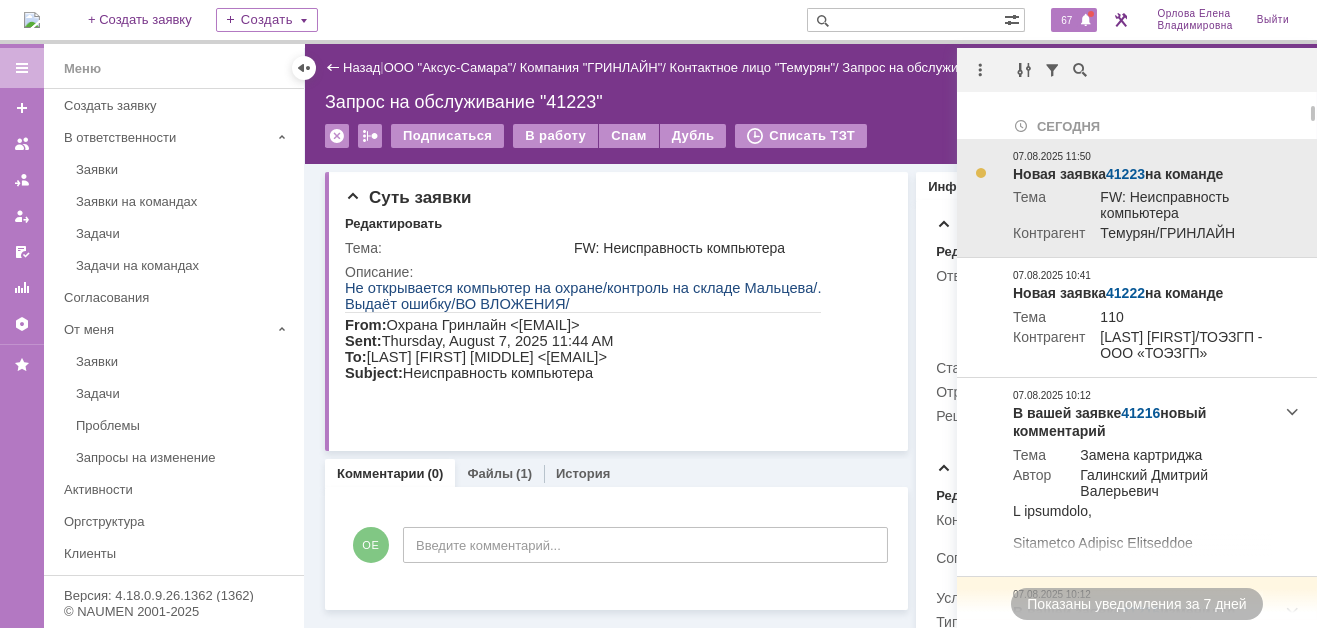 click on "41223" at bounding box center (1125, 174) 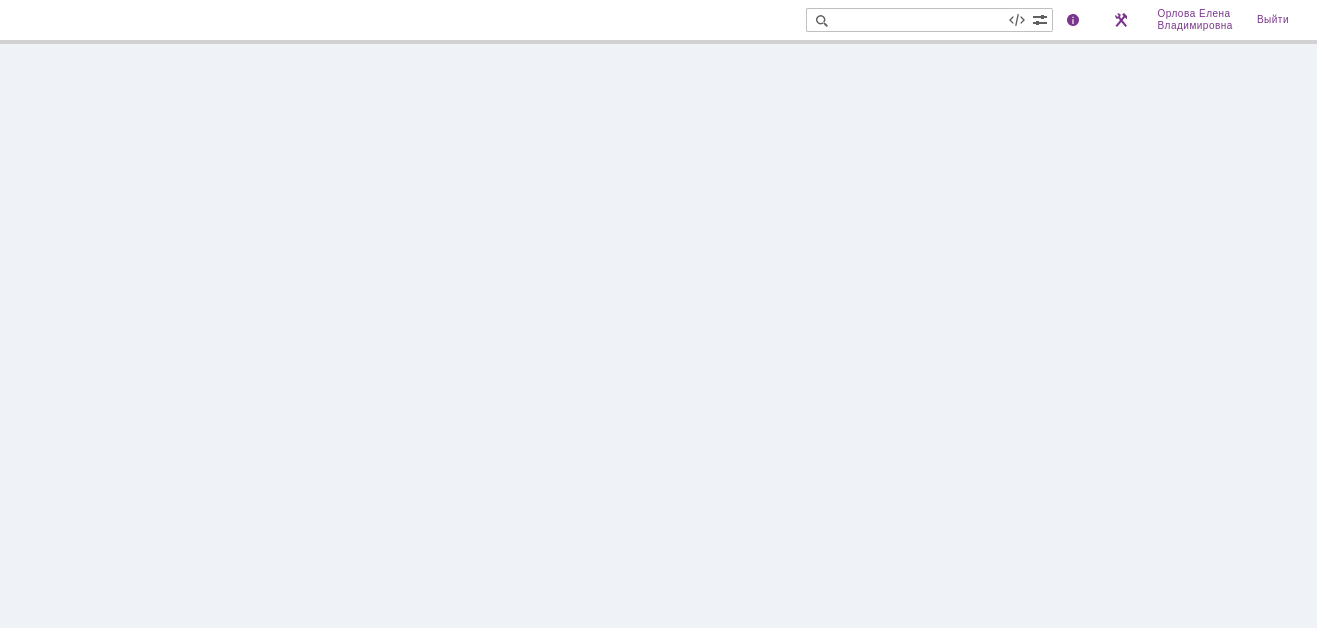 scroll, scrollTop: 0, scrollLeft: 0, axis: both 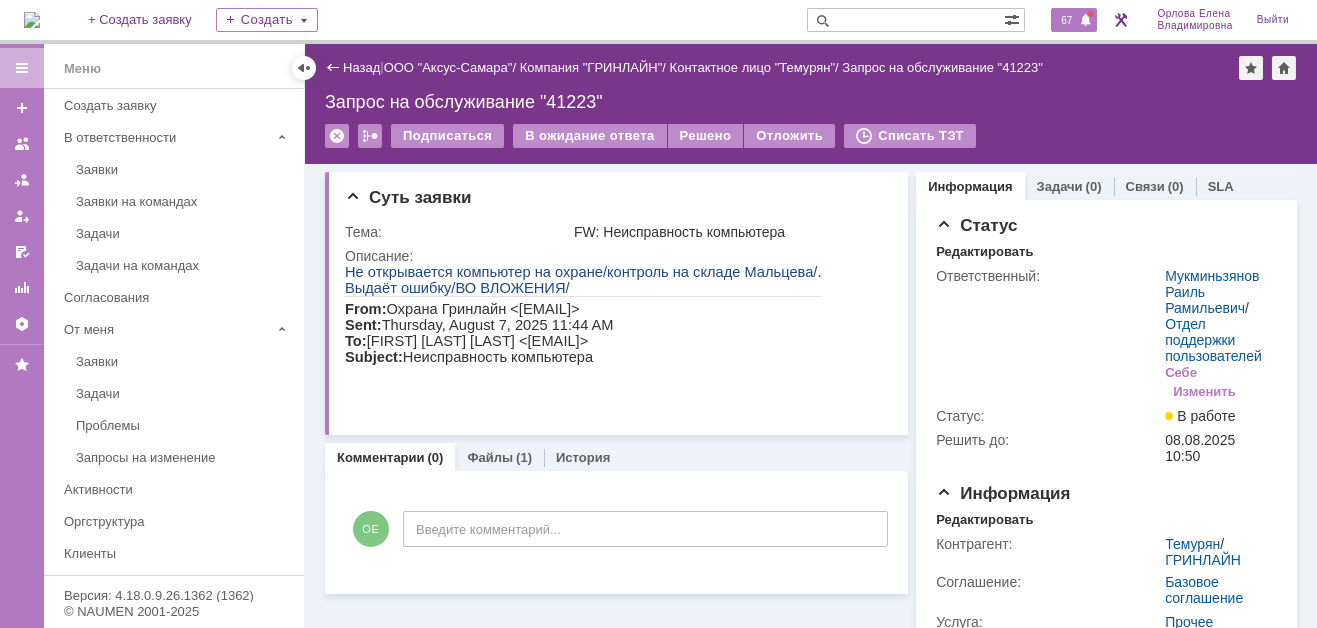click on "67" at bounding box center [1066, 20] 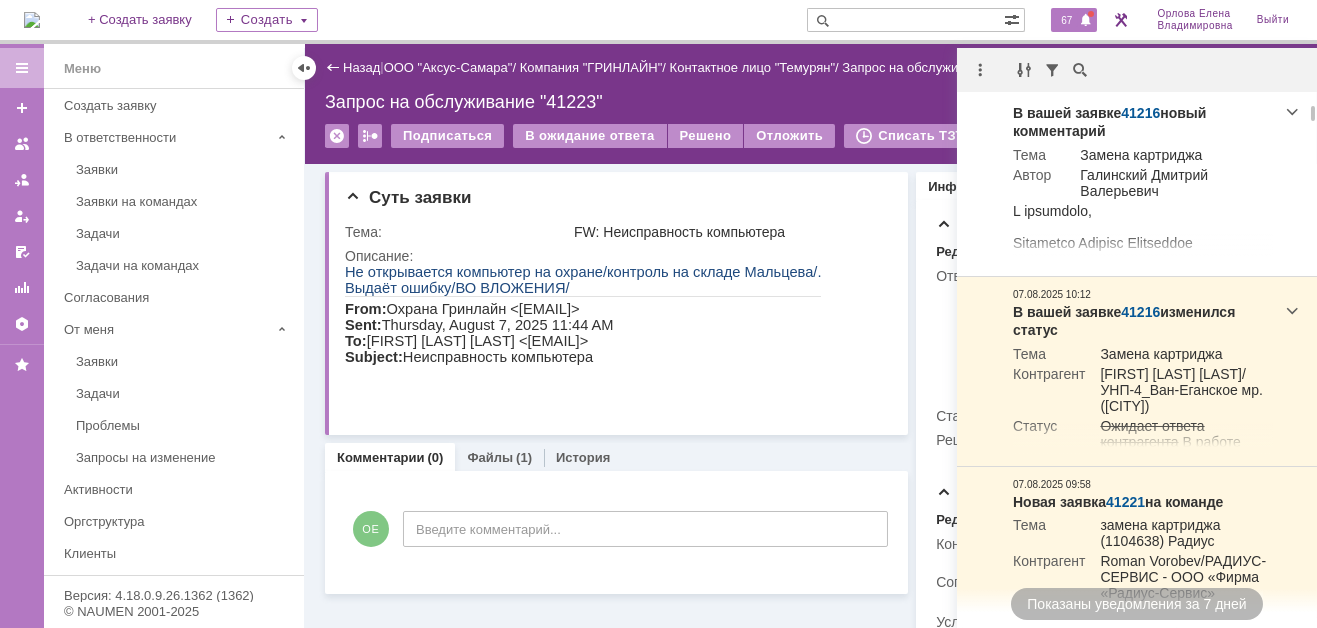 scroll, scrollTop: 0, scrollLeft: 0, axis: both 